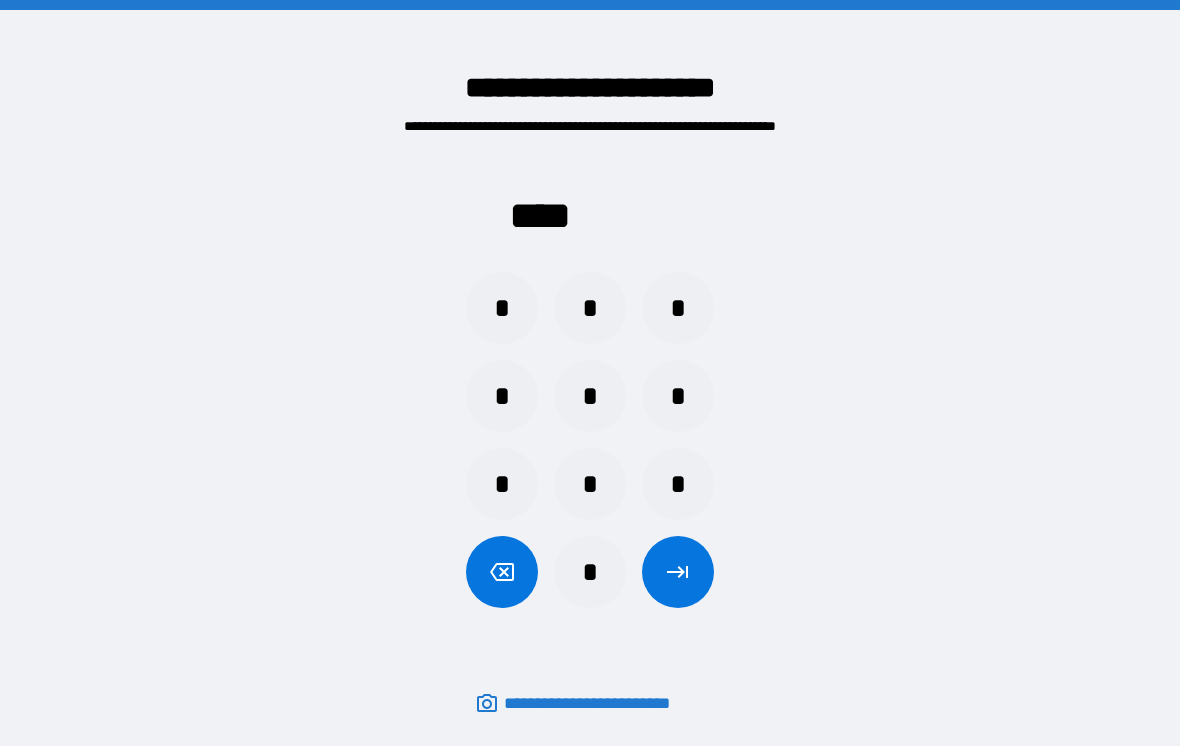 scroll, scrollTop: 31, scrollLeft: 0, axis: vertical 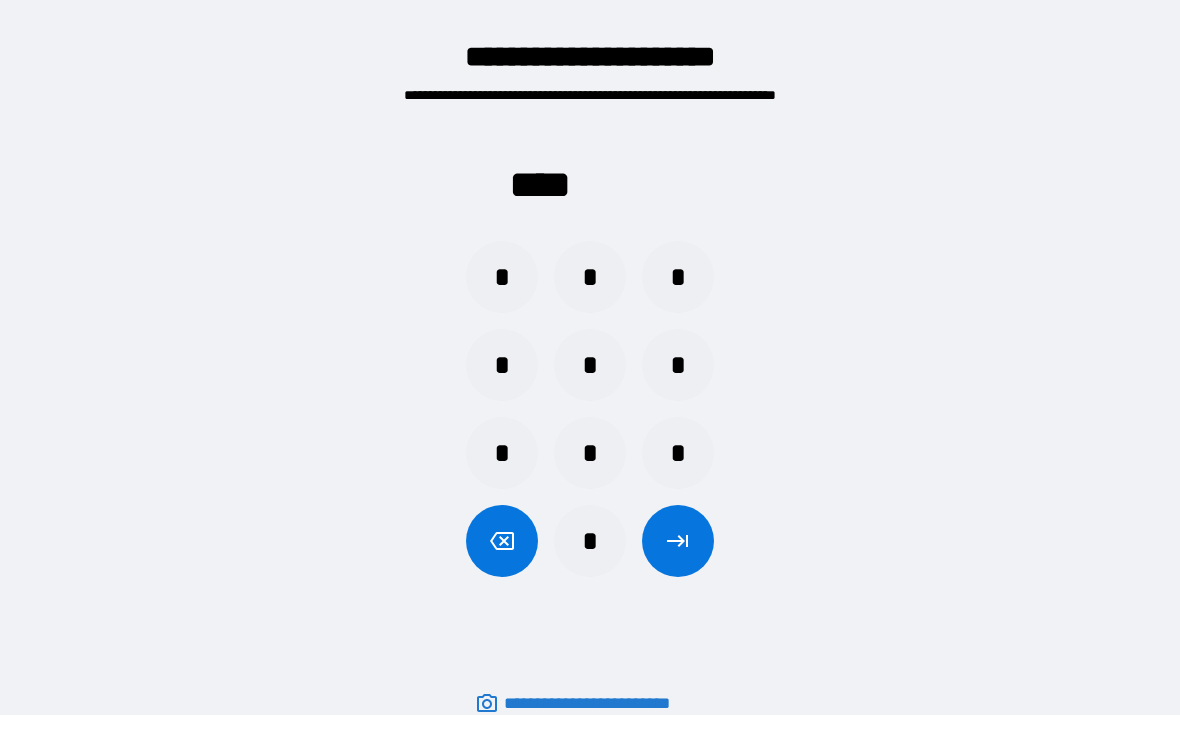 click on "*" at bounding box center [502, 277] 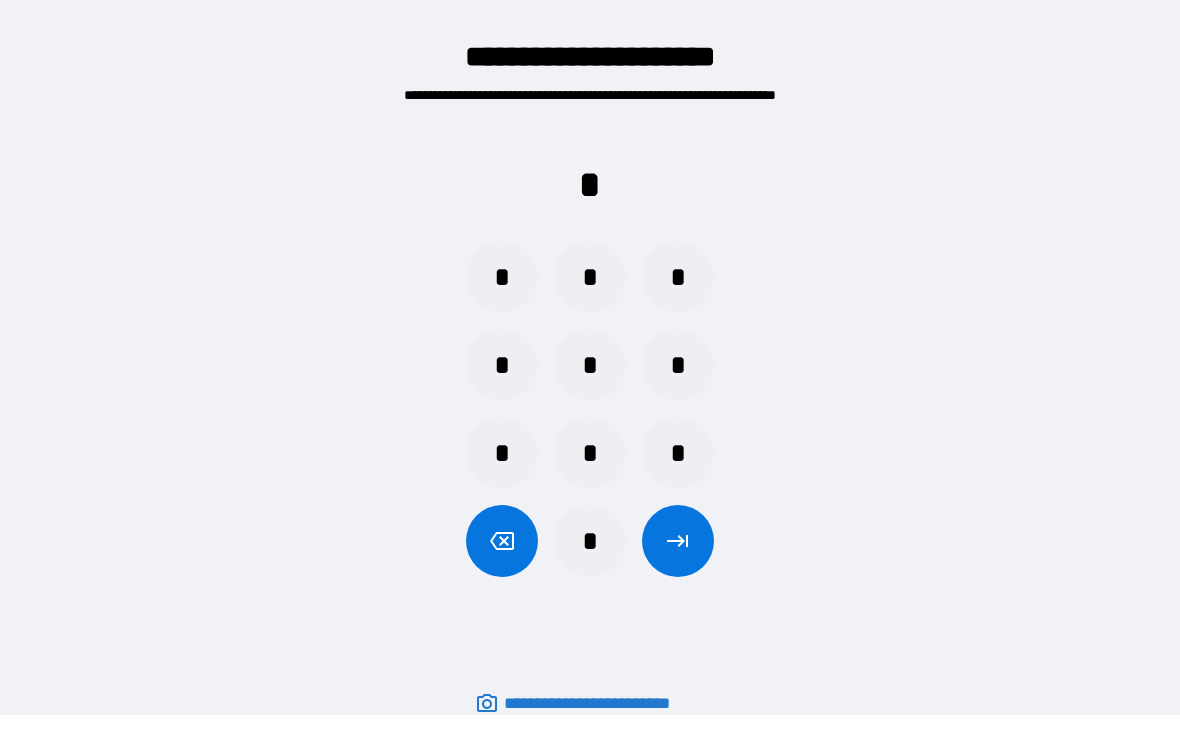 click on "*" at bounding box center [590, 277] 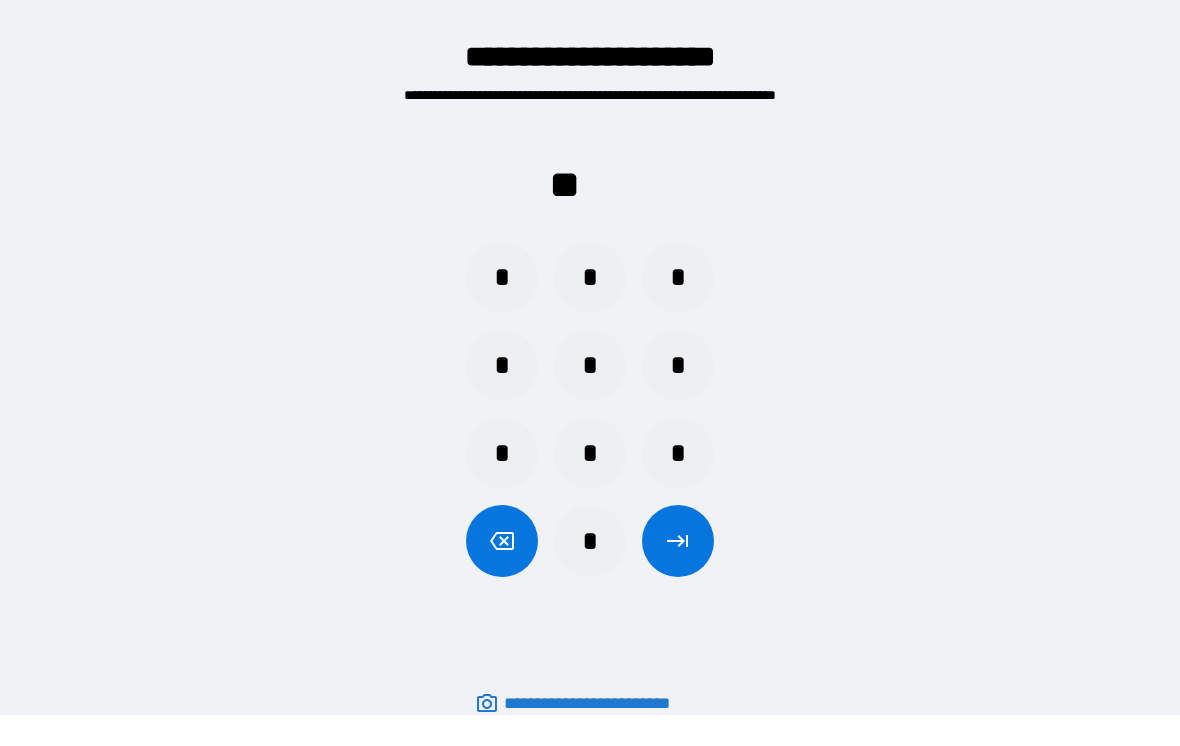 click on "*" at bounding box center (678, 453) 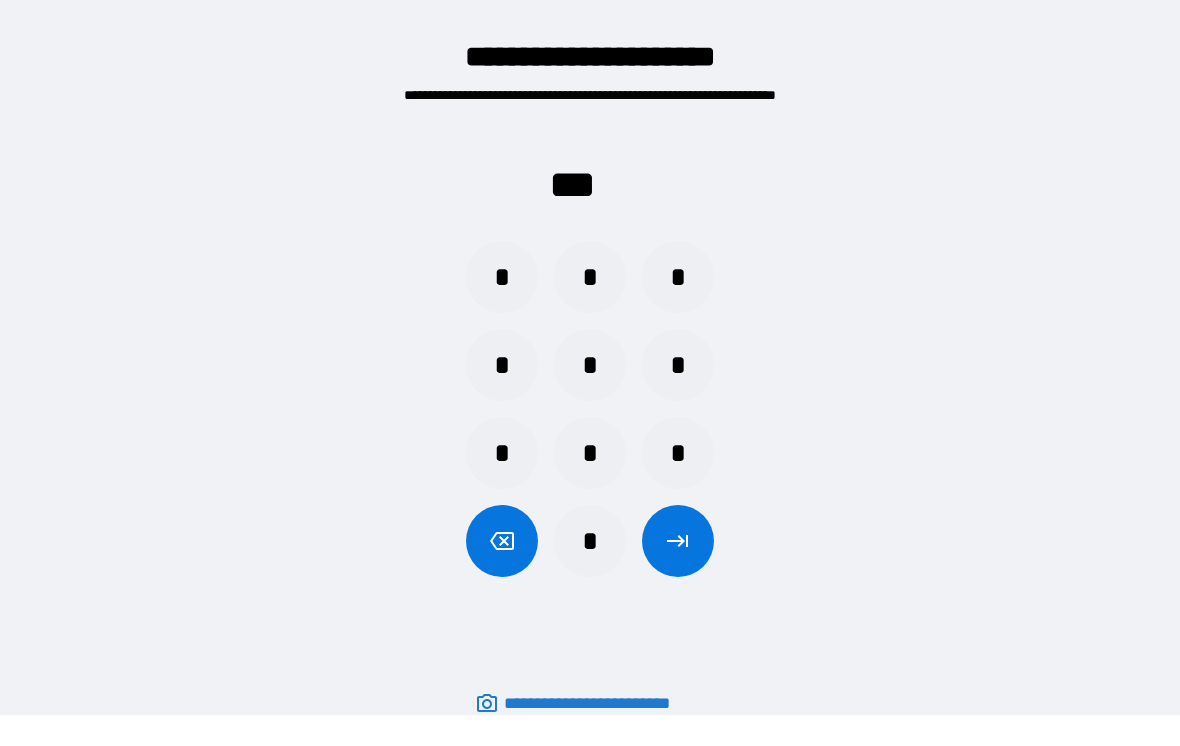 click on "*" at bounding box center (590, 365) 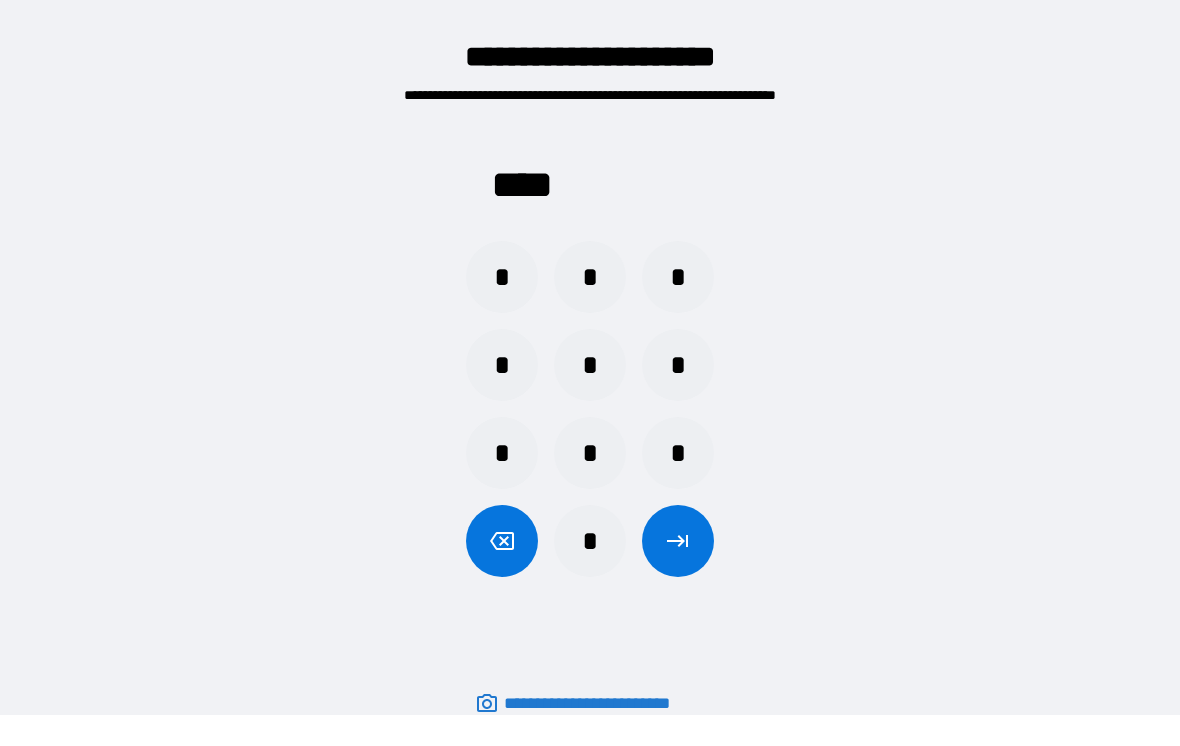 click at bounding box center [678, 541] 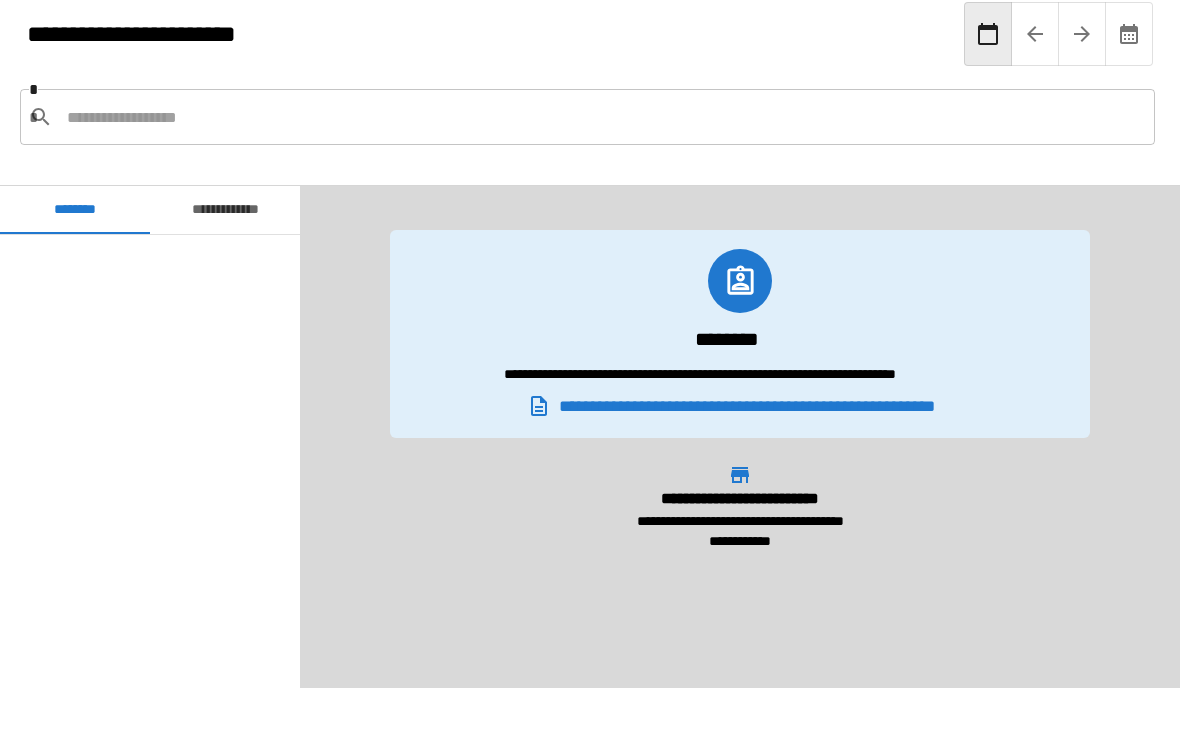 scroll, scrollTop: 3480, scrollLeft: 0, axis: vertical 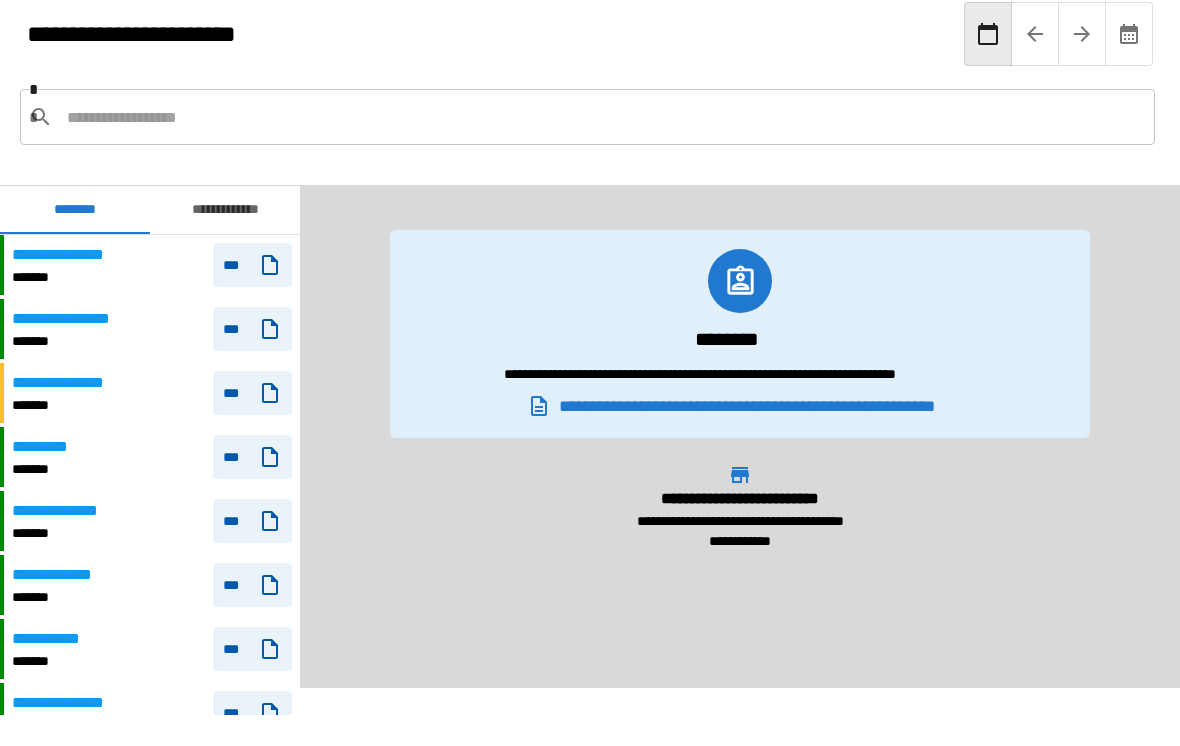 click on "**********" at bounding box center [152, 265] 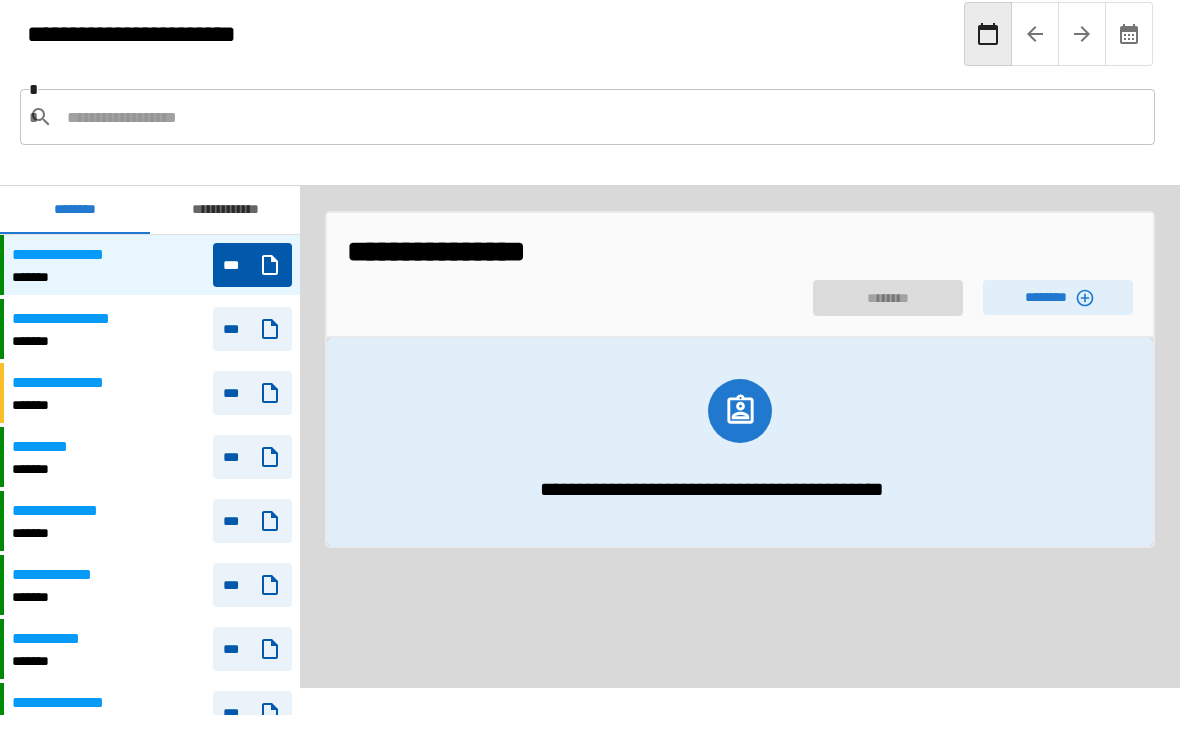 click on "***" at bounding box center [252, 265] 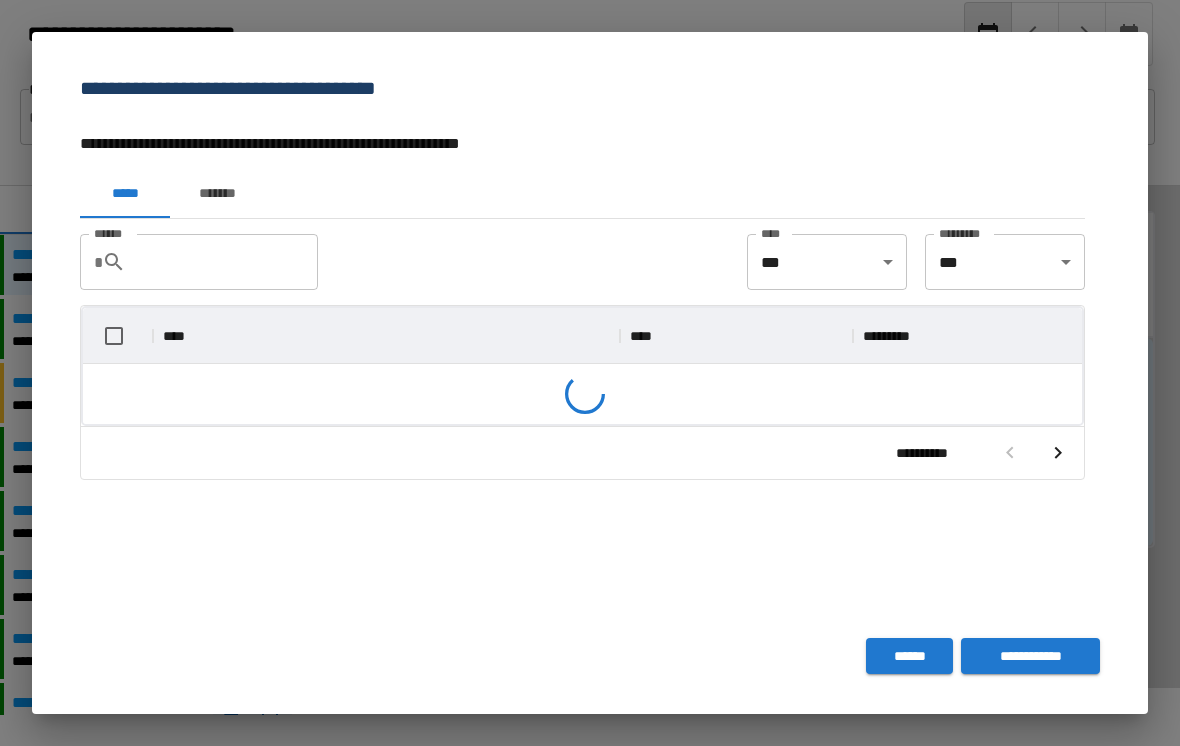 scroll, scrollTop: 116, scrollLeft: 999, axis: both 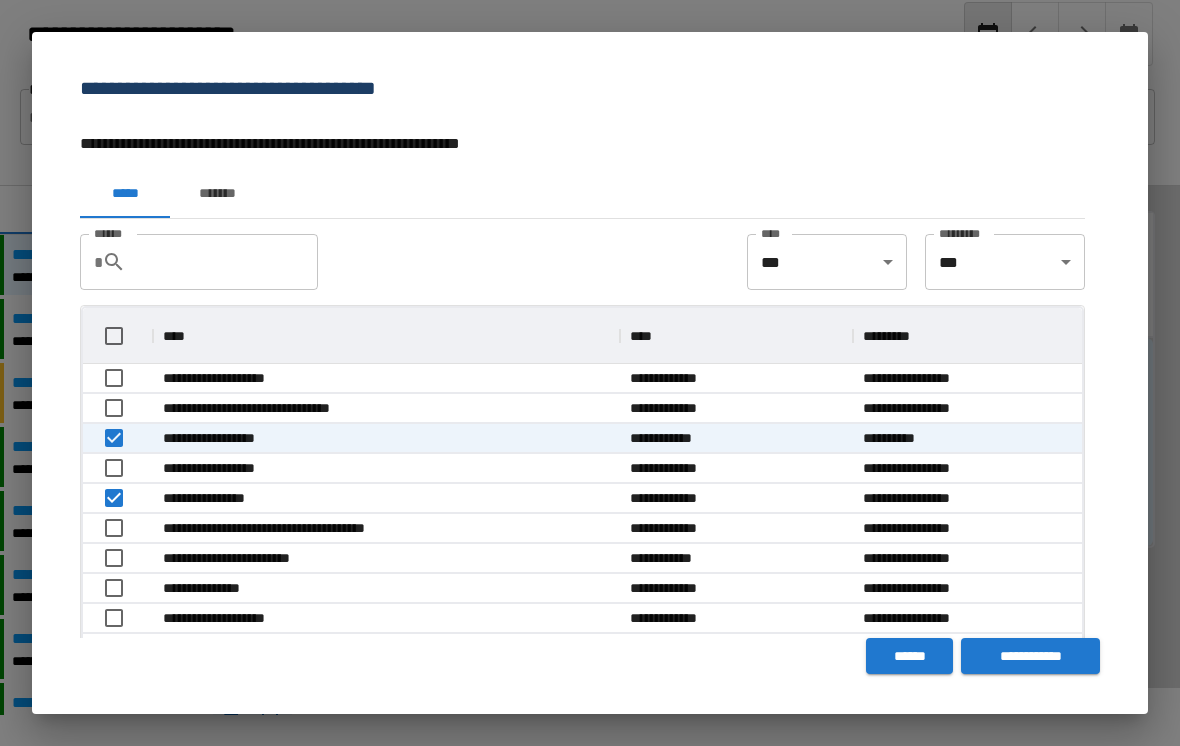 click on "**********" at bounding box center (1030, 656) 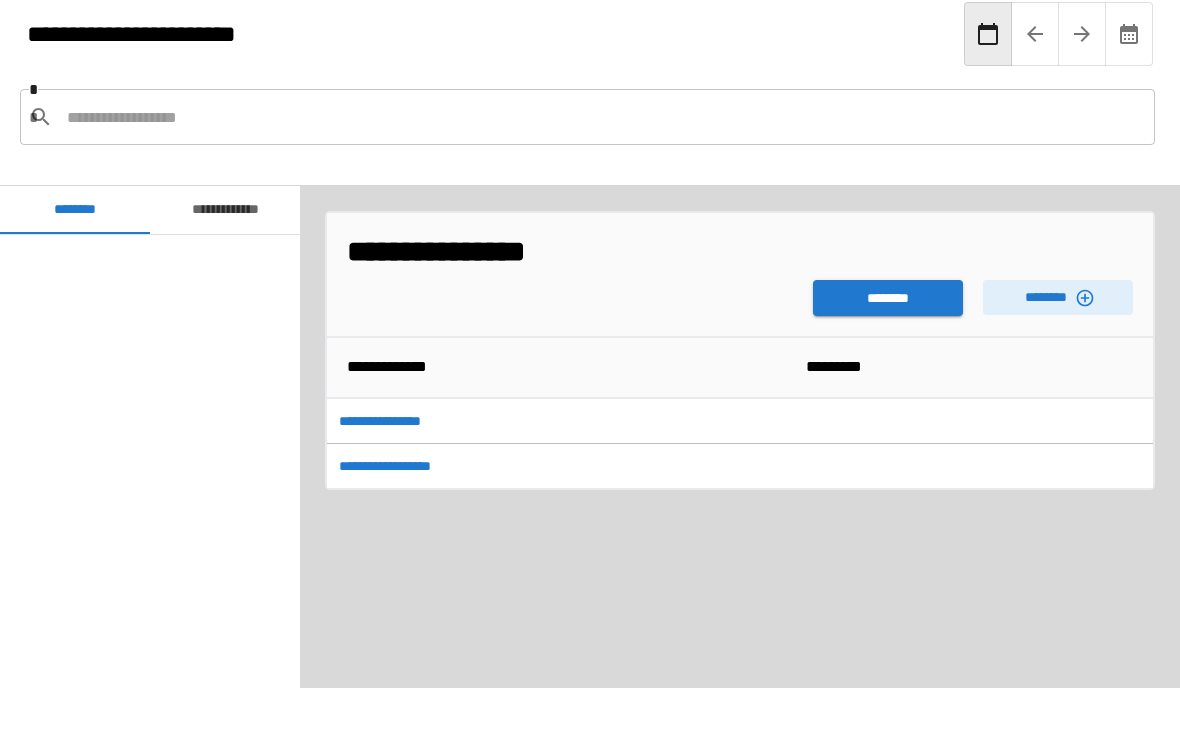 scroll, scrollTop: 3480, scrollLeft: 0, axis: vertical 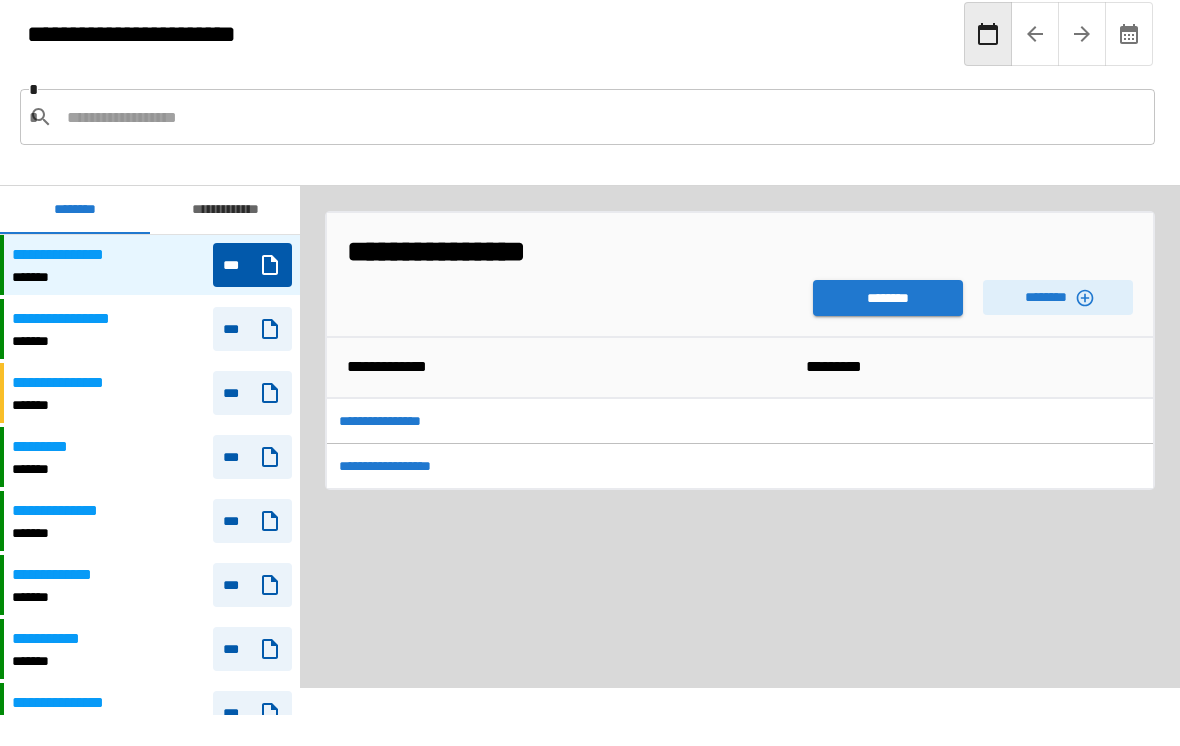 click on "********" at bounding box center [888, 298] 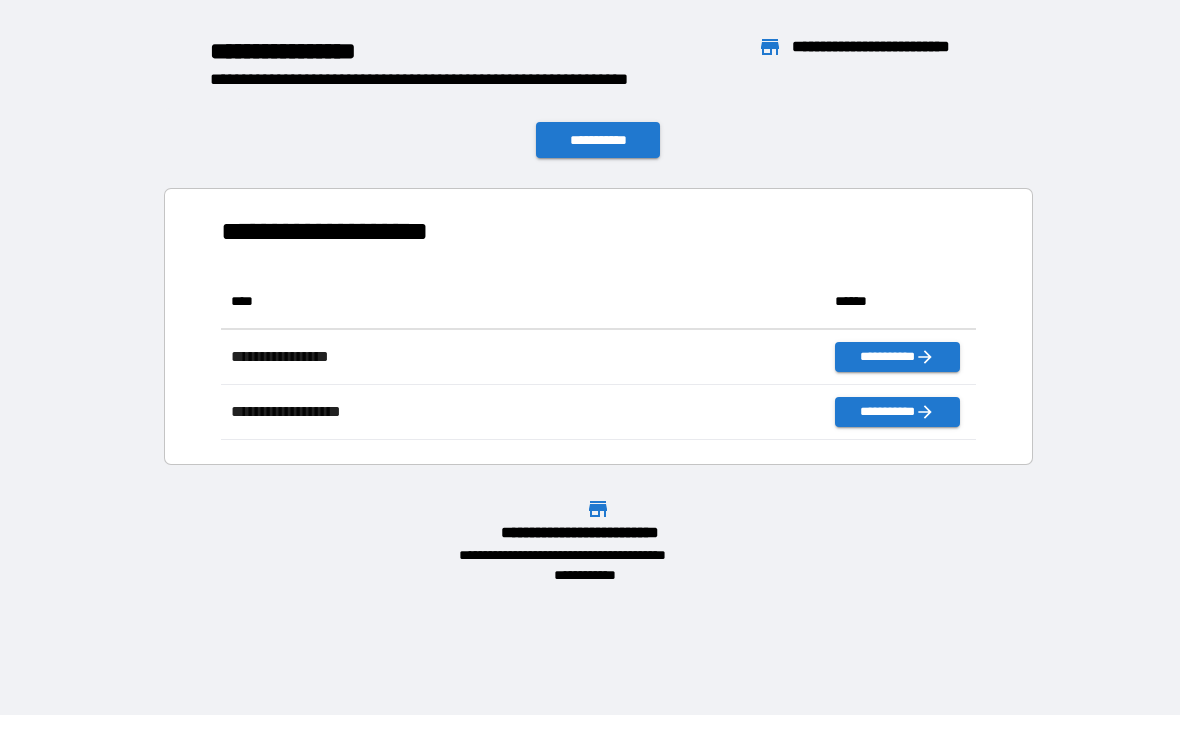 scroll, scrollTop: 1, scrollLeft: 1, axis: both 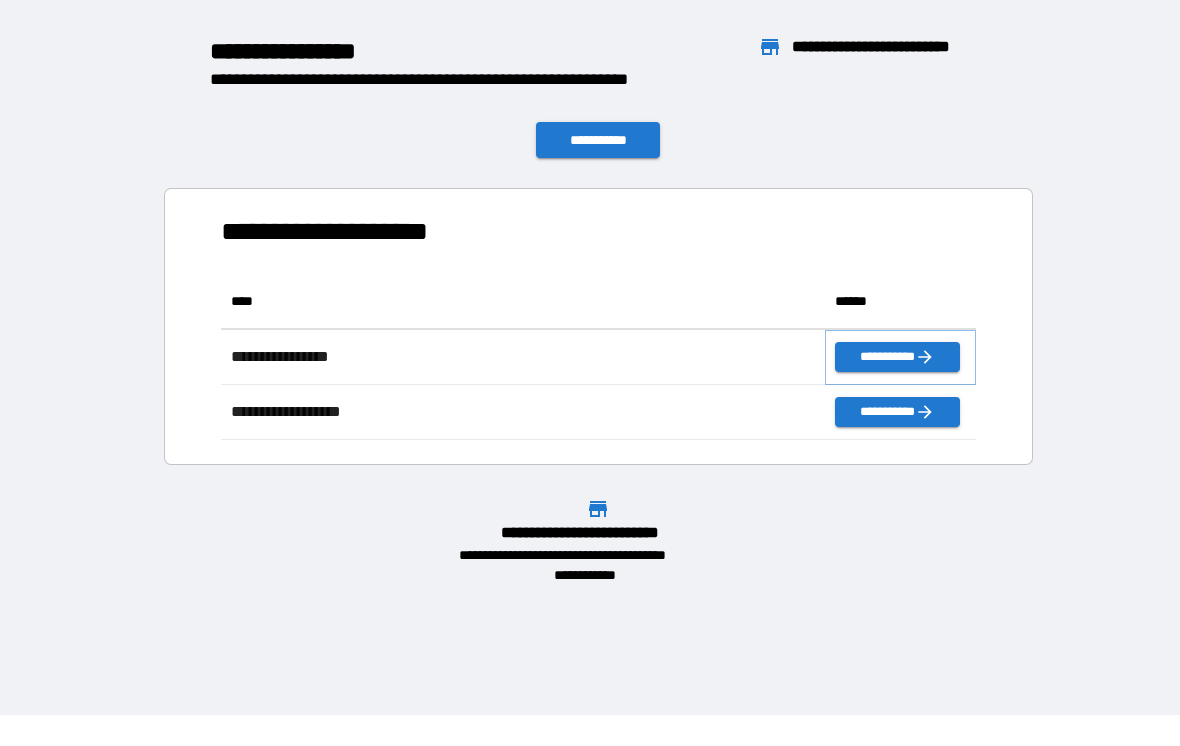 click on "**********" at bounding box center [897, 357] 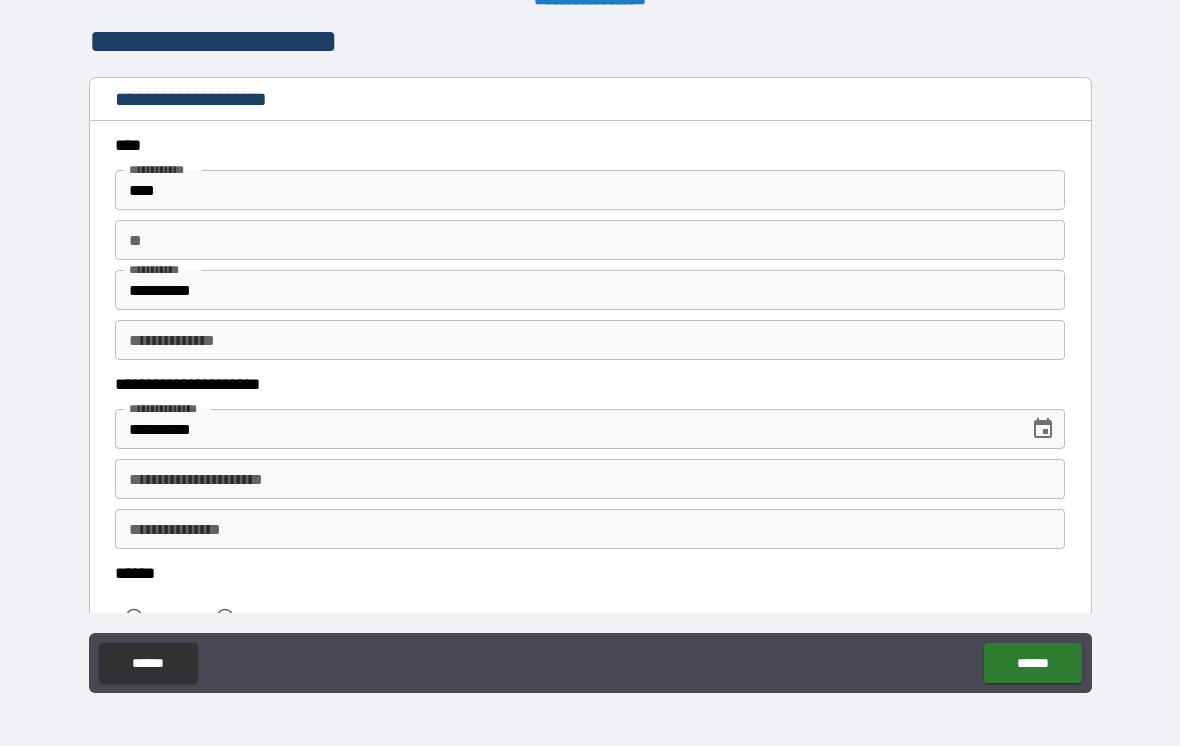click on "**********" at bounding box center [590, 290] 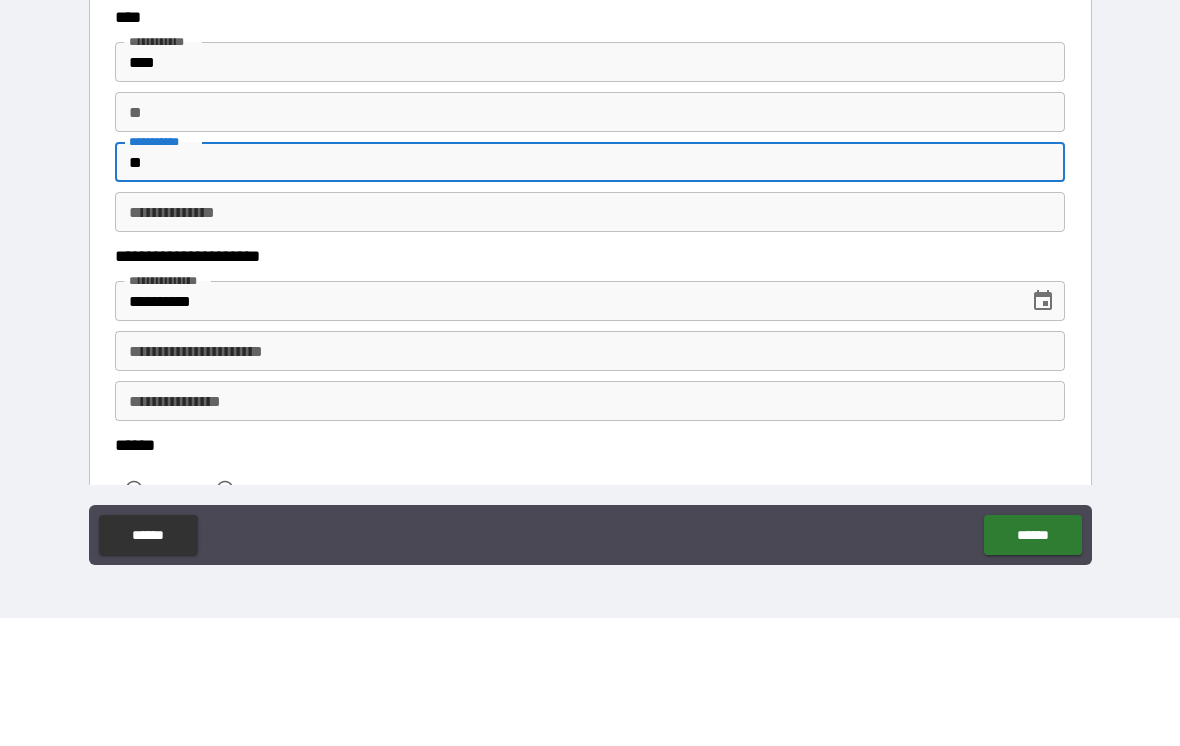 type on "*" 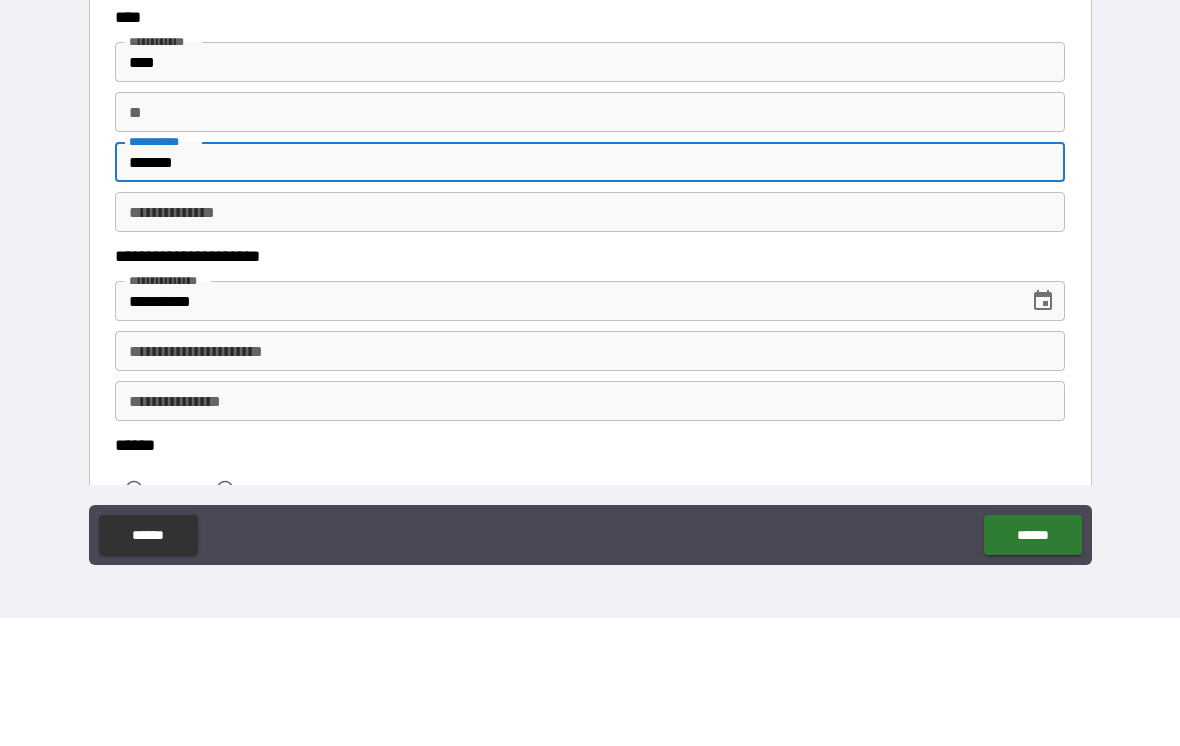 type on "*******" 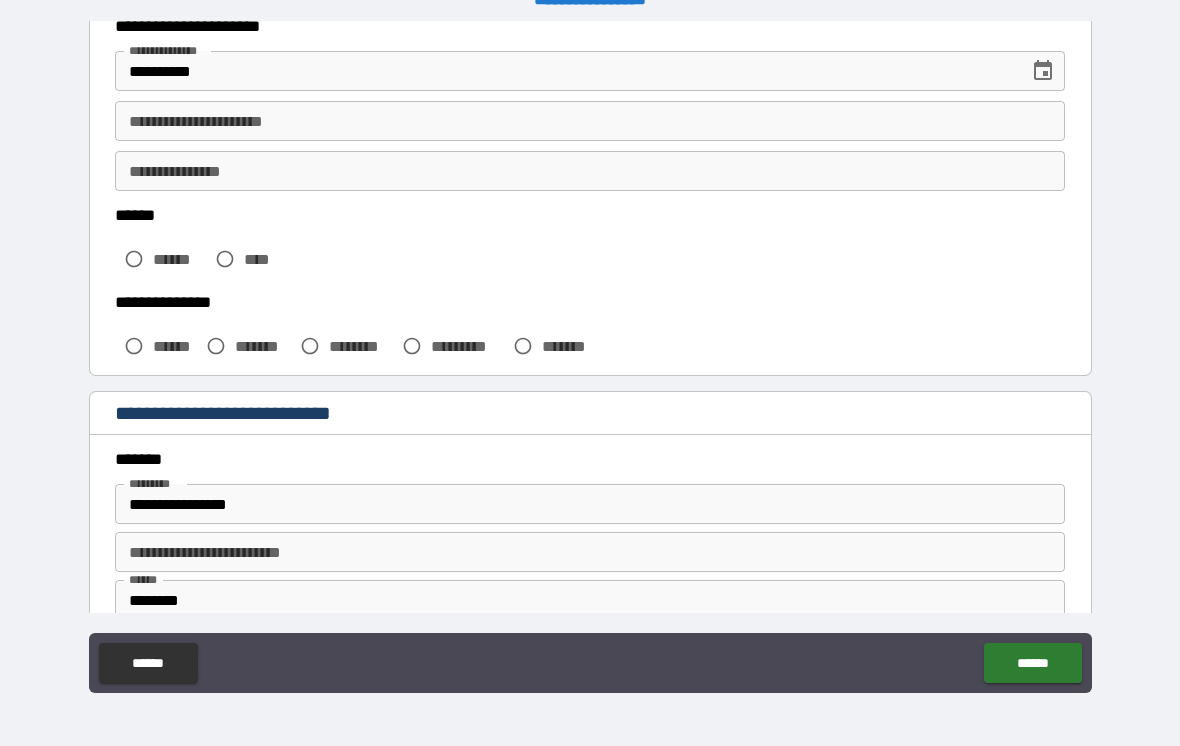scroll, scrollTop: 364, scrollLeft: 0, axis: vertical 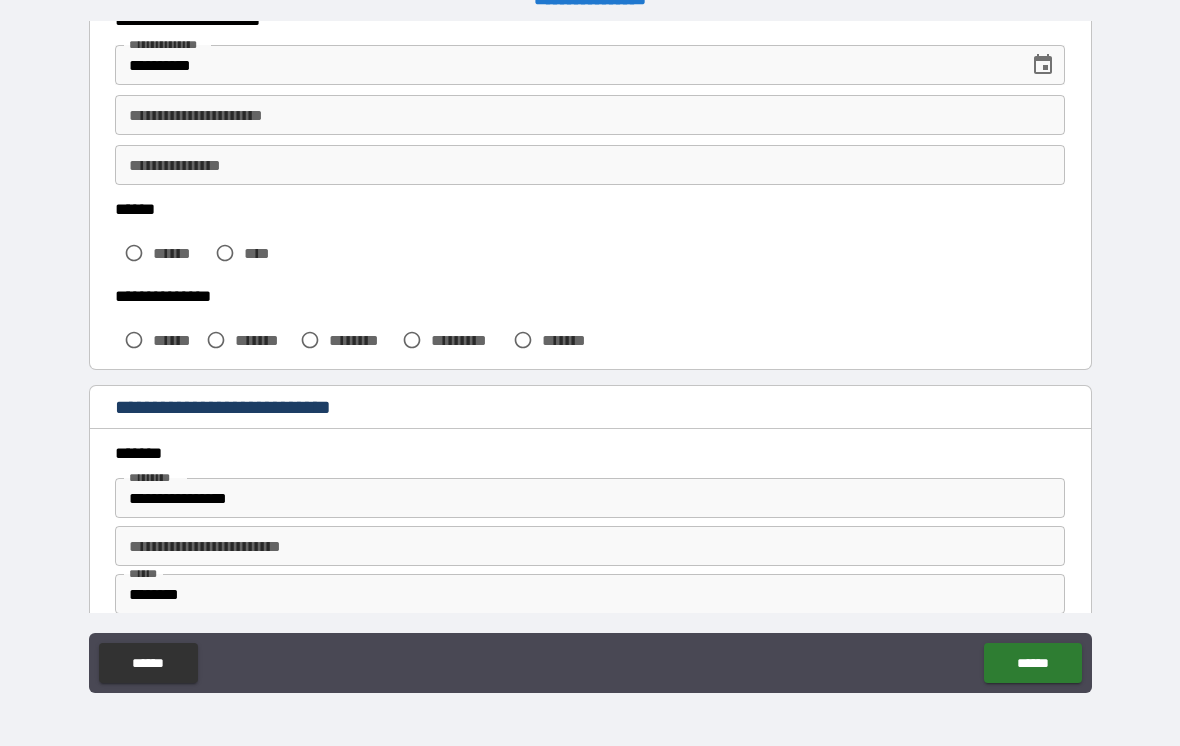 click on "**********" at bounding box center [590, 115] 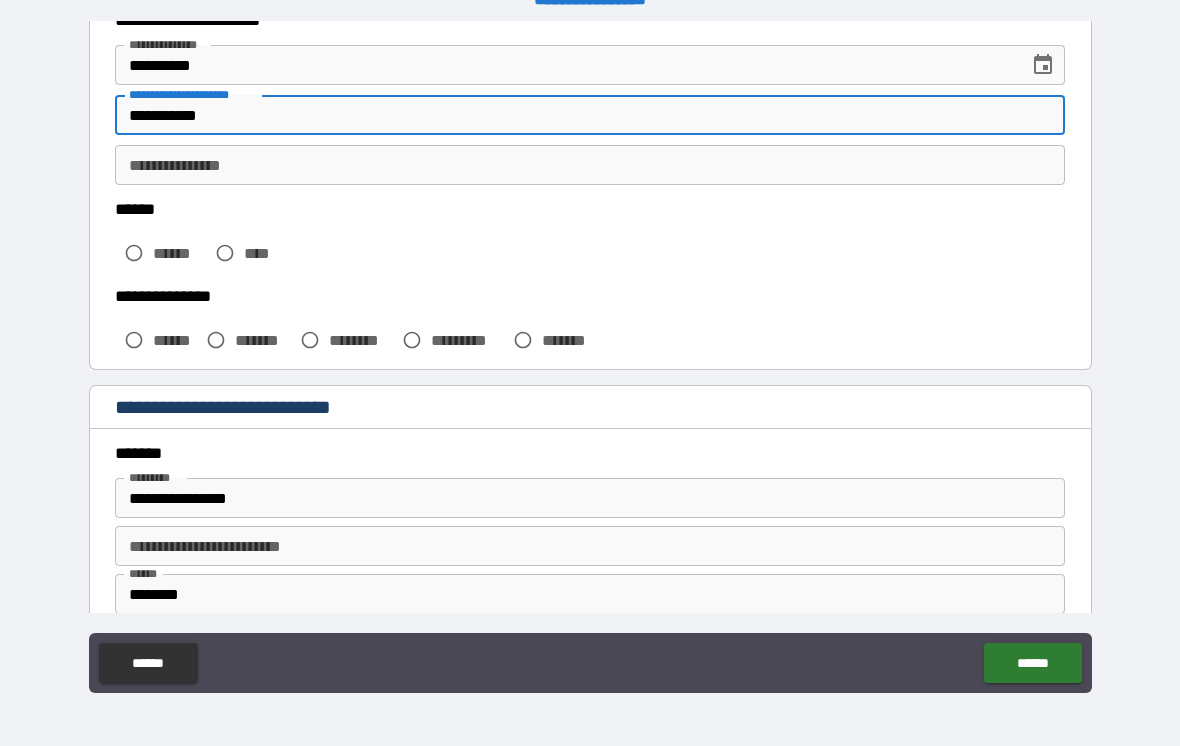 type on "**********" 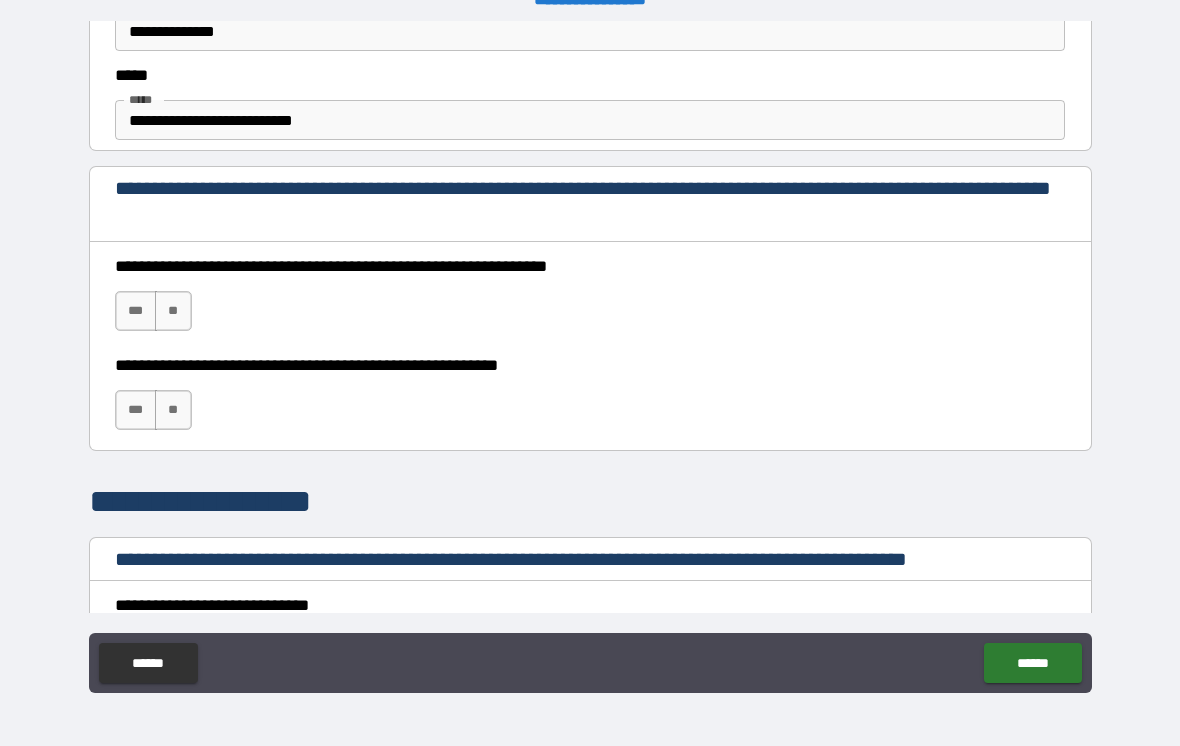 scroll, scrollTop: 1214, scrollLeft: 0, axis: vertical 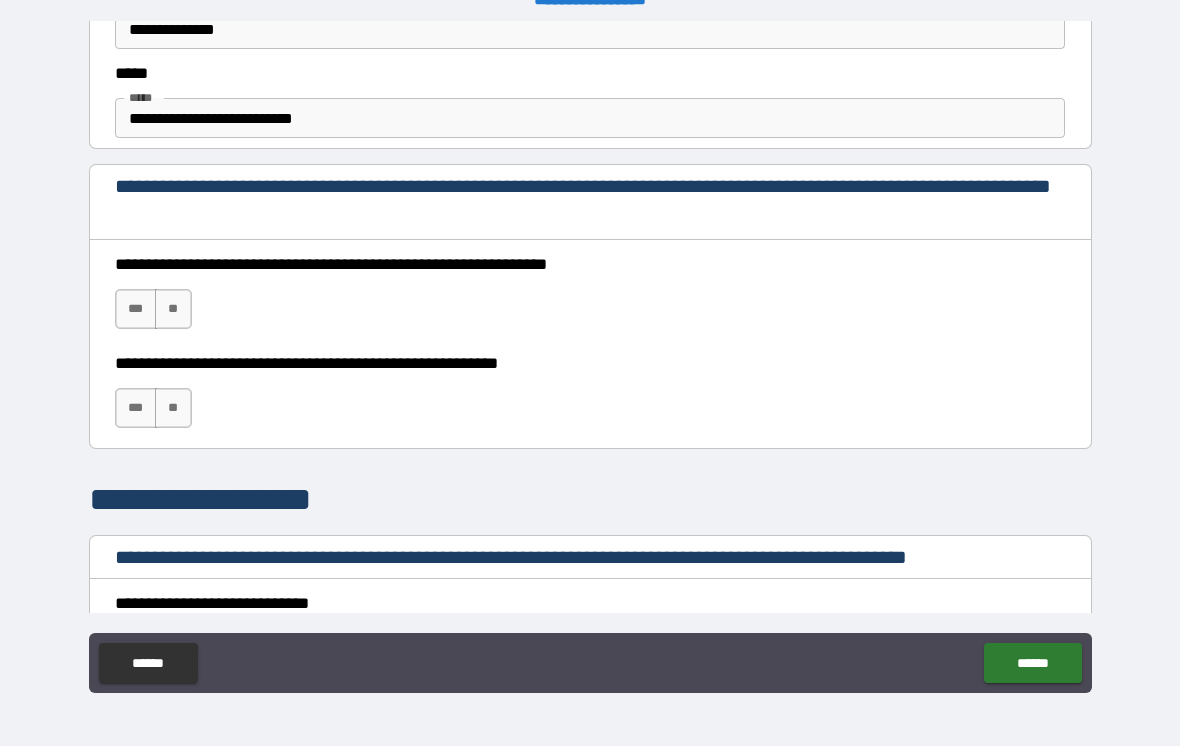 click on "**********" at bounding box center (590, 299) 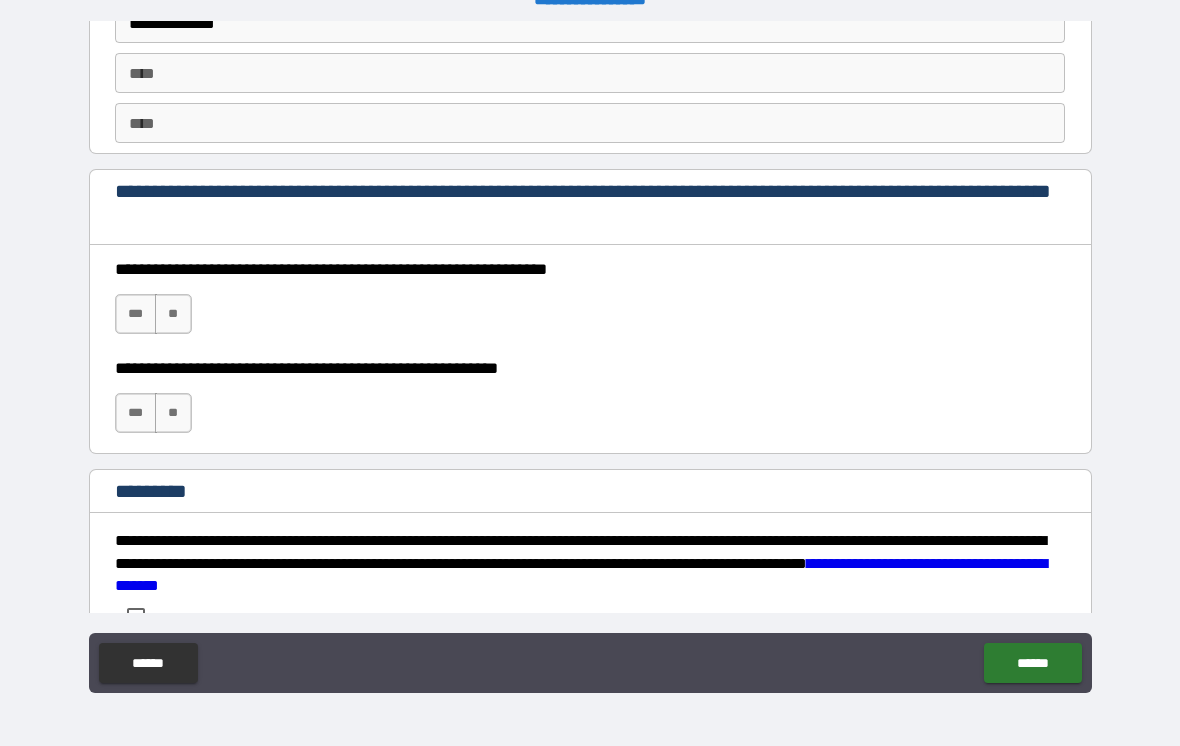 scroll, scrollTop: 2813, scrollLeft: 0, axis: vertical 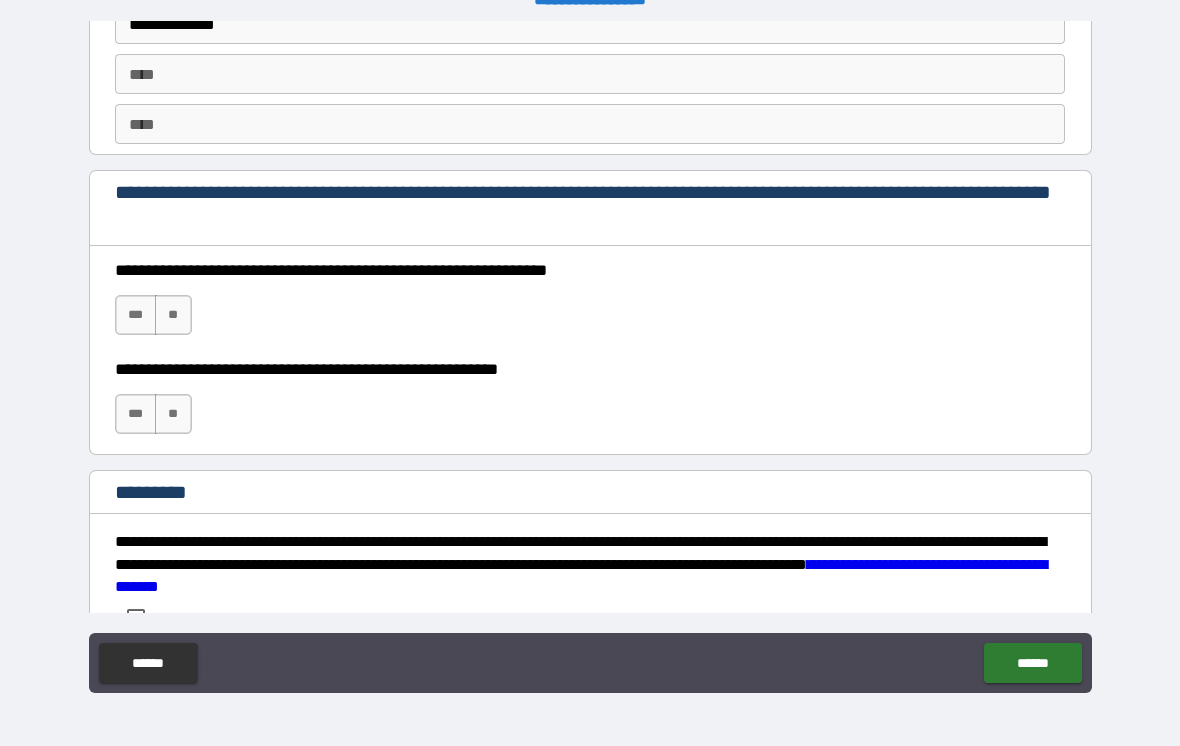 click on "***" at bounding box center (136, 315) 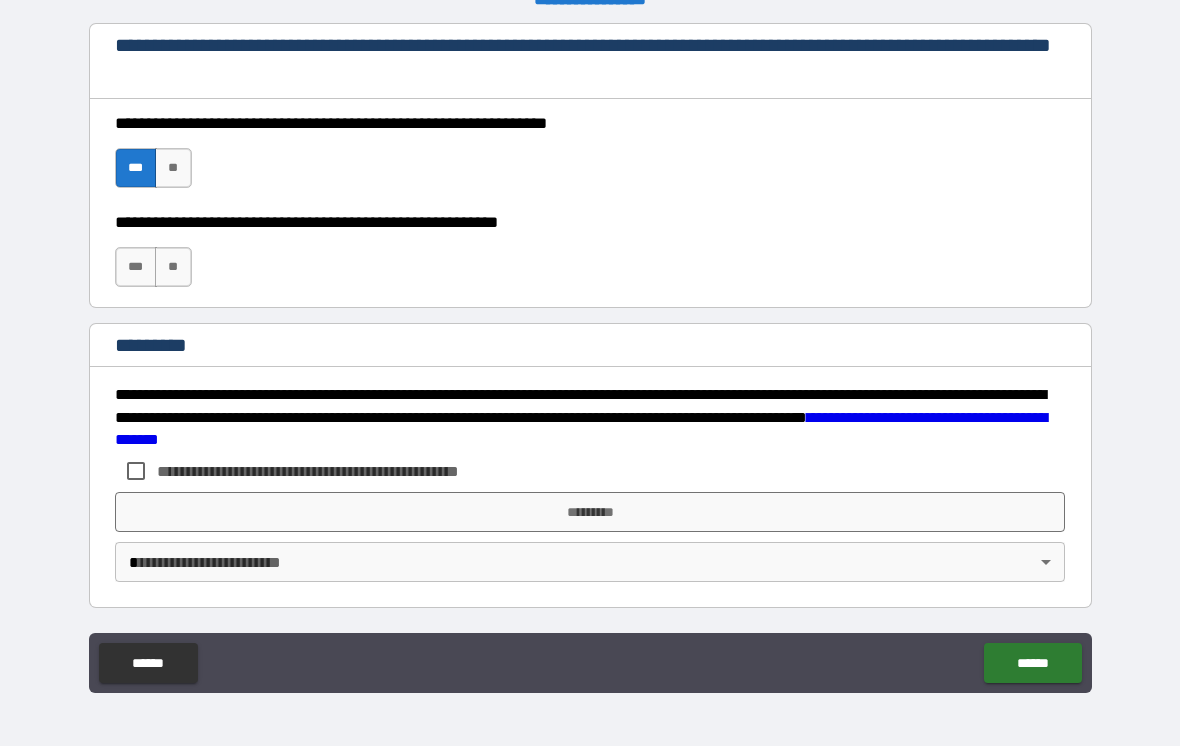 scroll, scrollTop: 2960, scrollLeft: 0, axis: vertical 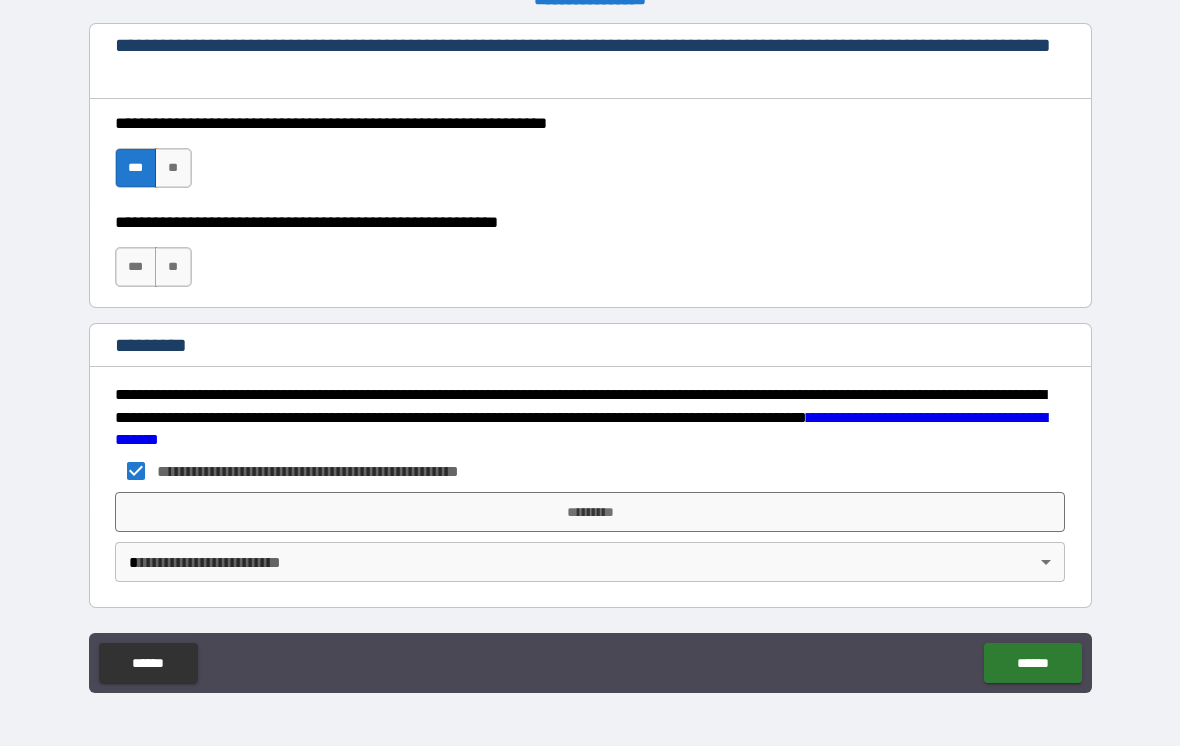 click on "*********" at bounding box center [590, 512] 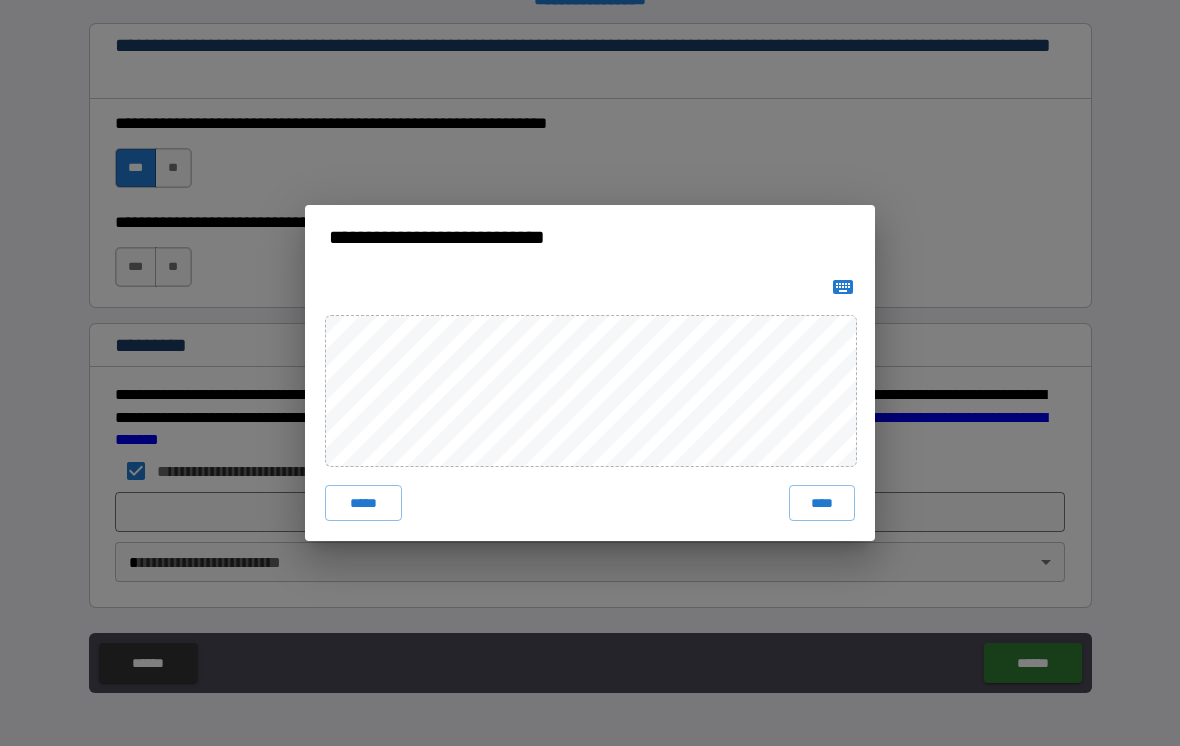 click on "****" at bounding box center (822, 503) 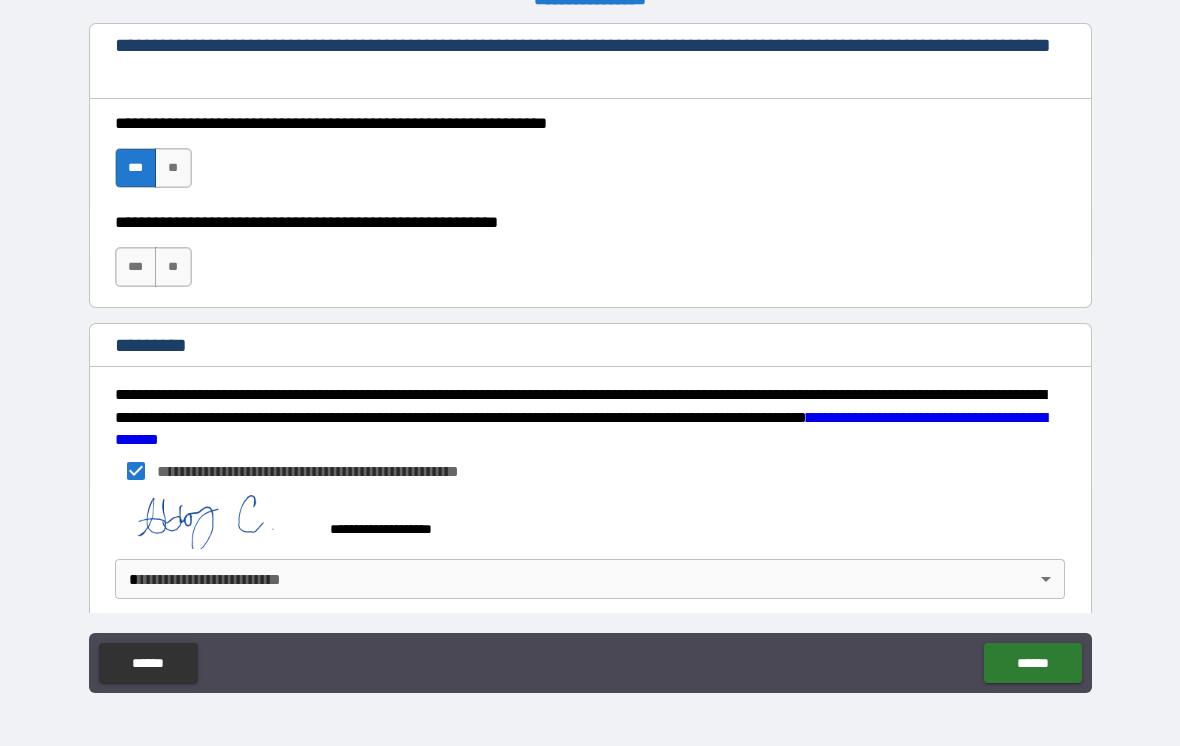 click on "**********" at bounding box center (590, 357) 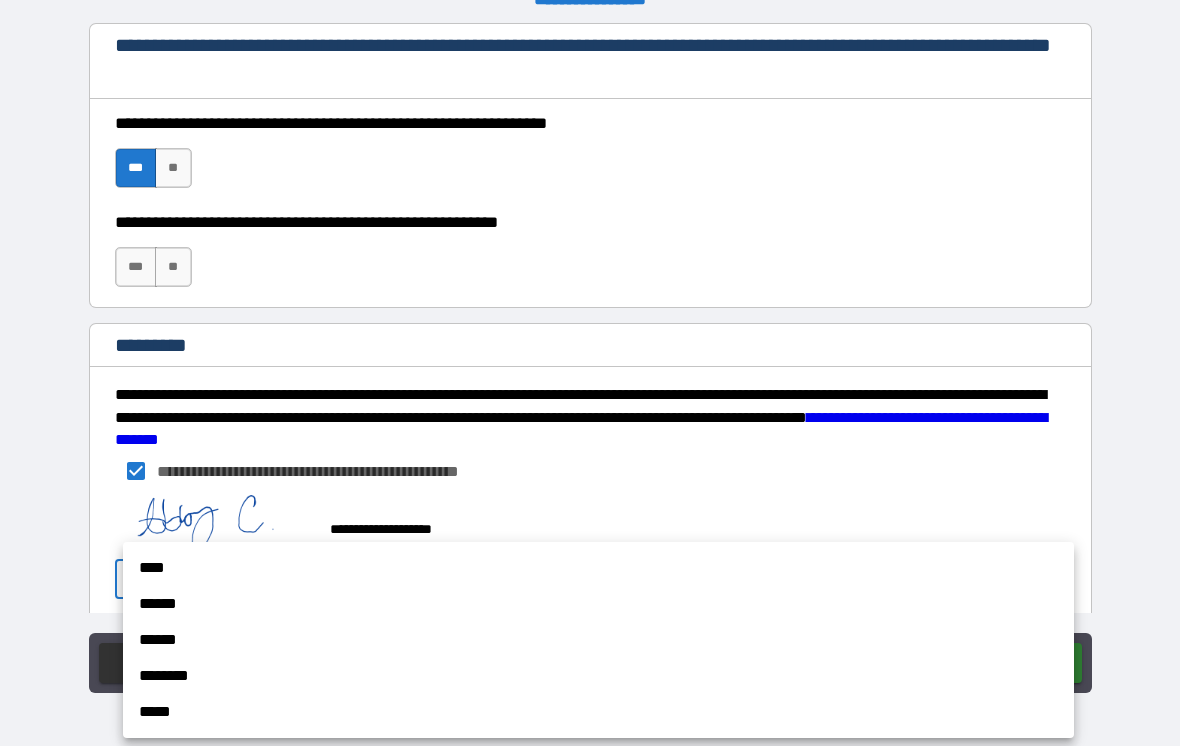 click on "****" at bounding box center [598, 568] 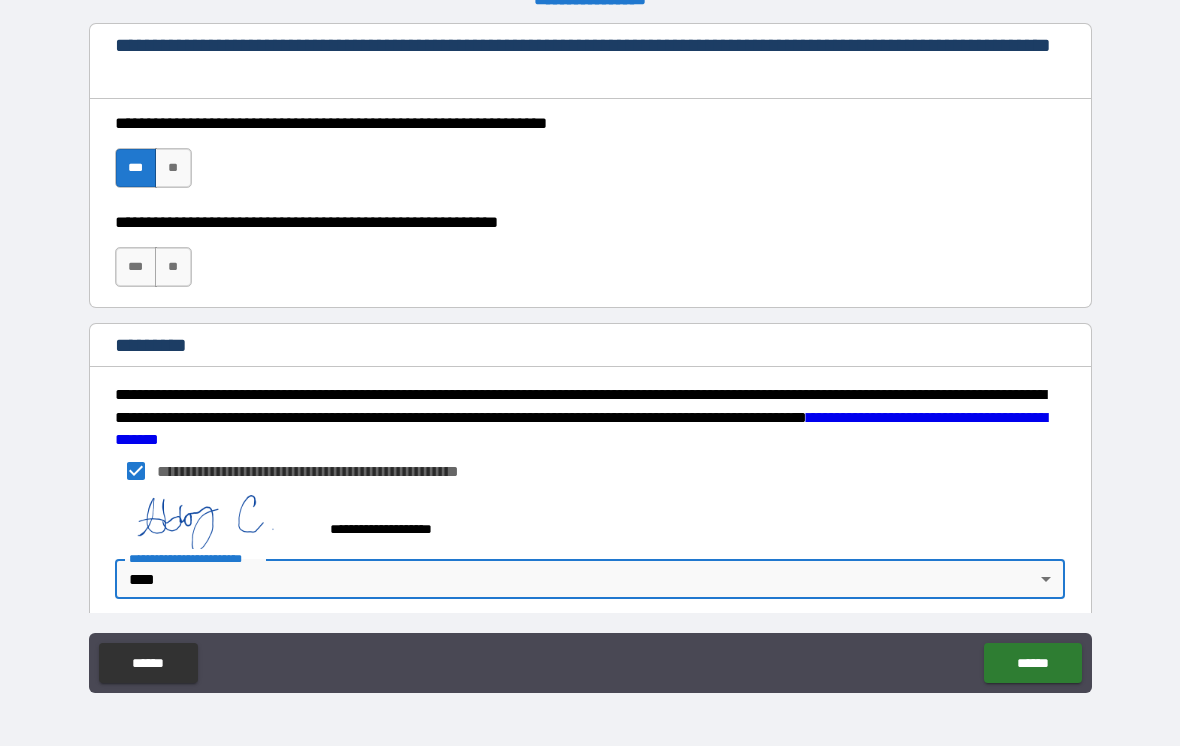 type on "*" 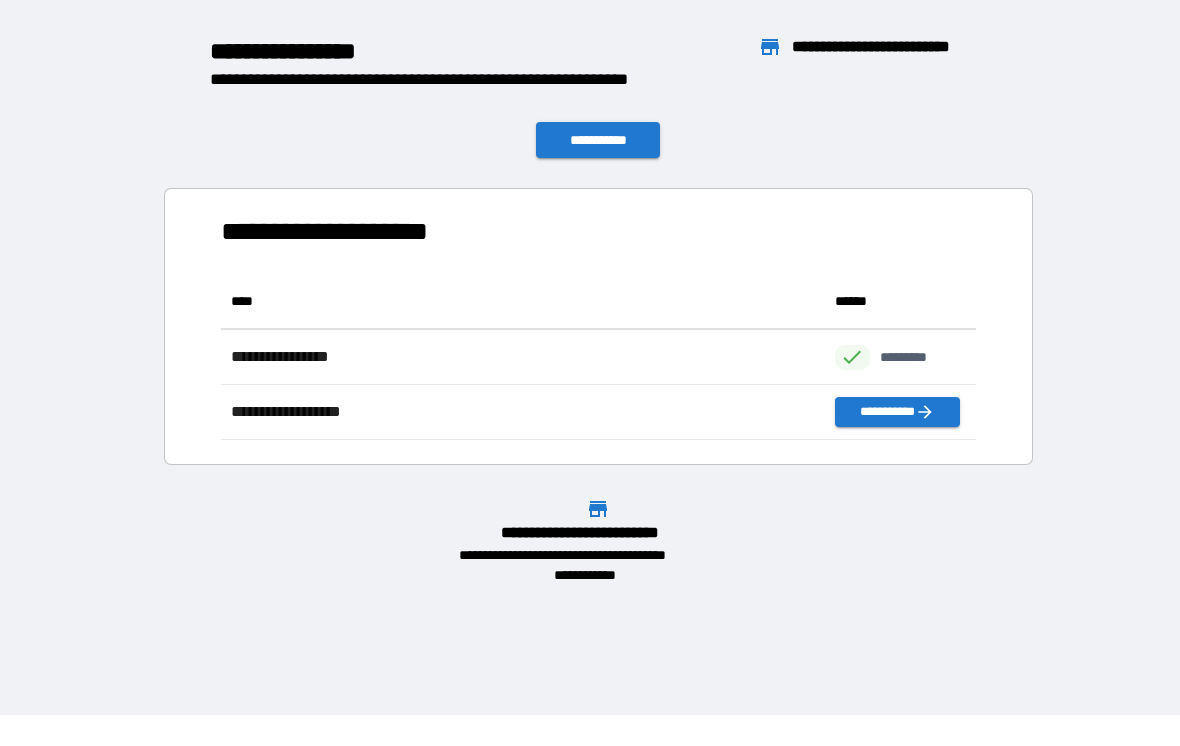 scroll, scrollTop: 1, scrollLeft: 1, axis: both 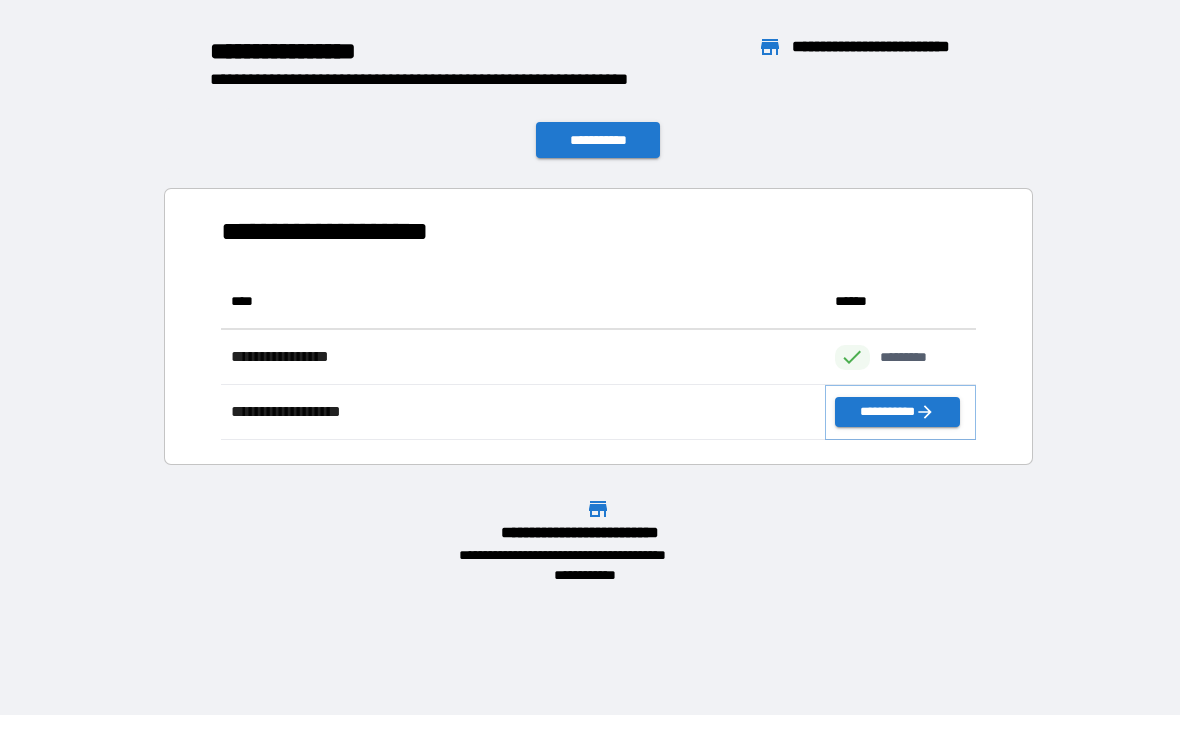 click on "**********" at bounding box center (897, 412) 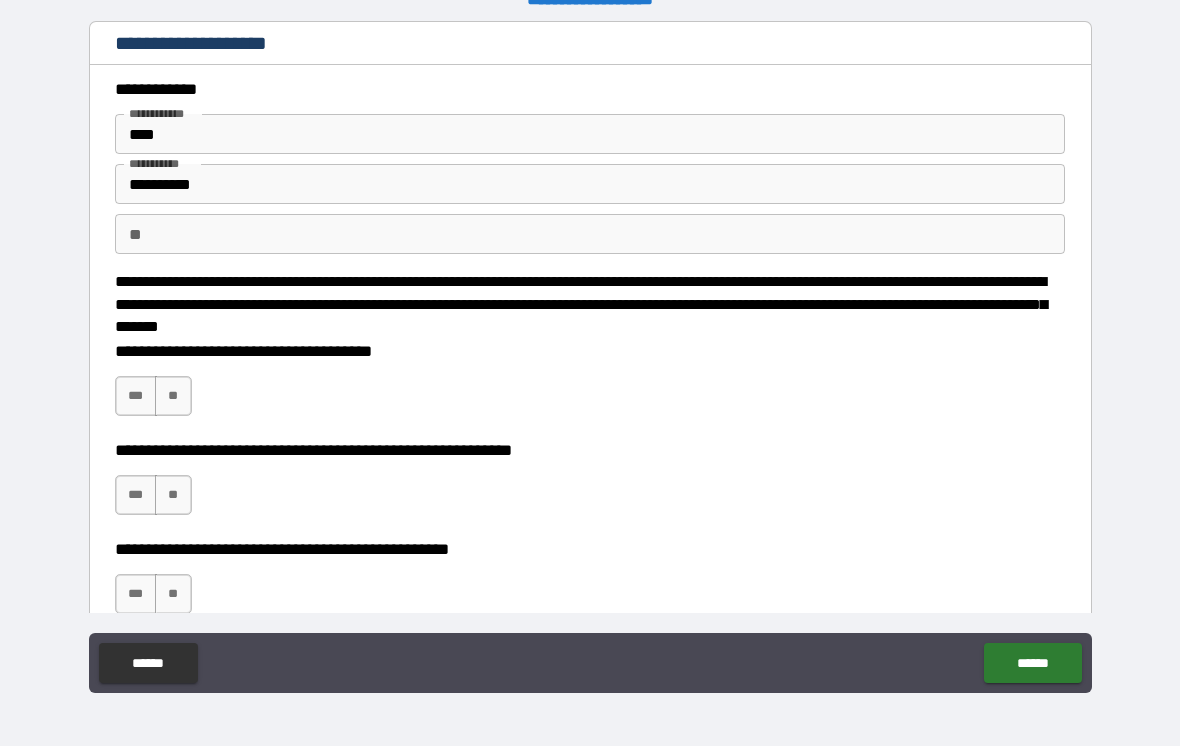 click on "******" at bounding box center (1032, 663) 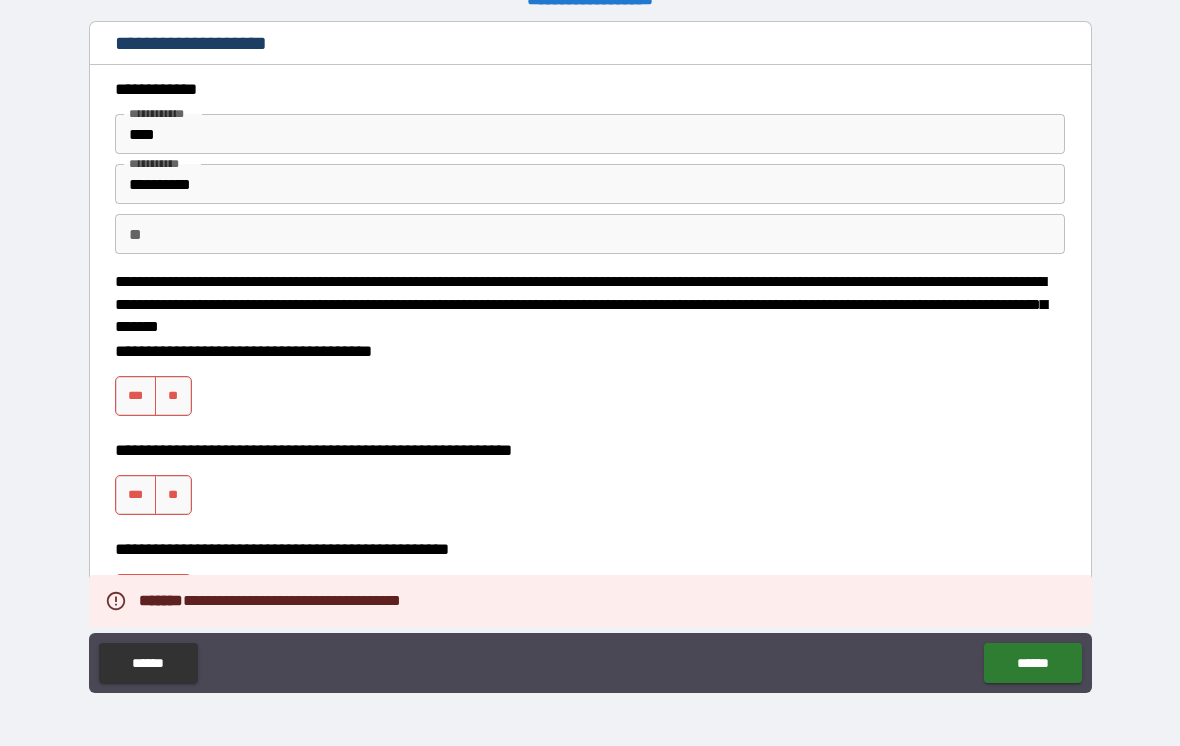 click on "**" at bounding box center (173, 396) 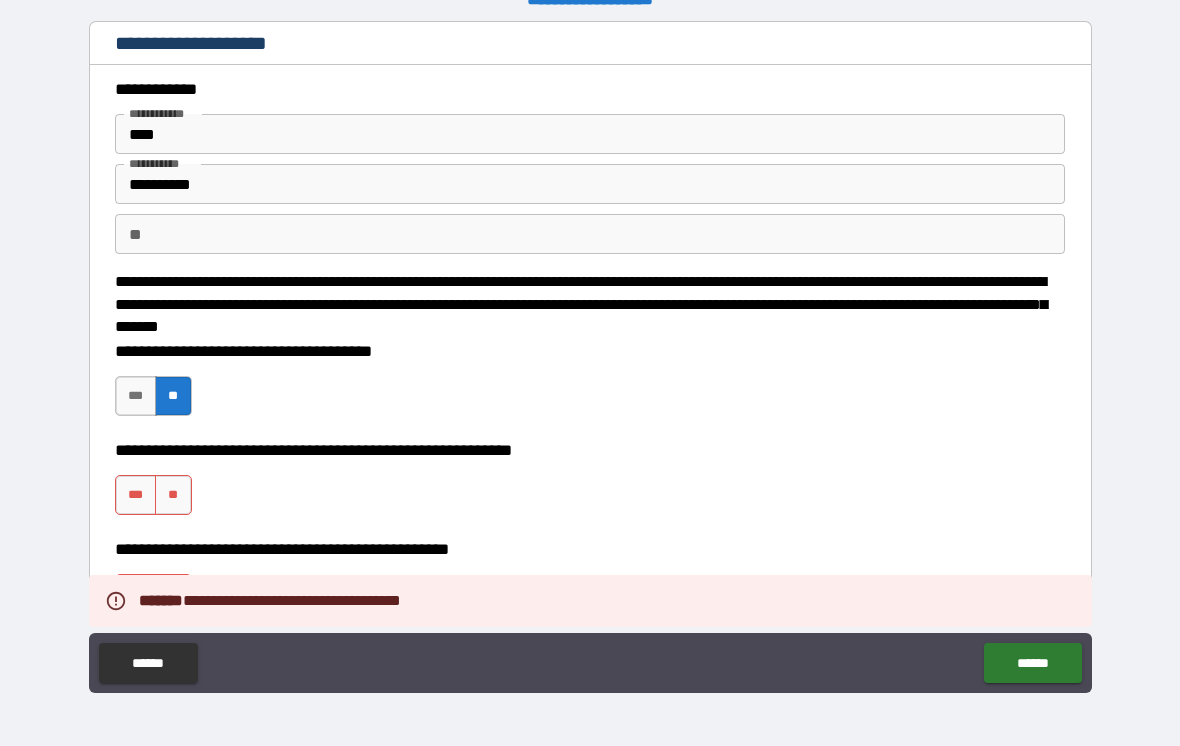 click on "**" at bounding box center (173, 495) 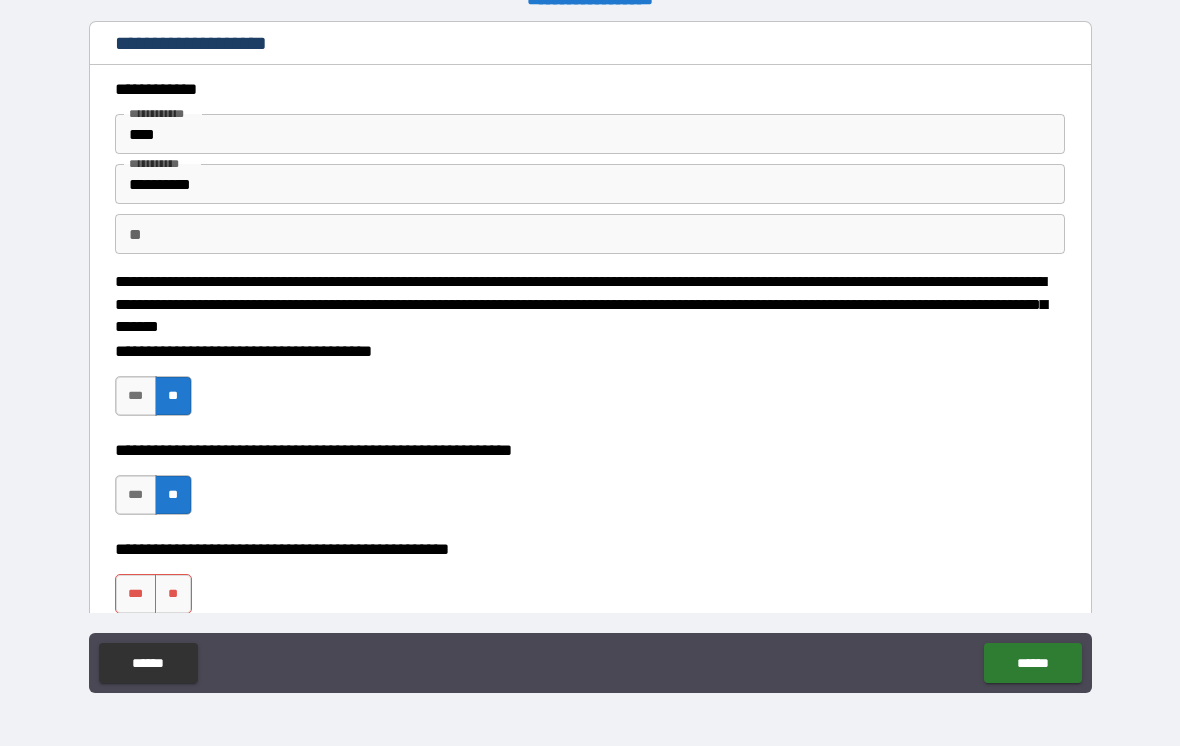 click on "******" at bounding box center (1032, 663) 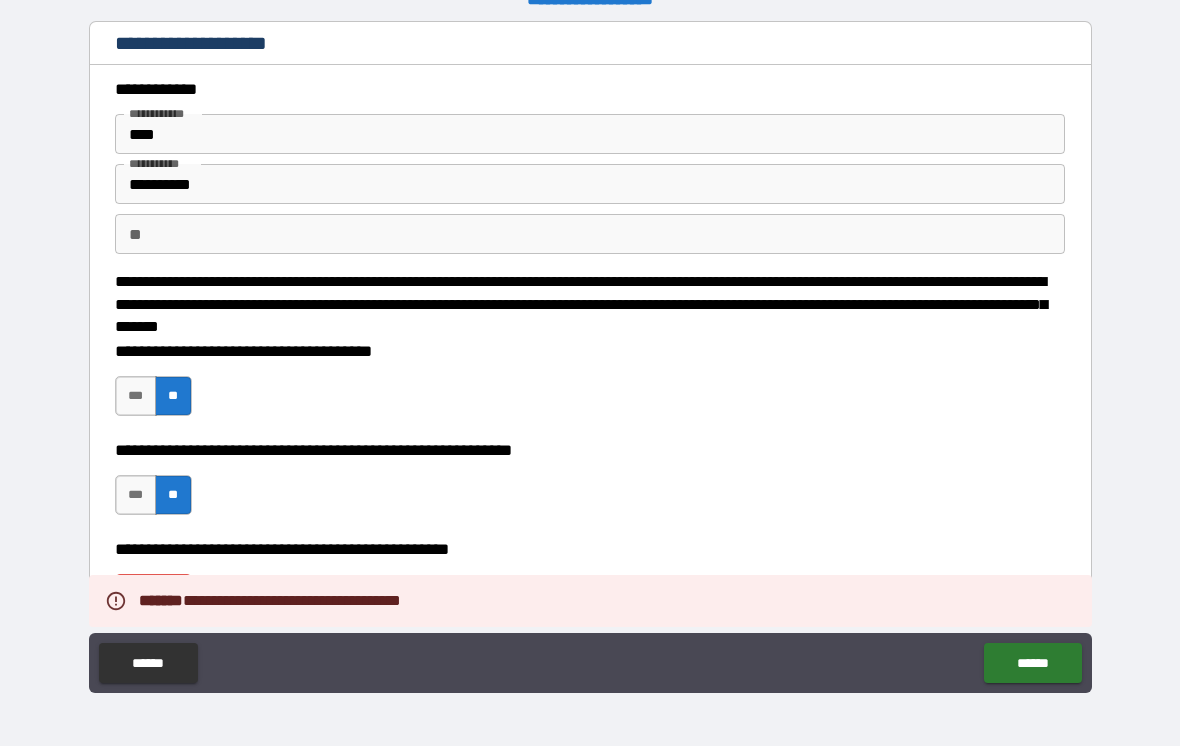 scroll, scrollTop: 0, scrollLeft: 0, axis: both 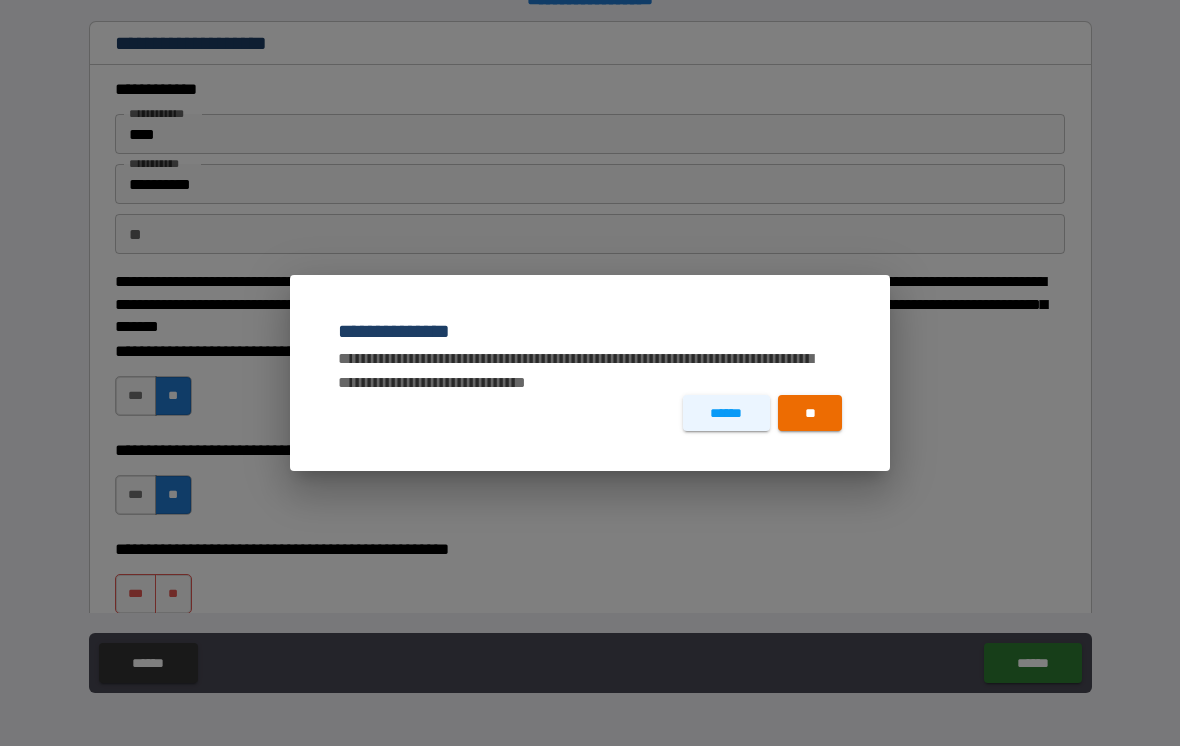 click on "**" at bounding box center [810, 413] 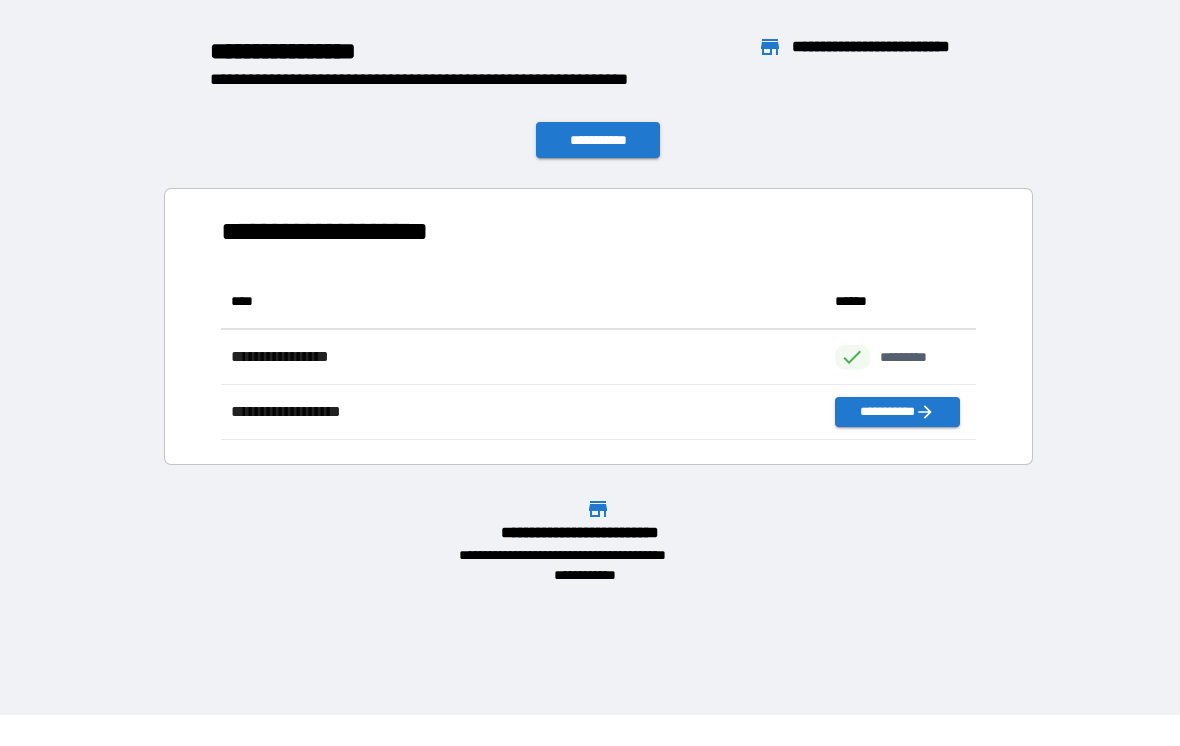 scroll, scrollTop: 1, scrollLeft: 1, axis: both 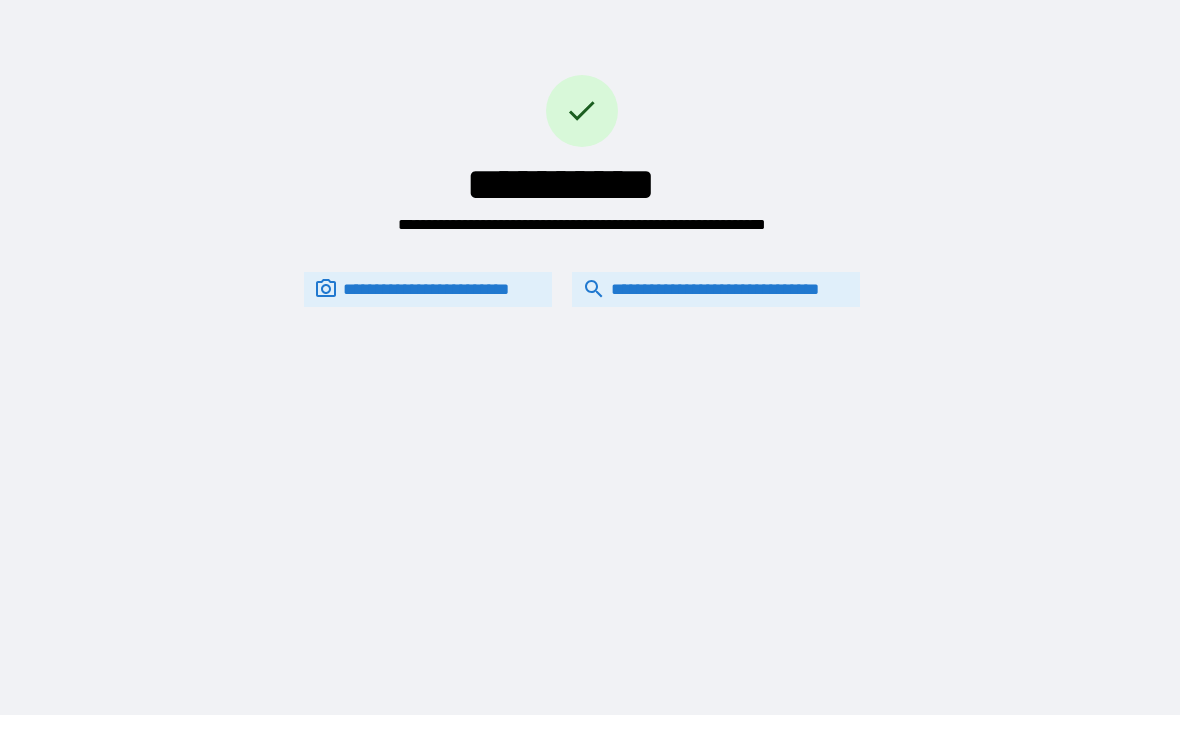 click on "**********" at bounding box center [716, 289] 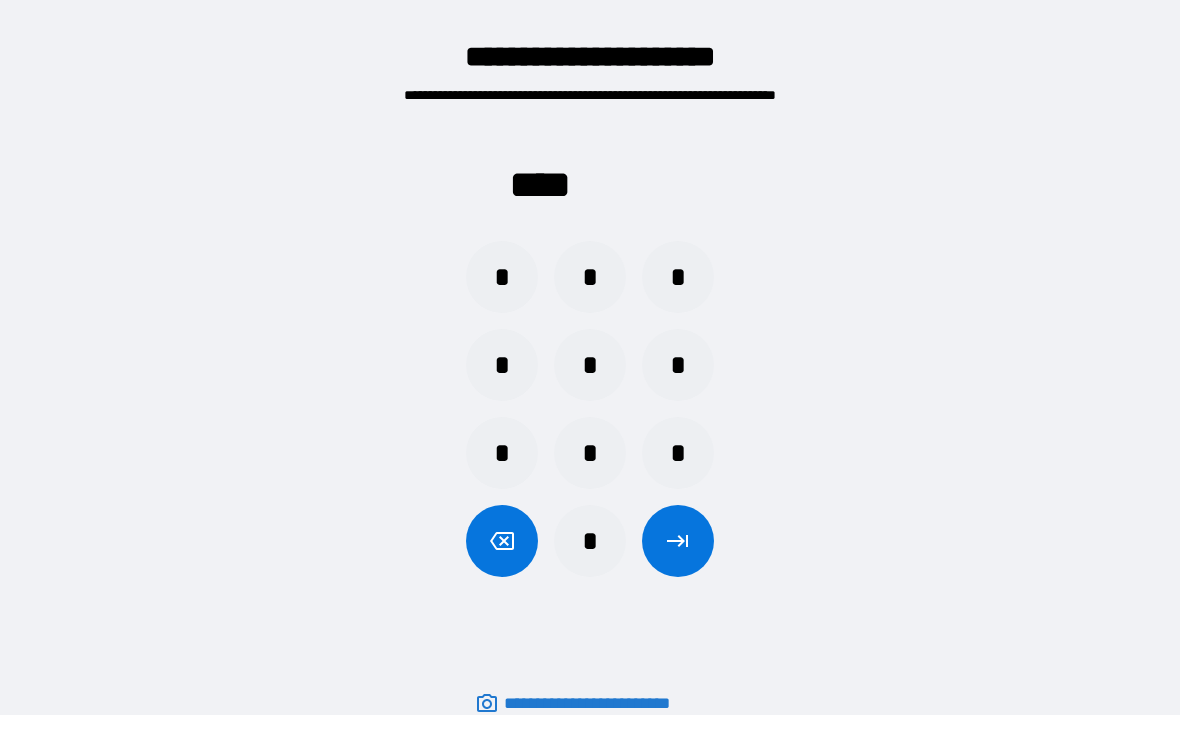 click on "*" at bounding box center [502, 277] 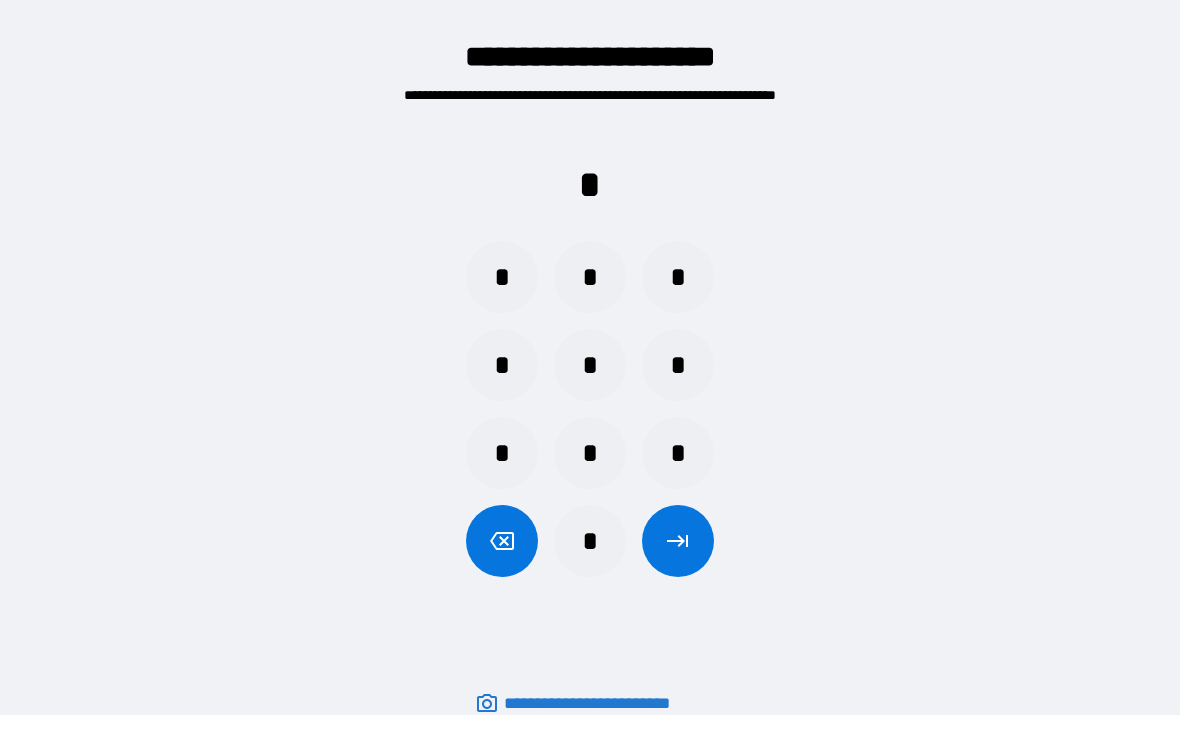 click on "*" at bounding box center (590, 277) 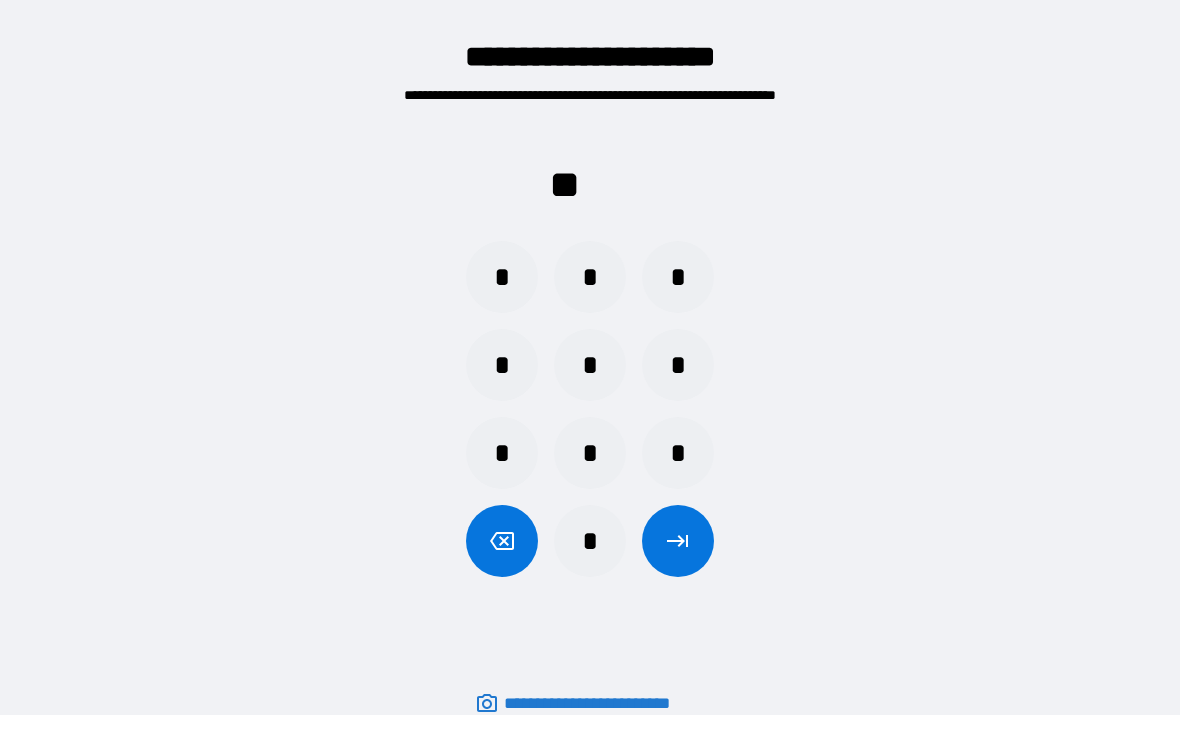 click on "*" at bounding box center [678, 453] 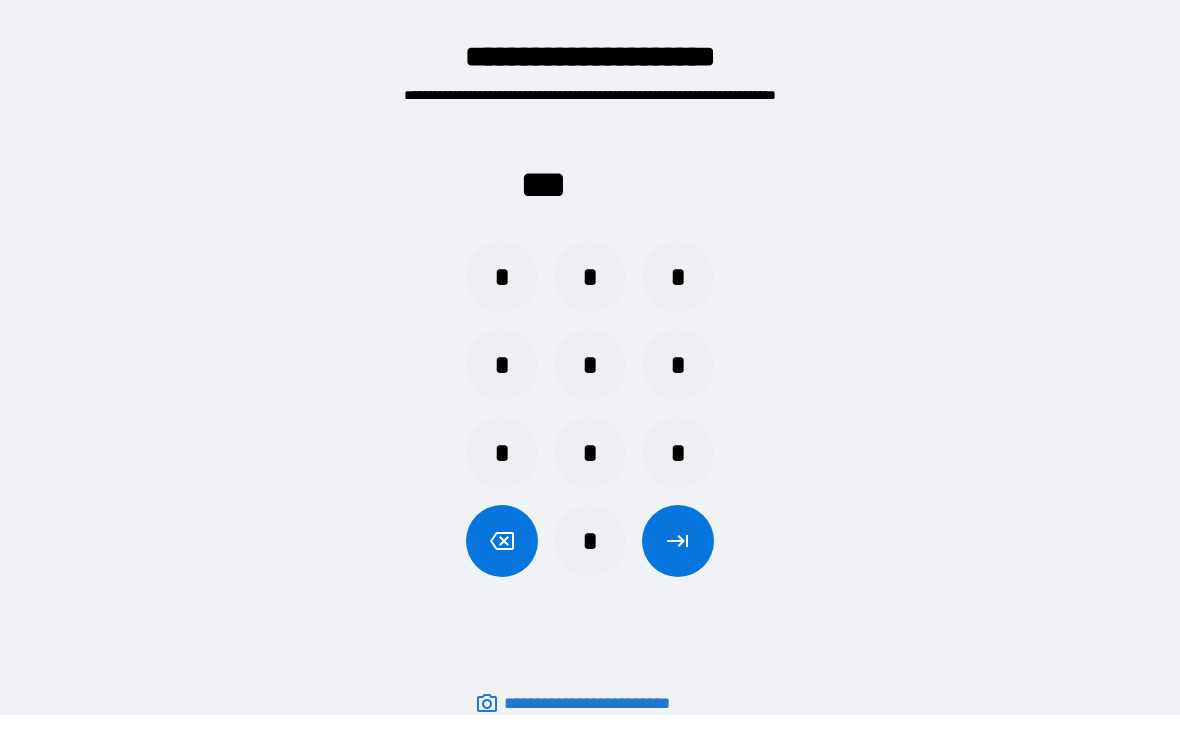 click on "*" at bounding box center [590, 365] 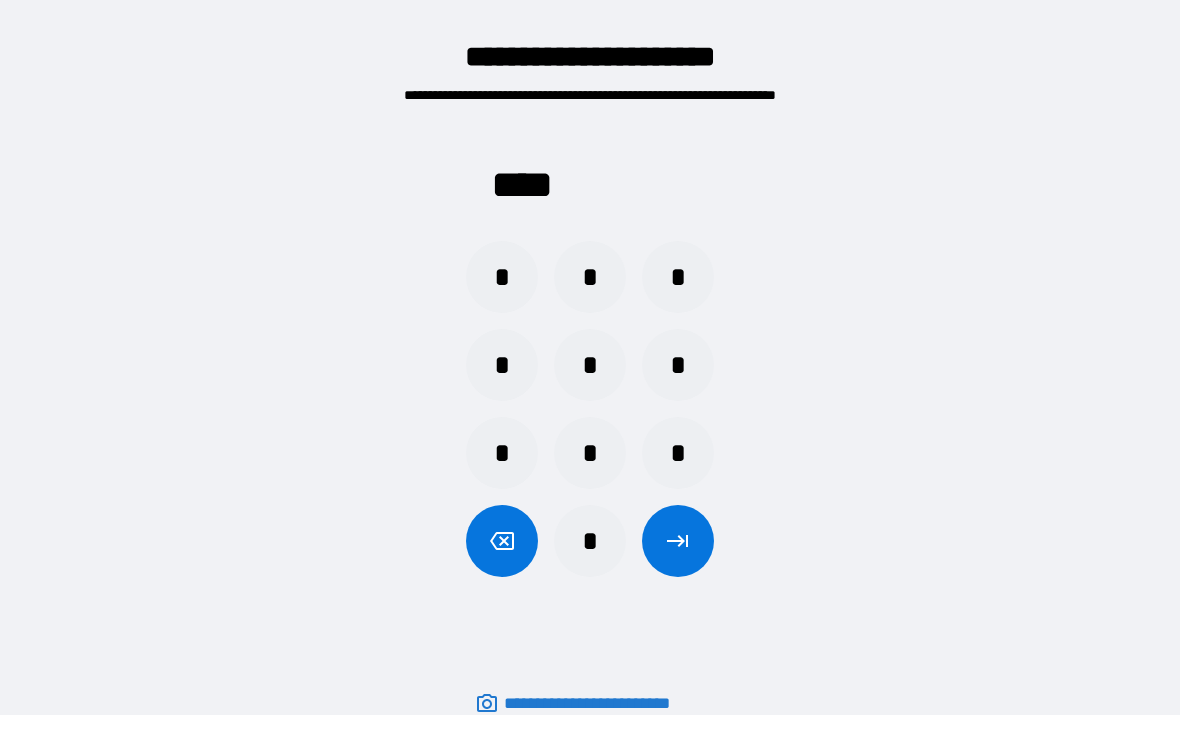 click 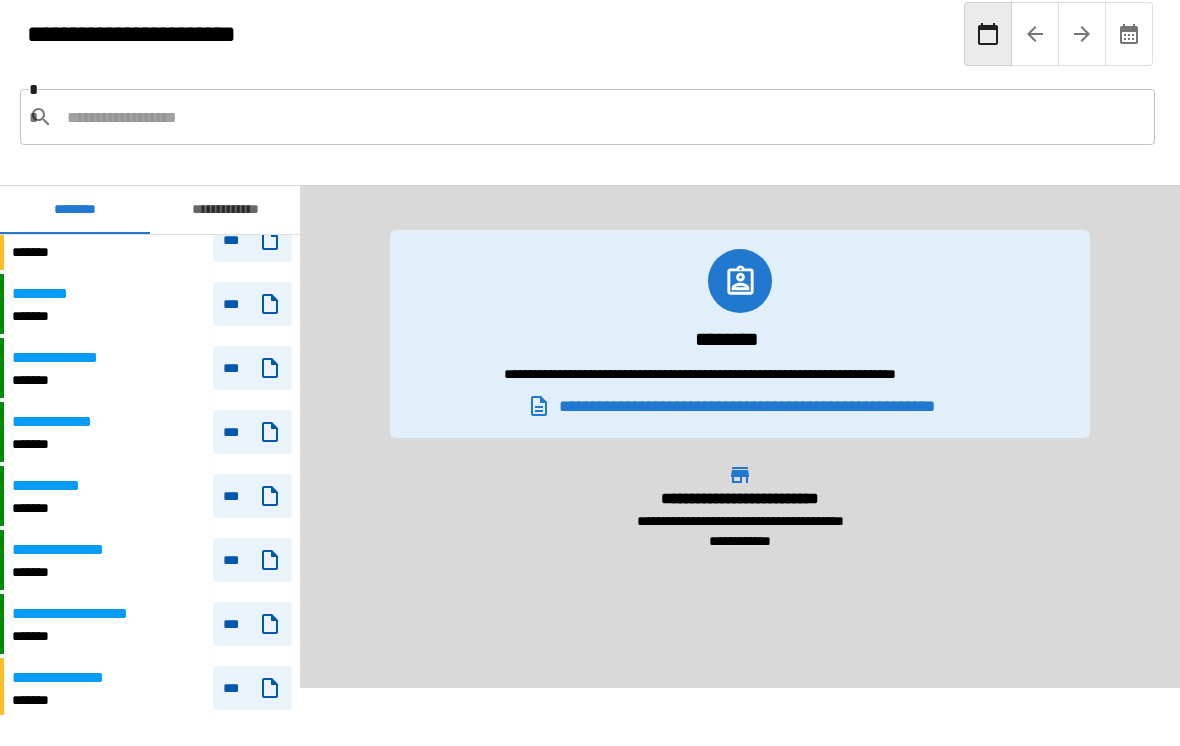 scroll, scrollTop: 3625, scrollLeft: 0, axis: vertical 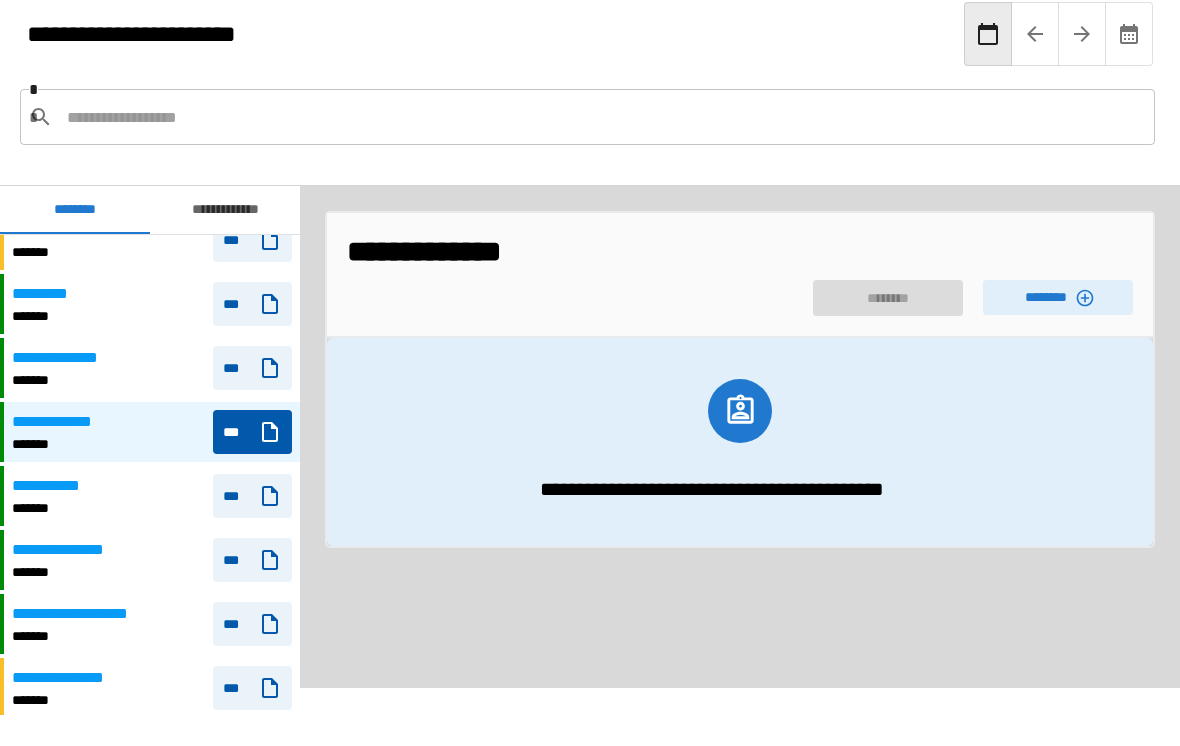 click on "********" at bounding box center [1058, 297] 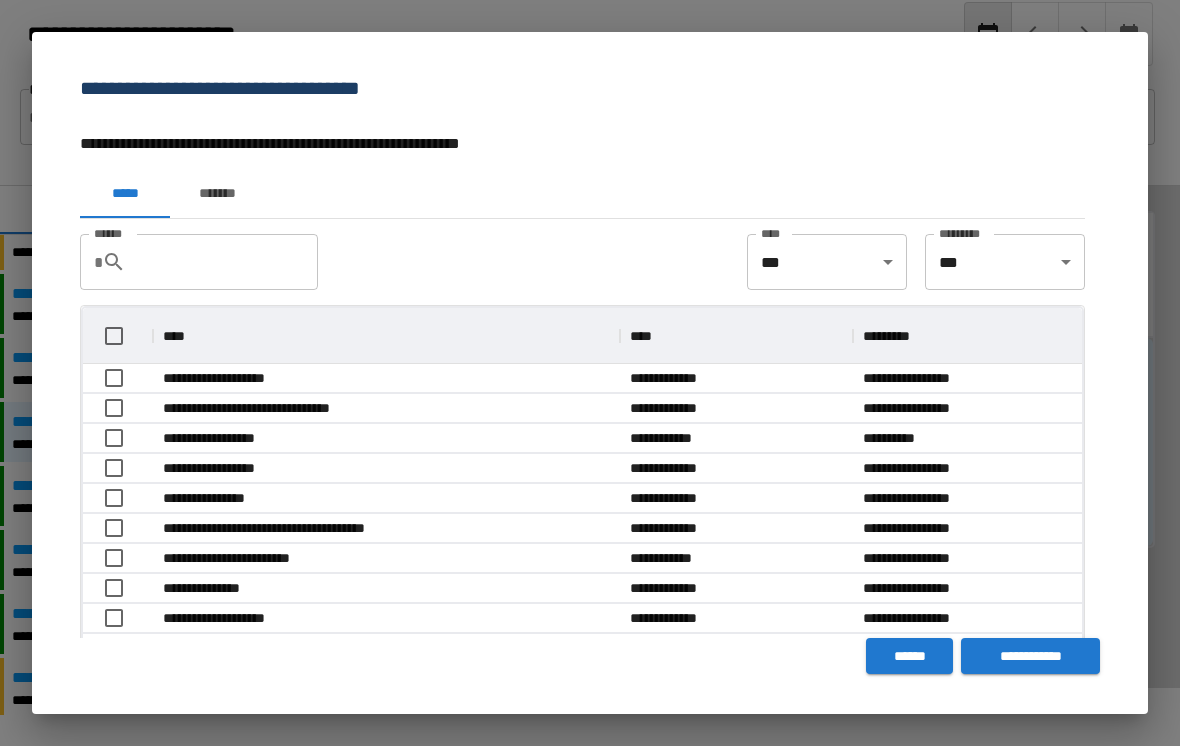 scroll, scrollTop: 356, scrollLeft: 999, axis: both 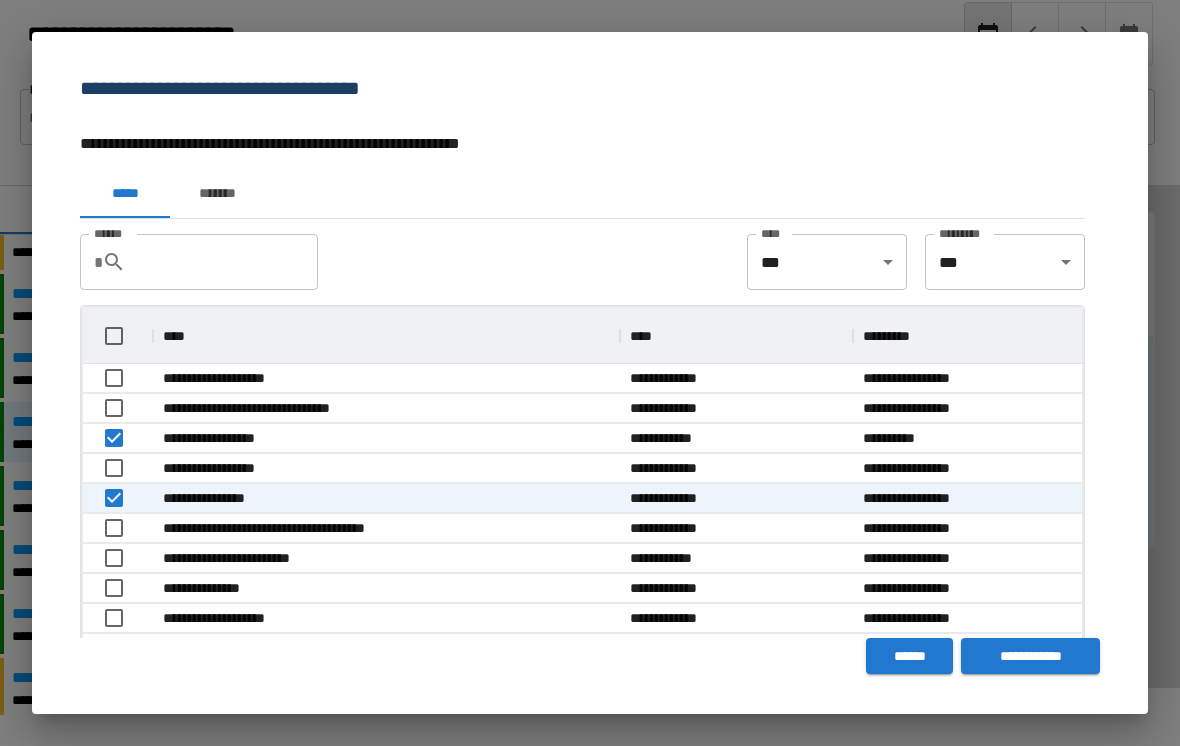 click on "**********" at bounding box center (1030, 656) 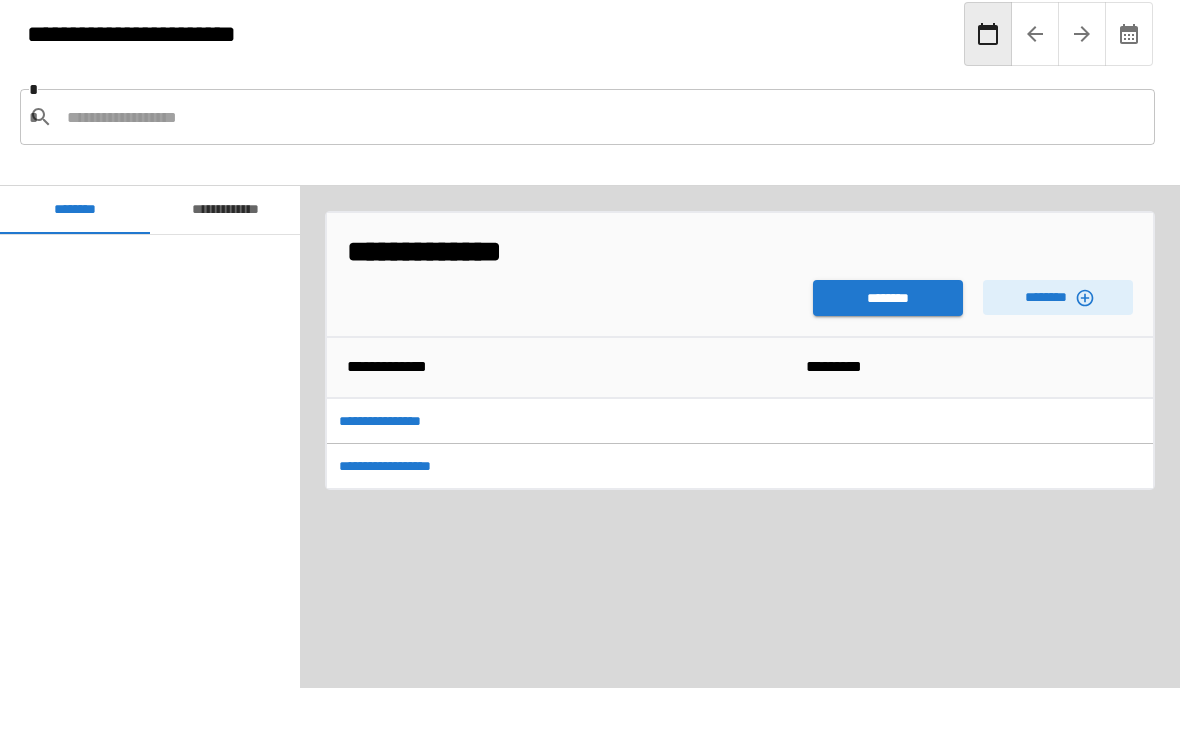 scroll, scrollTop: 3540, scrollLeft: 0, axis: vertical 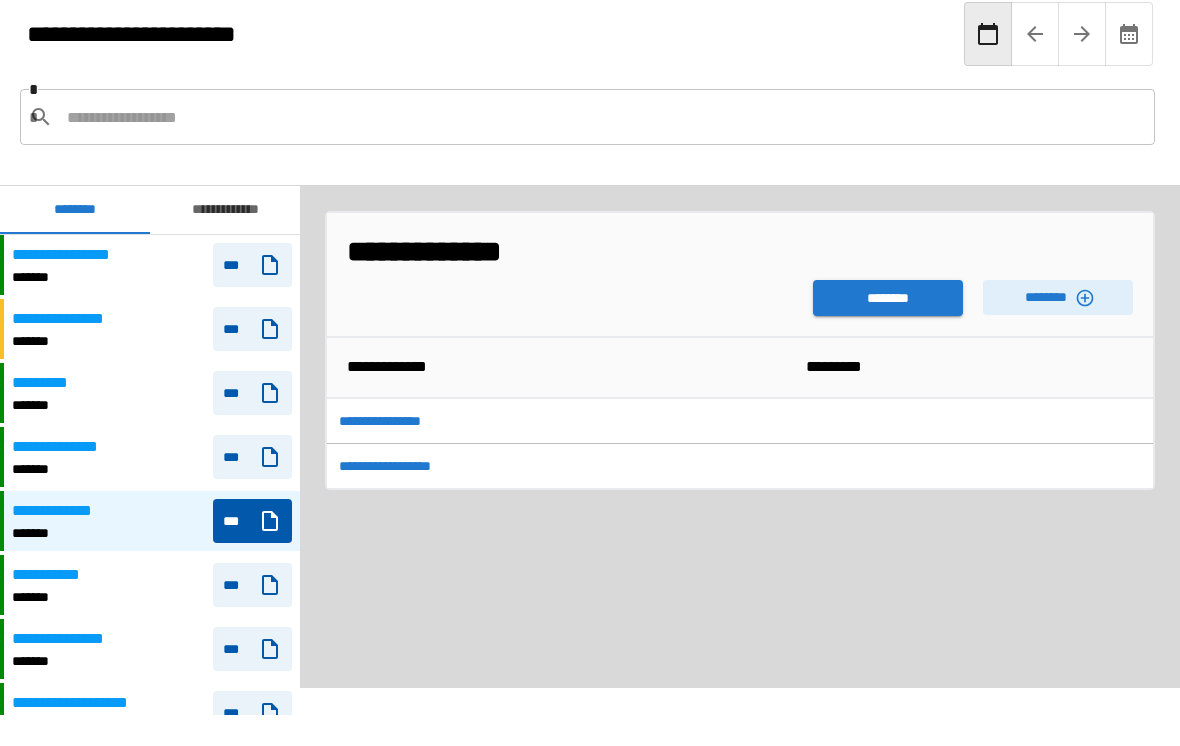 click on "********" at bounding box center [888, 298] 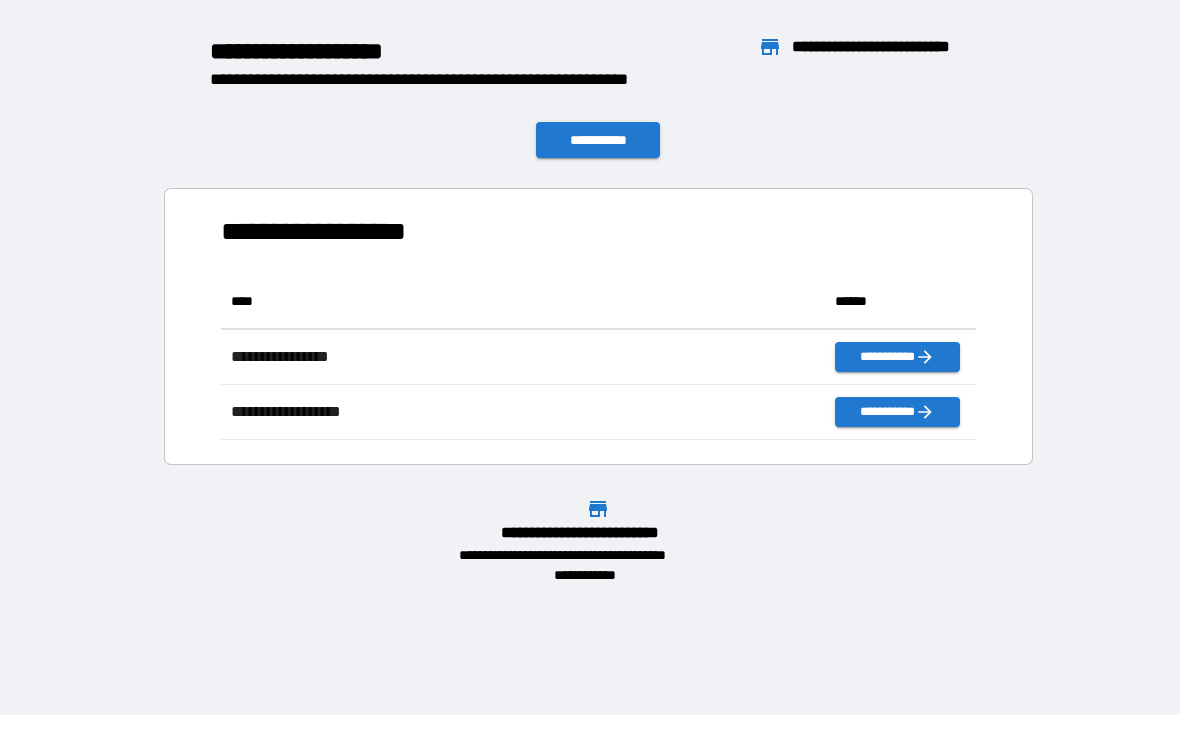 scroll, scrollTop: 1, scrollLeft: 1, axis: both 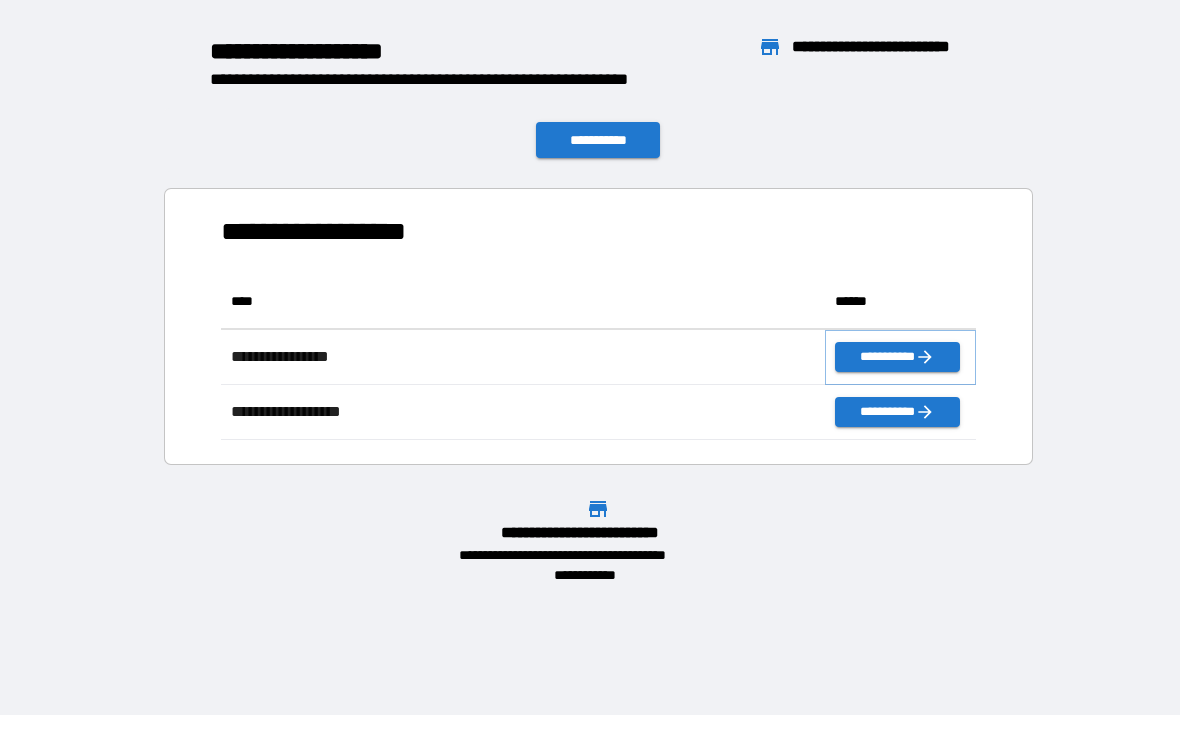 click on "**********" at bounding box center (897, 357) 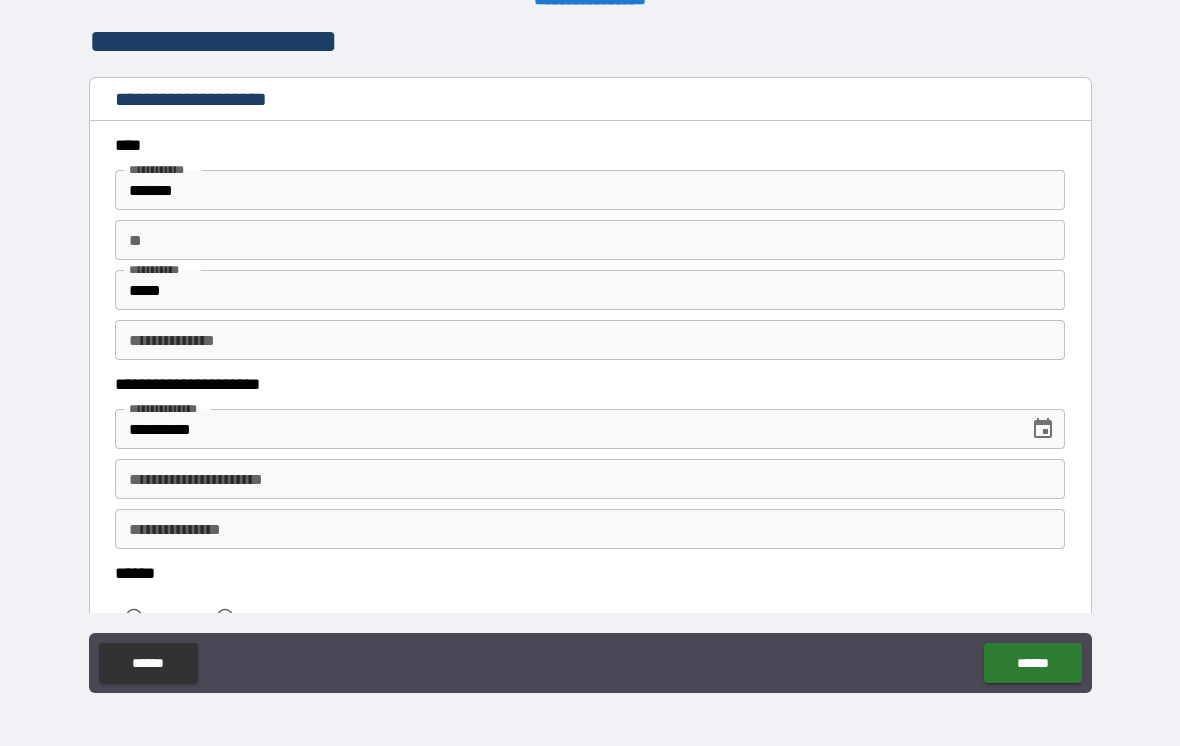 click on "**********" at bounding box center (590, 529) 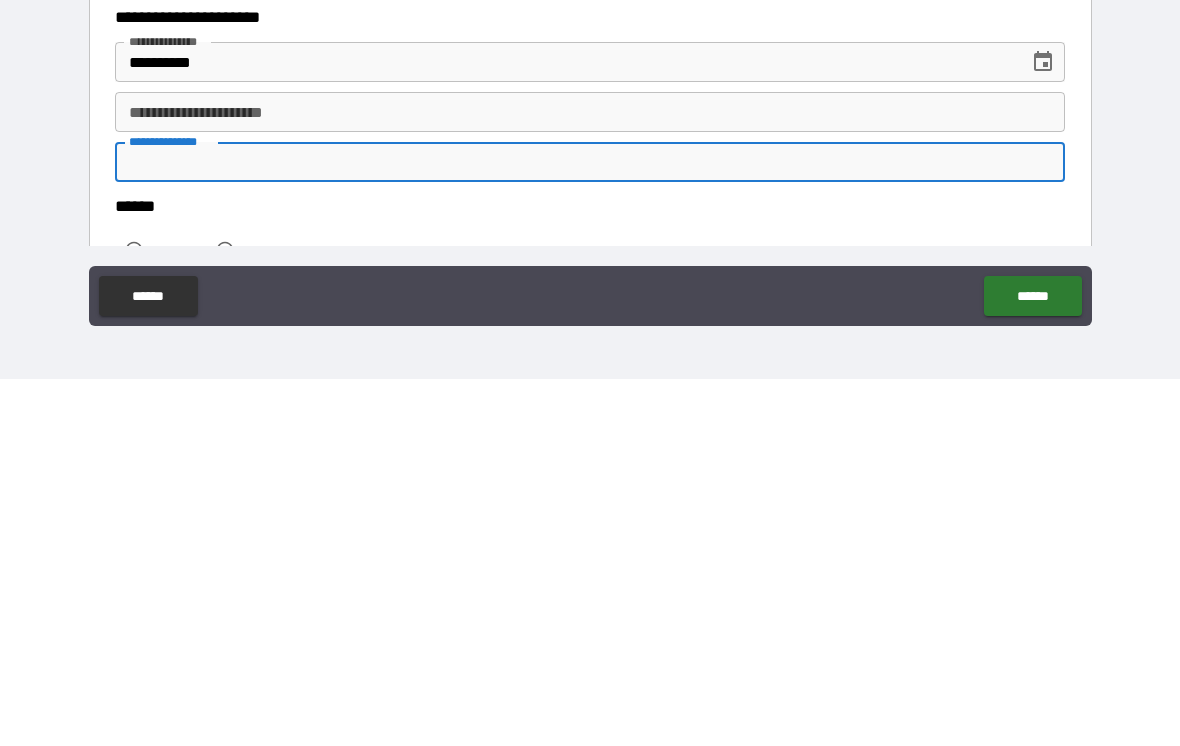click on "****** ****** ****" at bounding box center (590, 602) 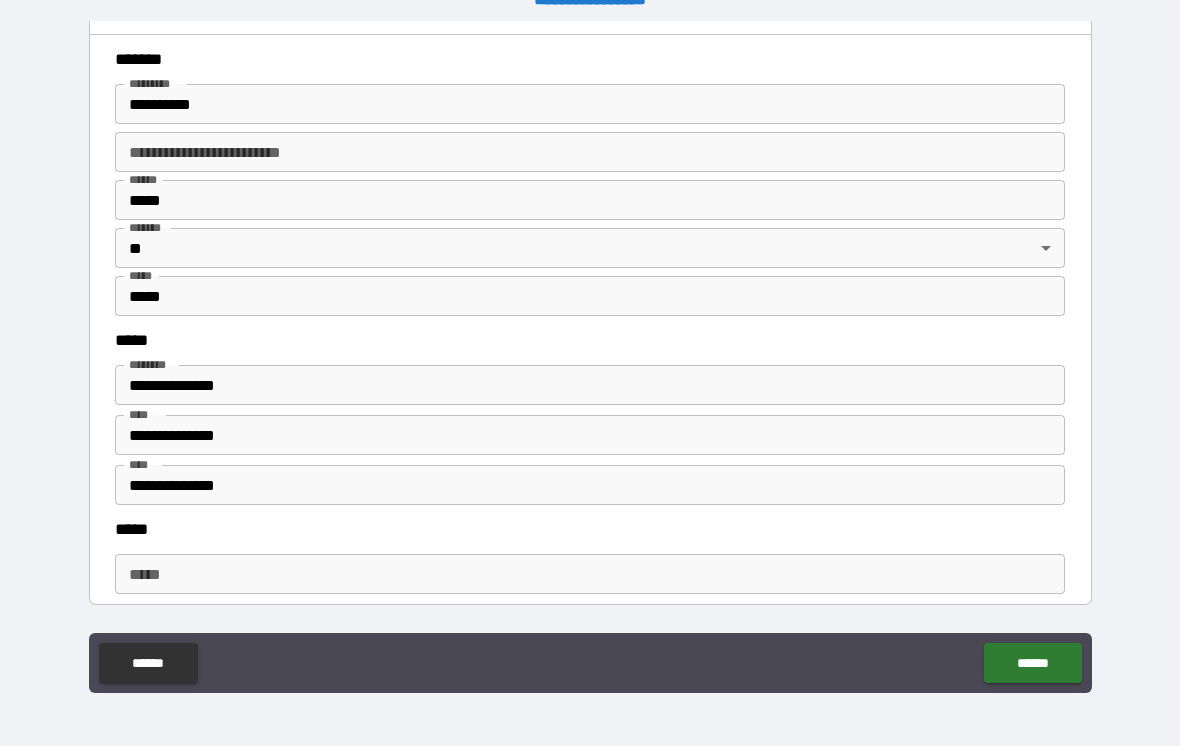 scroll, scrollTop: 772, scrollLeft: 0, axis: vertical 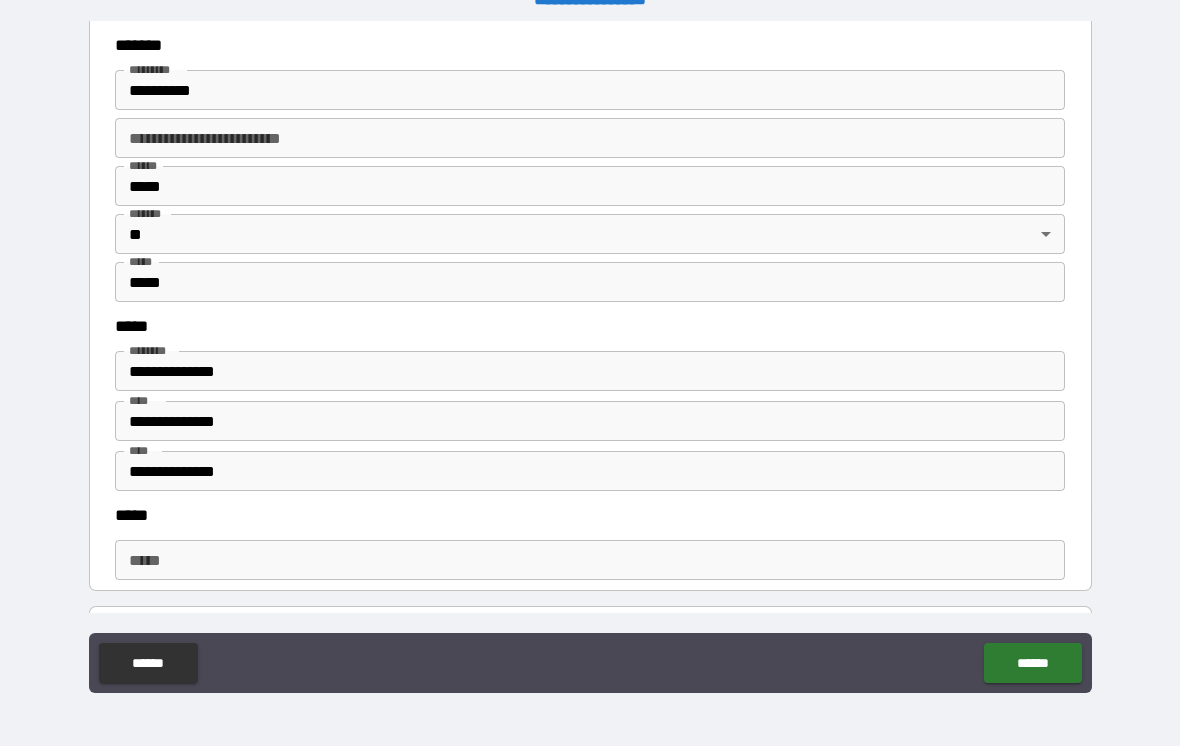 click on "**********" at bounding box center [590, 371] 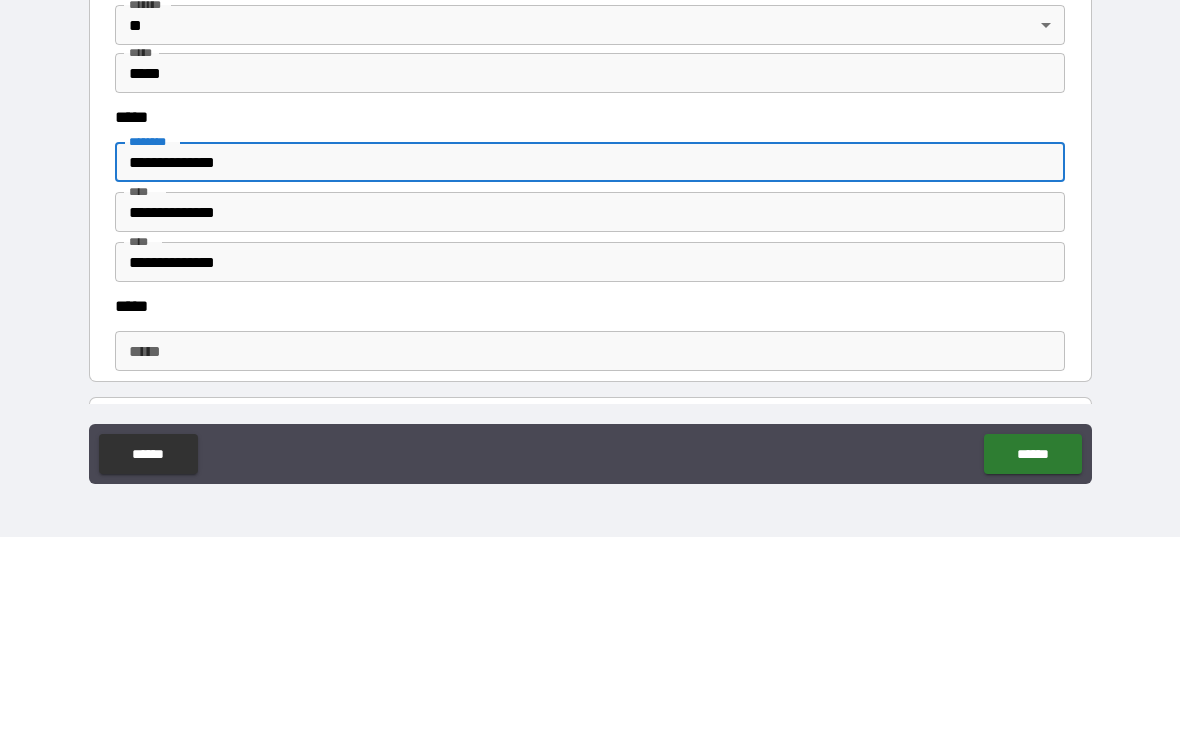 type on "**********" 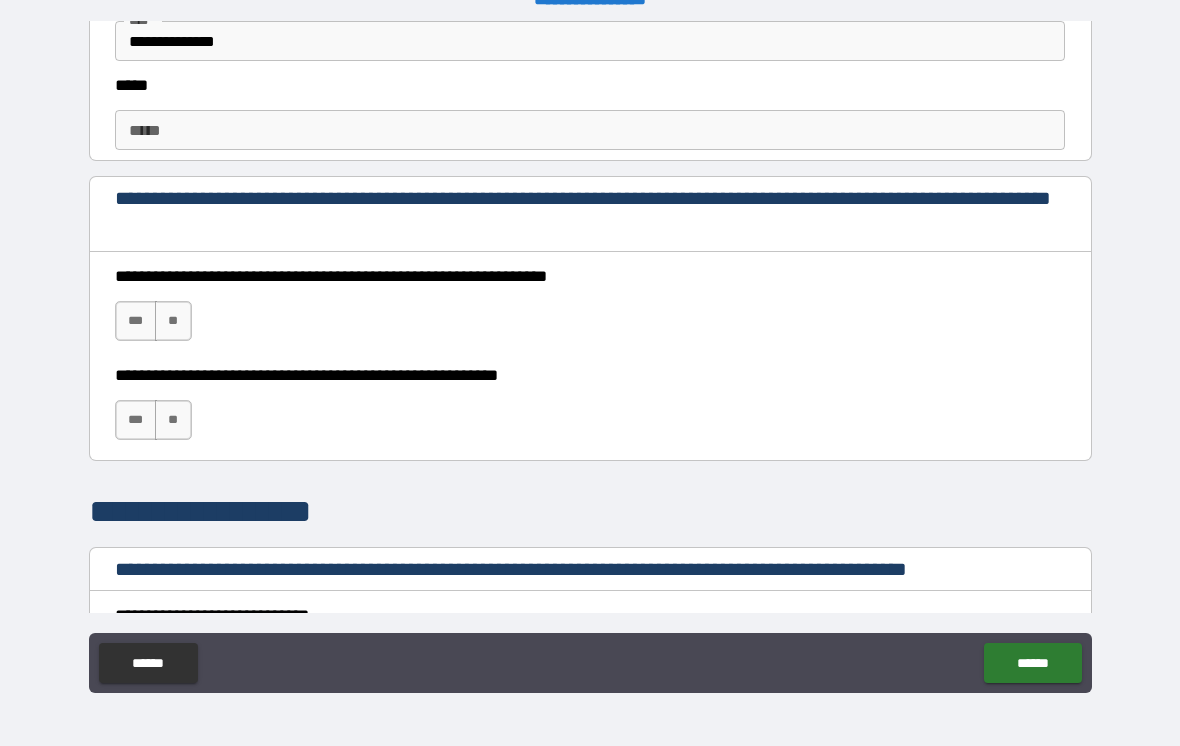scroll, scrollTop: 1196, scrollLeft: 0, axis: vertical 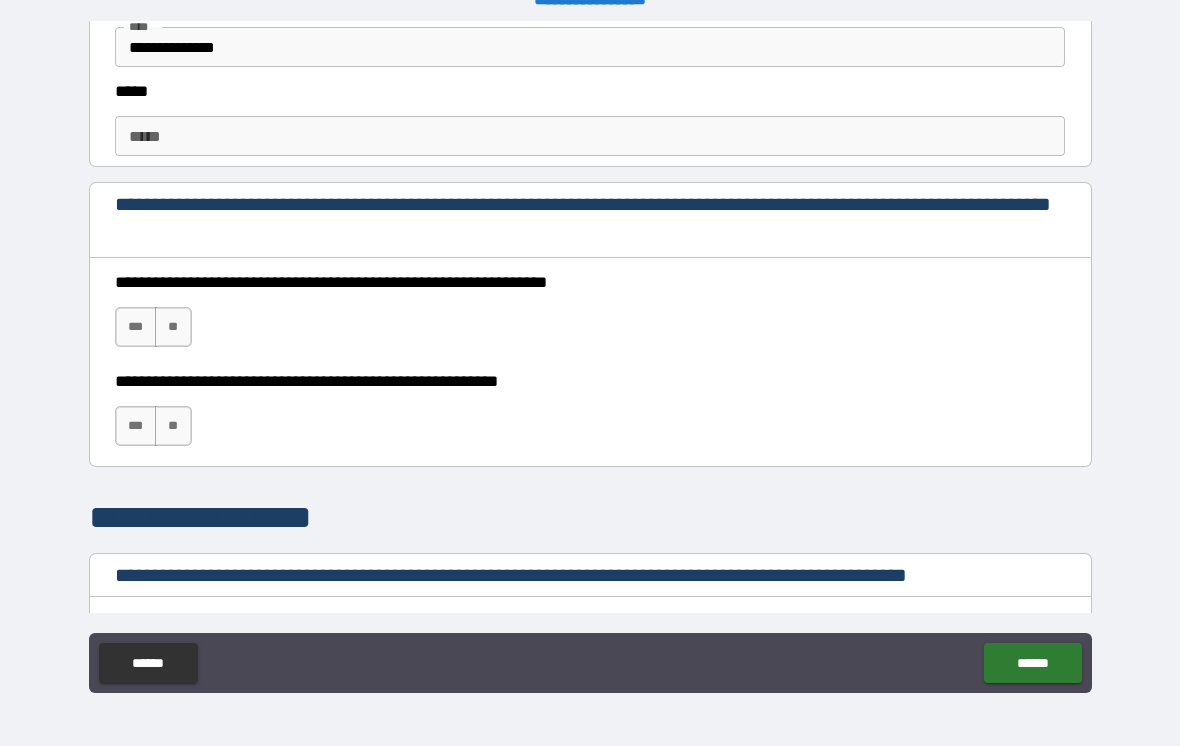click on "***" at bounding box center [136, 327] 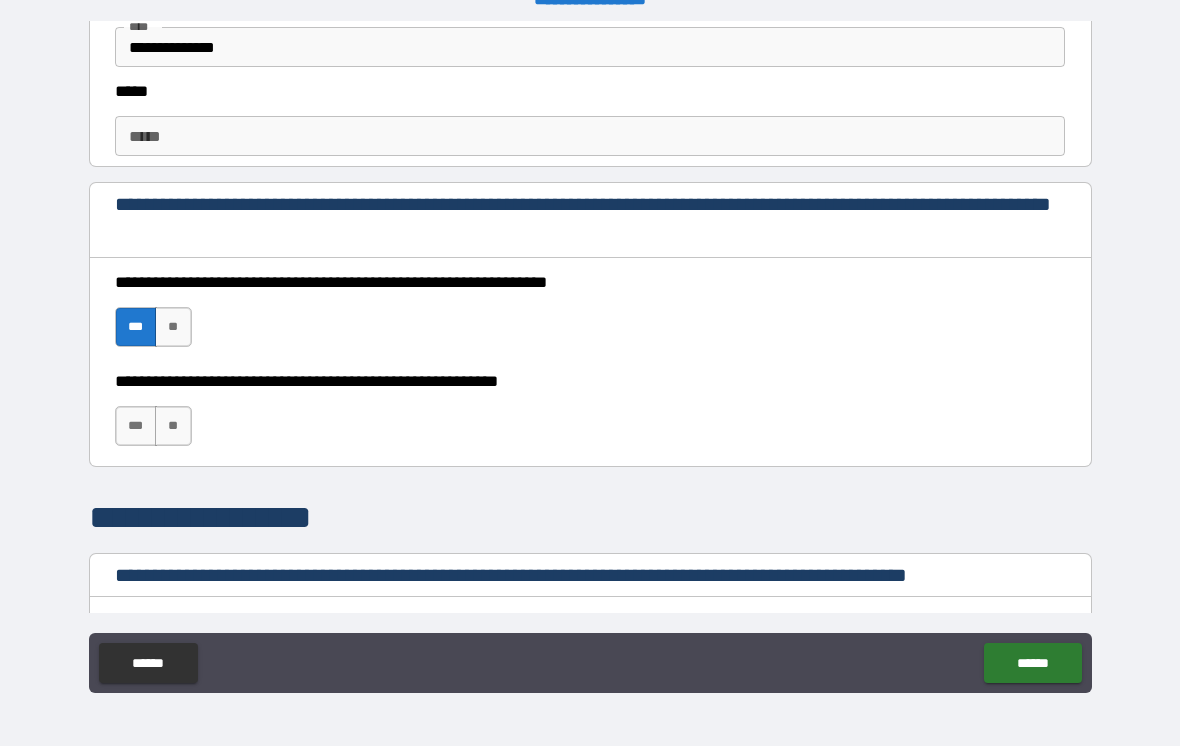 click on "**" at bounding box center [173, 426] 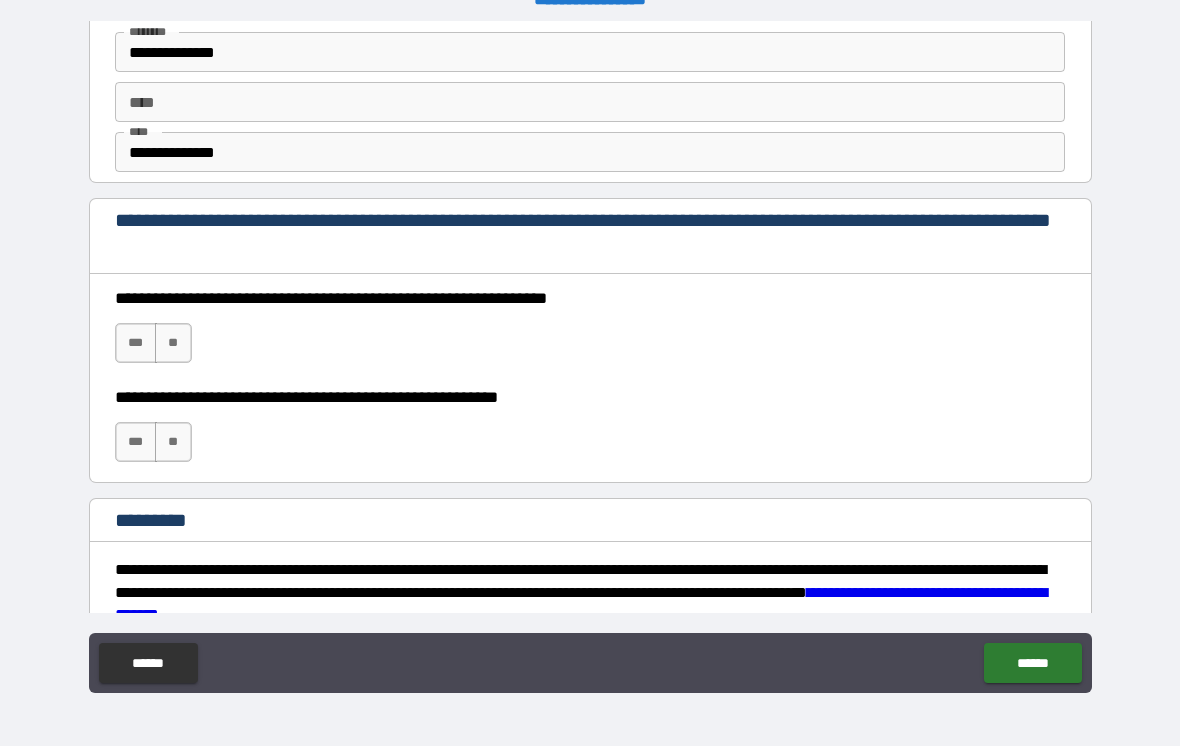 scroll, scrollTop: 2786, scrollLeft: 0, axis: vertical 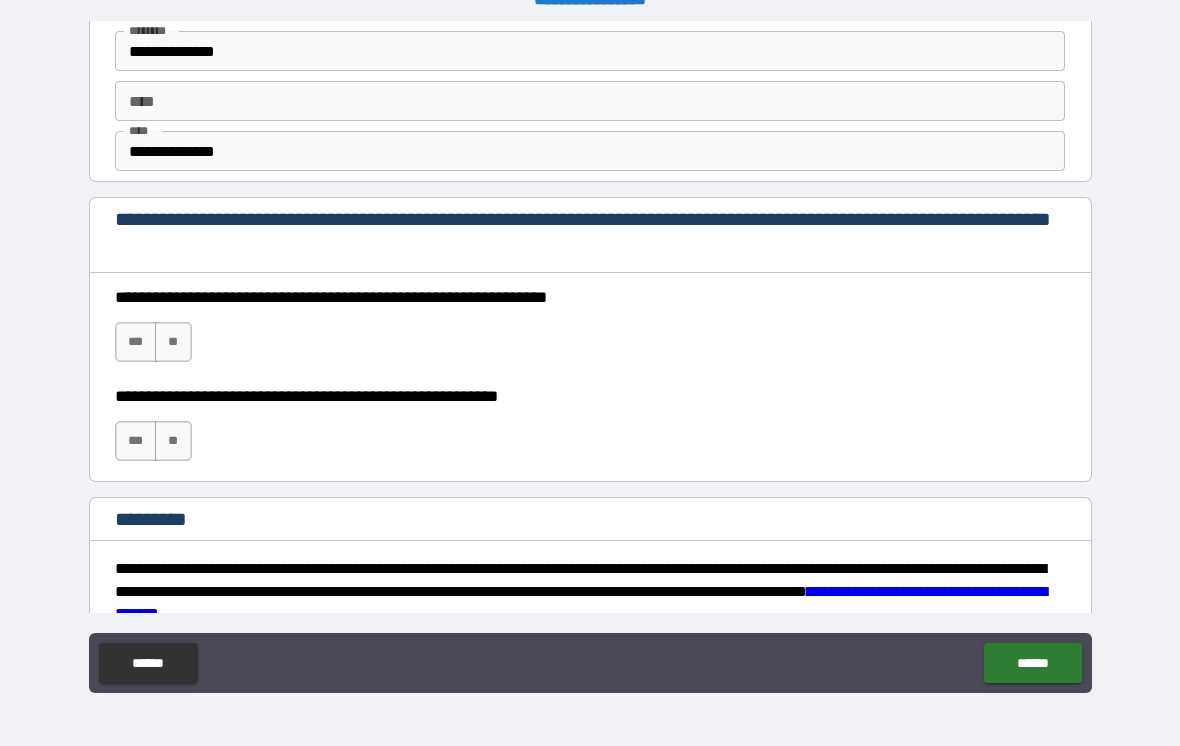 click on "***" at bounding box center (136, 342) 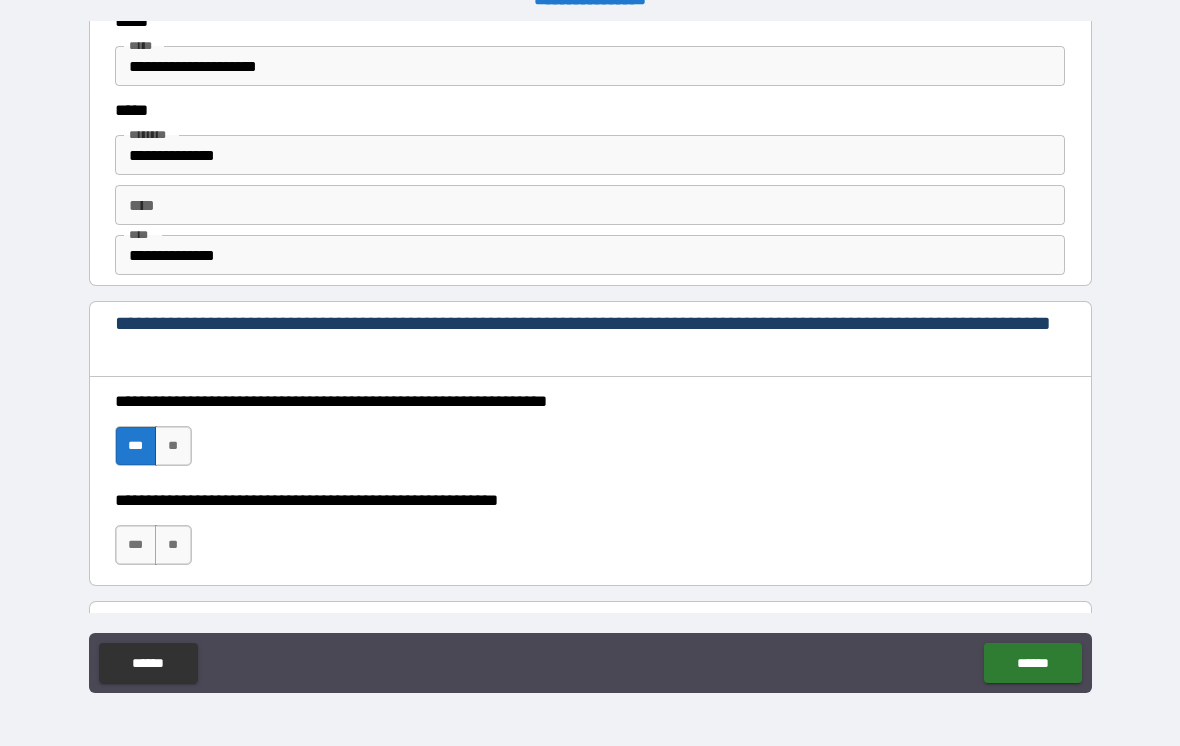 click on "***" at bounding box center [136, 545] 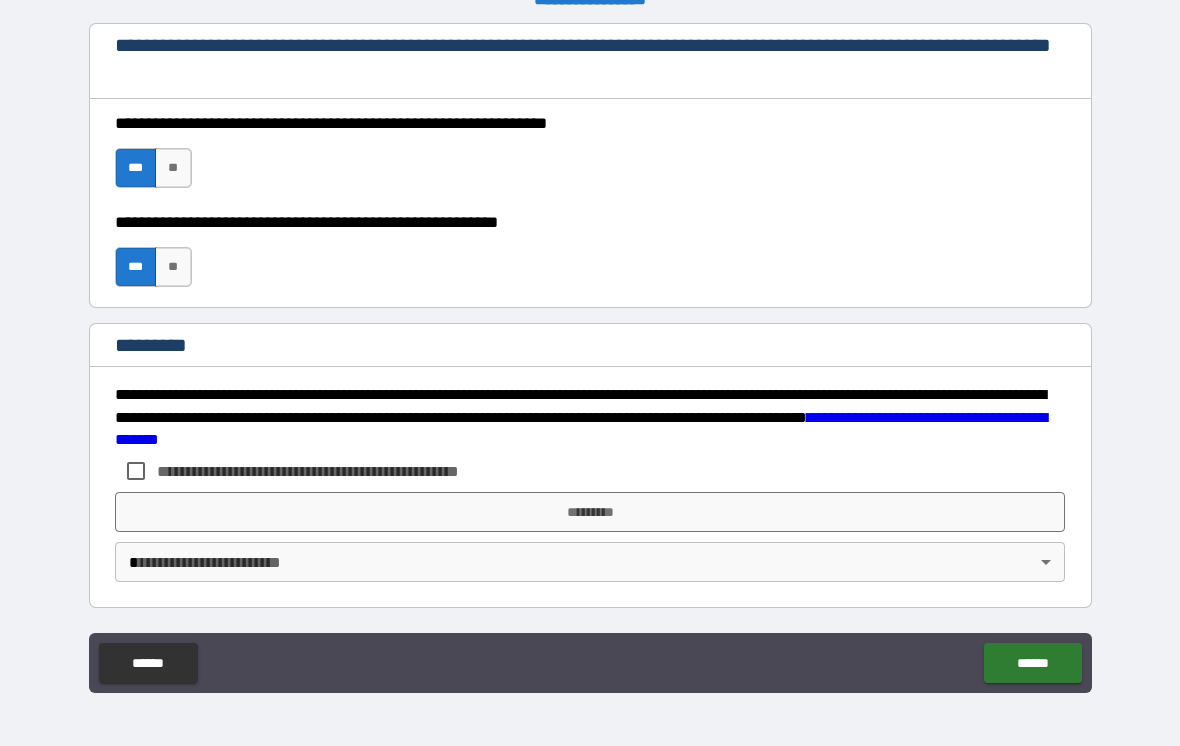 scroll, scrollTop: 2960, scrollLeft: 0, axis: vertical 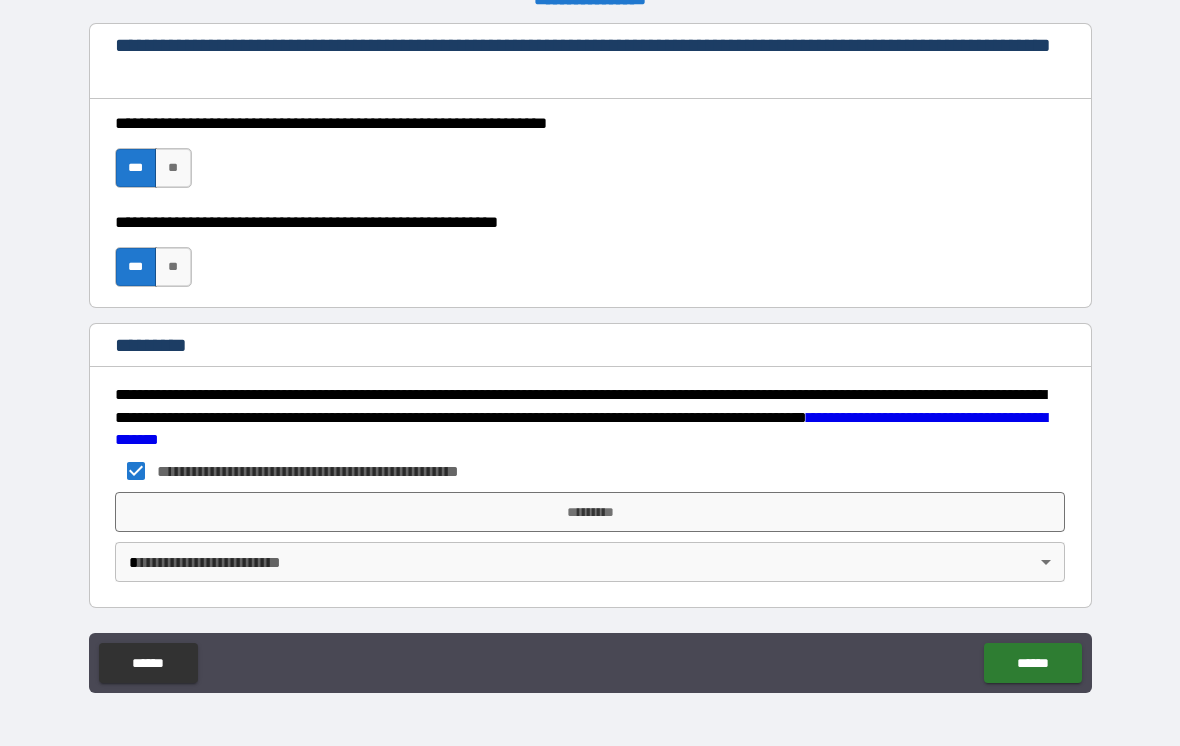 click on "**********" at bounding box center [590, 357] 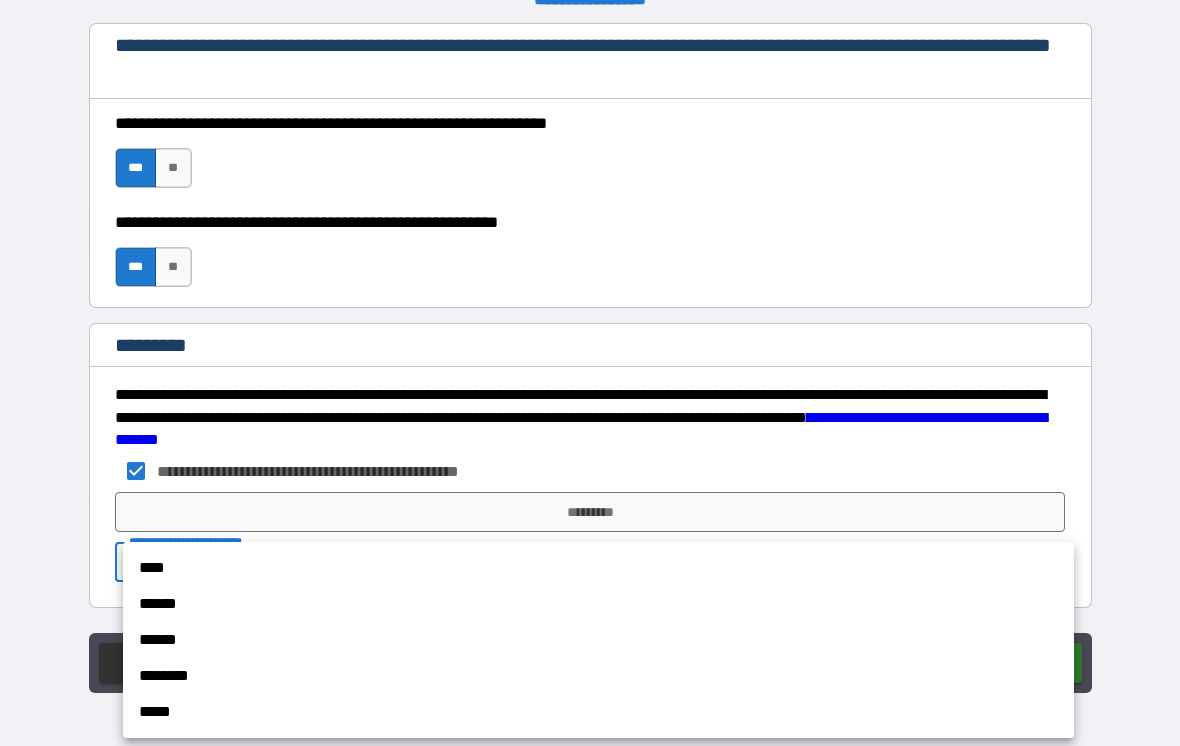 click at bounding box center (590, 373) 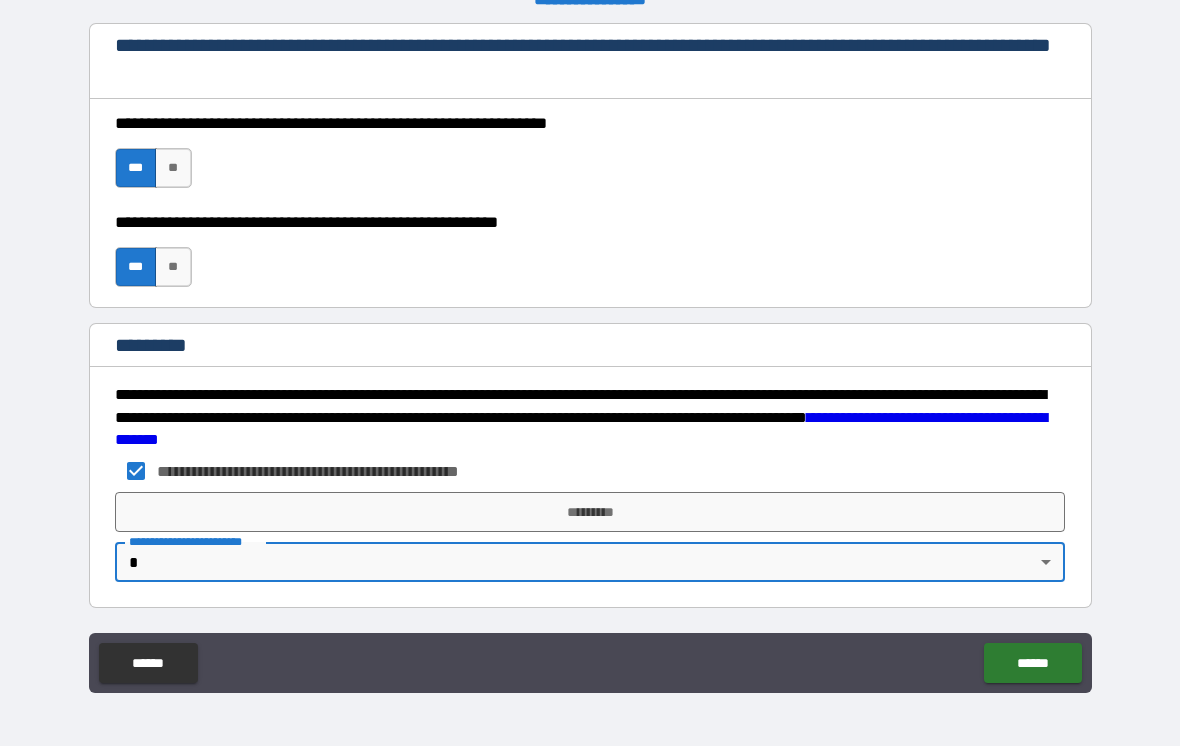 click on "**********" at bounding box center (590, 357) 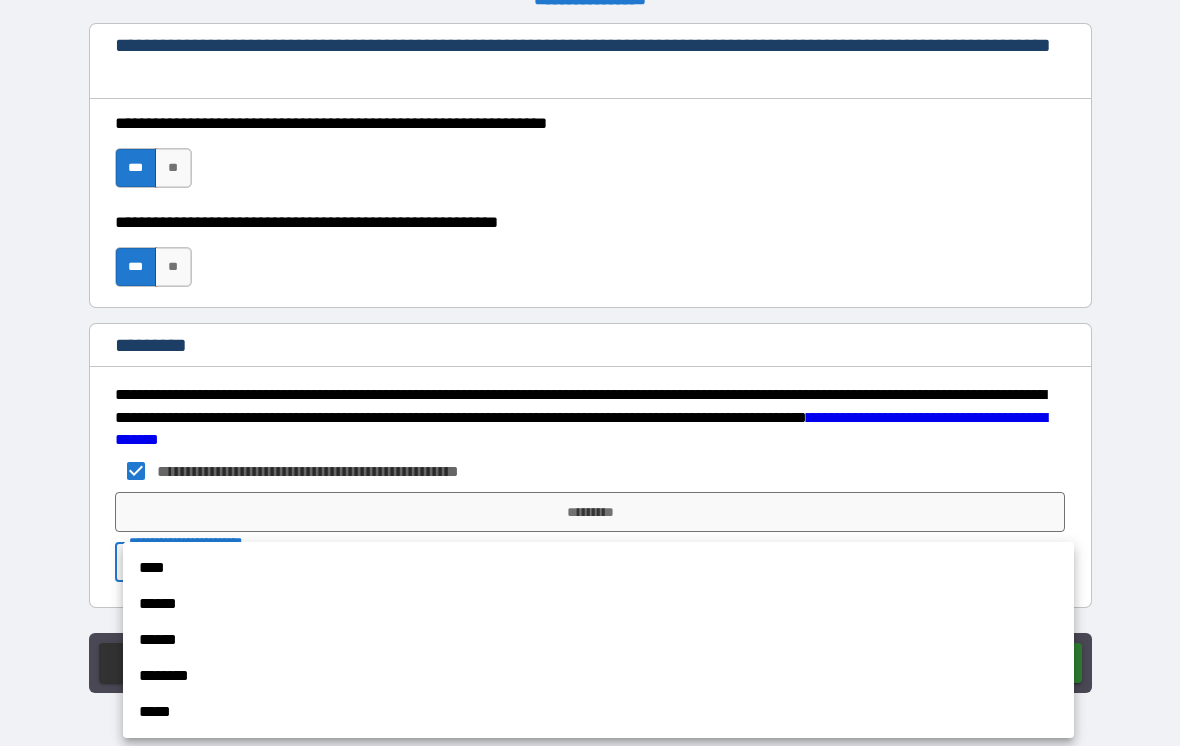 click at bounding box center (590, 373) 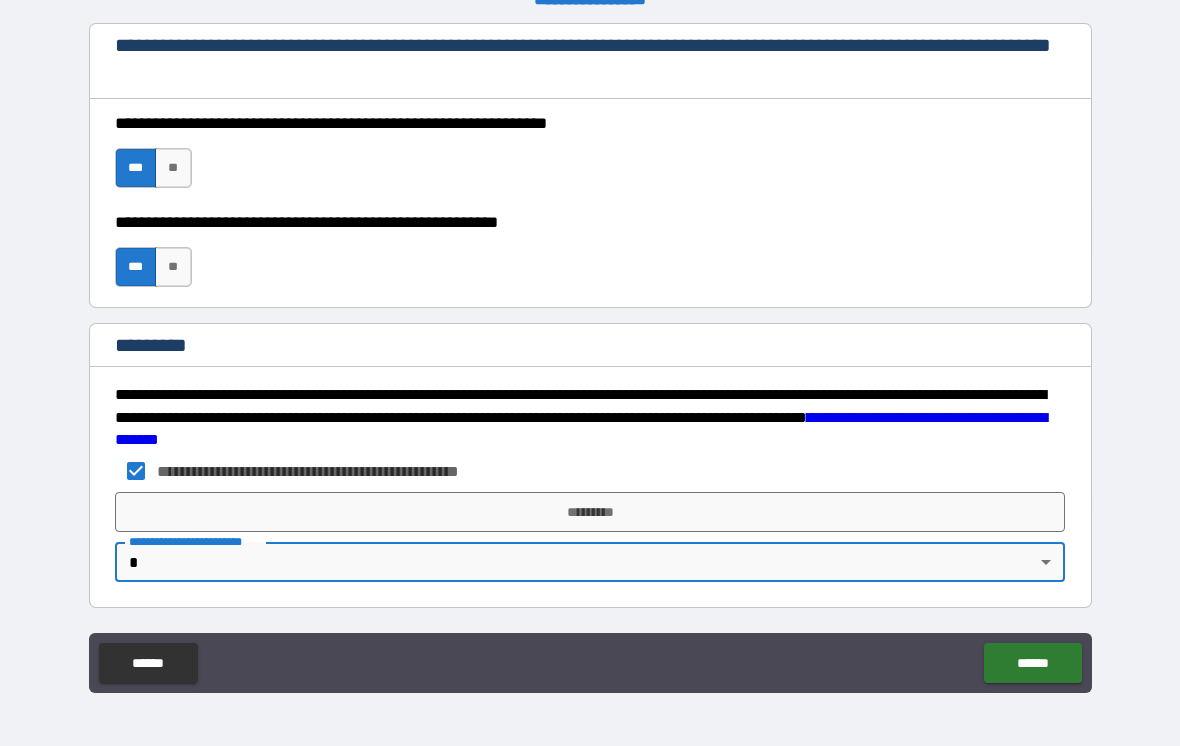 scroll, scrollTop: 2960, scrollLeft: 0, axis: vertical 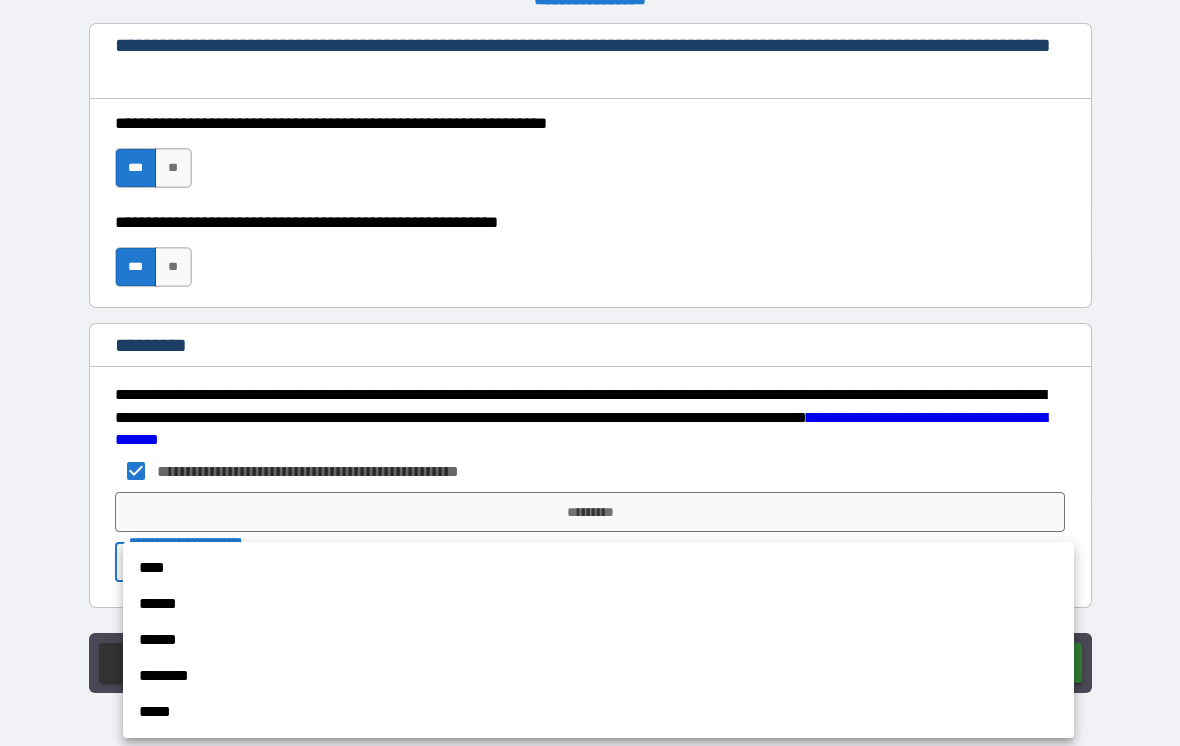 click on "****" at bounding box center (598, 568) 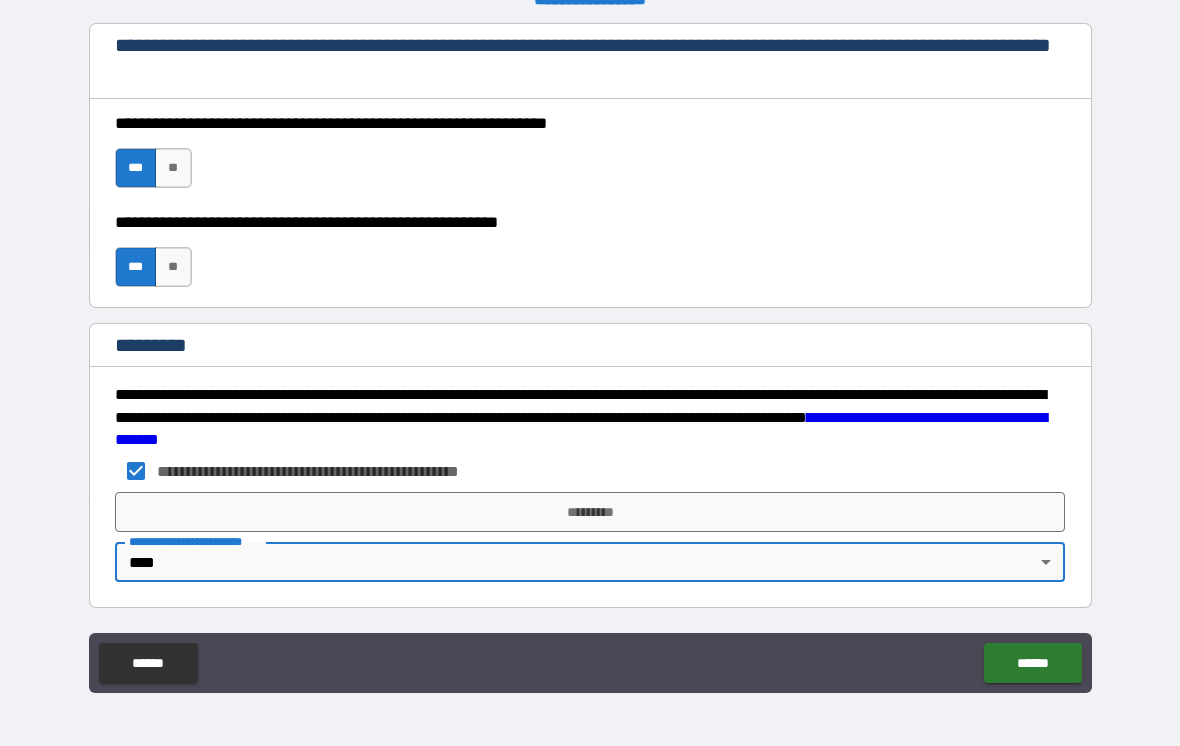 type on "*" 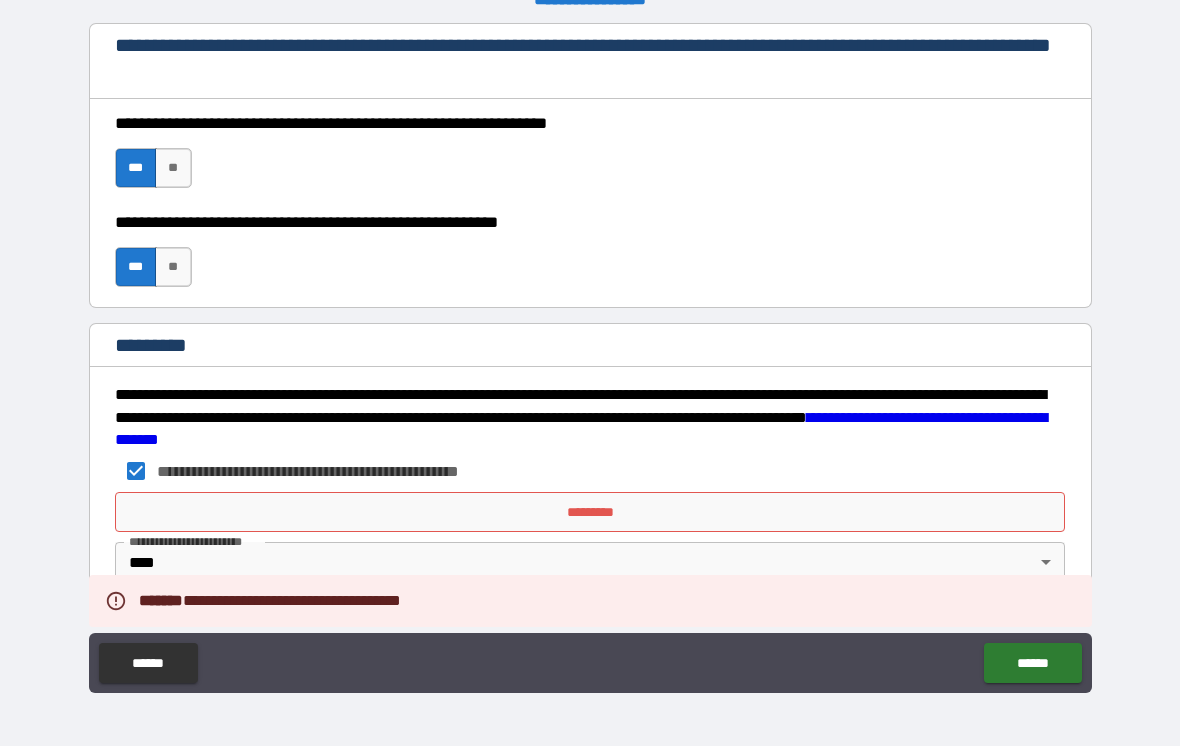 scroll, scrollTop: 2960, scrollLeft: 0, axis: vertical 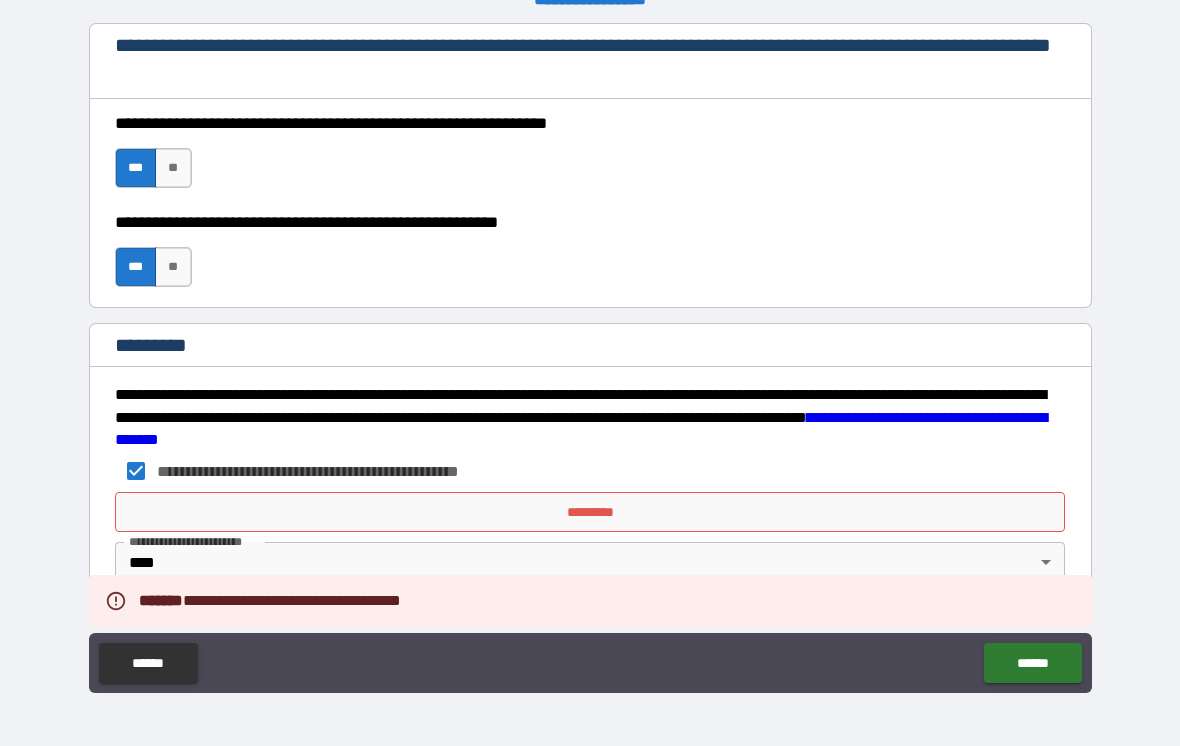 click on "*********" at bounding box center [590, 512] 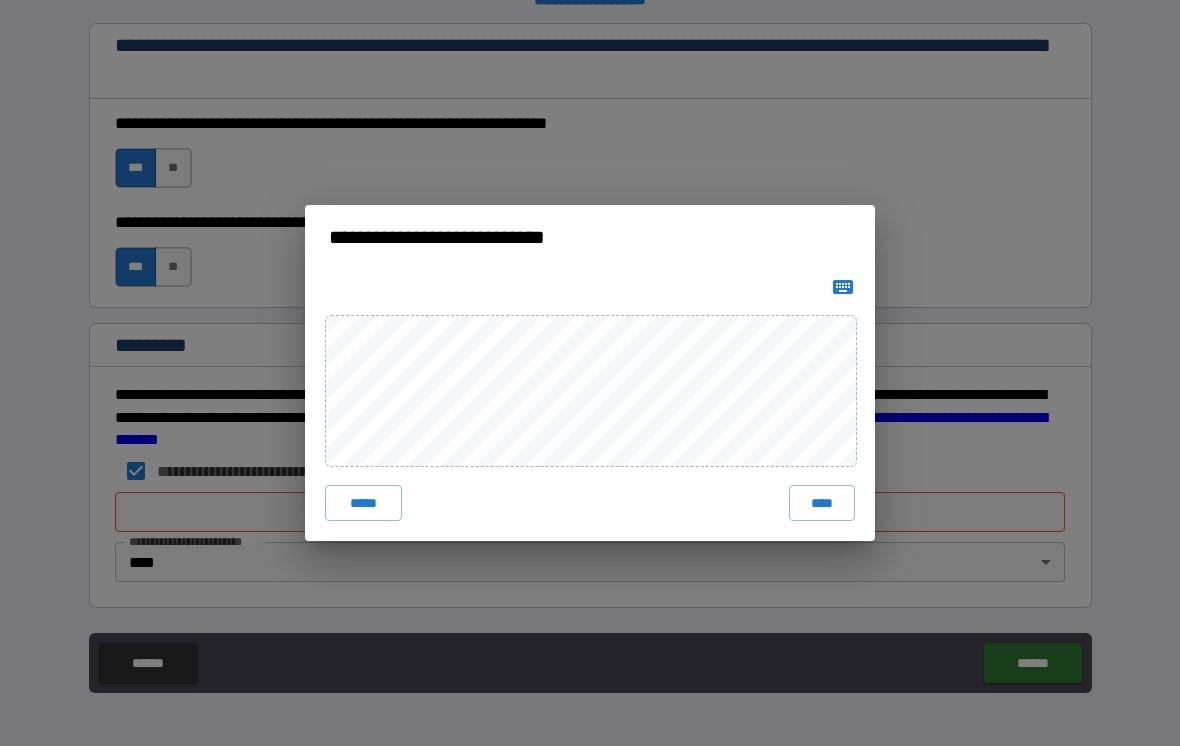 click on "*****" at bounding box center (363, 503) 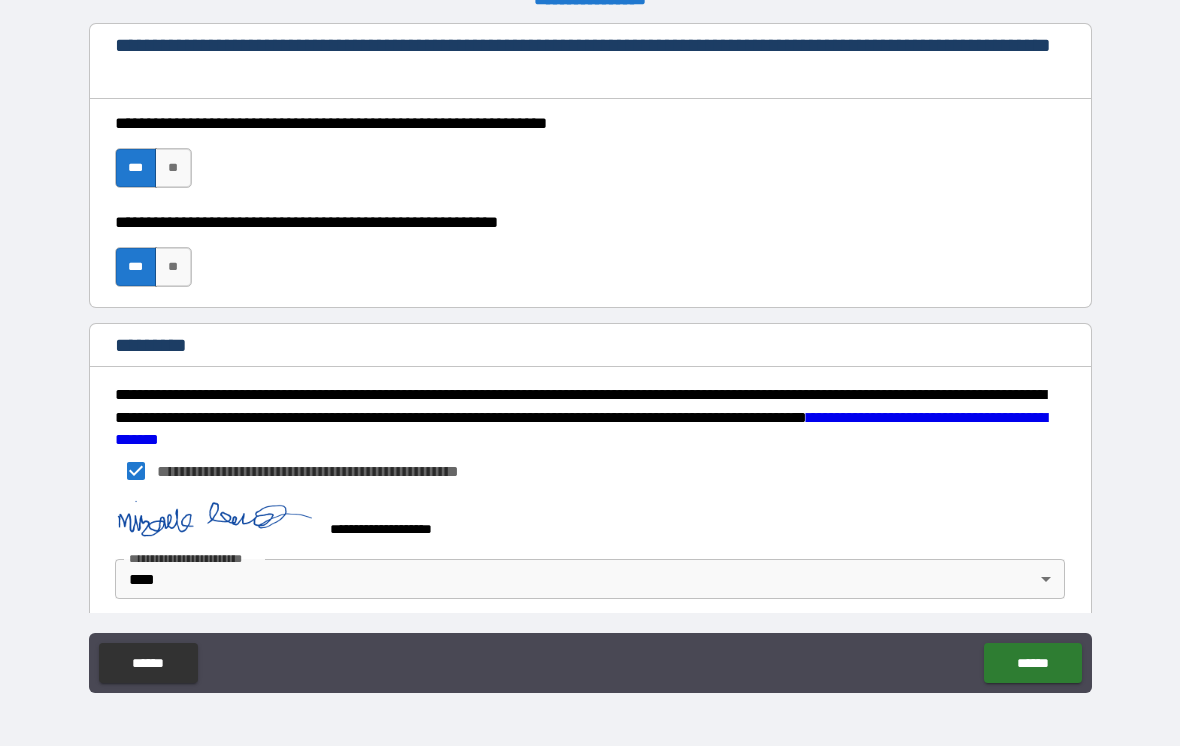 click on "******" at bounding box center [1032, 663] 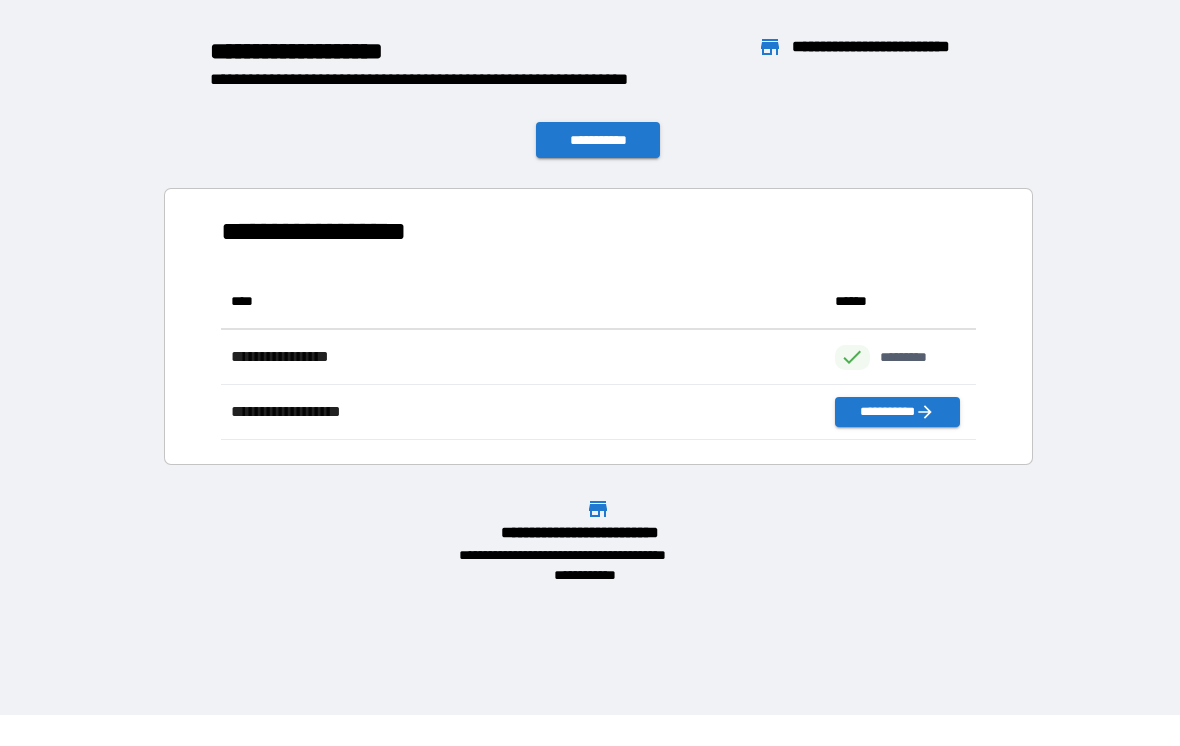 scroll, scrollTop: 1, scrollLeft: 1, axis: both 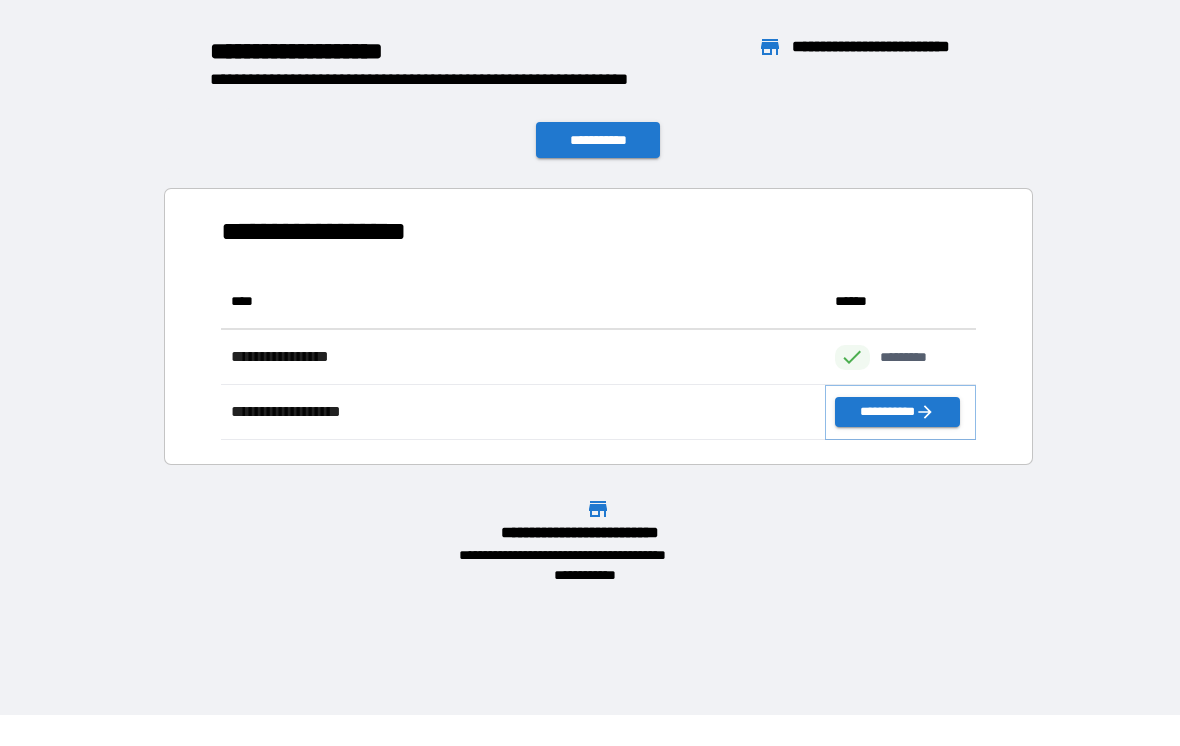 click on "**********" at bounding box center [897, 412] 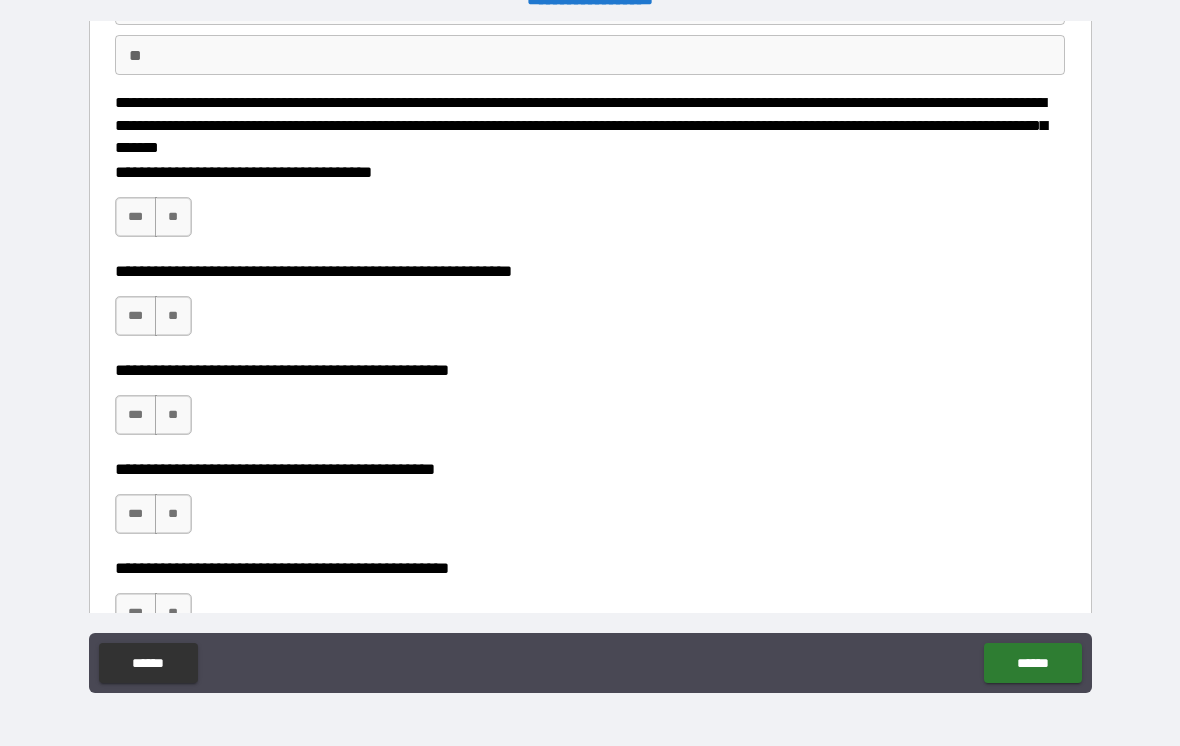 scroll, scrollTop: 178, scrollLeft: 0, axis: vertical 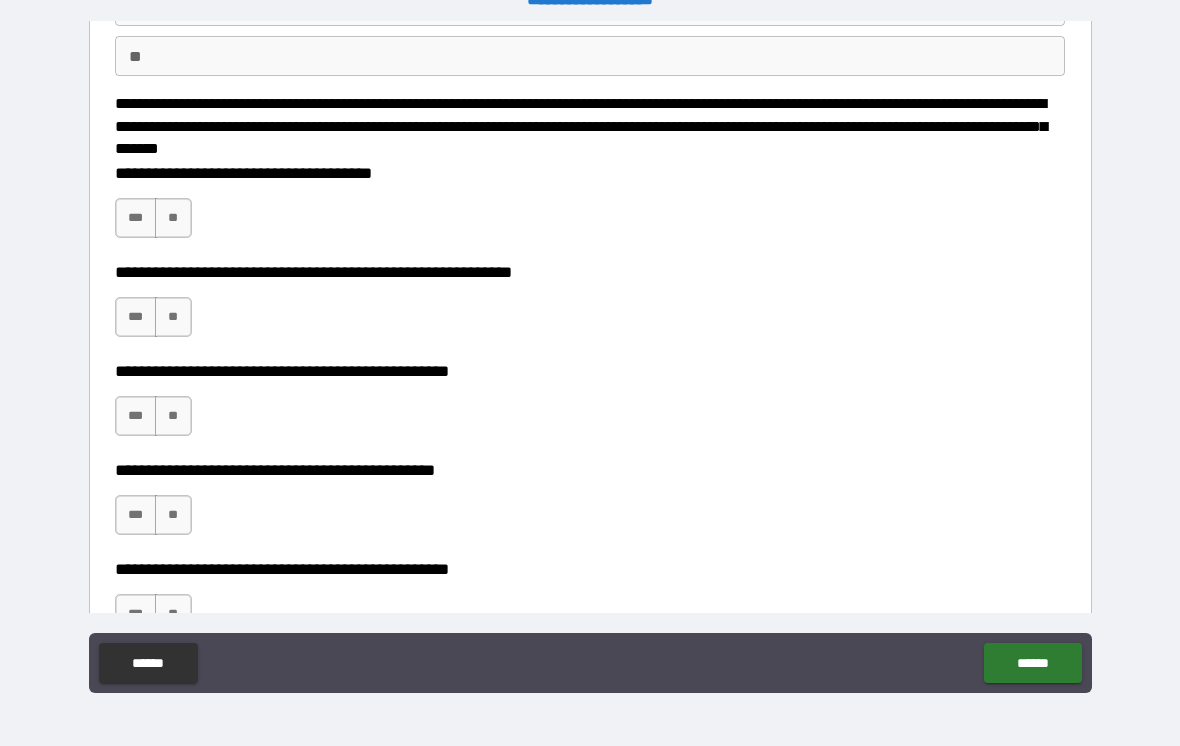 click on "**********" at bounding box center [590, 208] 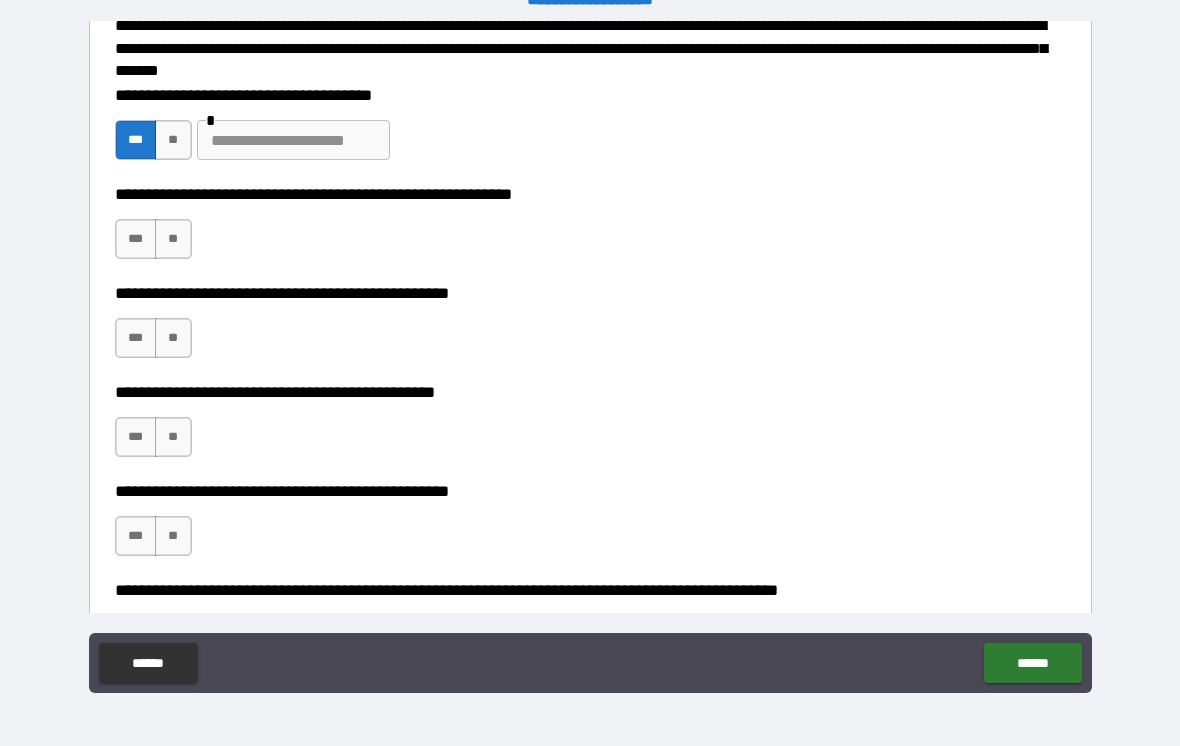 scroll, scrollTop: 258, scrollLeft: 0, axis: vertical 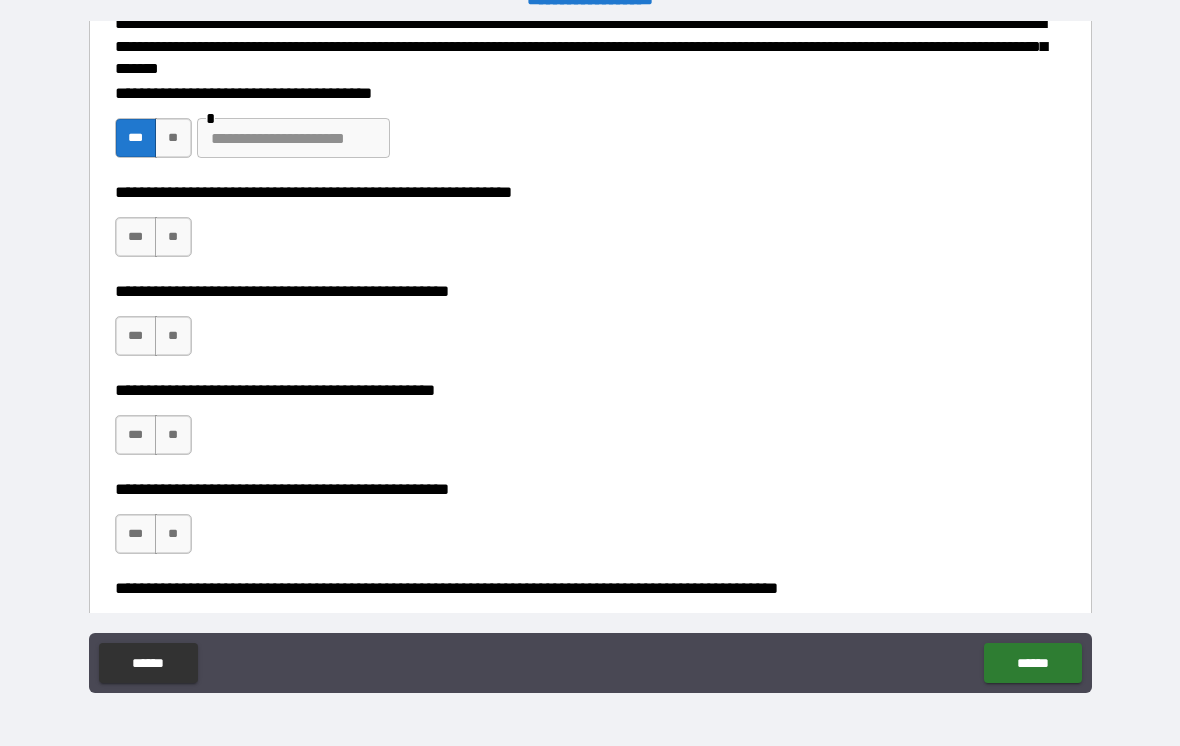 click on "**" at bounding box center [173, 237] 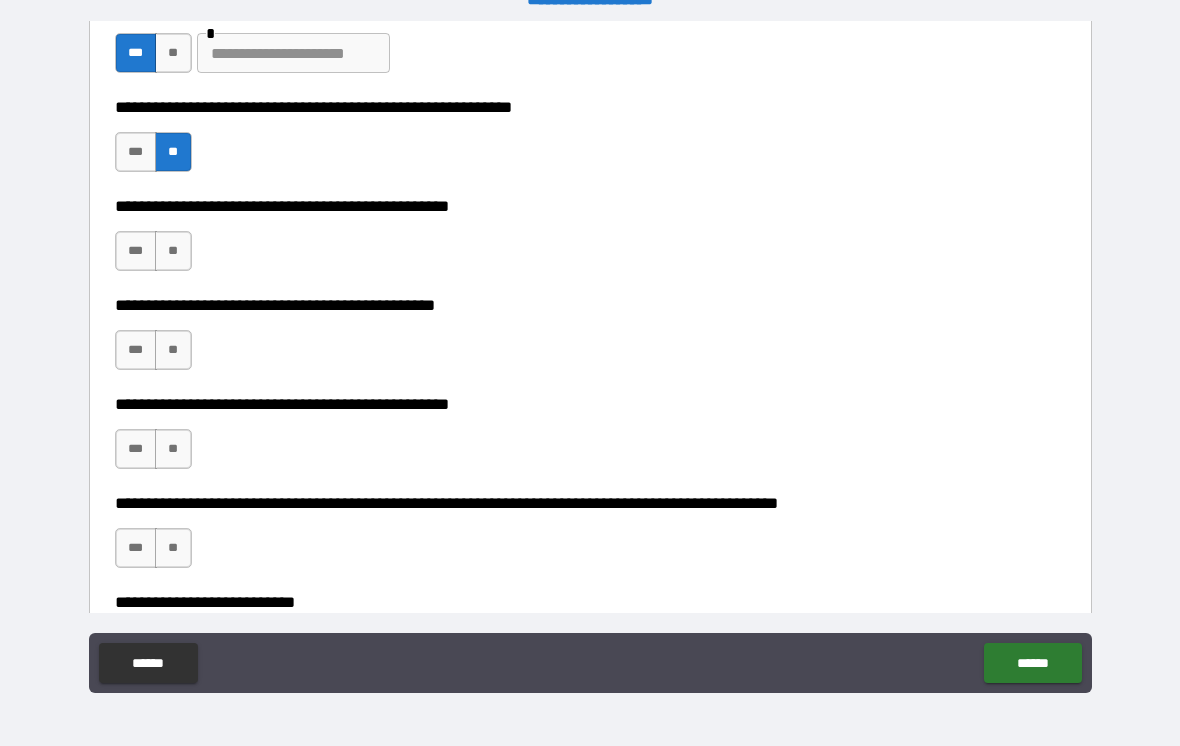 scroll, scrollTop: 344, scrollLeft: 0, axis: vertical 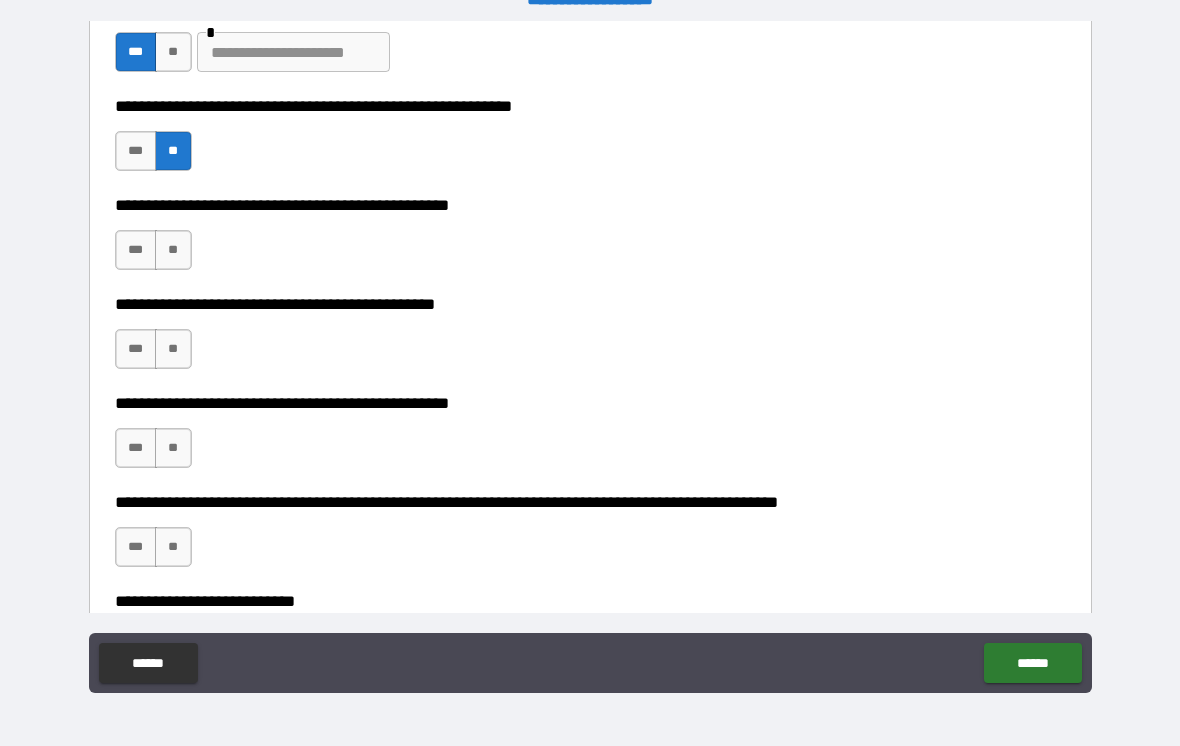 click on "**" at bounding box center [173, 250] 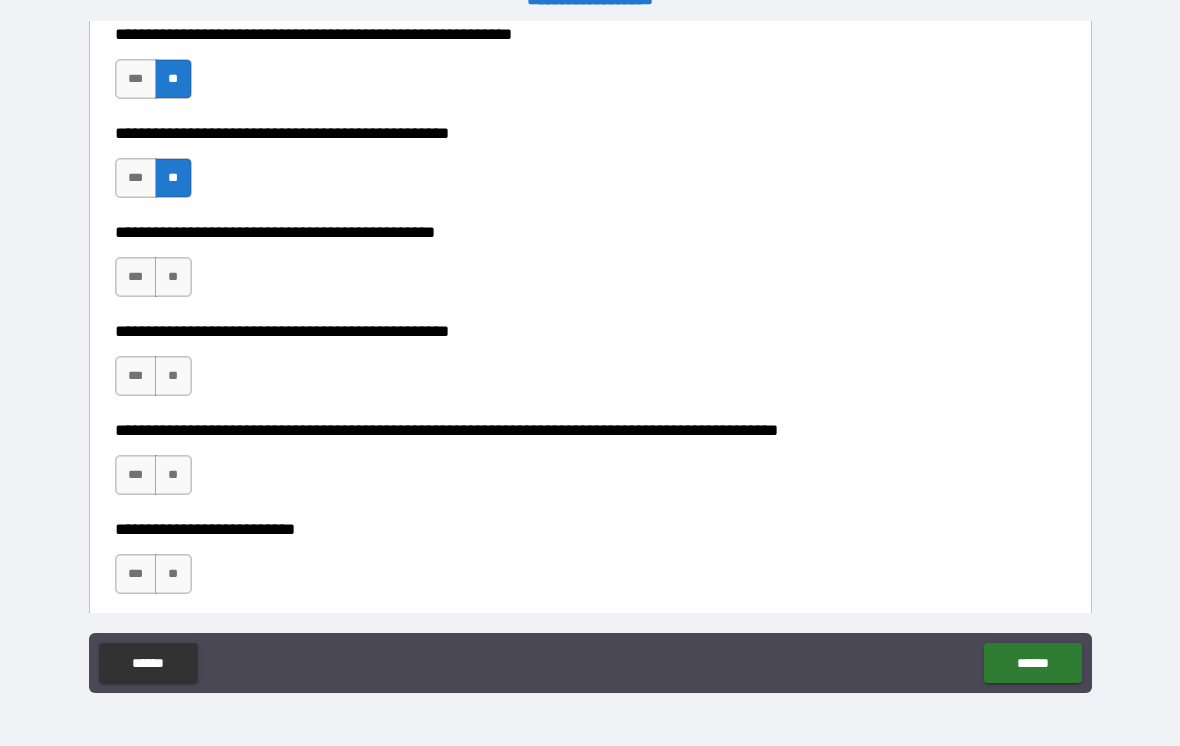 scroll, scrollTop: 432, scrollLeft: 0, axis: vertical 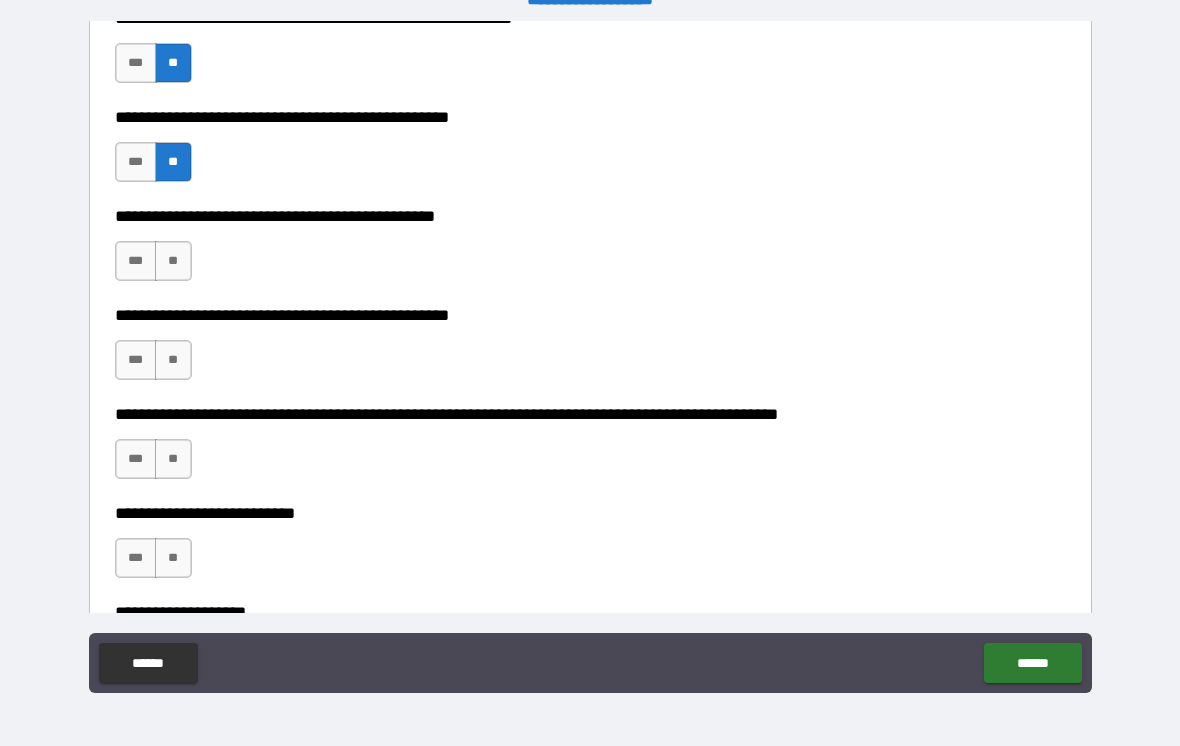 click on "***" at bounding box center (136, 261) 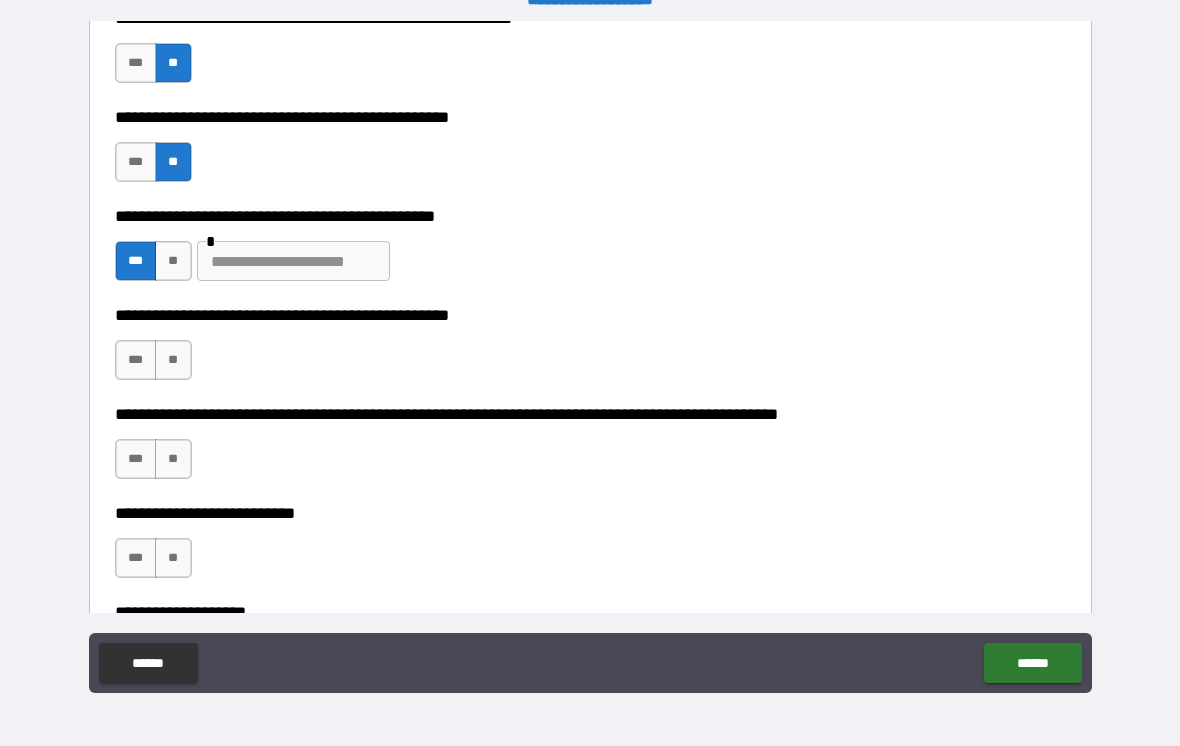 click at bounding box center (293, 261) 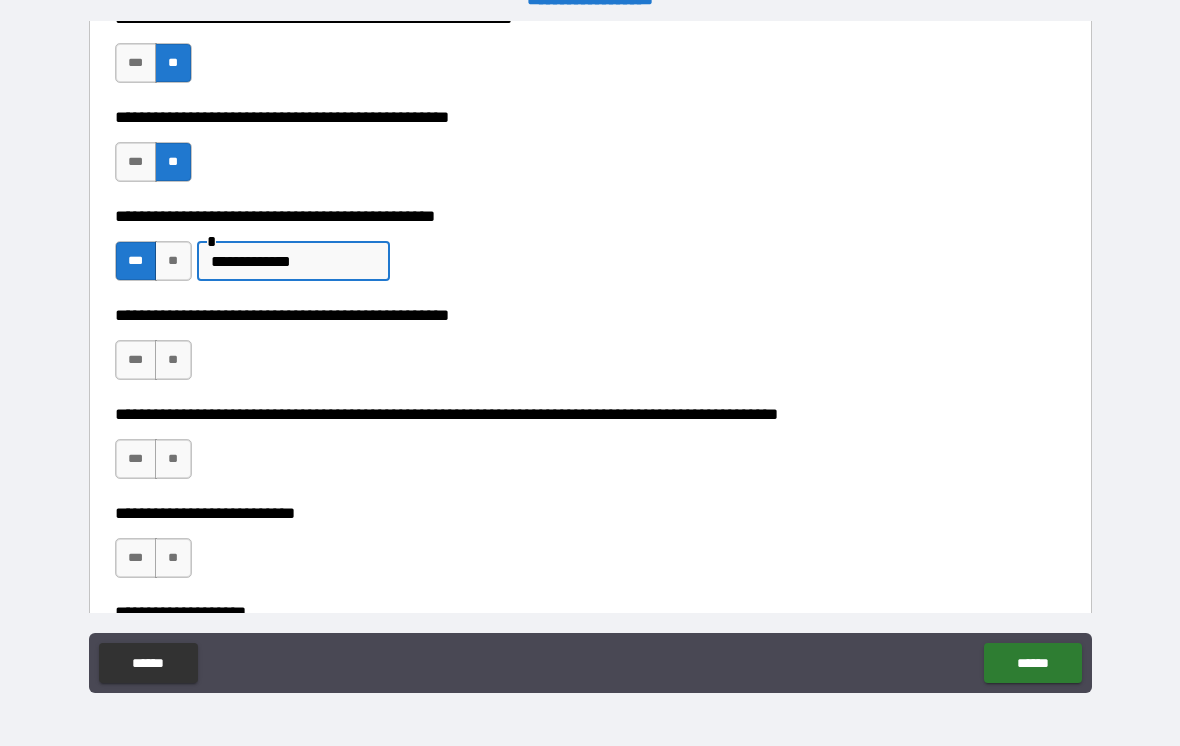 type on "**********" 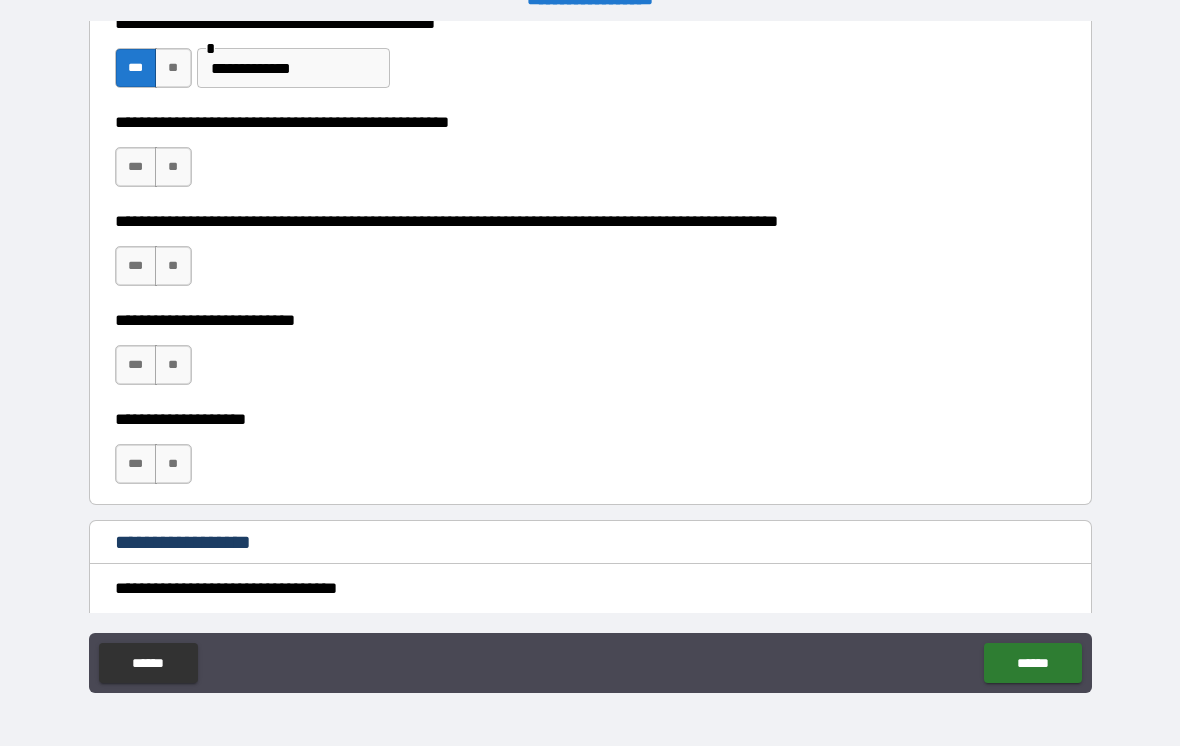 scroll, scrollTop: 624, scrollLeft: 0, axis: vertical 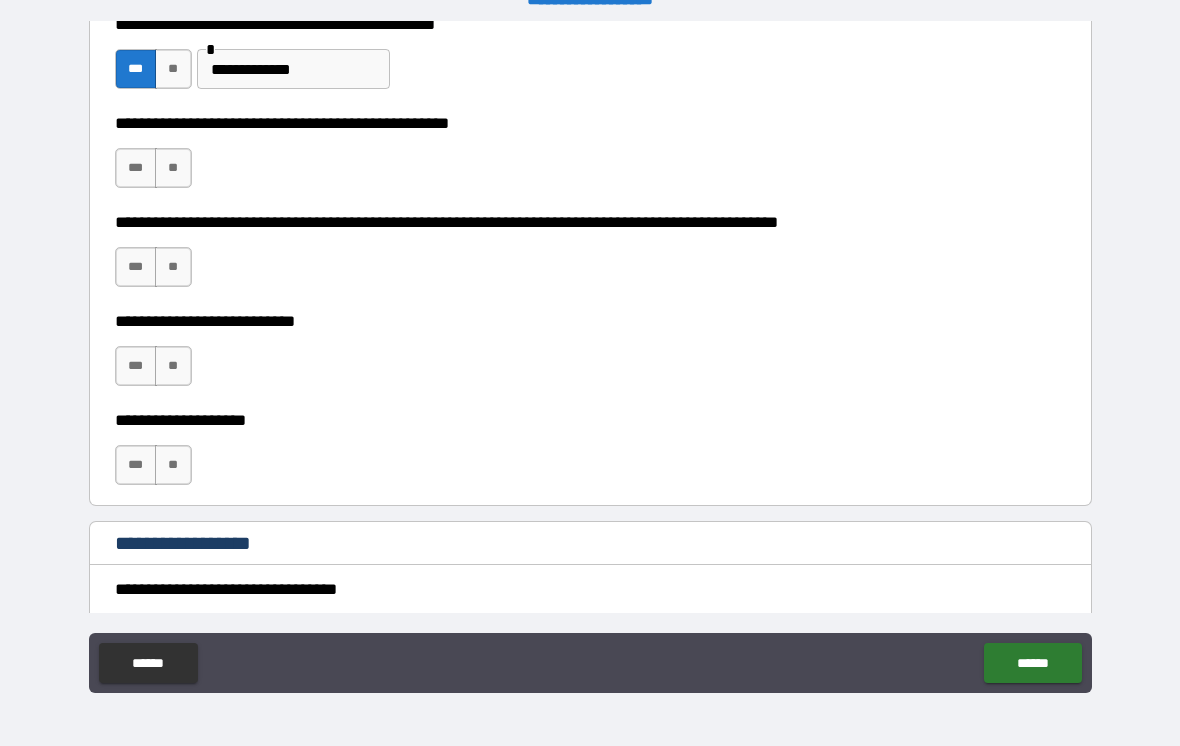 click on "**" at bounding box center [173, 168] 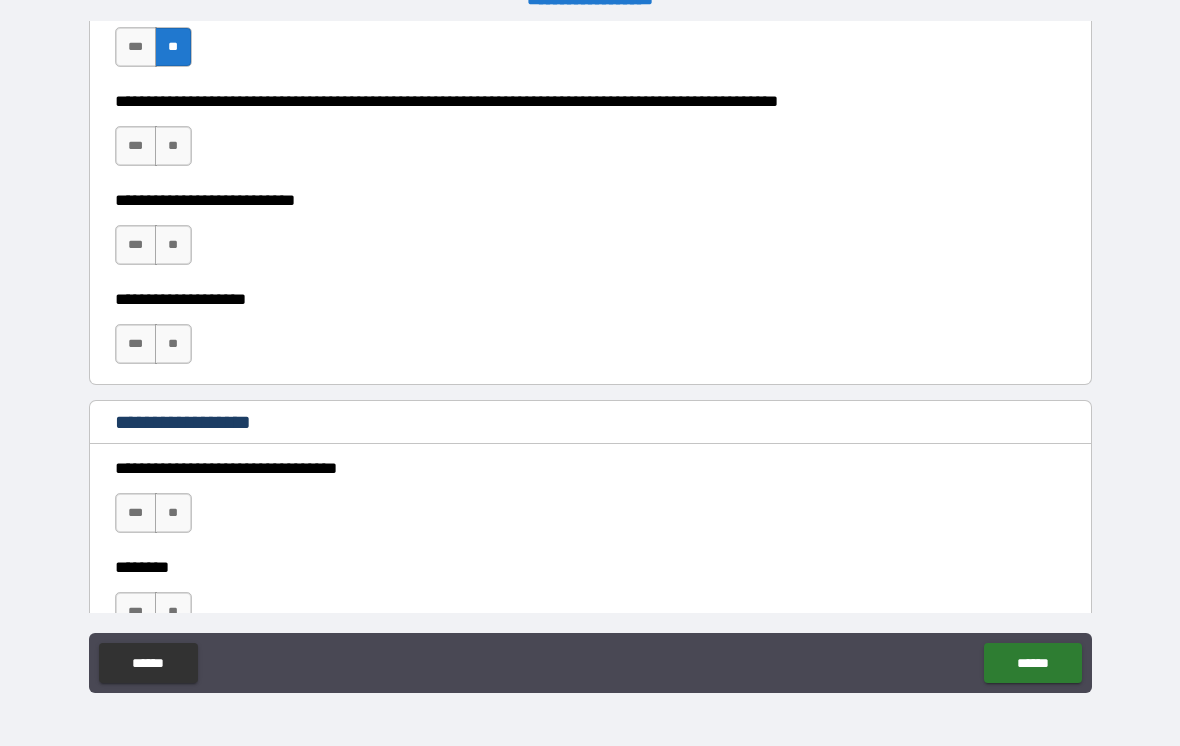 scroll, scrollTop: 746, scrollLeft: 0, axis: vertical 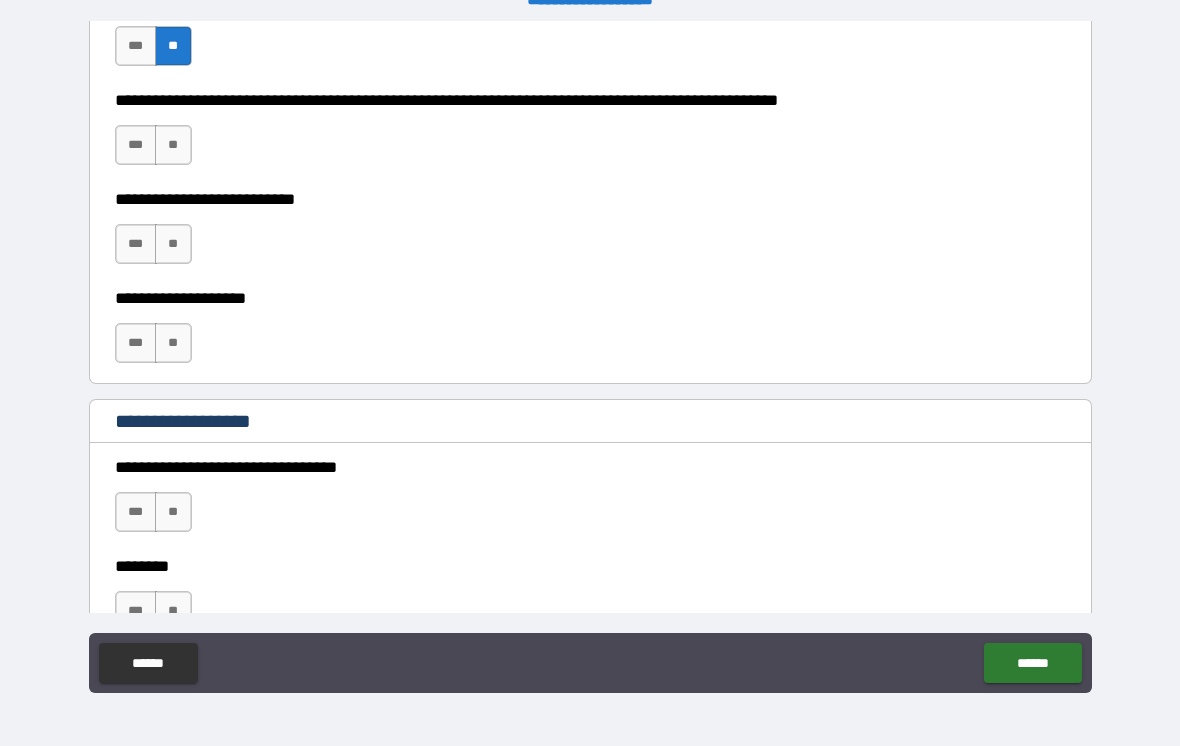 click on "**" at bounding box center (173, 145) 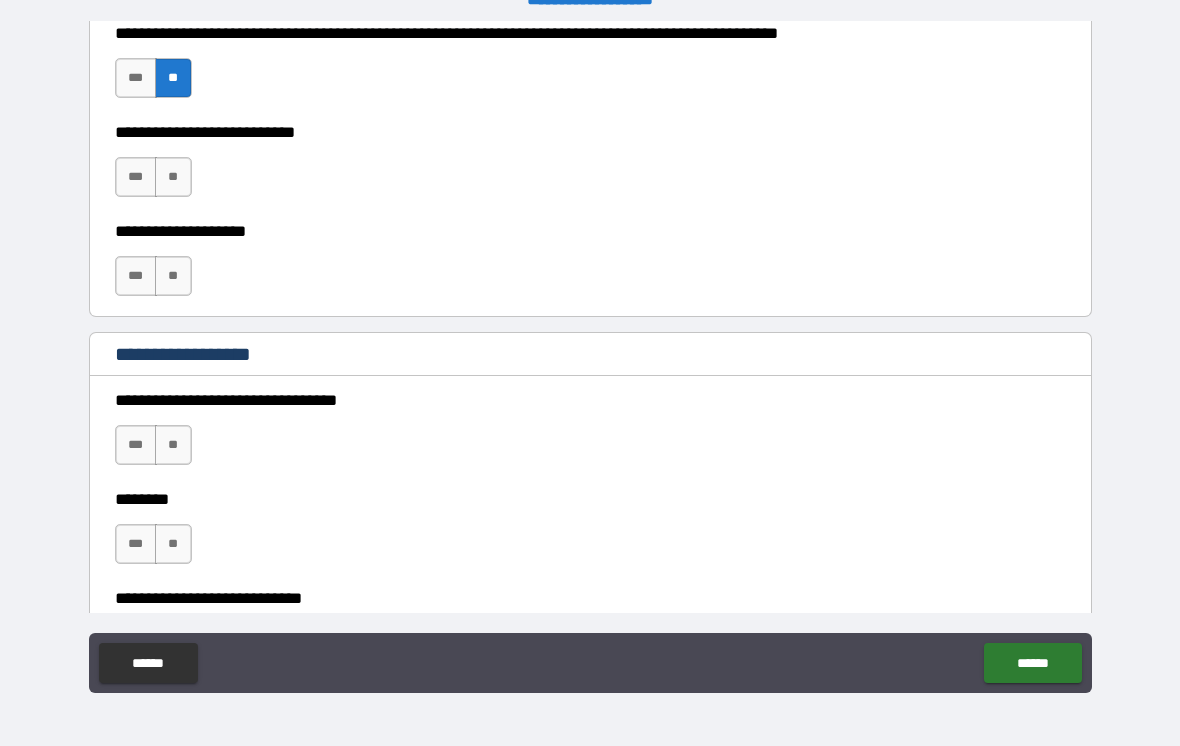 scroll, scrollTop: 816, scrollLeft: 0, axis: vertical 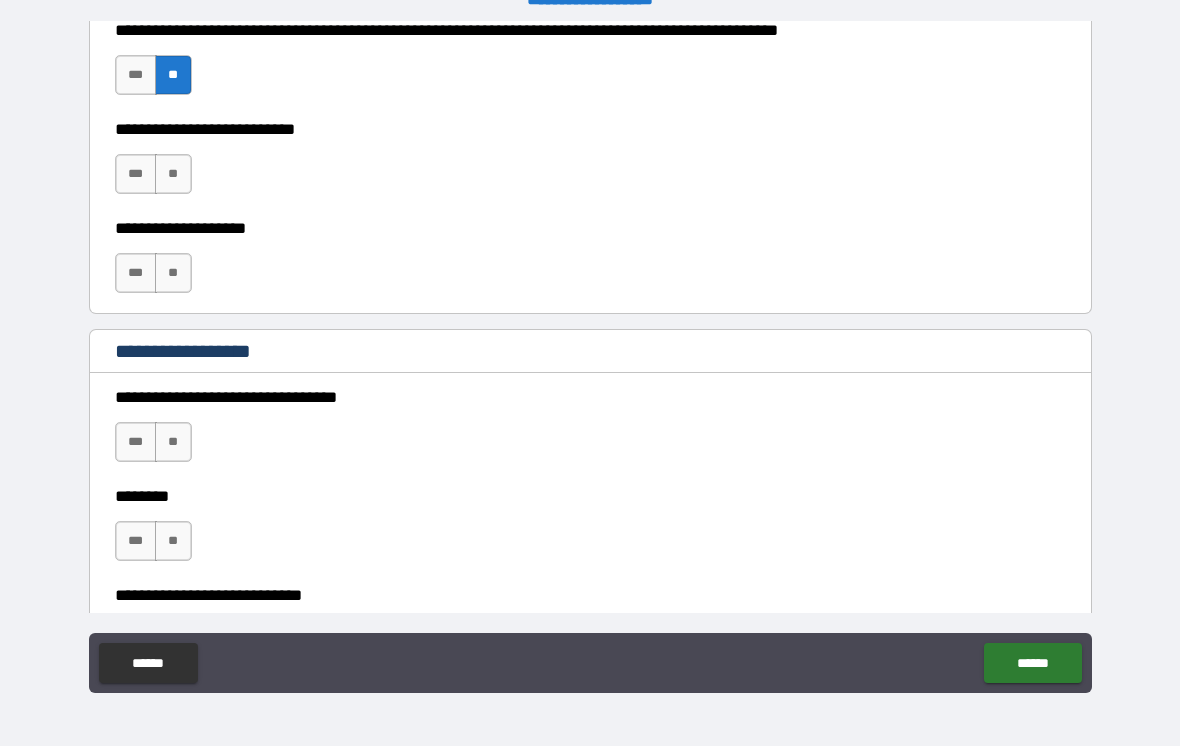 click on "***" at bounding box center [136, 174] 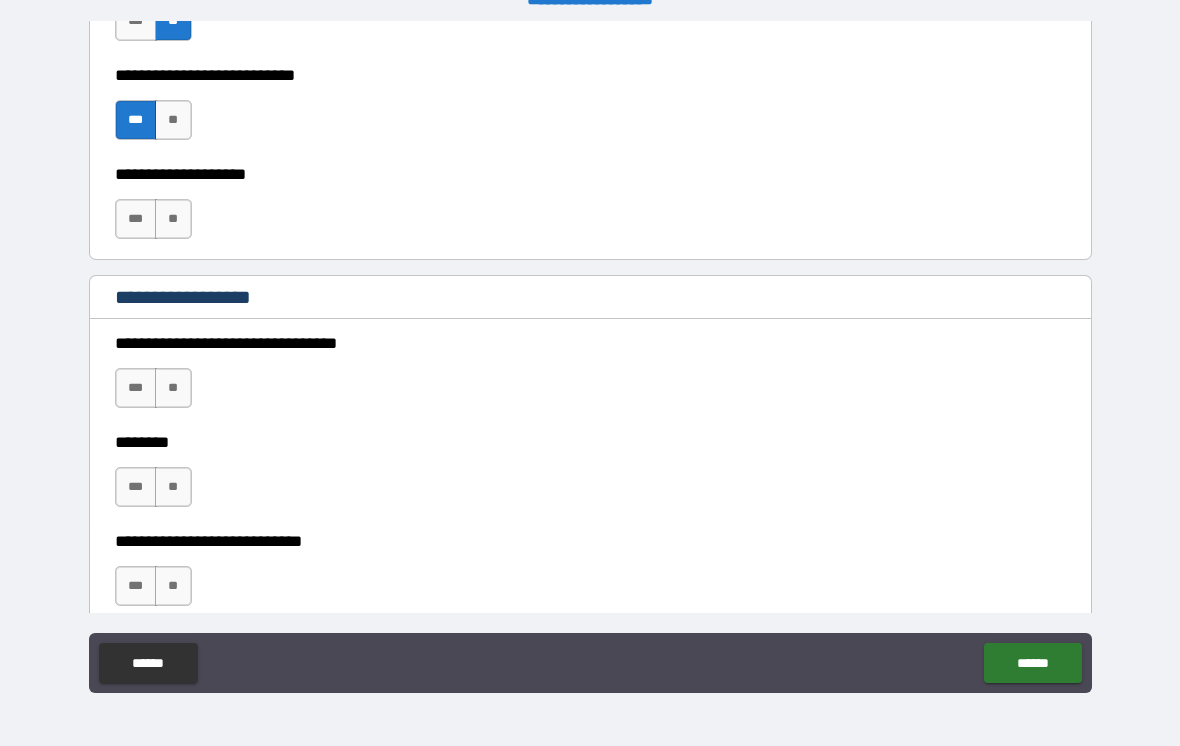 scroll, scrollTop: 873, scrollLeft: 0, axis: vertical 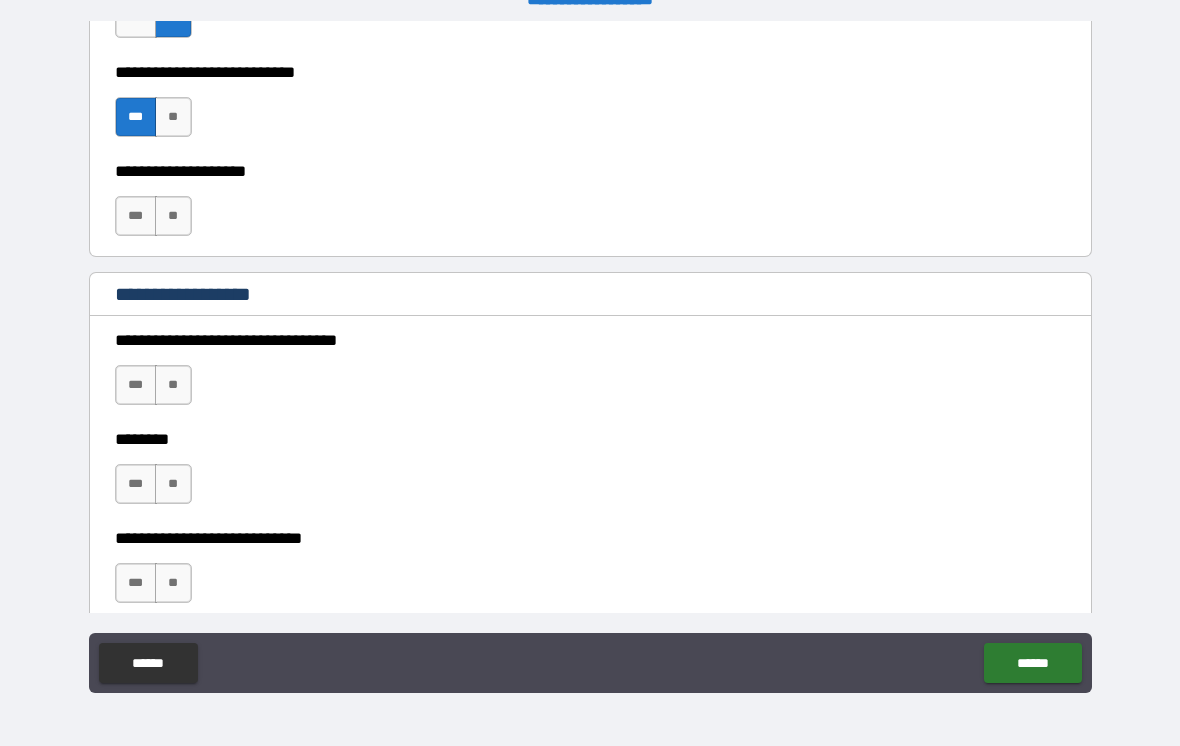 click on "**" at bounding box center (173, 216) 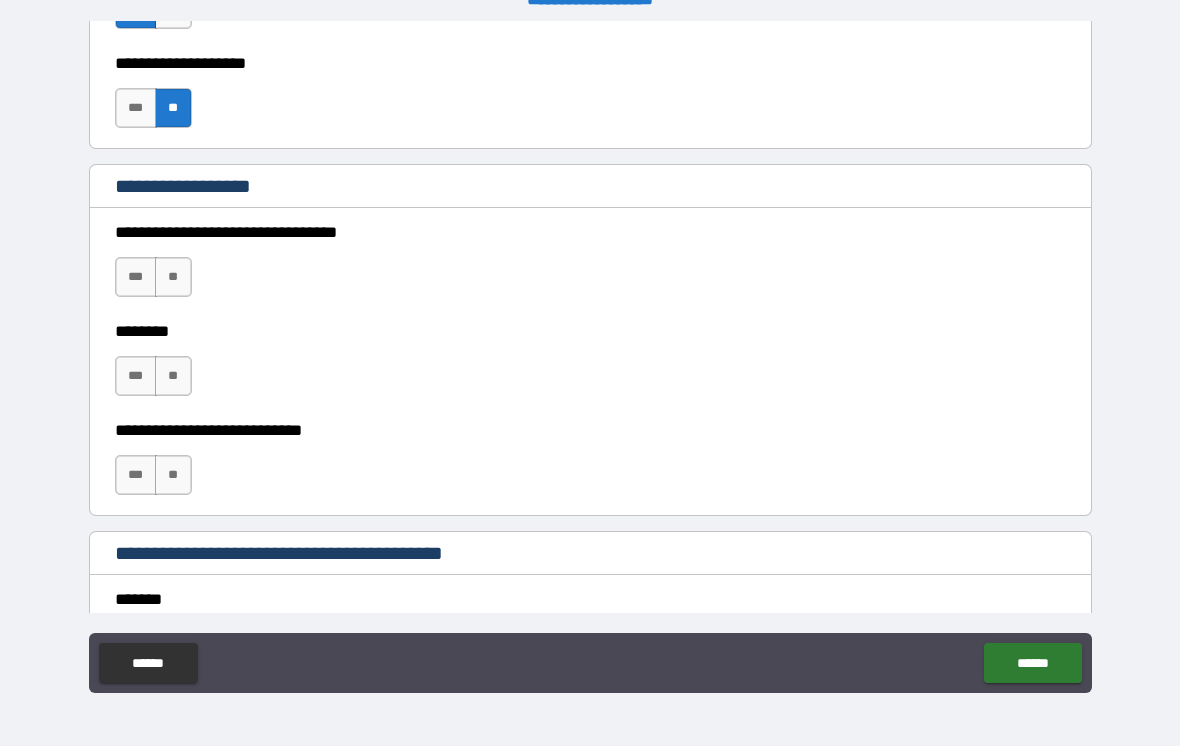 click on "**" at bounding box center [173, 277] 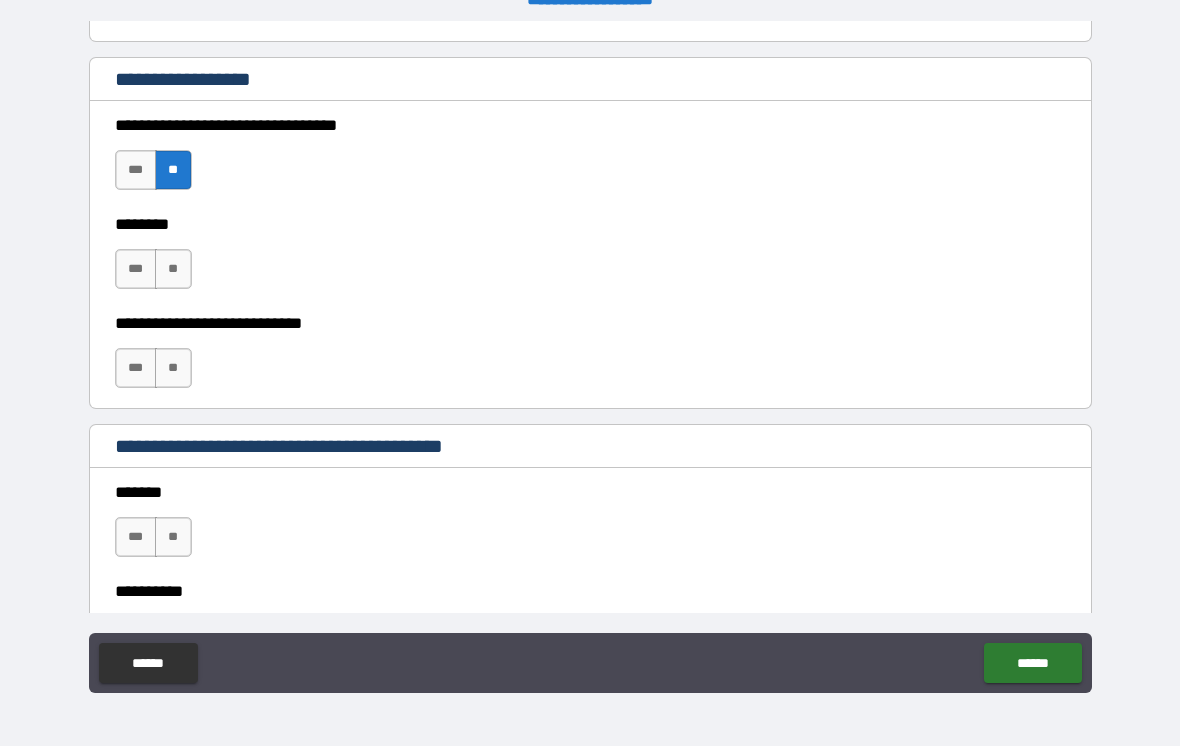 scroll, scrollTop: 1087, scrollLeft: 0, axis: vertical 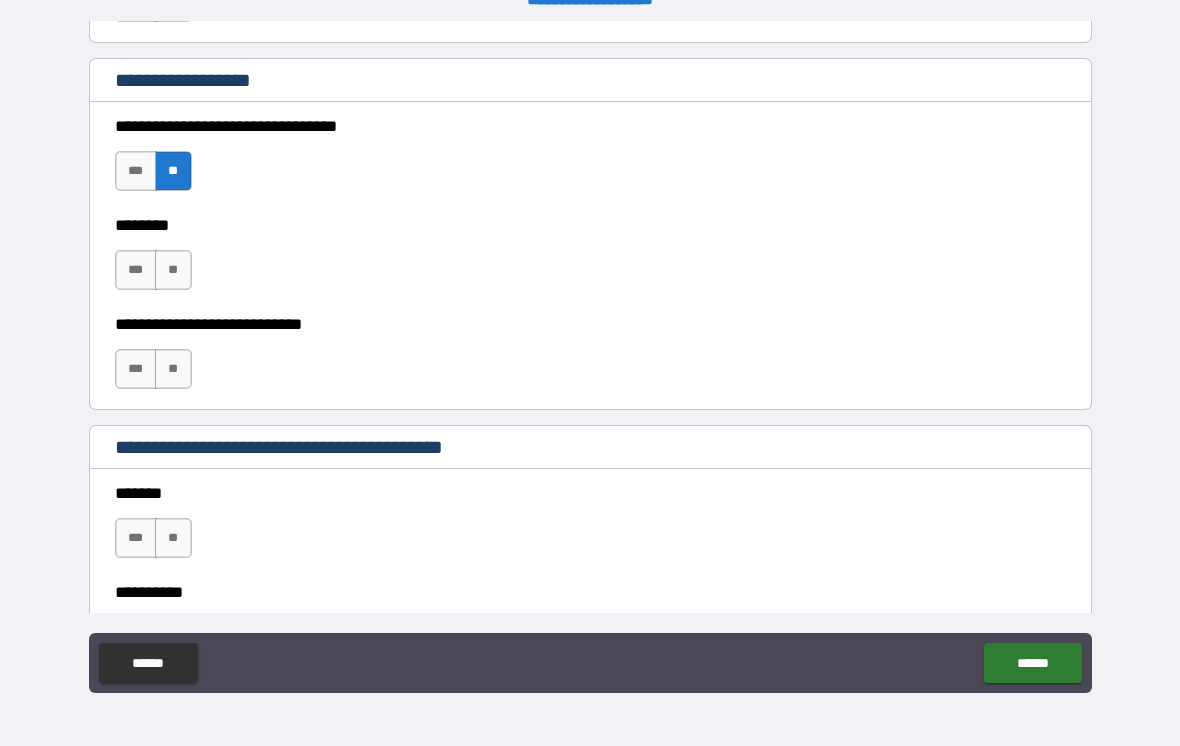 click on "**" at bounding box center (173, 270) 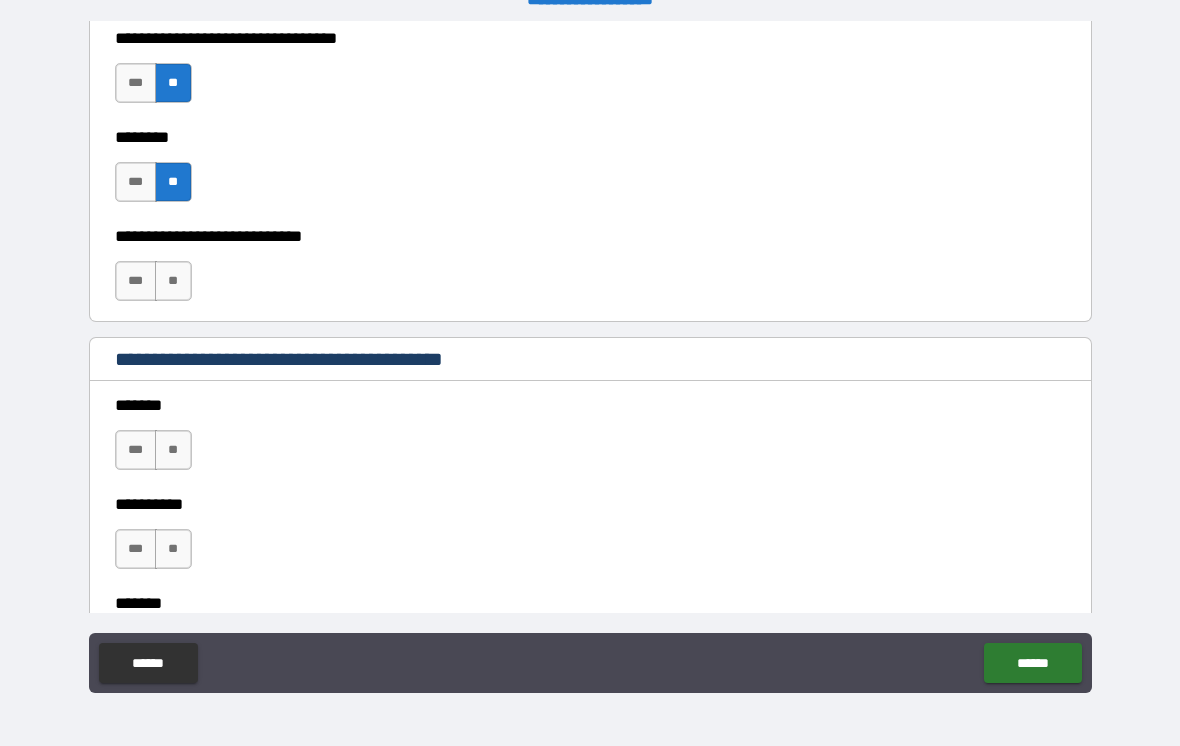 scroll, scrollTop: 1179, scrollLeft: 0, axis: vertical 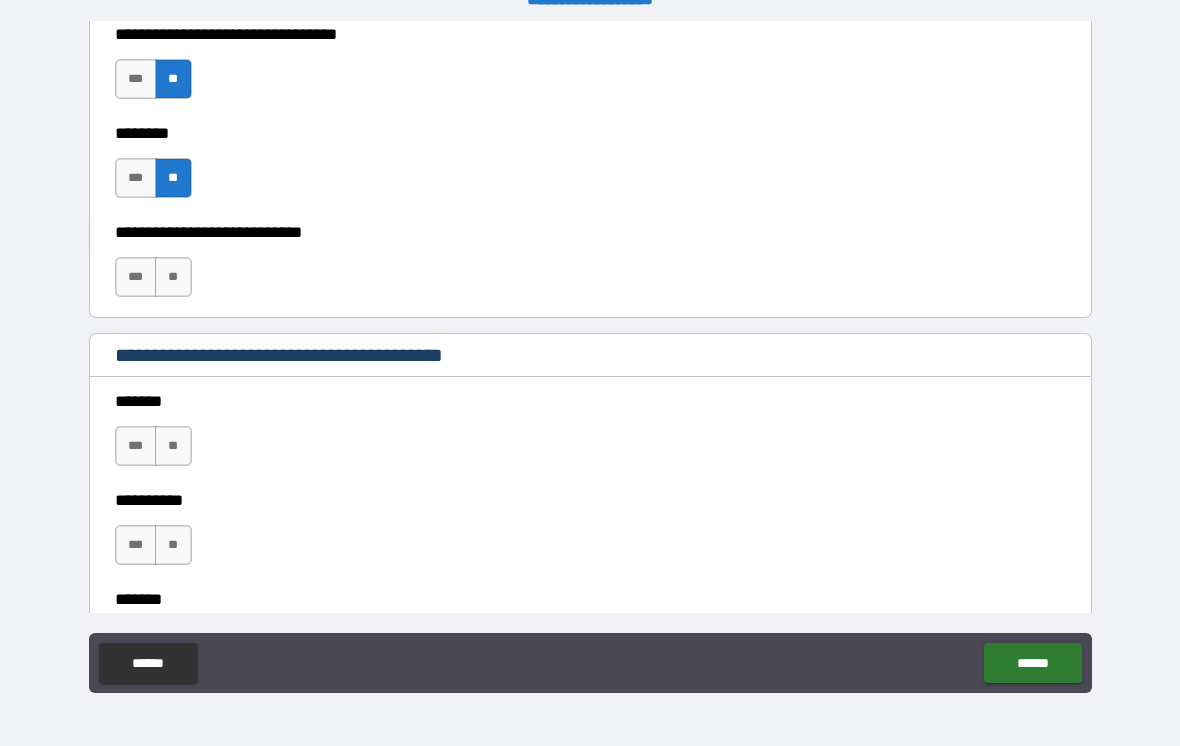 click on "***" at bounding box center [136, 277] 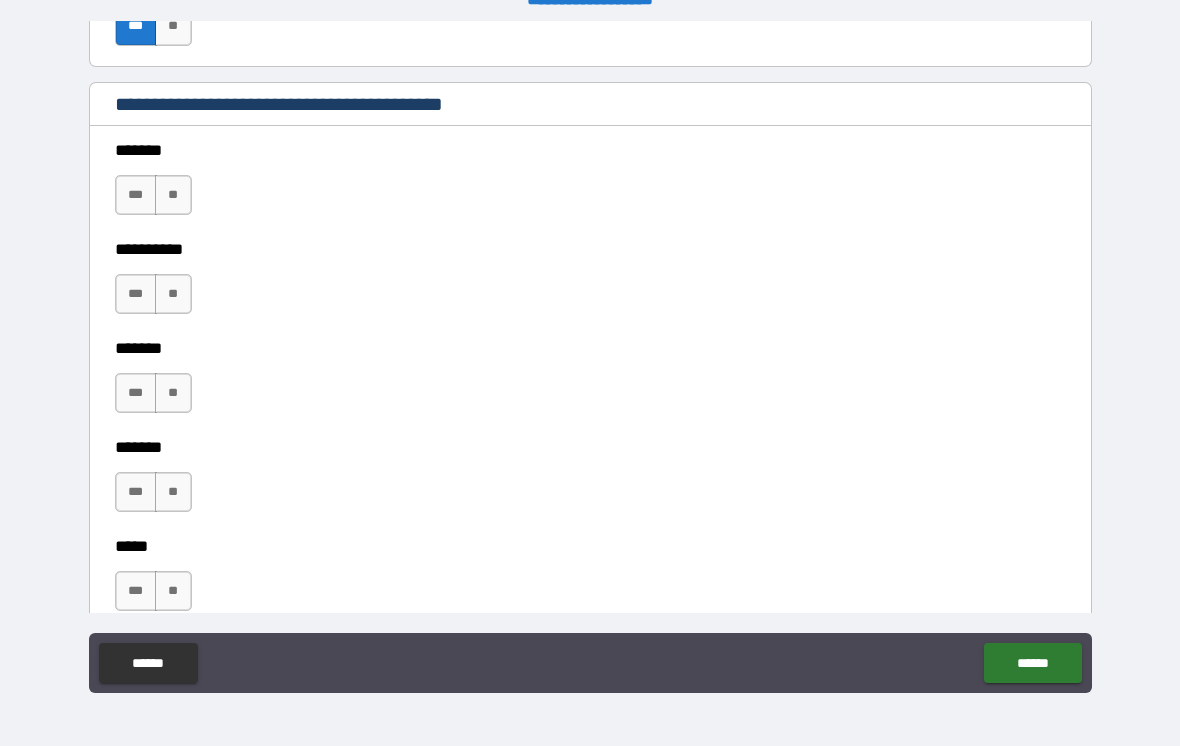 scroll, scrollTop: 1429, scrollLeft: 0, axis: vertical 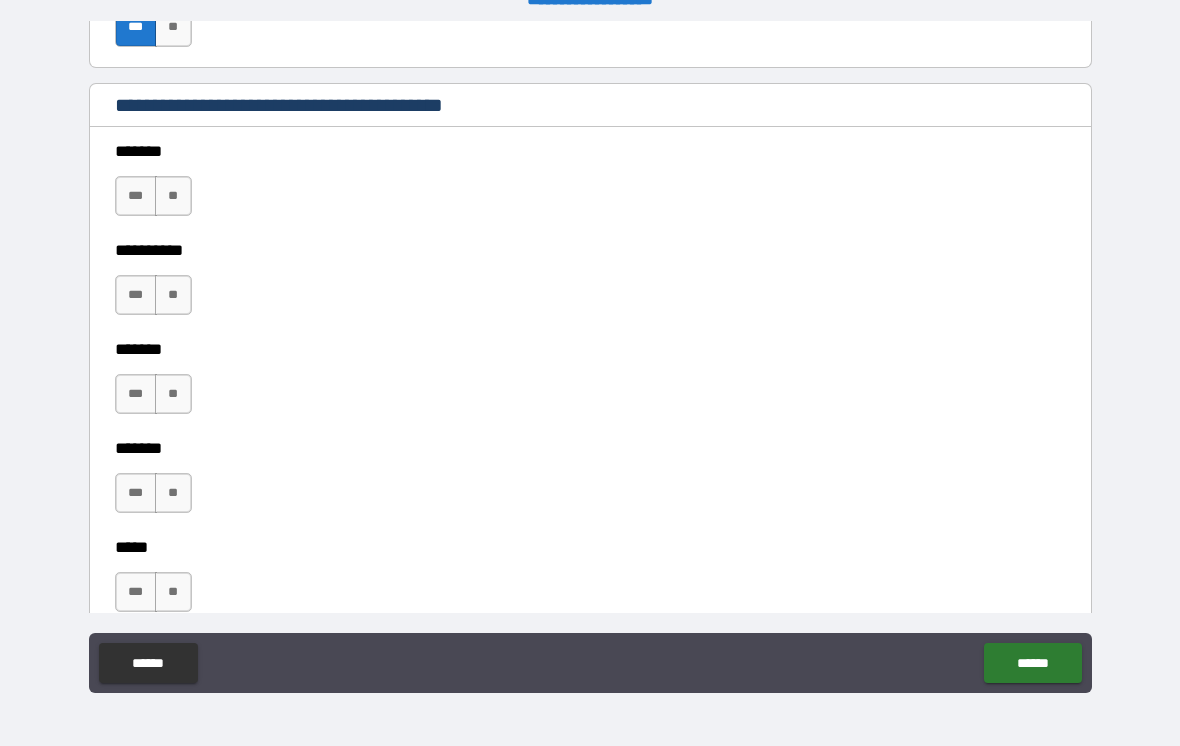 click on "**" at bounding box center [173, 196] 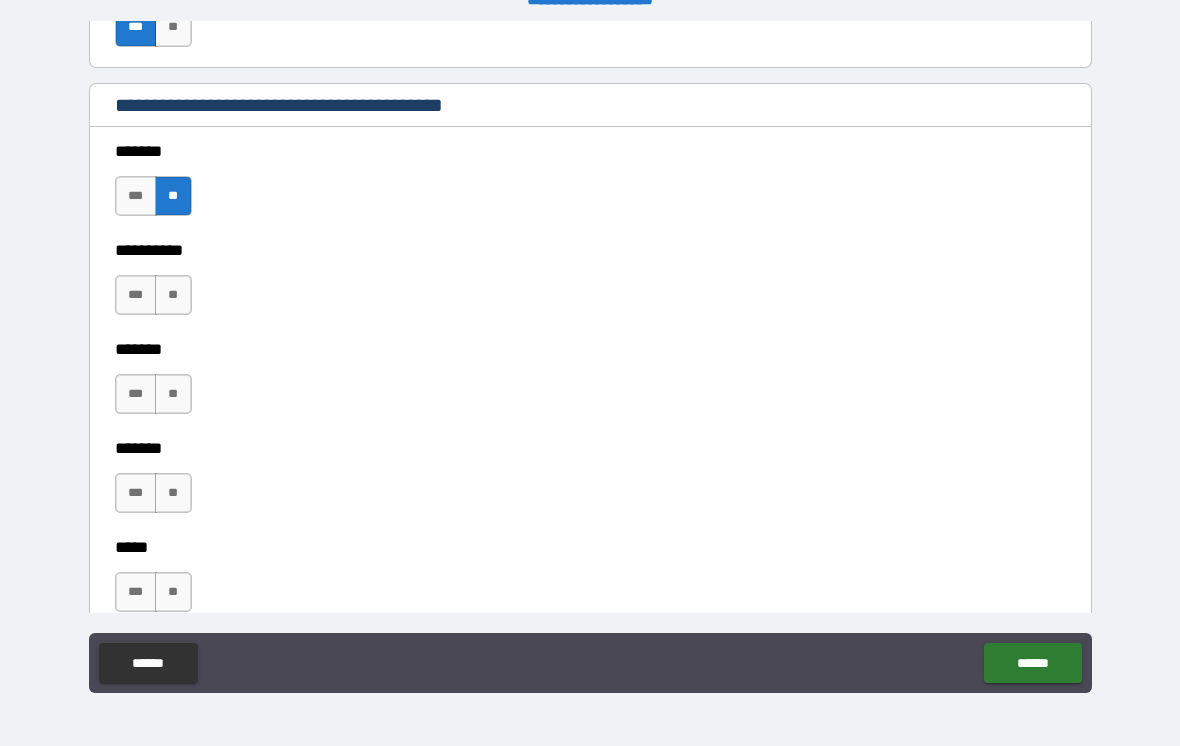 click on "**" at bounding box center (173, 295) 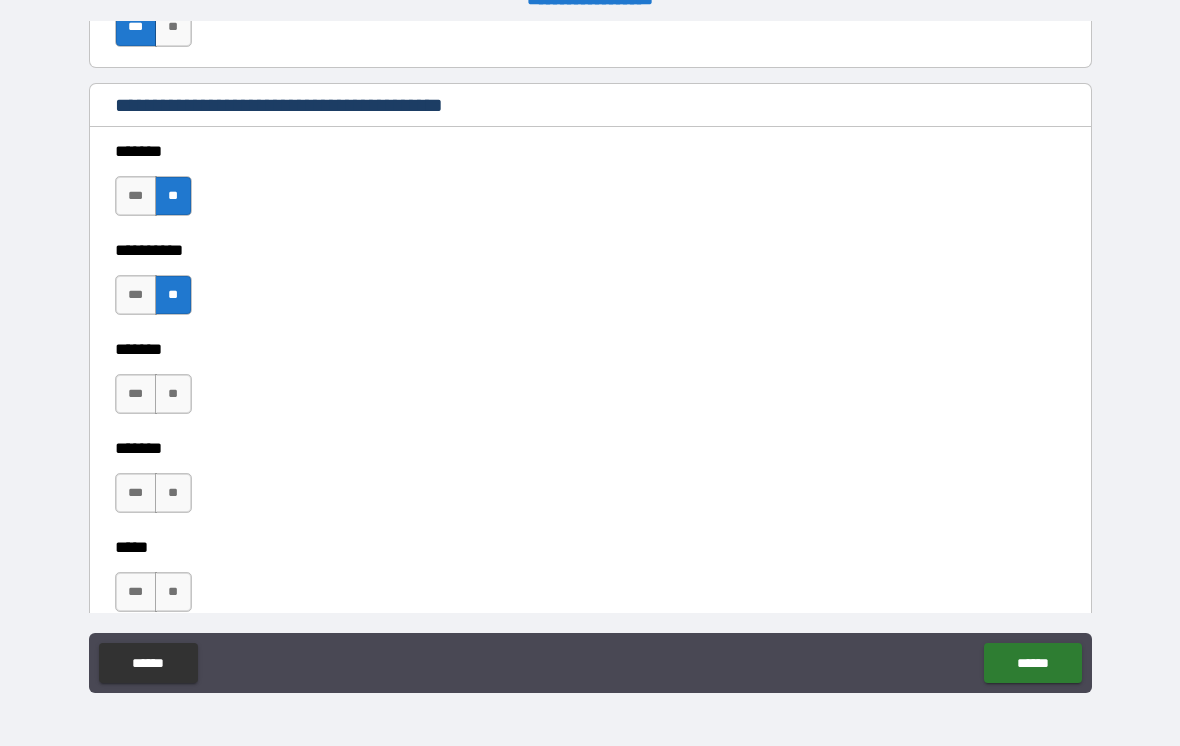 click on "***" at bounding box center [136, 394] 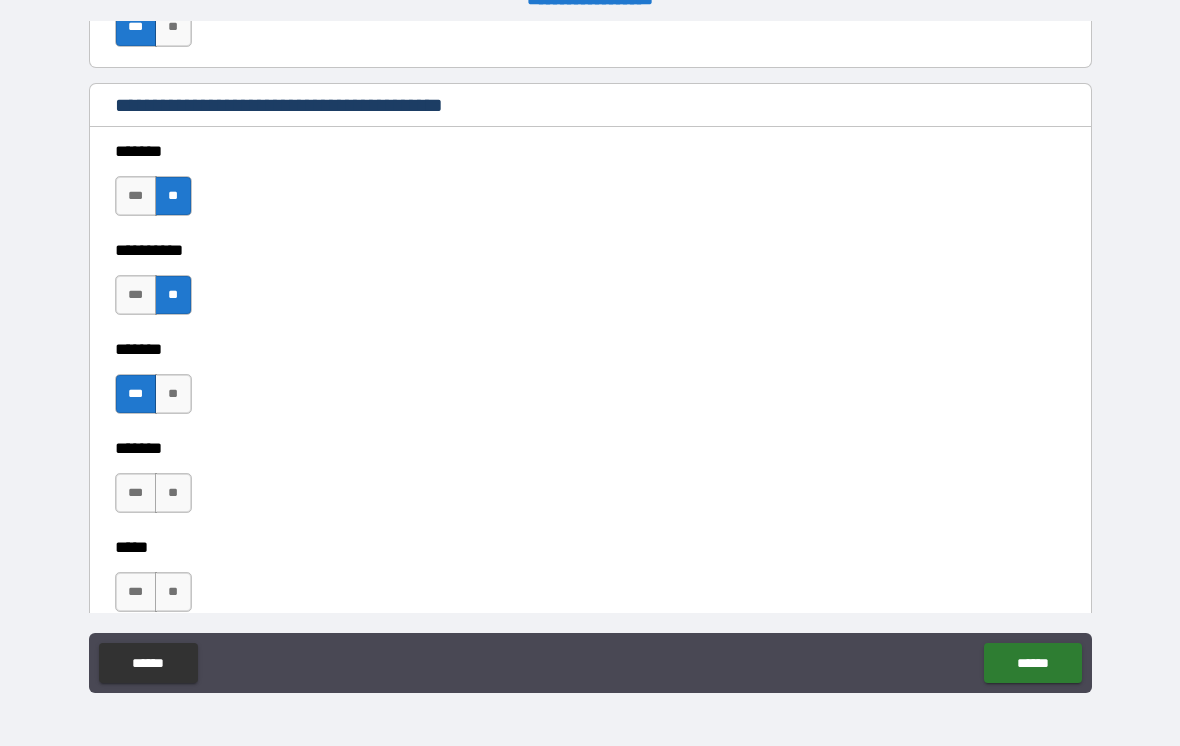 click on "***" at bounding box center (136, 394) 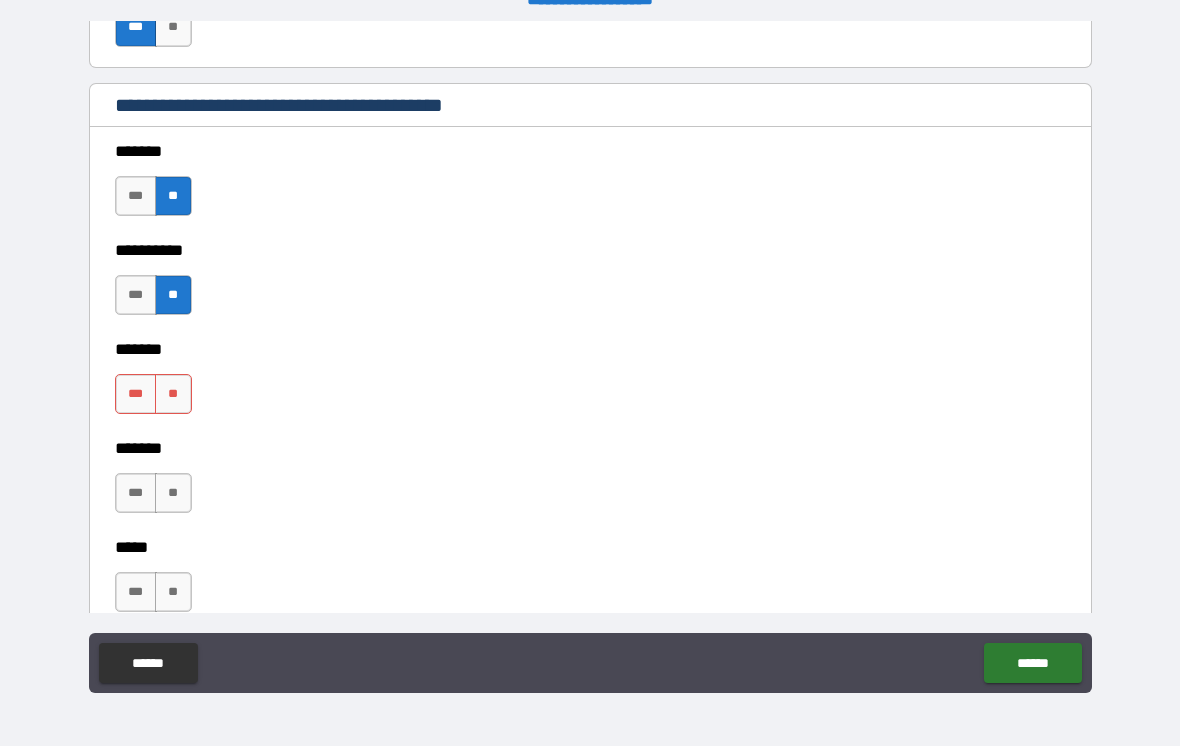 click on "**" at bounding box center [173, 394] 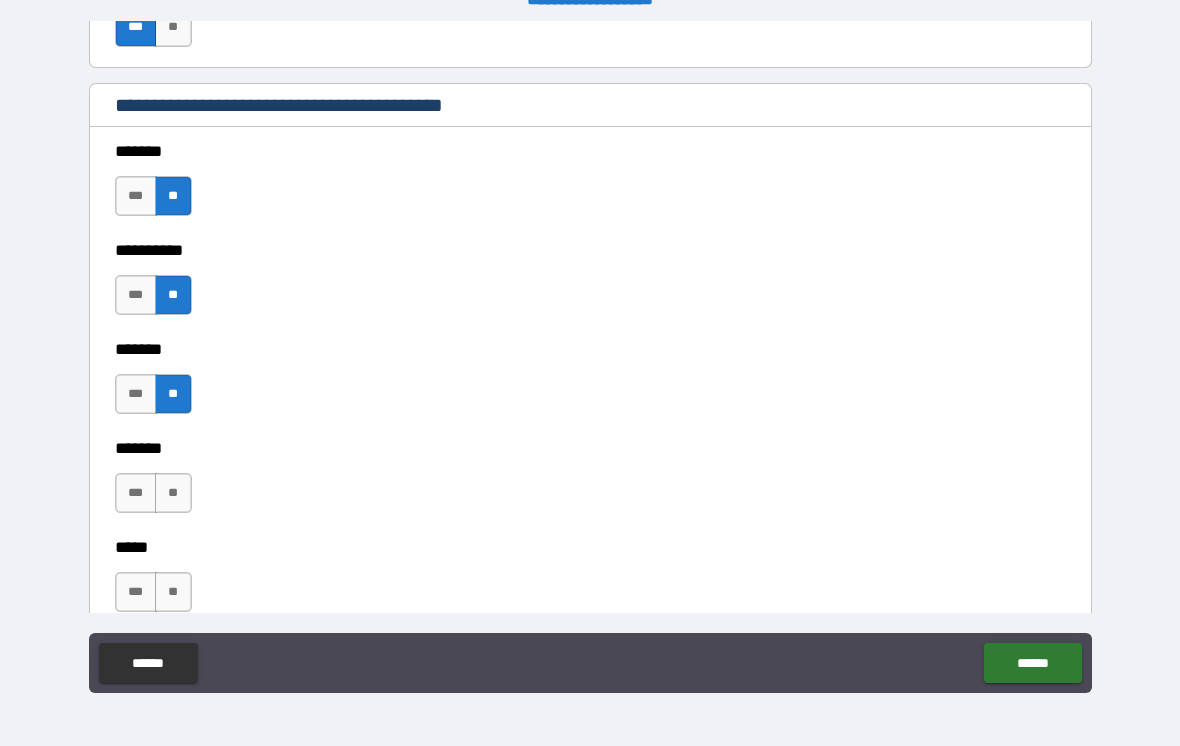 click on "**" at bounding box center [173, 493] 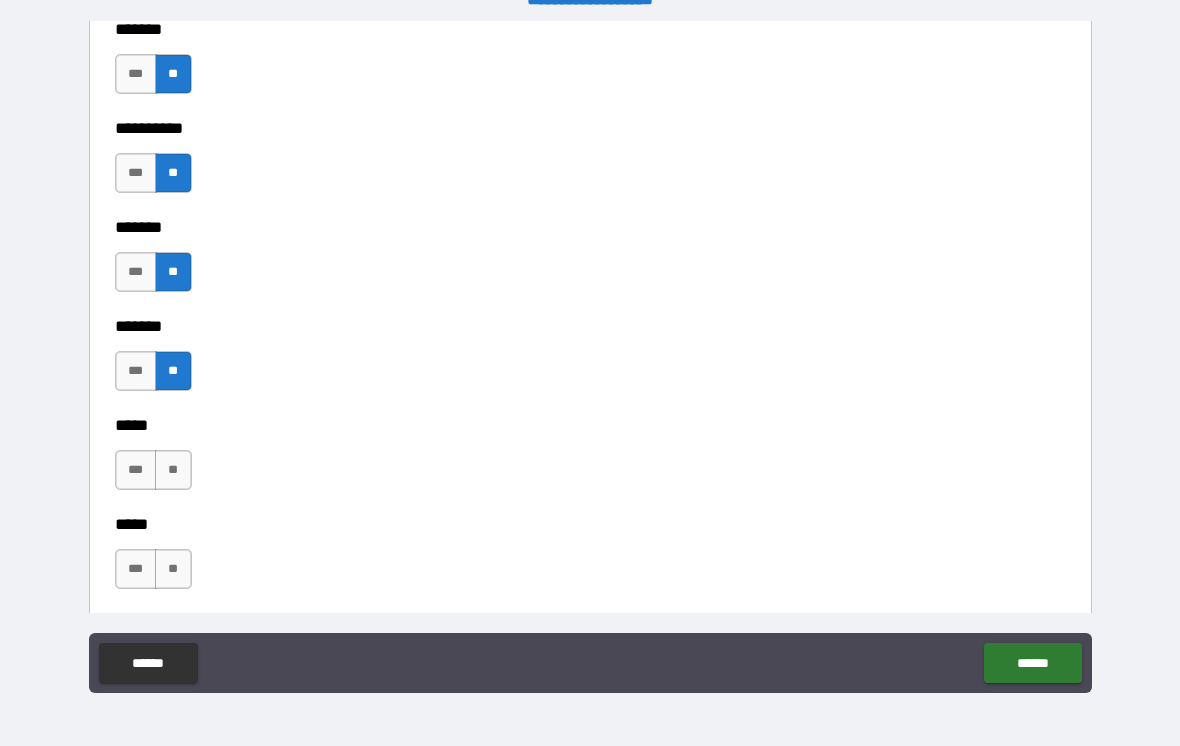 scroll, scrollTop: 1597, scrollLeft: 0, axis: vertical 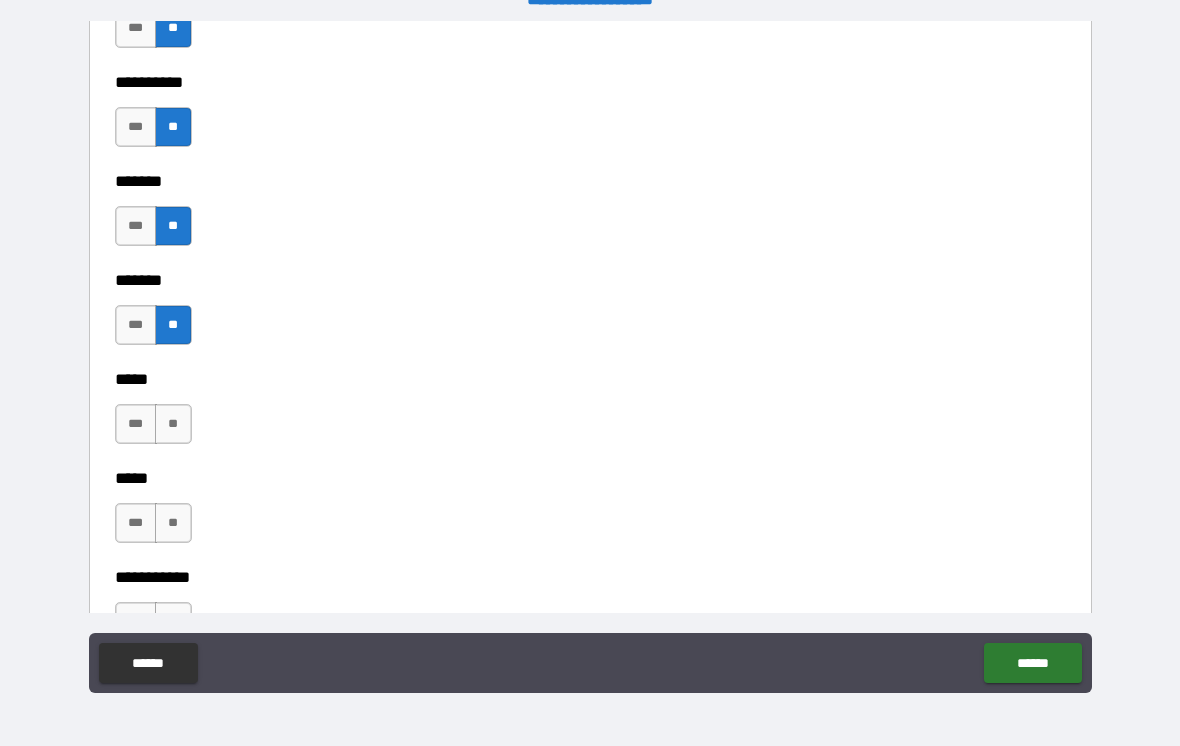 click on "**" at bounding box center [173, 424] 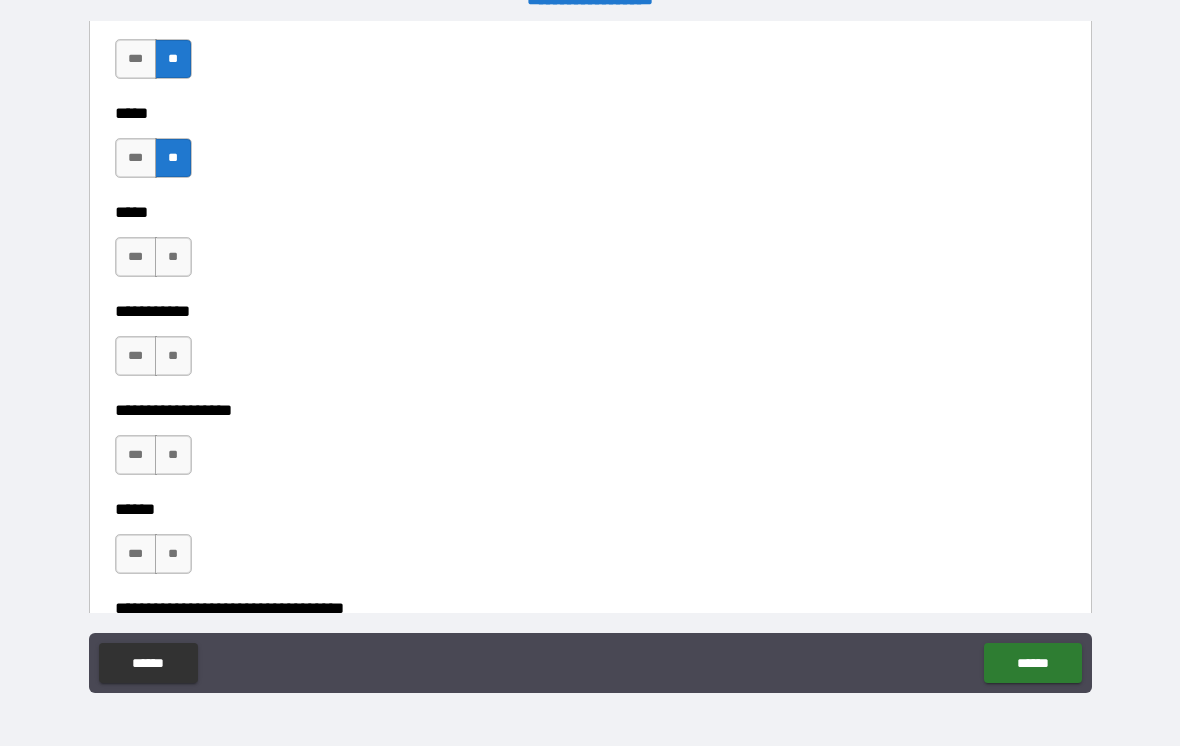 scroll, scrollTop: 1866, scrollLeft: 0, axis: vertical 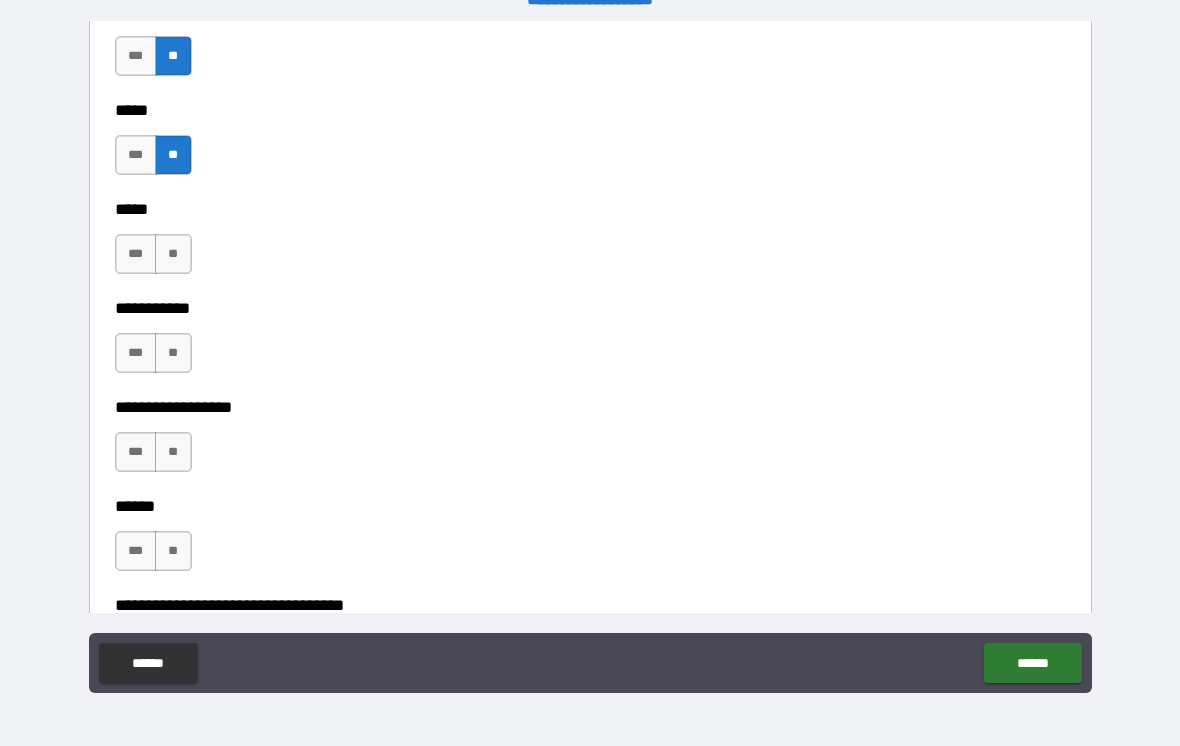 click on "**" at bounding box center [173, 254] 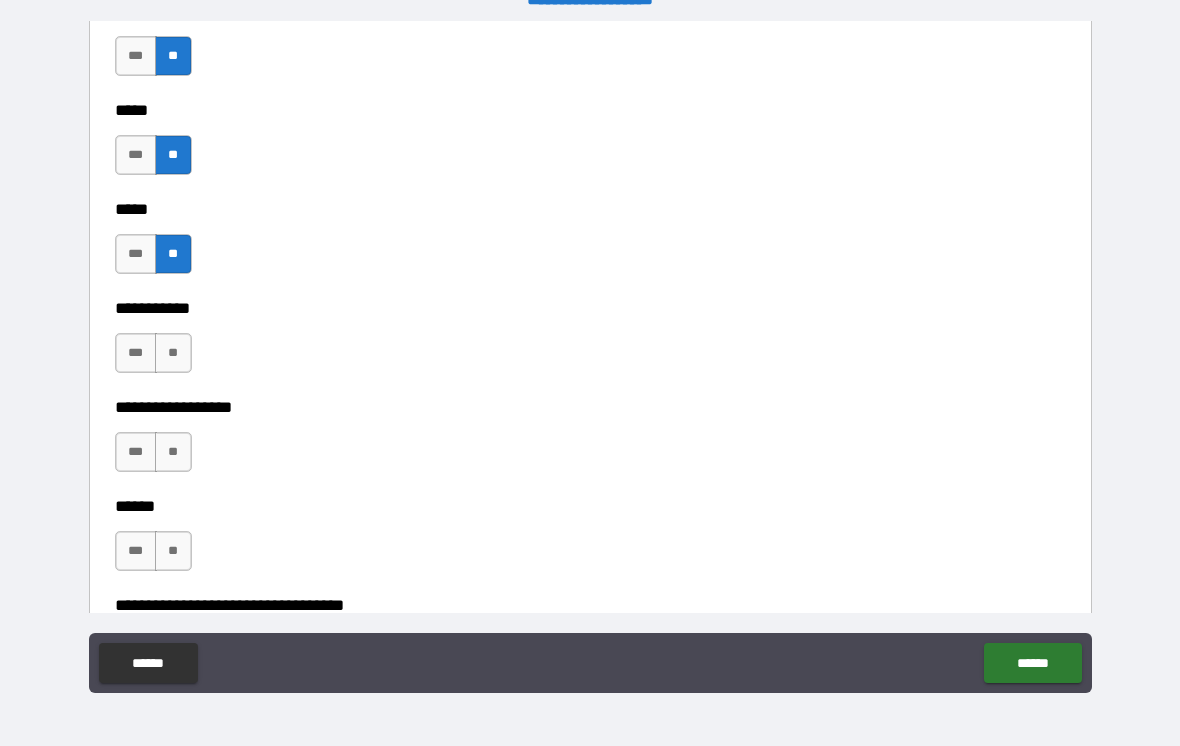 click on "**" at bounding box center (173, 353) 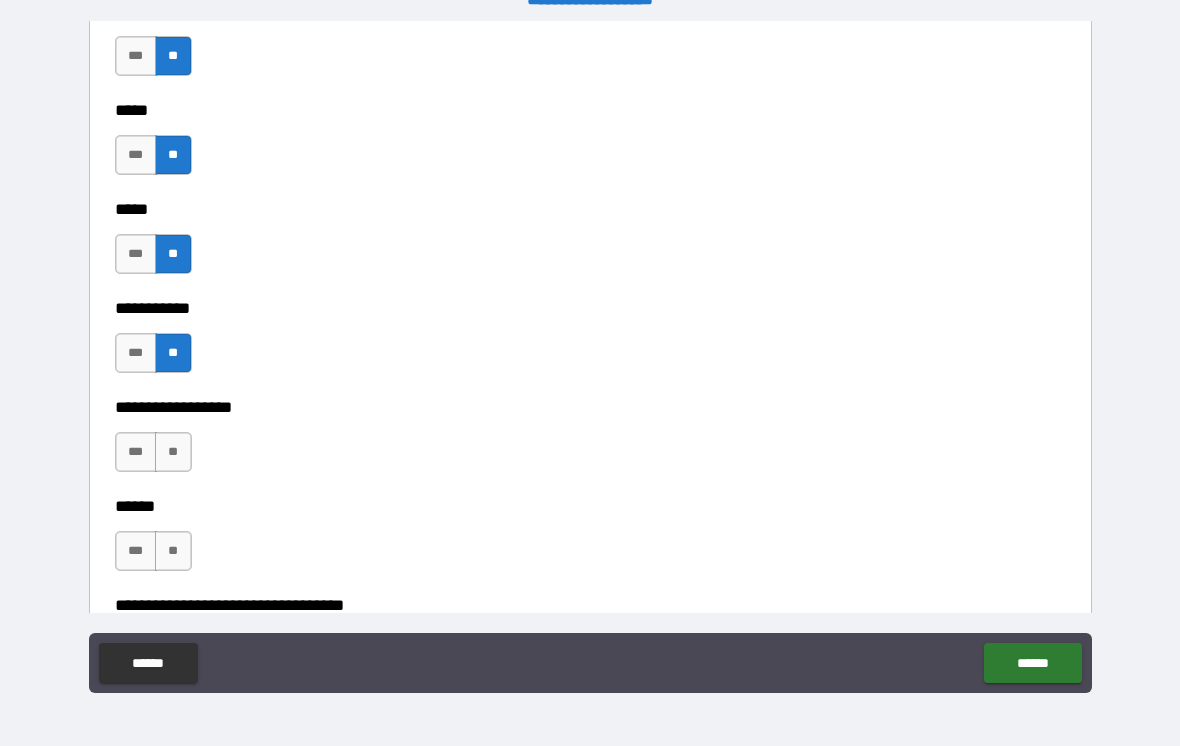 click on "**" at bounding box center (173, 452) 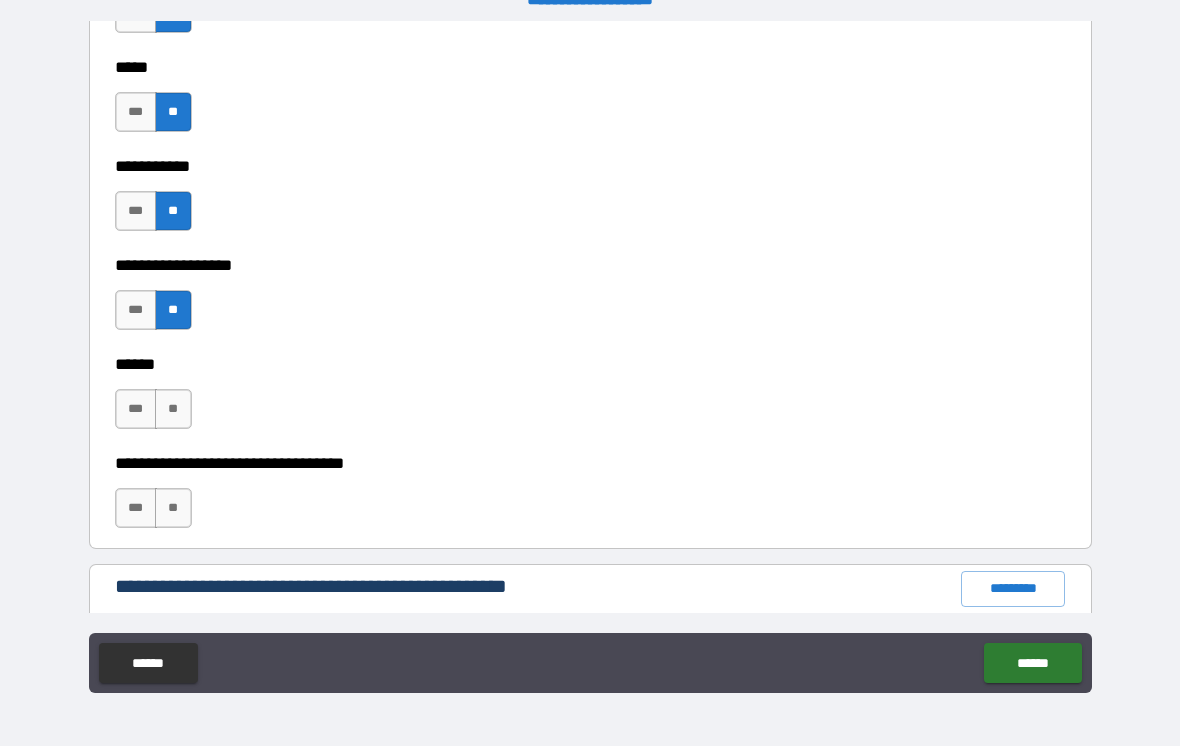 scroll, scrollTop: 2007, scrollLeft: 0, axis: vertical 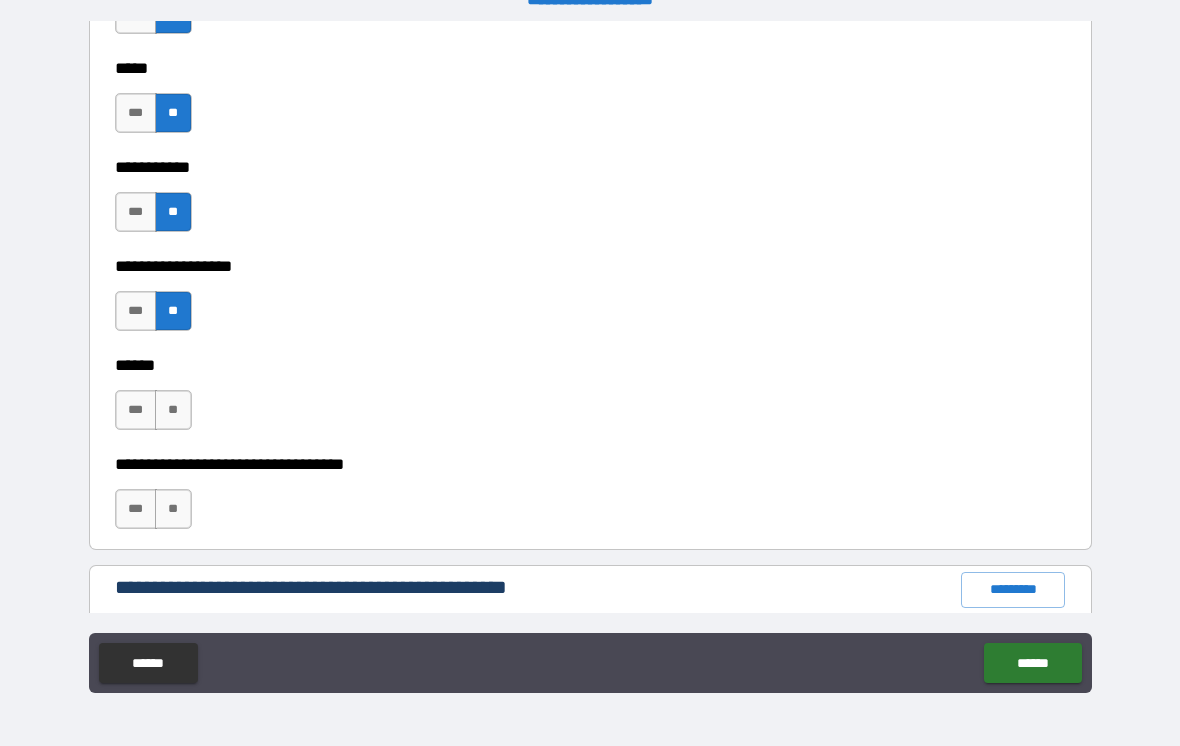 click on "**" at bounding box center (173, 410) 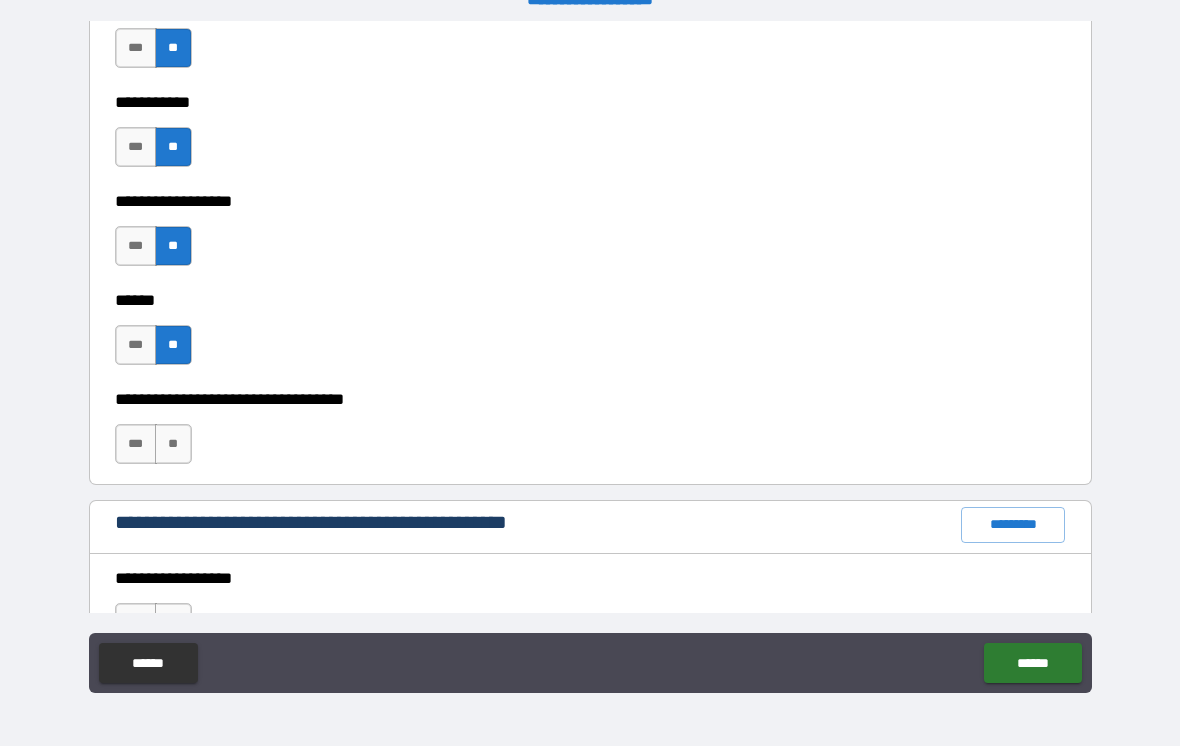 click on "**" at bounding box center [173, 444] 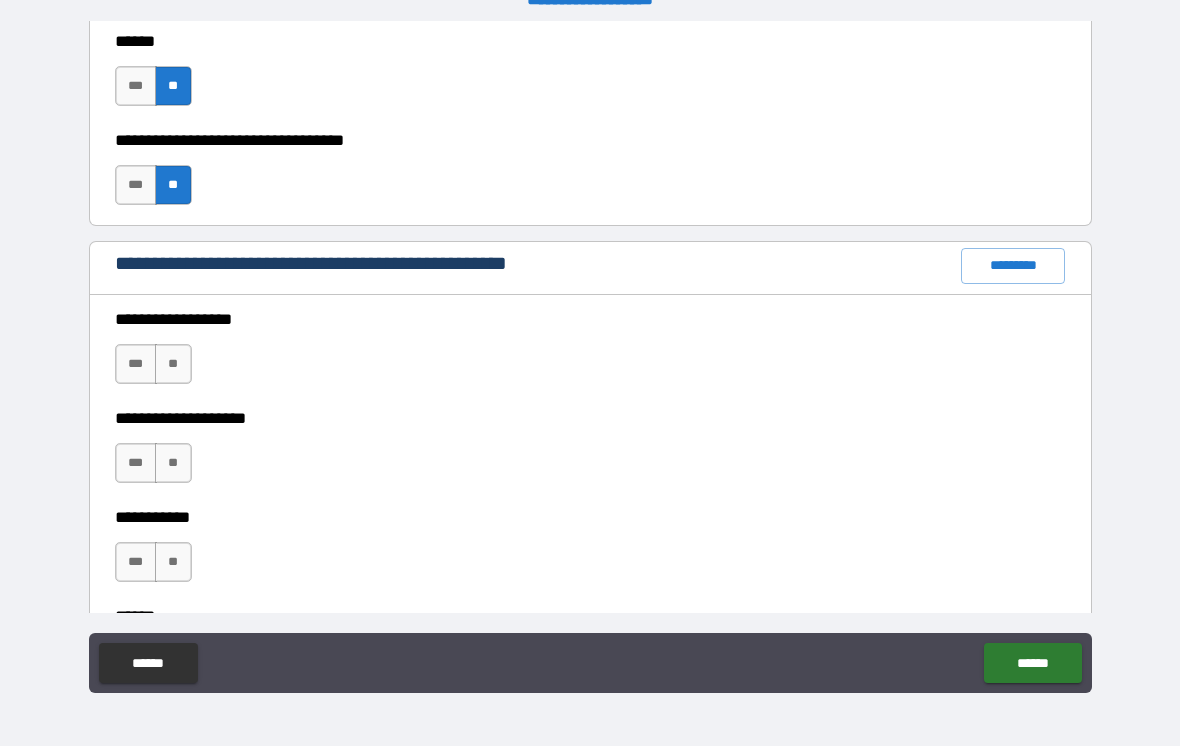 scroll, scrollTop: 2334, scrollLeft: 0, axis: vertical 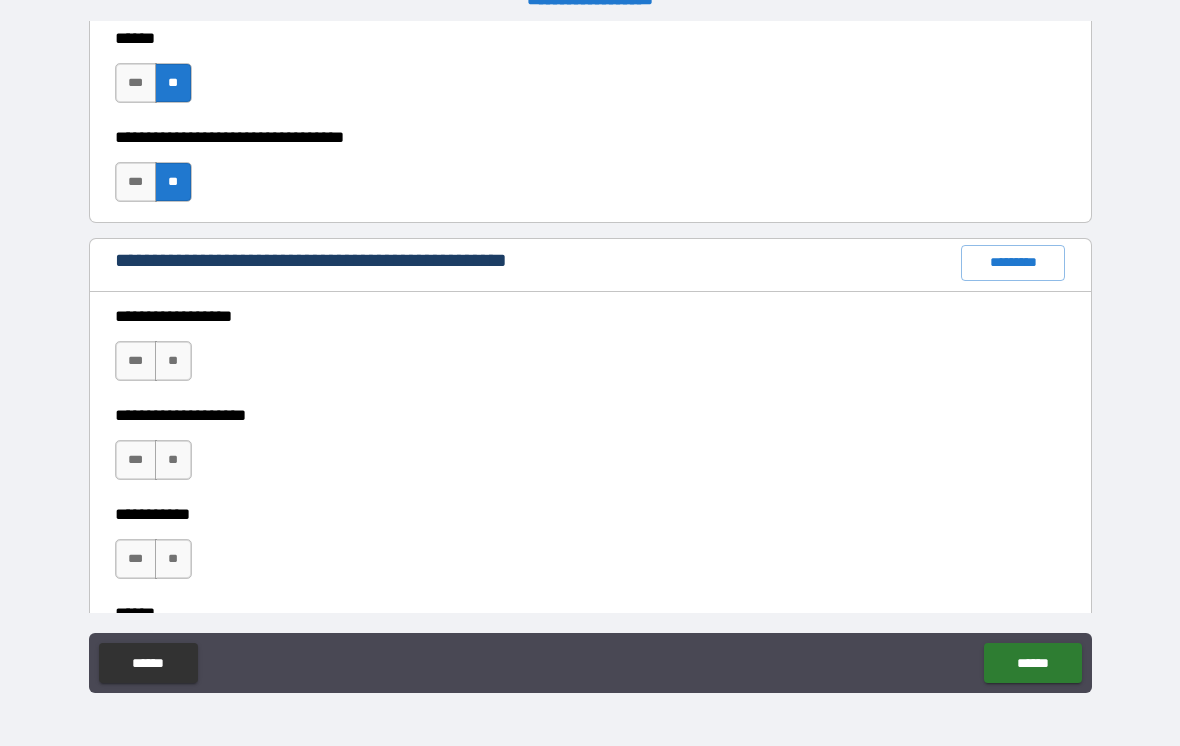 click on "**" at bounding box center [173, 361] 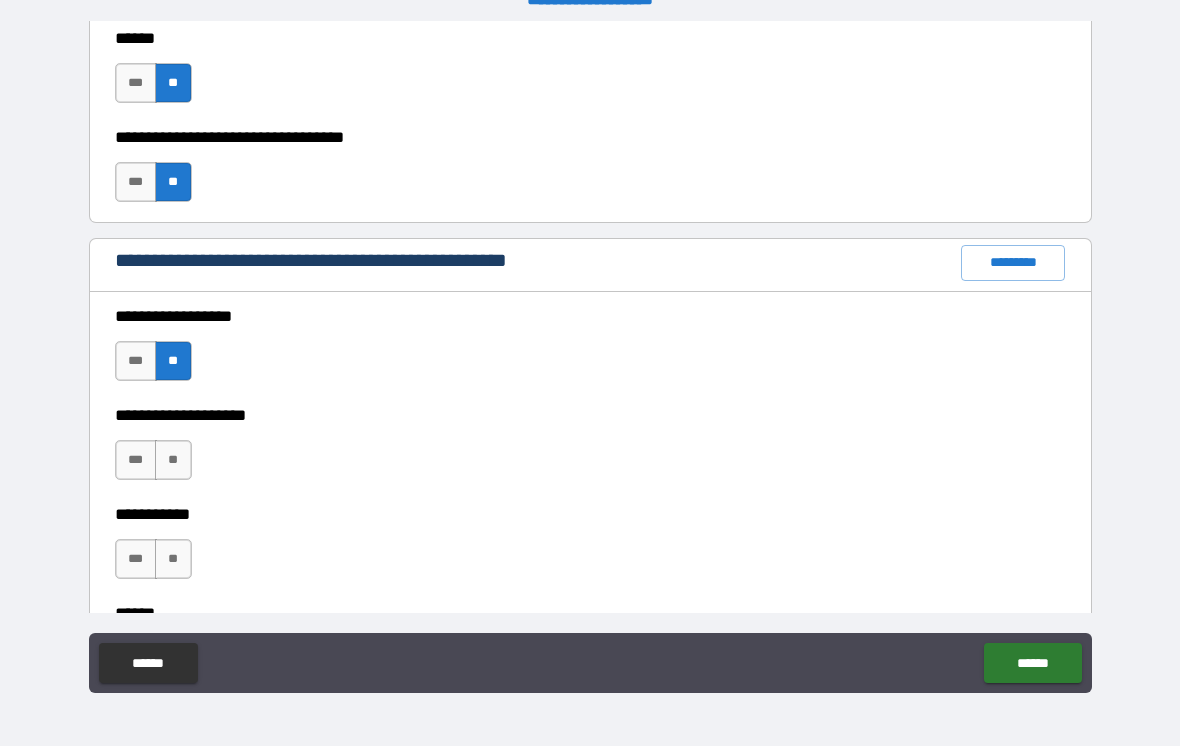 click on "**" at bounding box center (173, 460) 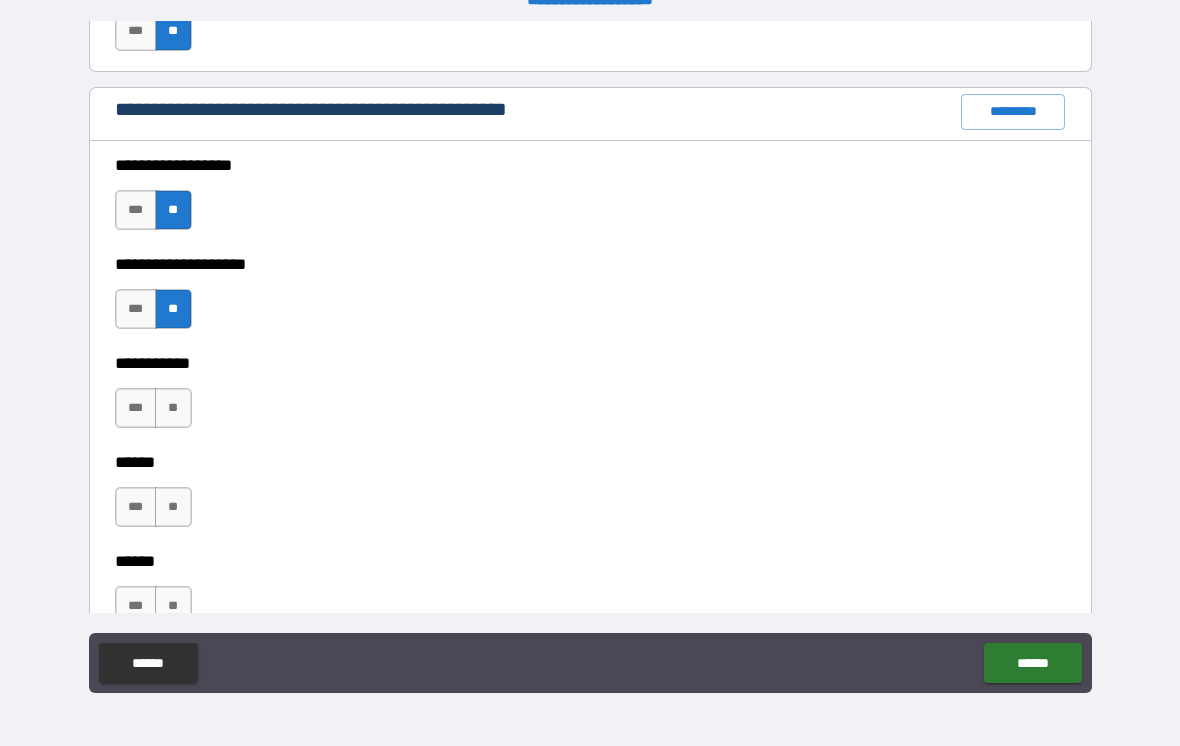 scroll, scrollTop: 2482, scrollLeft: 0, axis: vertical 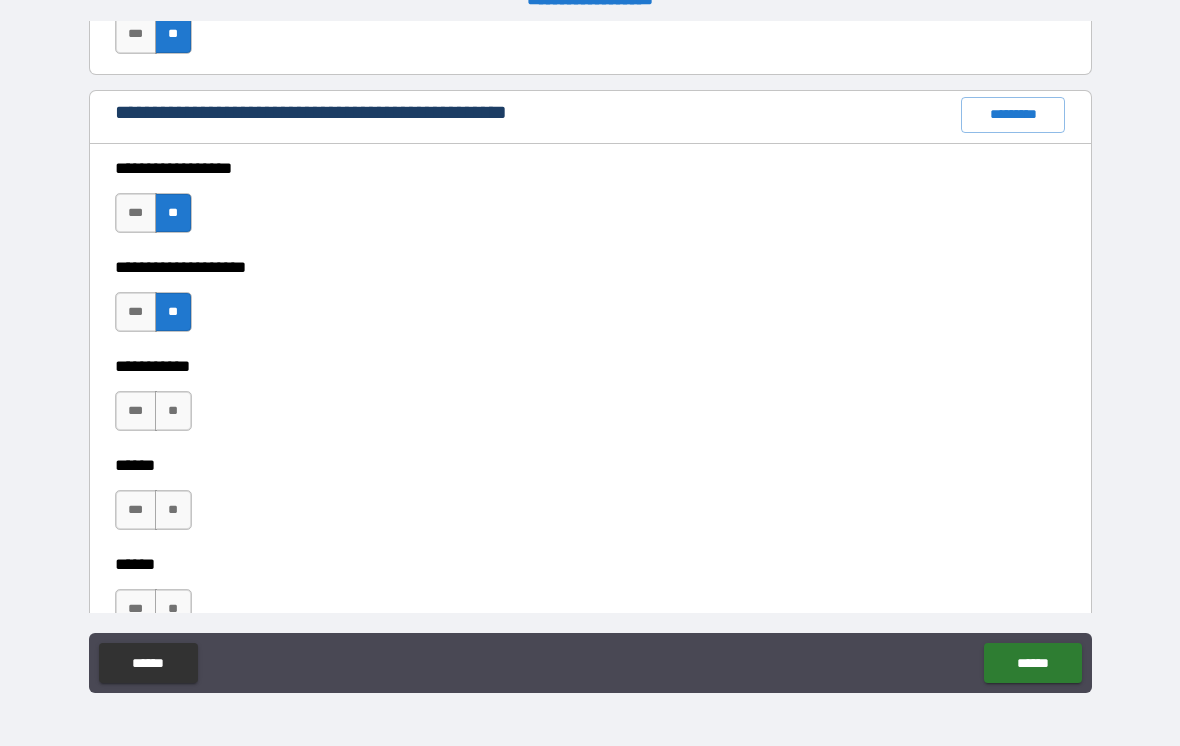 click on "**" at bounding box center [173, 411] 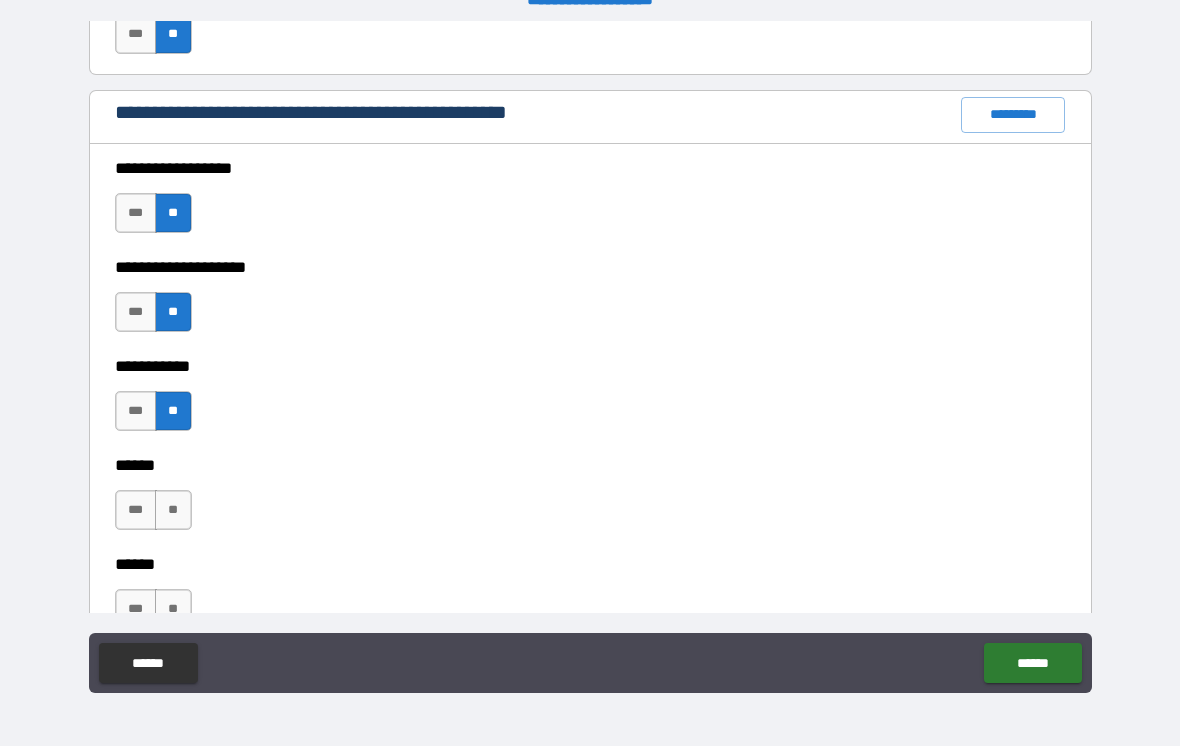 click on "**" at bounding box center [173, 510] 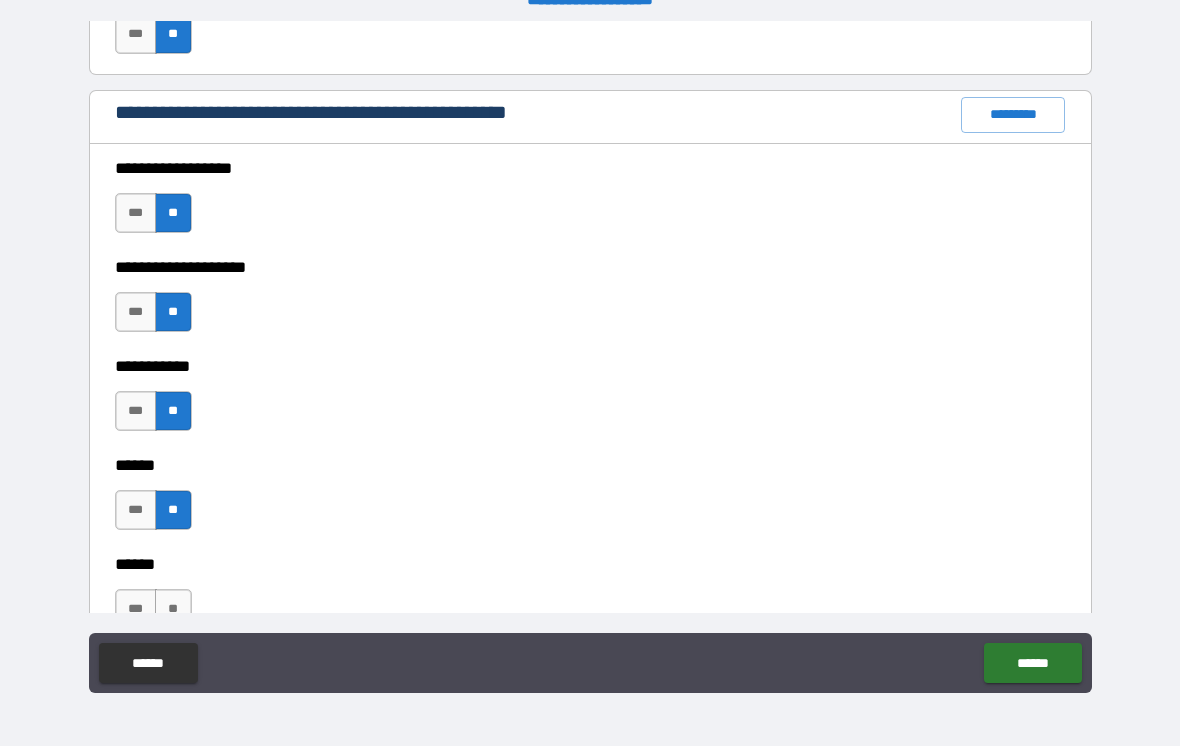 click on "***" at bounding box center [136, 510] 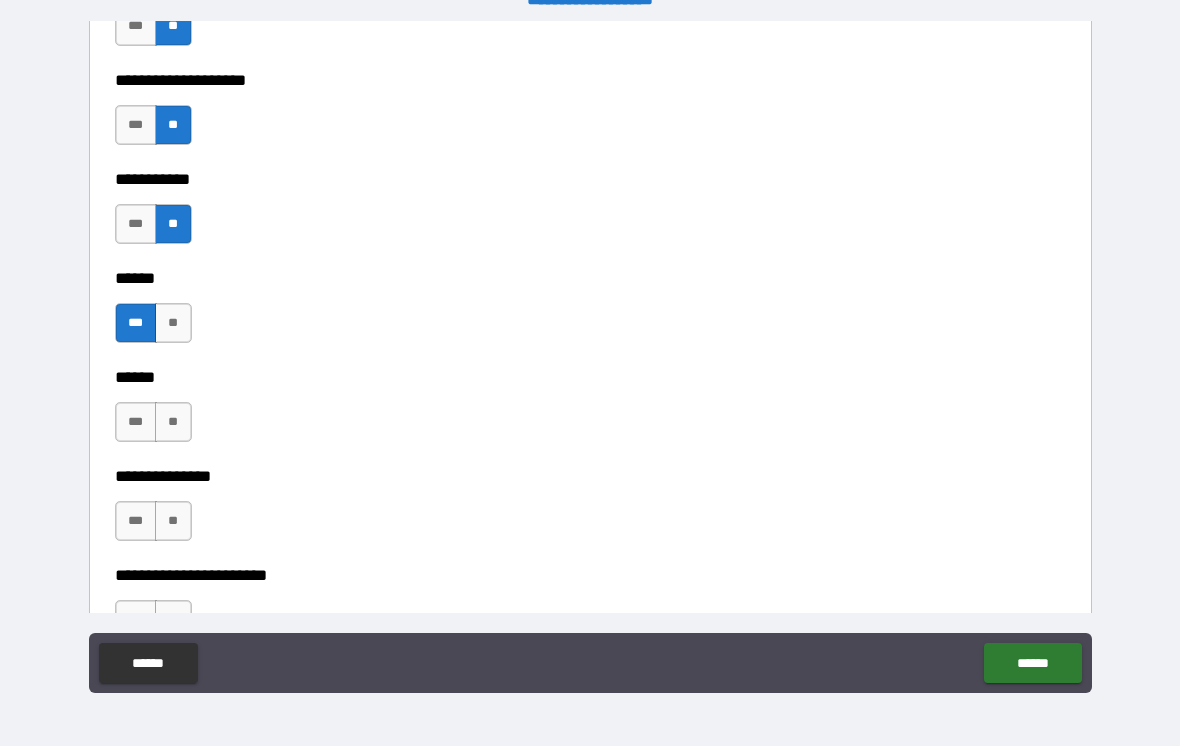 click on "**" at bounding box center (173, 422) 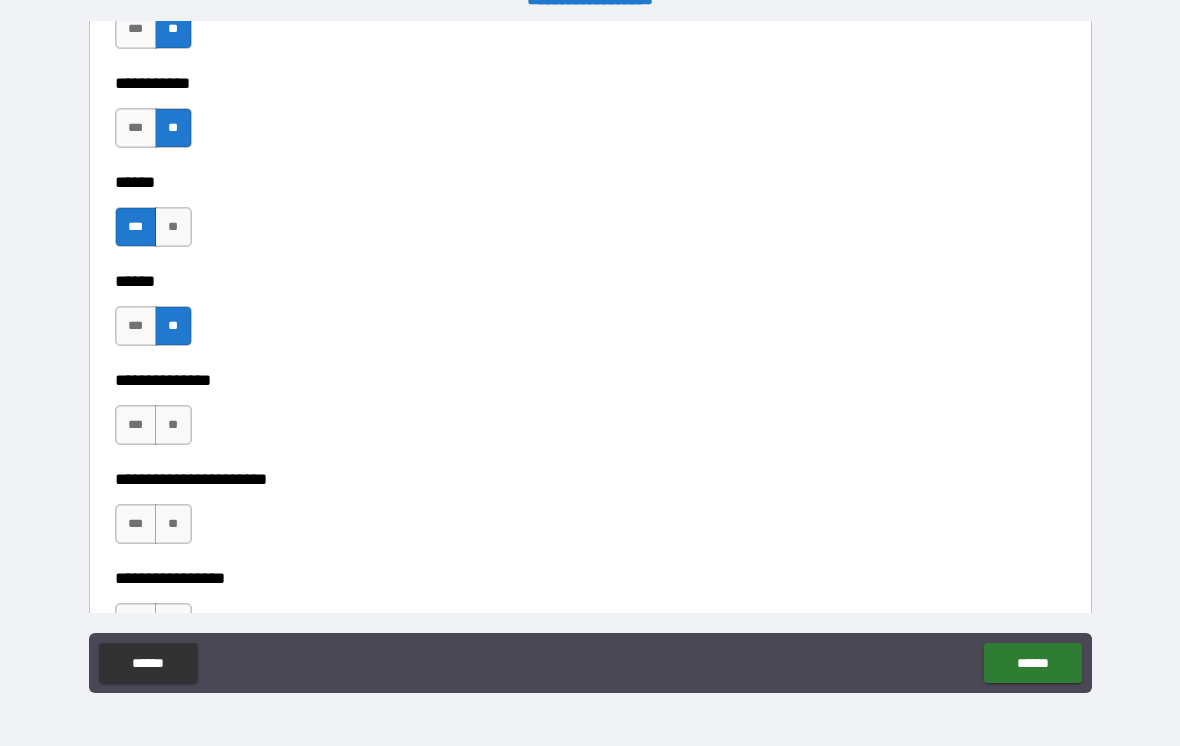 scroll, scrollTop: 2766, scrollLeft: 0, axis: vertical 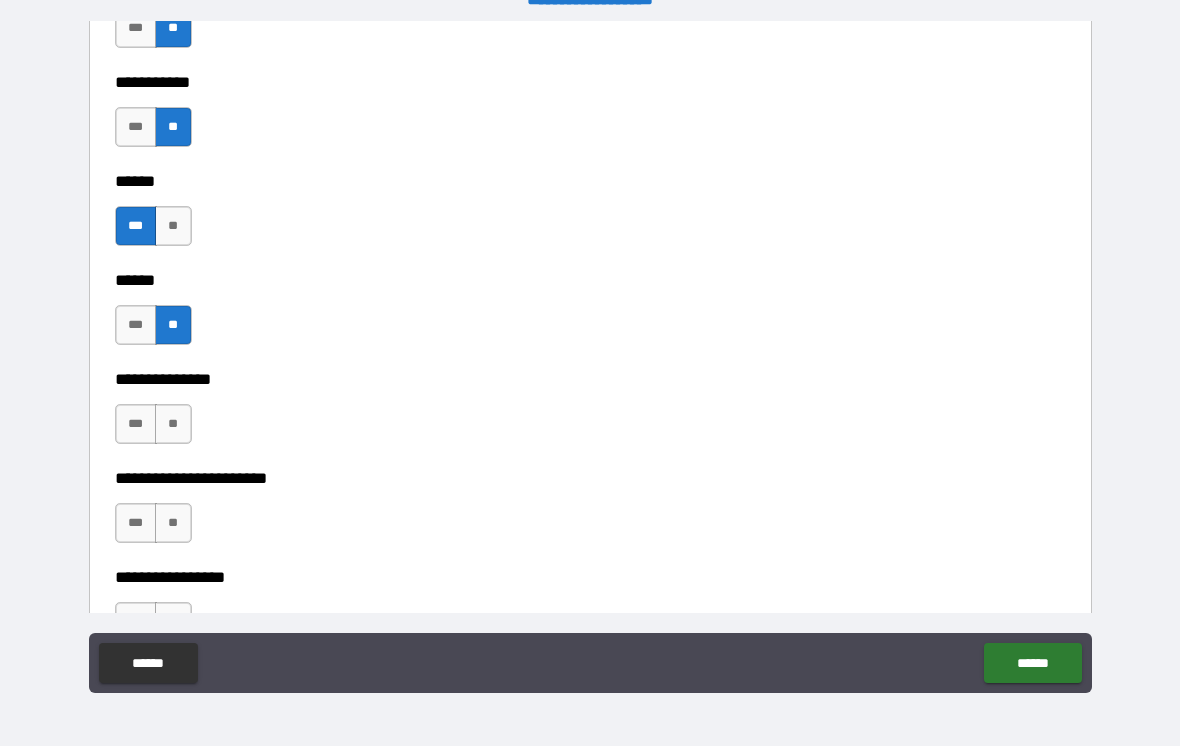 click on "**" at bounding box center (173, 424) 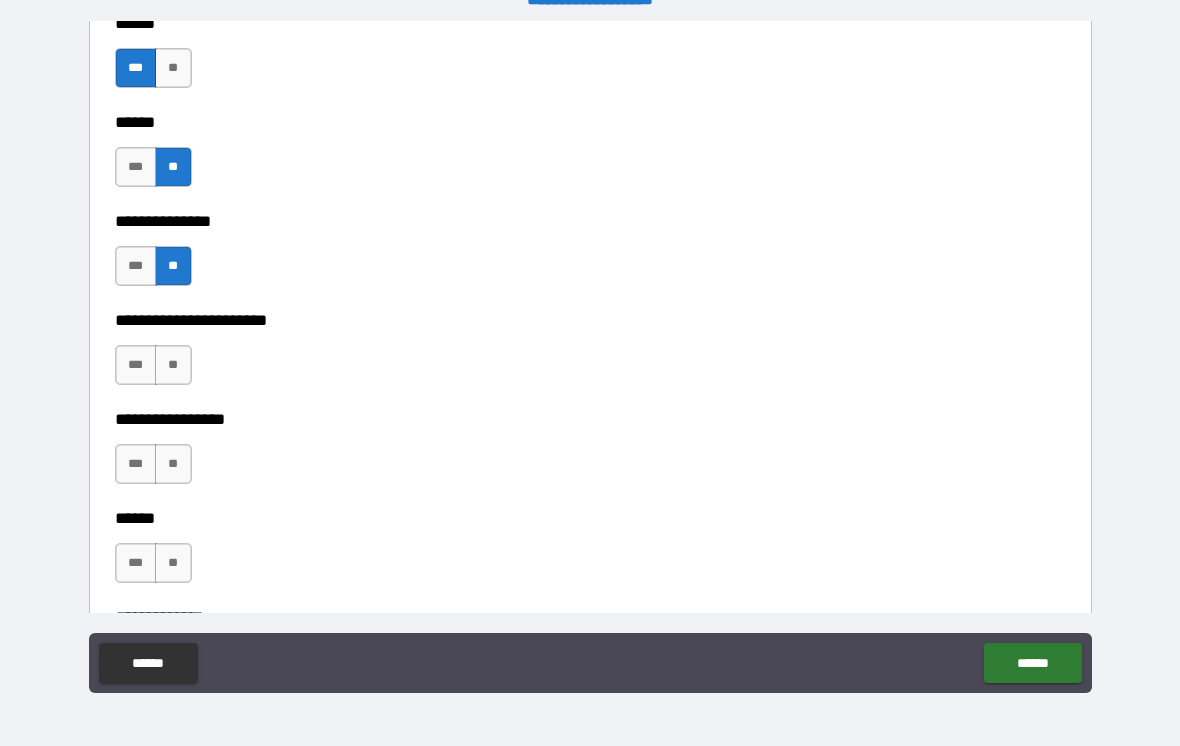 scroll, scrollTop: 2951, scrollLeft: 0, axis: vertical 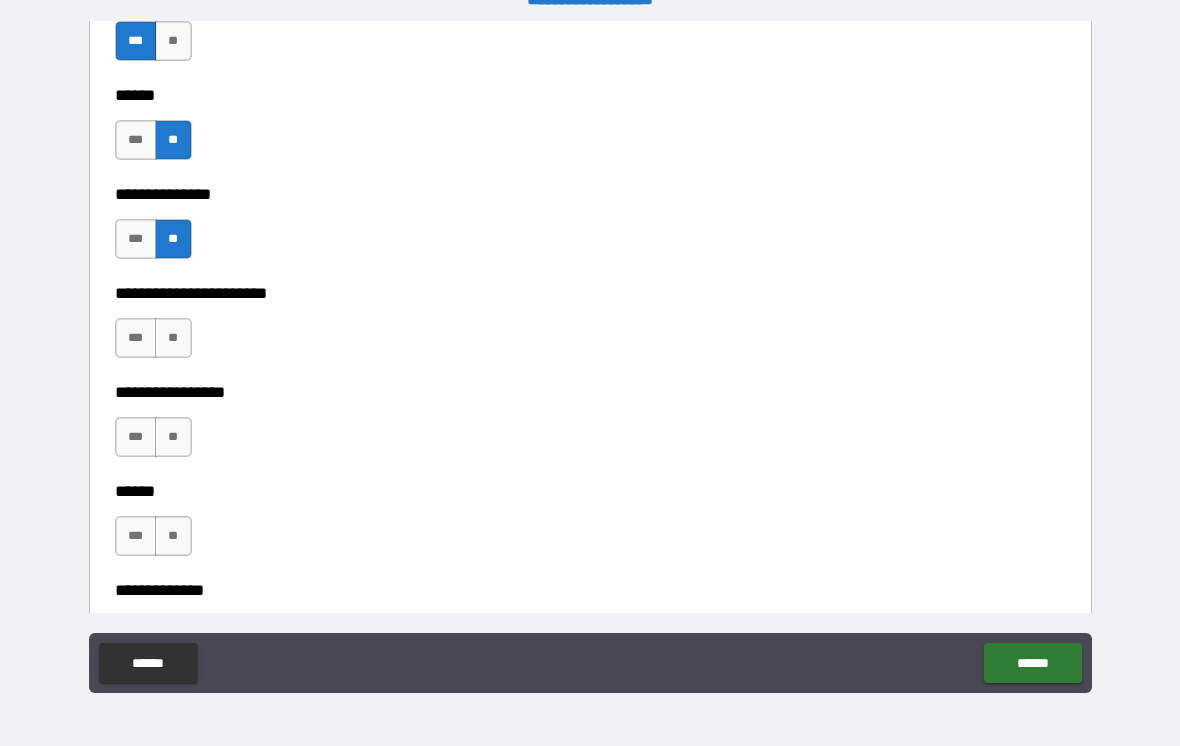 click on "**" at bounding box center [173, 338] 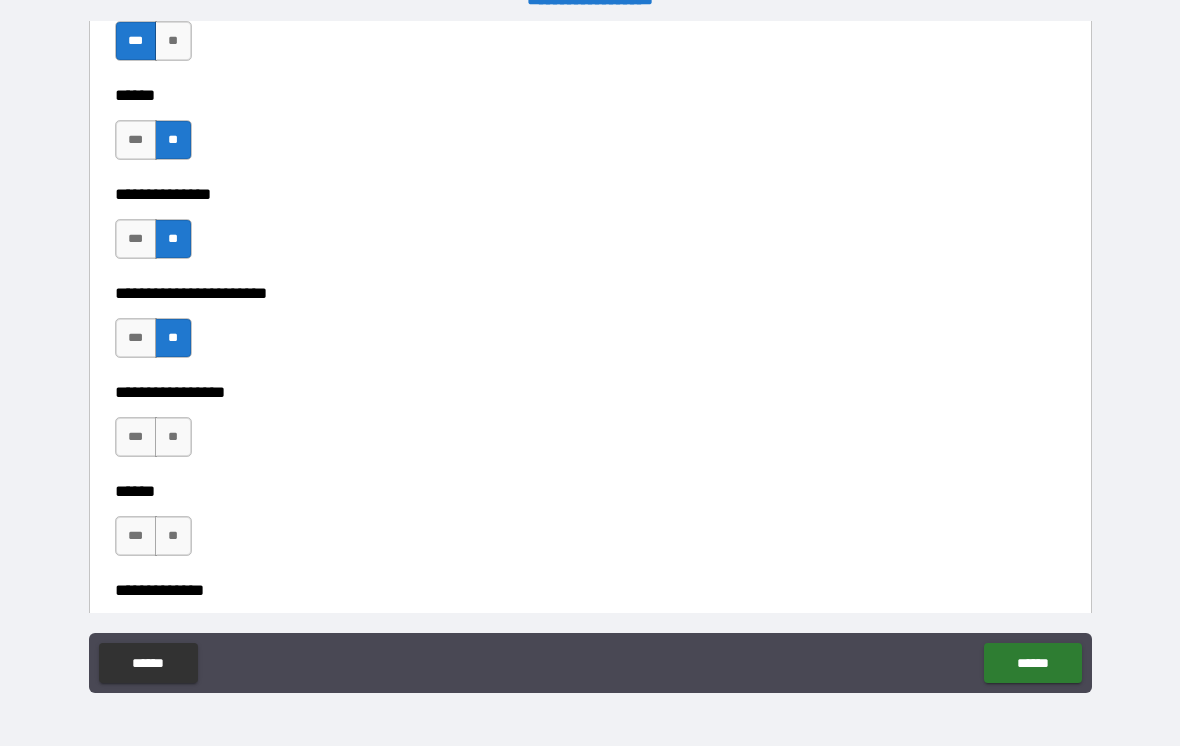 click on "**" at bounding box center (173, 437) 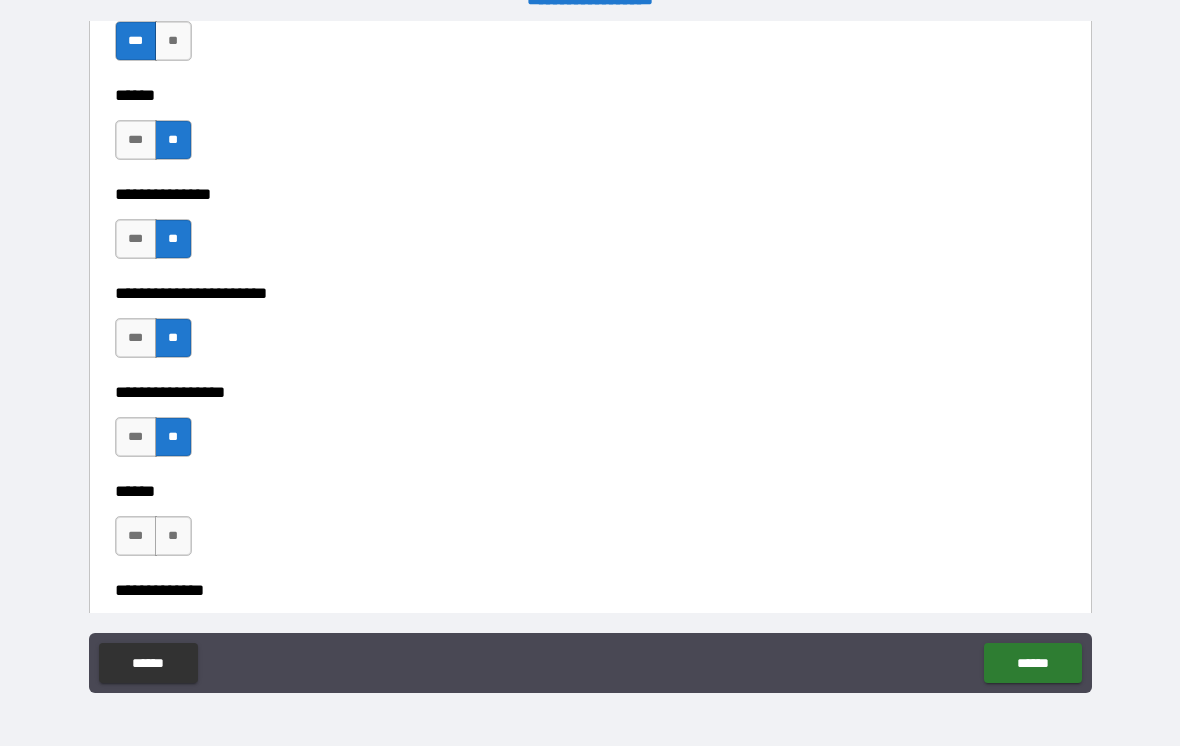 click on "**" at bounding box center (173, 536) 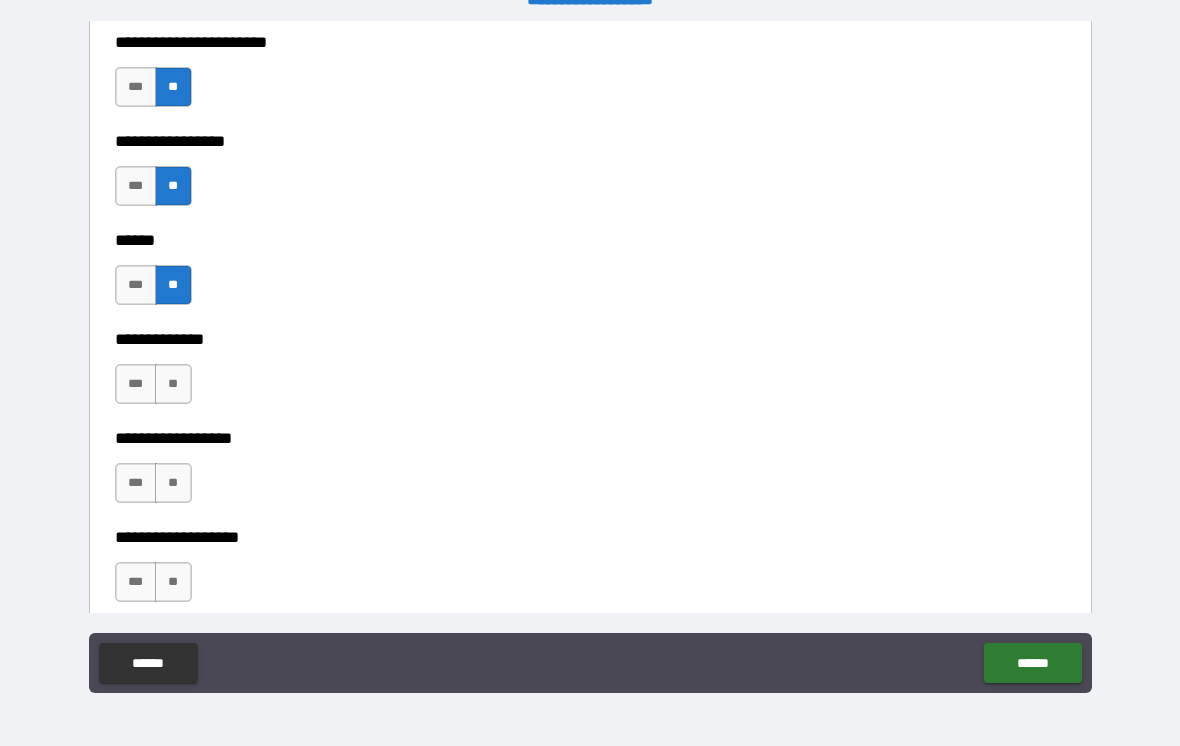 scroll, scrollTop: 3203, scrollLeft: 0, axis: vertical 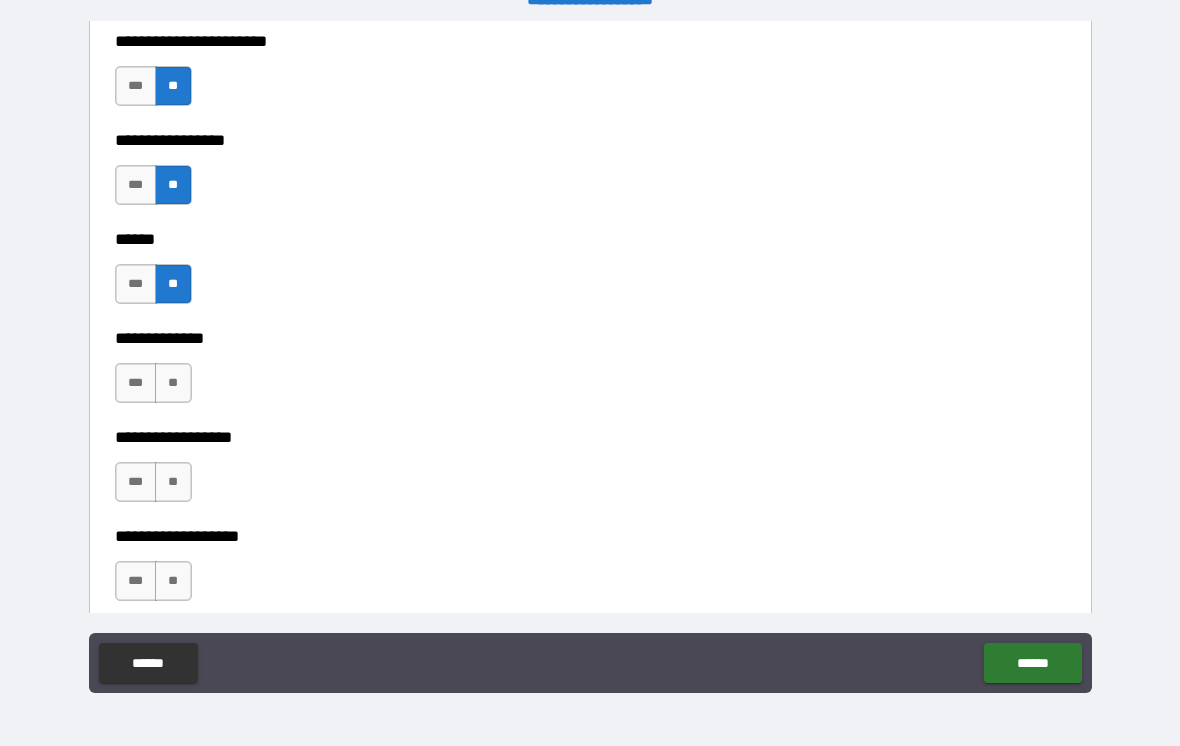 click on "**" at bounding box center [173, 383] 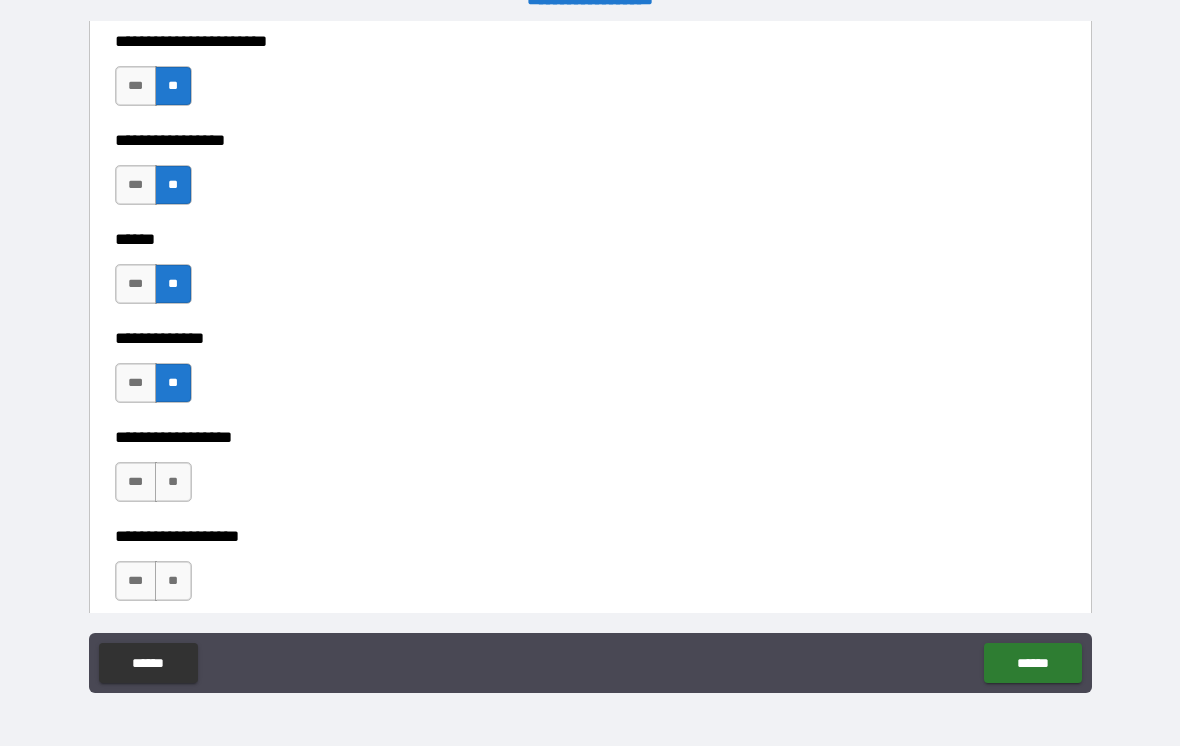 click on "**" at bounding box center [173, 482] 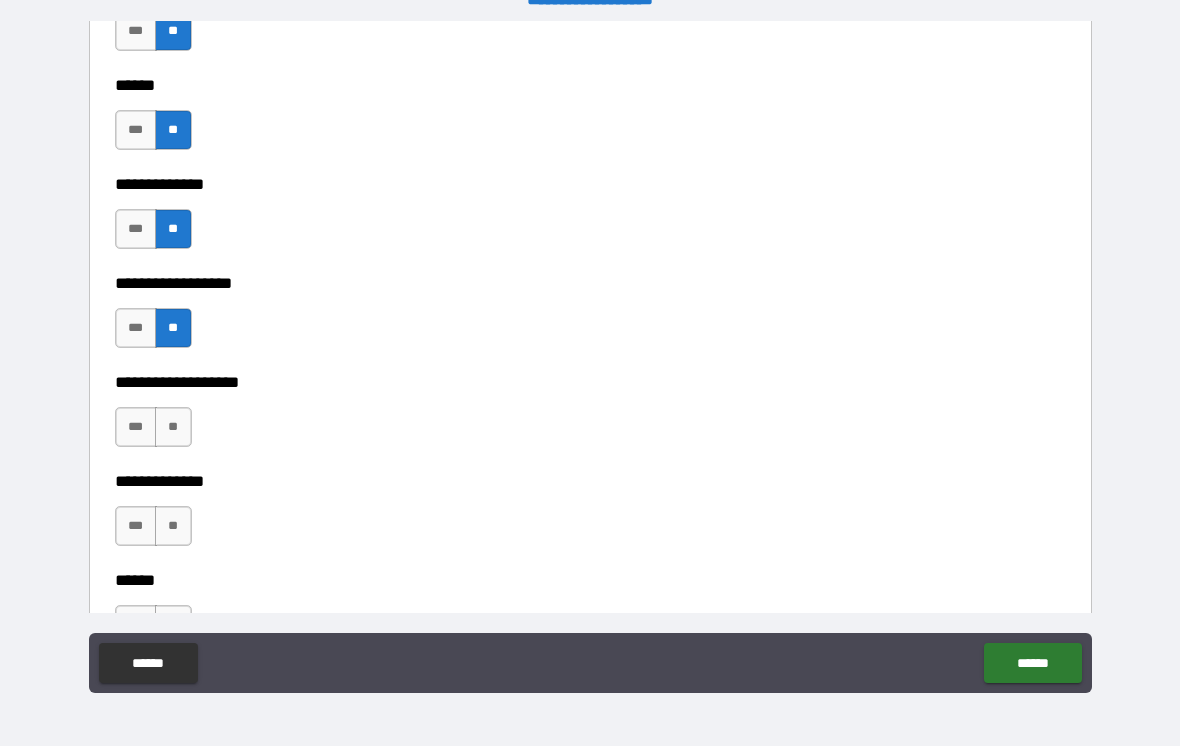 scroll, scrollTop: 3355, scrollLeft: 0, axis: vertical 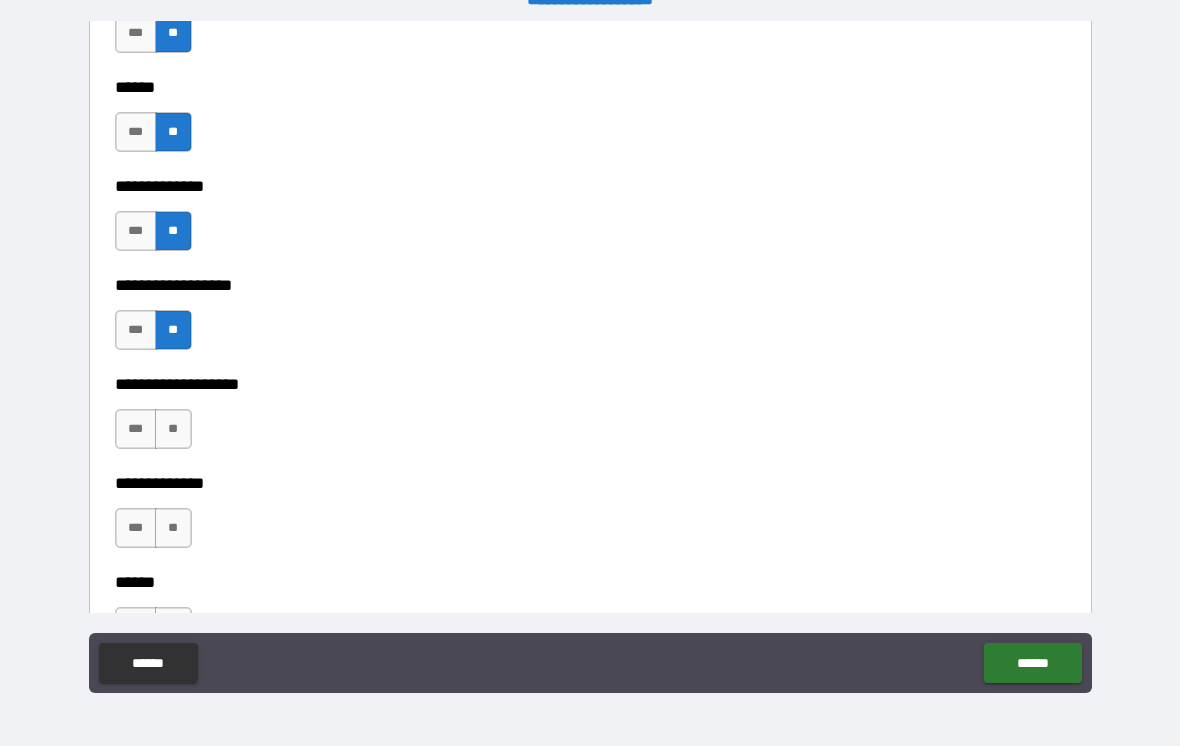 click on "**" at bounding box center [173, 429] 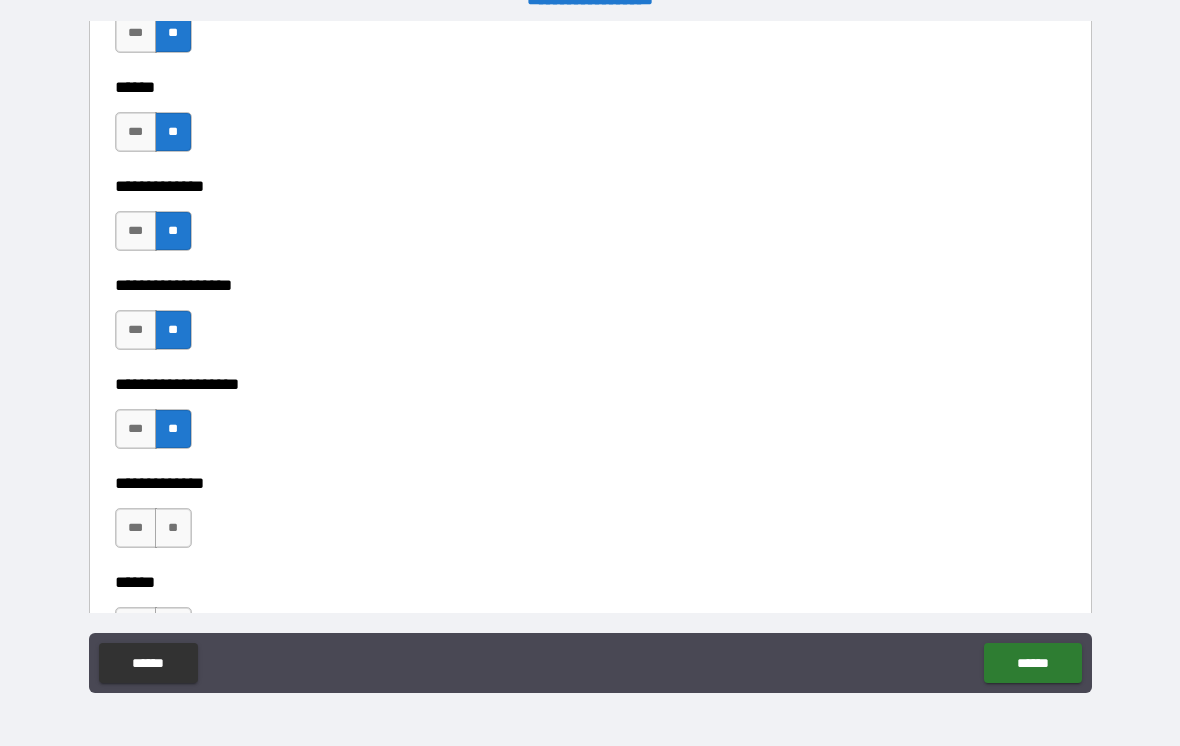click on "**" at bounding box center [173, 528] 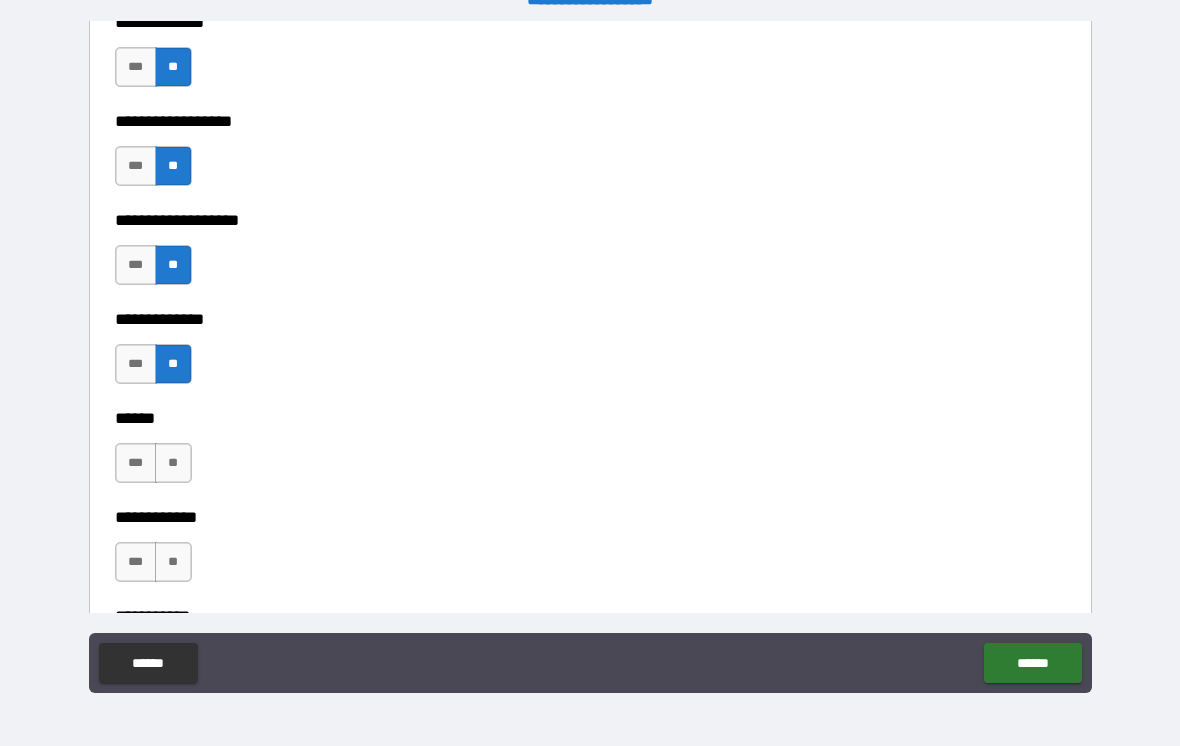 scroll, scrollTop: 3520, scrollLeft: 0, axis: vertical 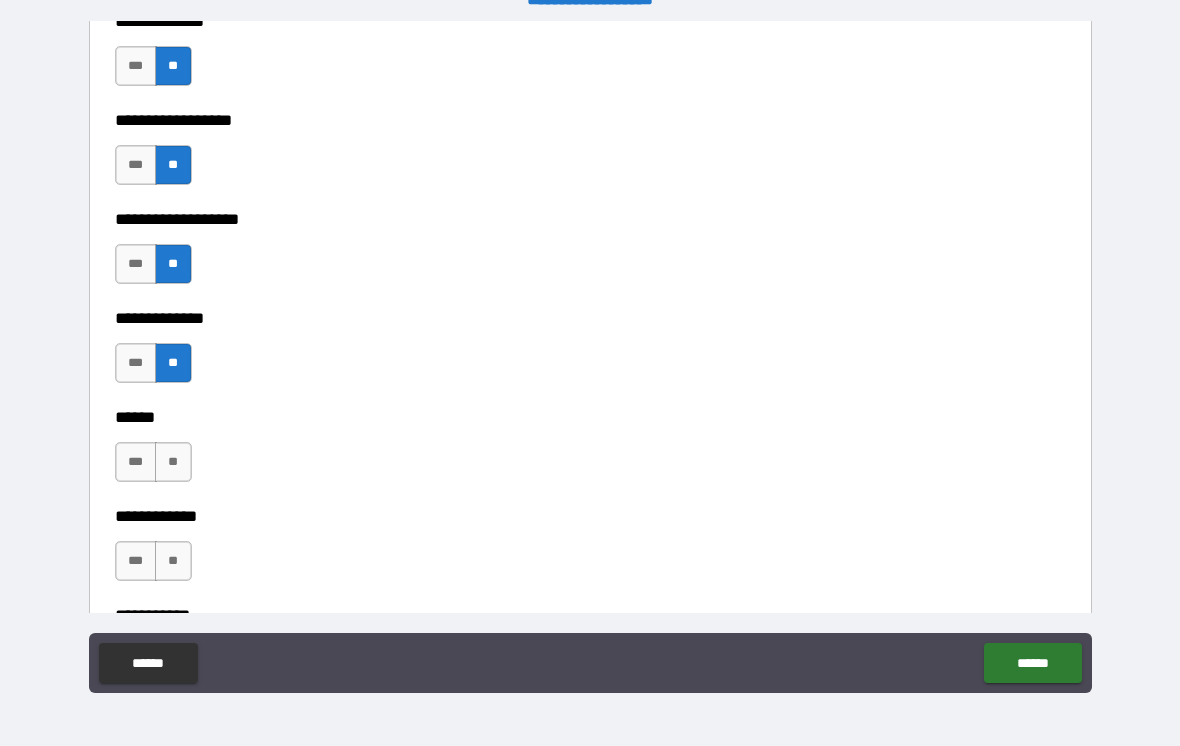click on "**" at bounding box center [173, 462] 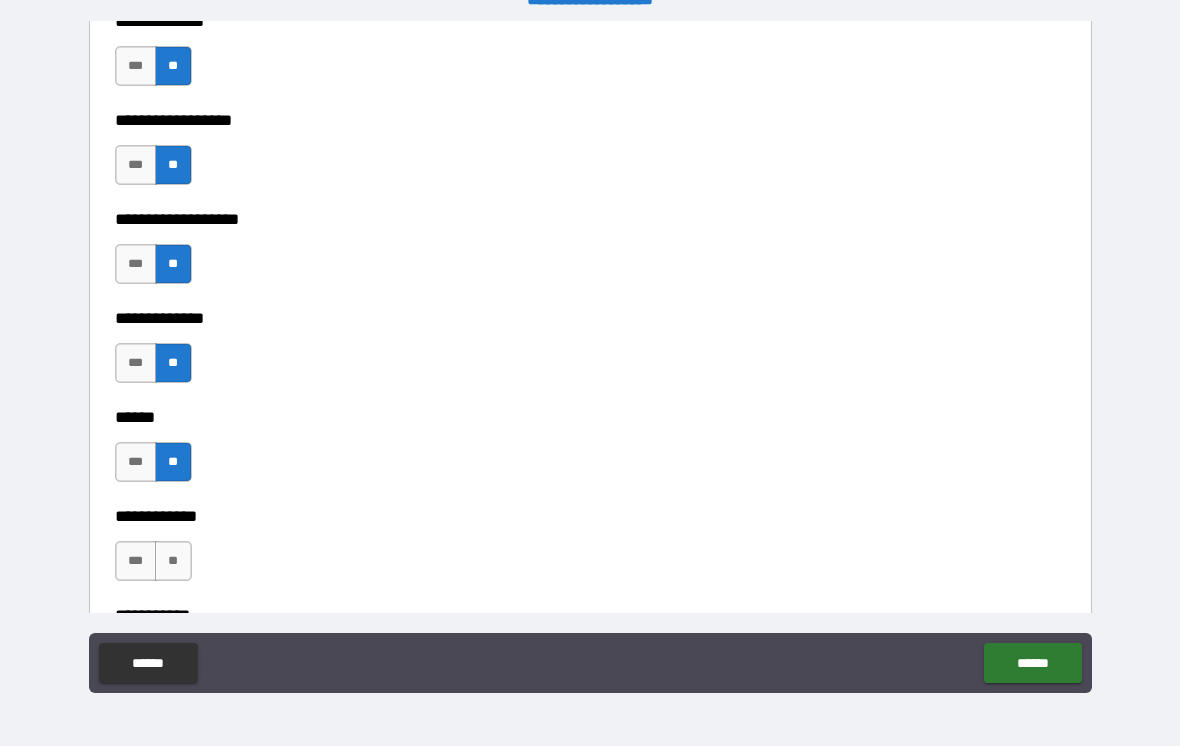 click on "**" at bounding box center (173, 561) 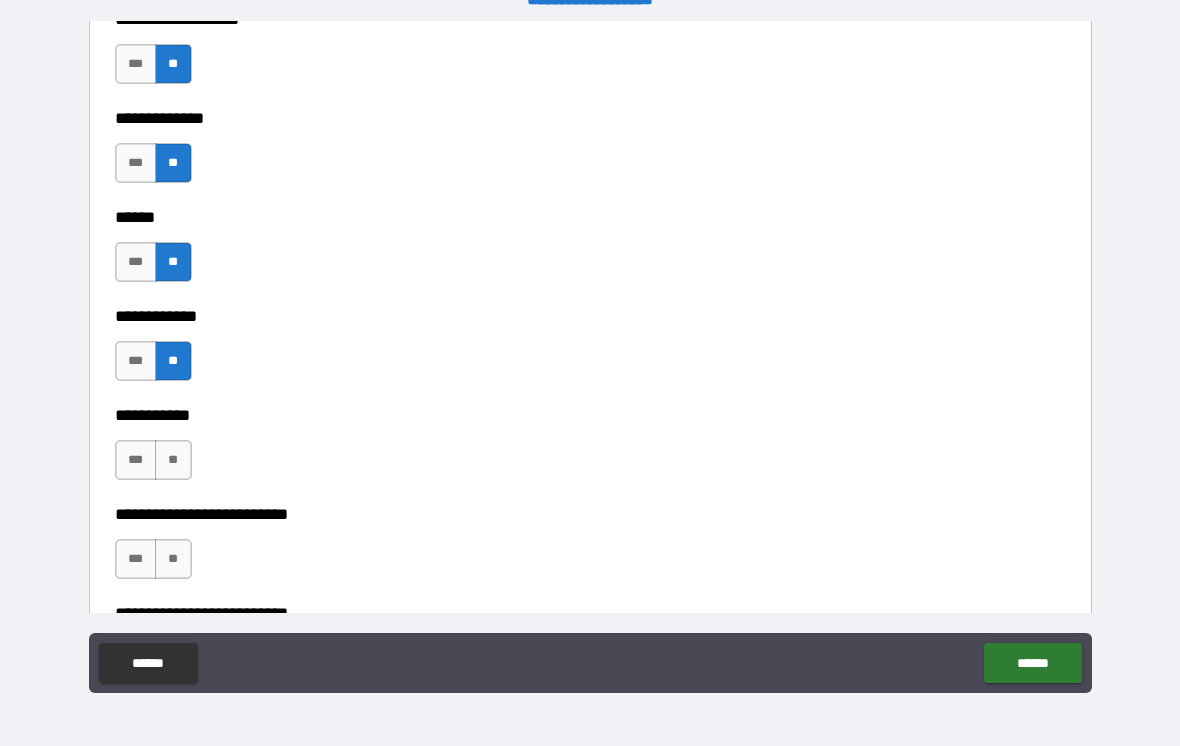 click on "**" at bounding box center [173, 460] 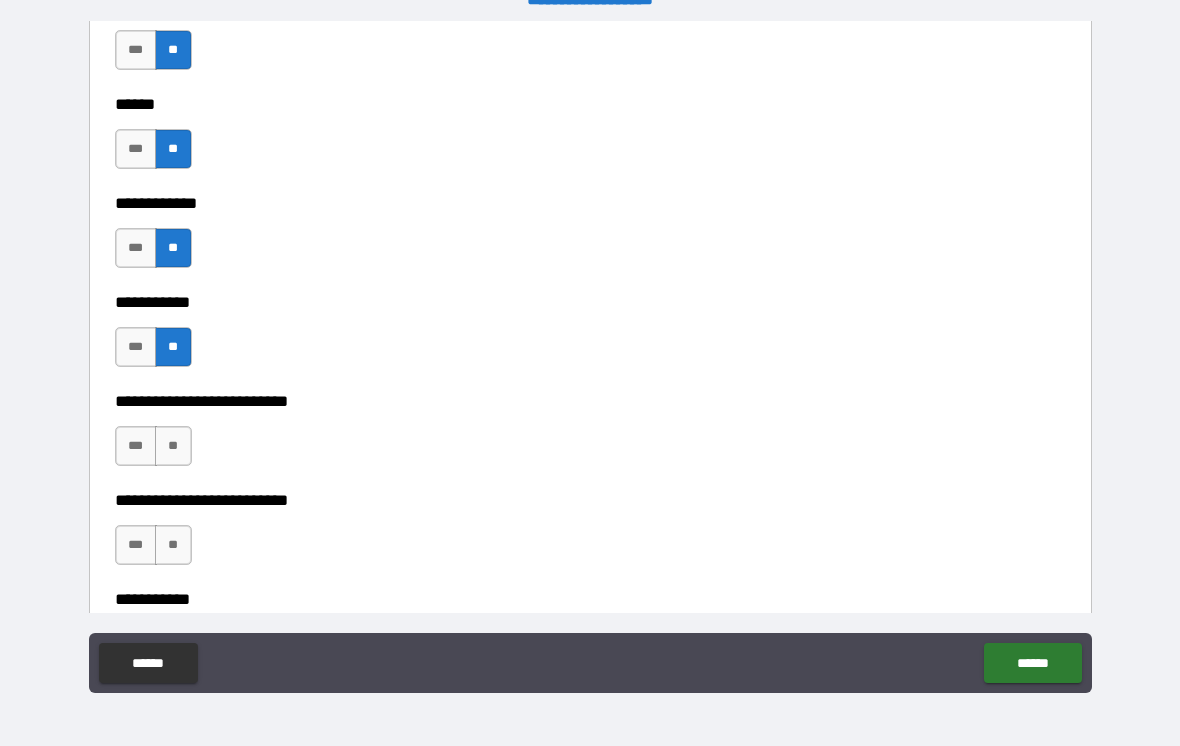click on "**" at bounding box center (173, 446) 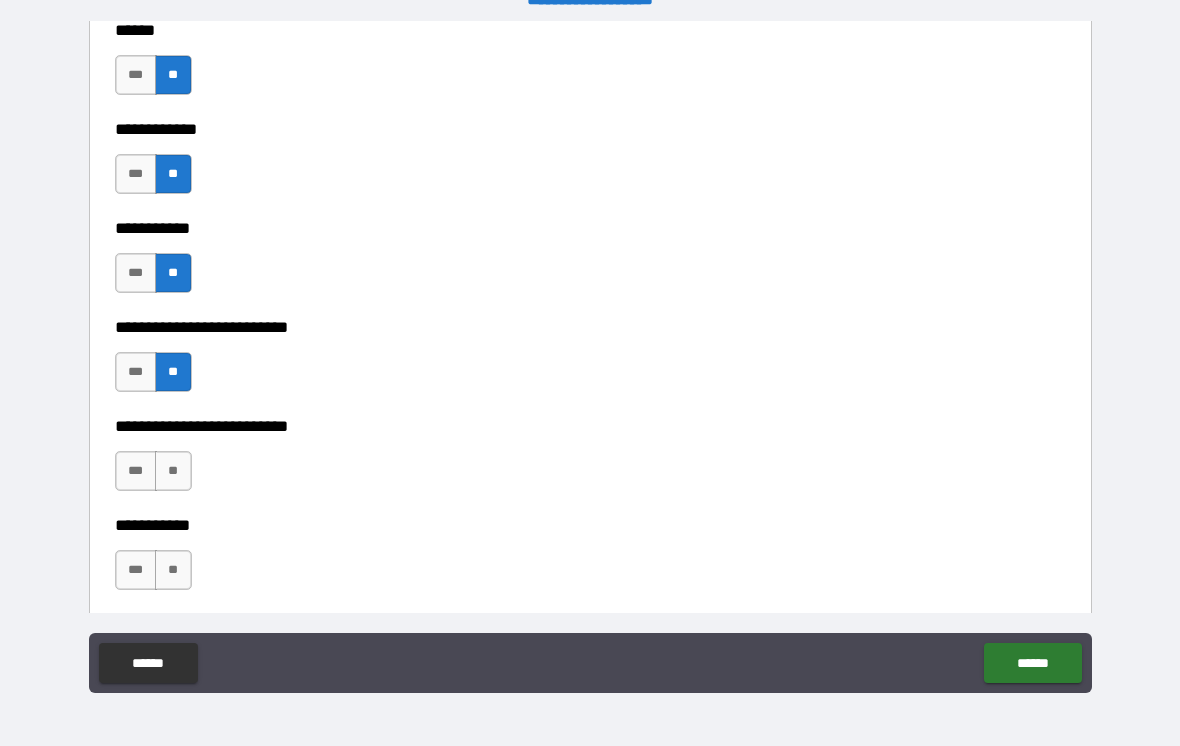 scroll, scrollTop: 3957, scrollLeft: 0, axis: vertical 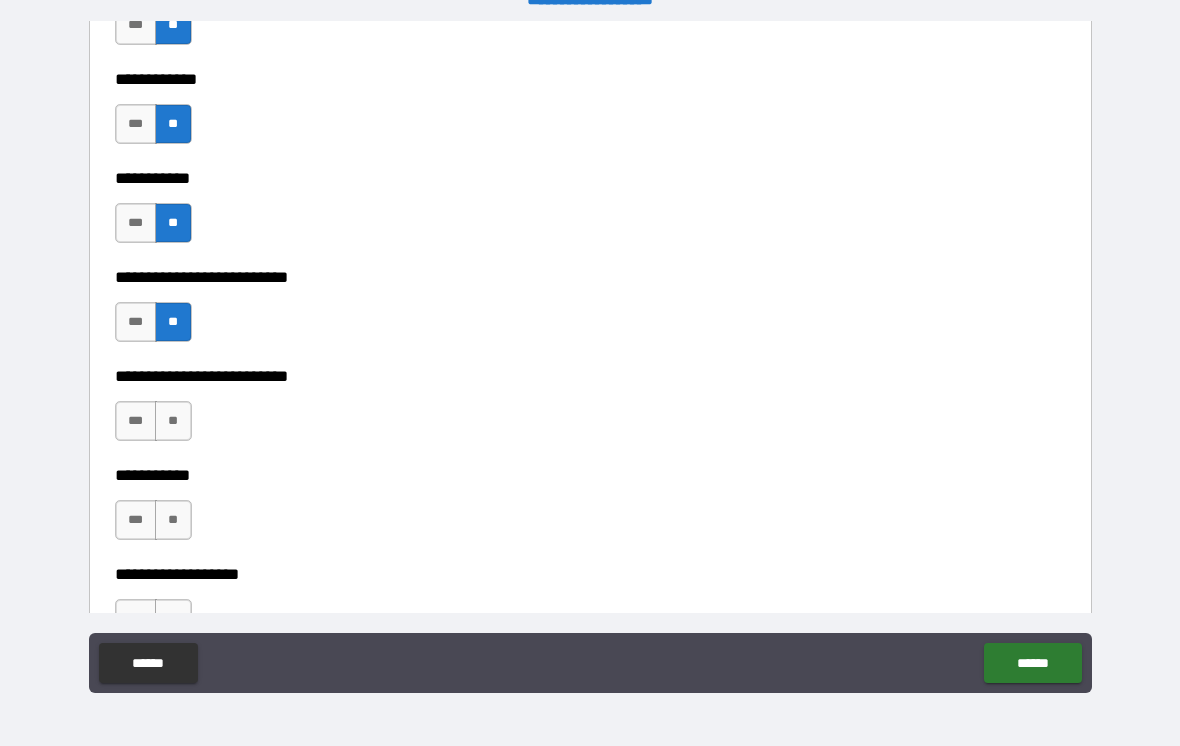 click on "**" at bounding box center [173, 421] 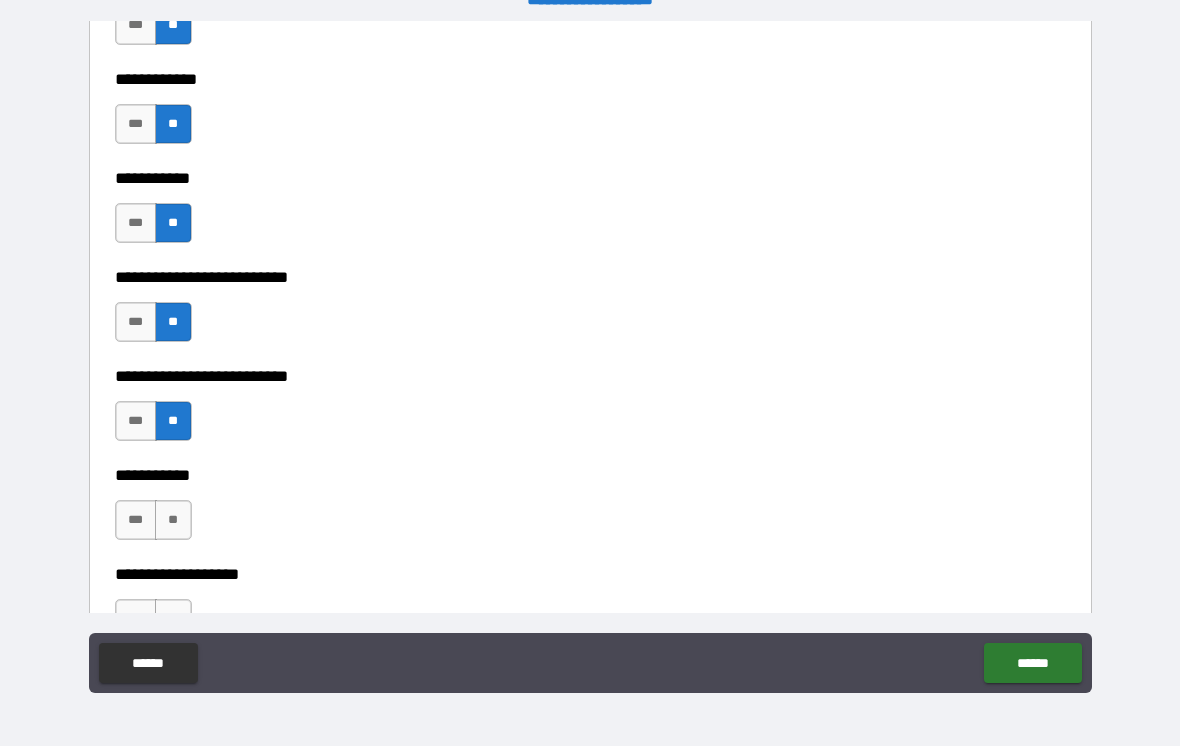click on "**" at bounding box center (173, 520) 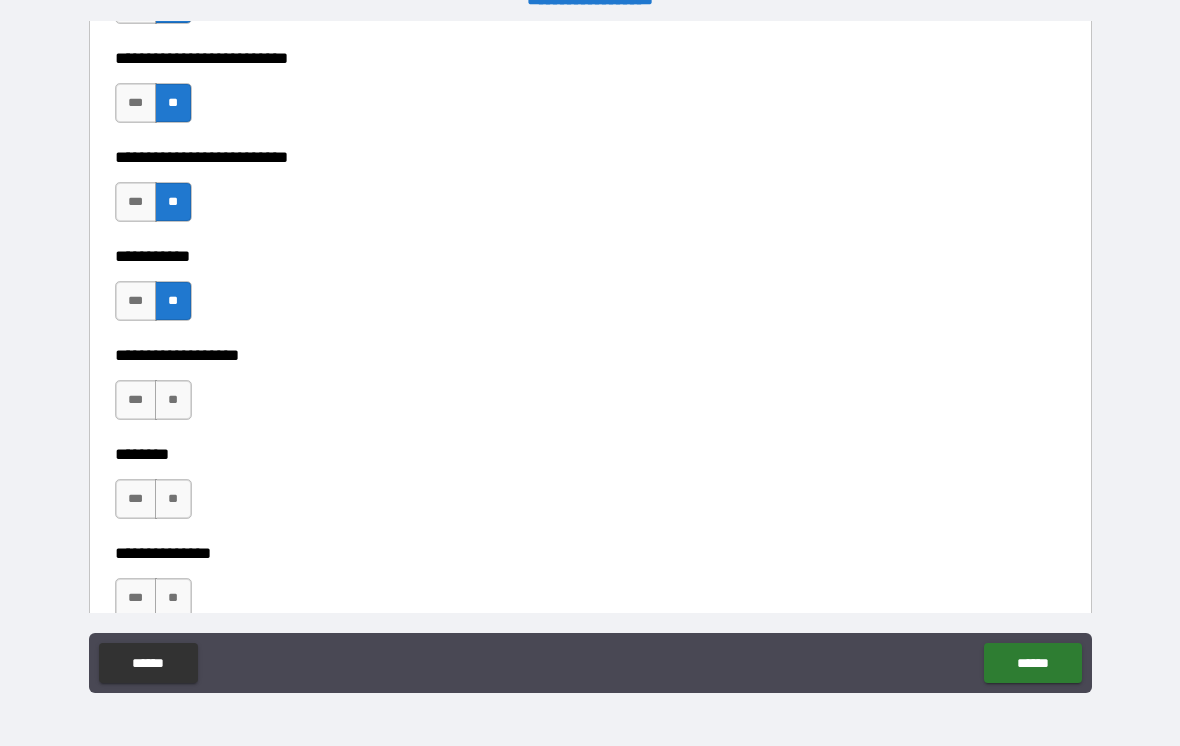 scroll, scrollTop: 4178, scrollLeft: 0, axis: vertical 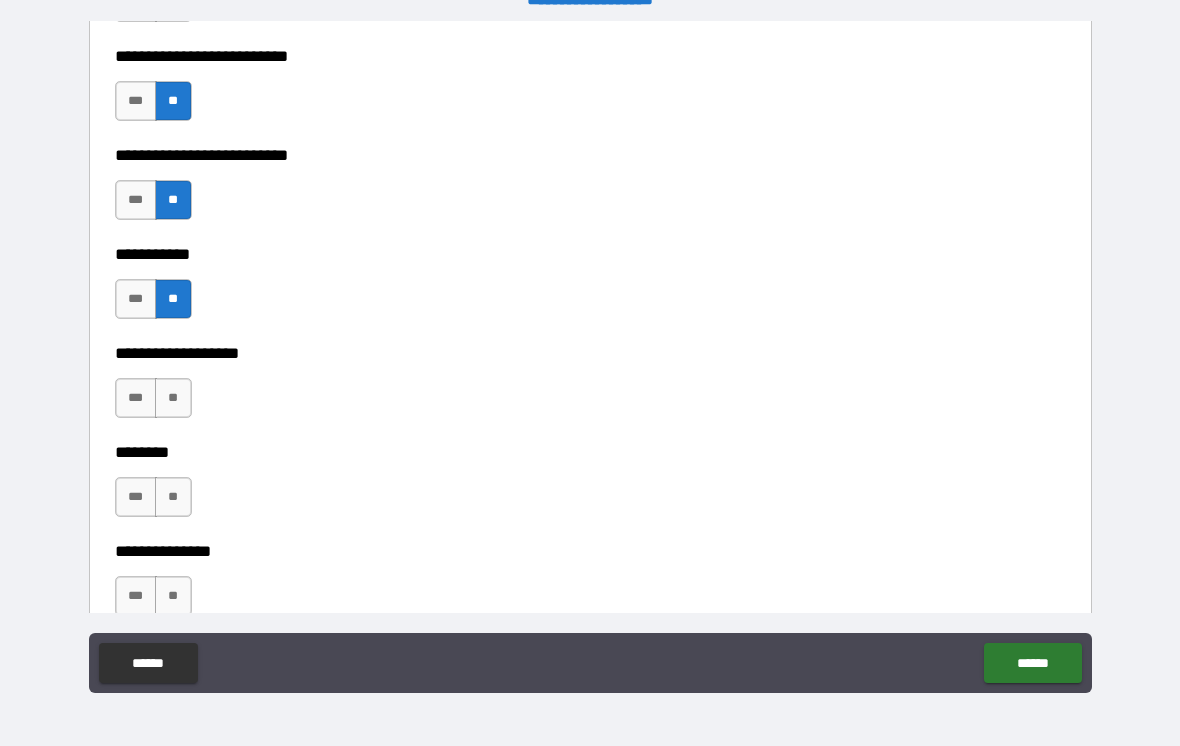 click on "**" at bounding box center (173, 398) 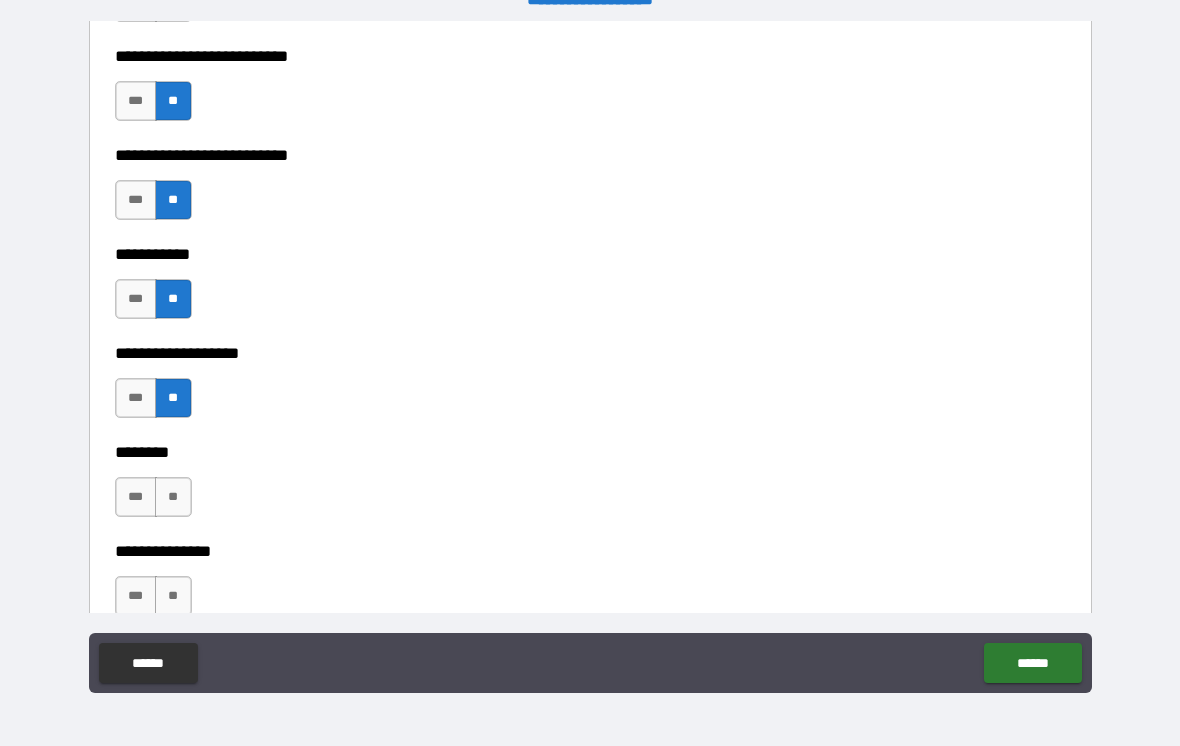 click on "**" at bounding box center [173, 497] 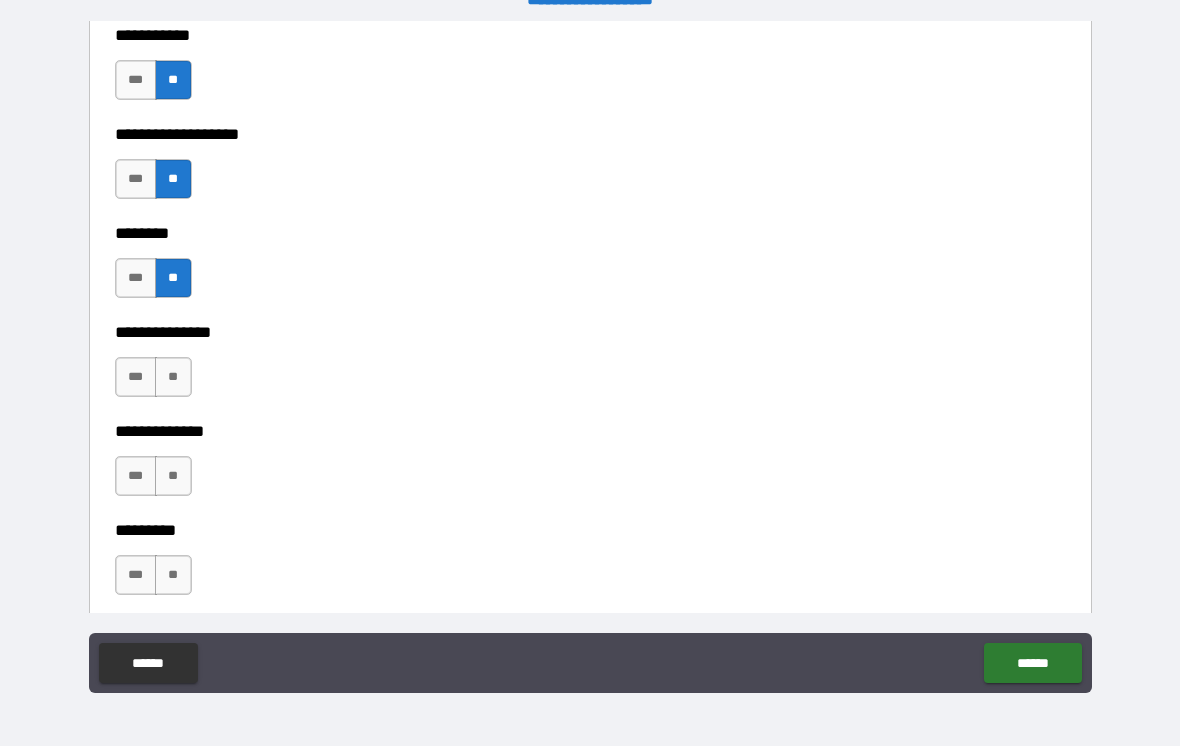 scroll, scrollTop: 4398, scrollLeft: 0, axis: vertical 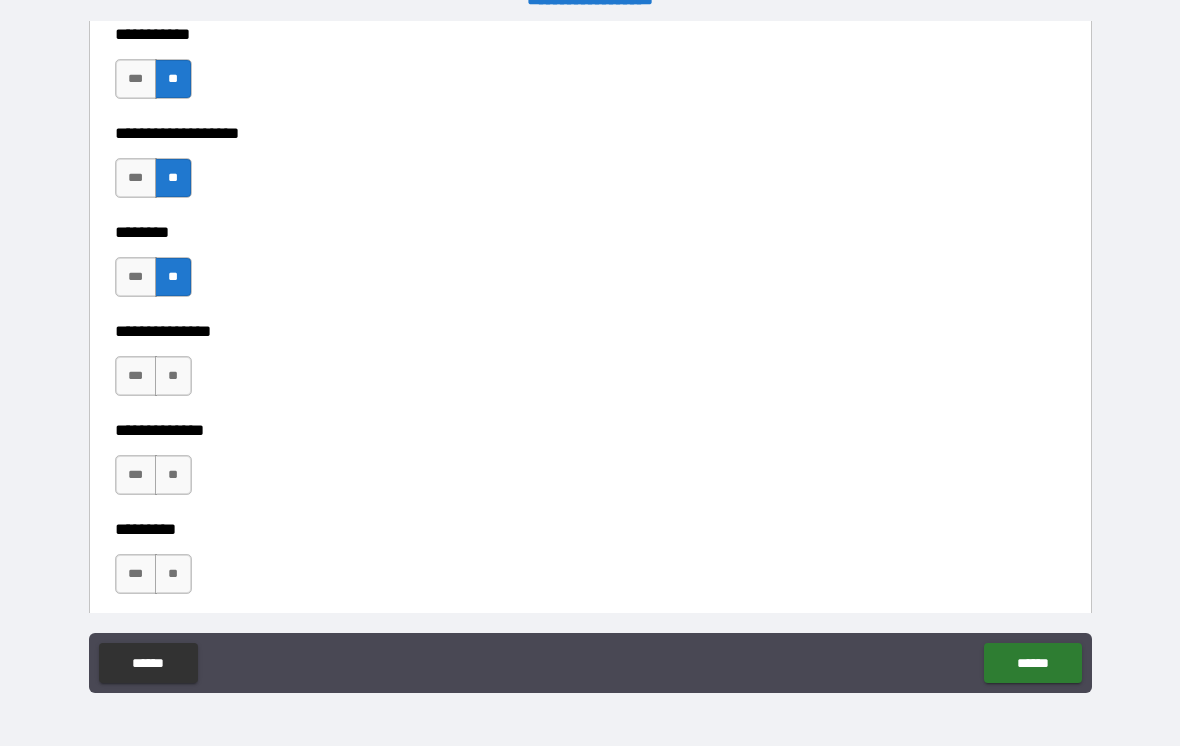 click on "**" at bounding box center [173, 376] 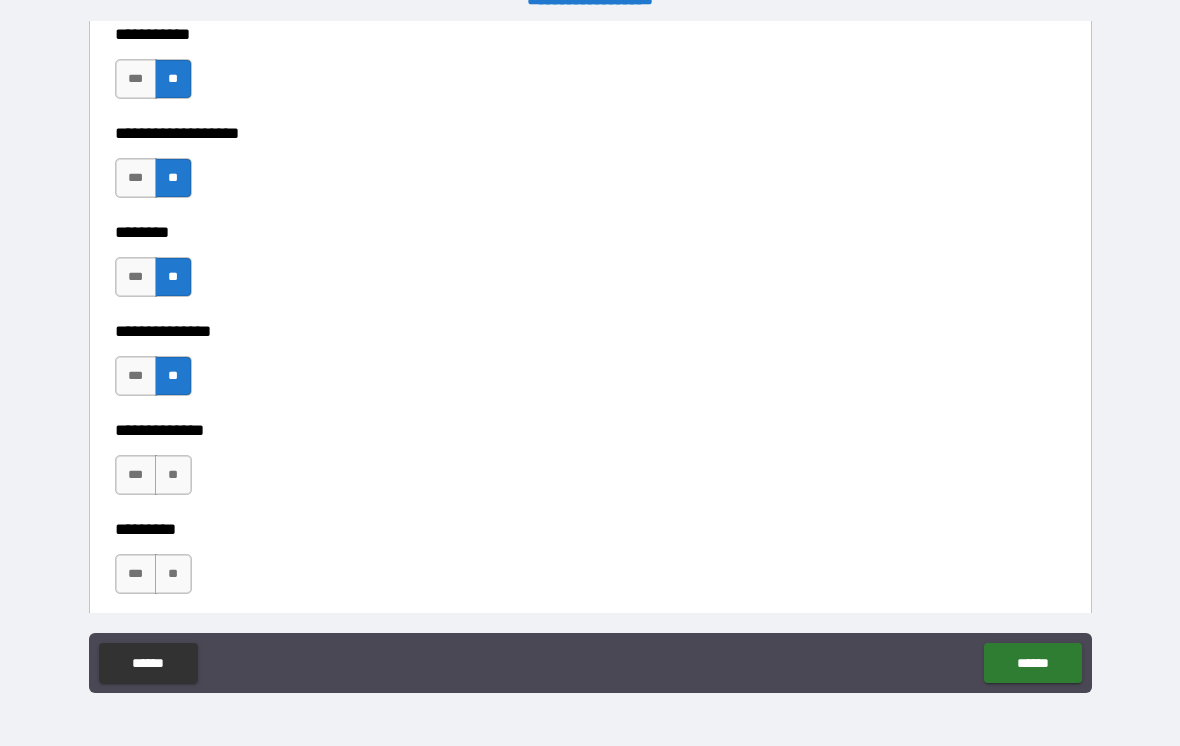 click on "**" at bounding box center [173, 475] 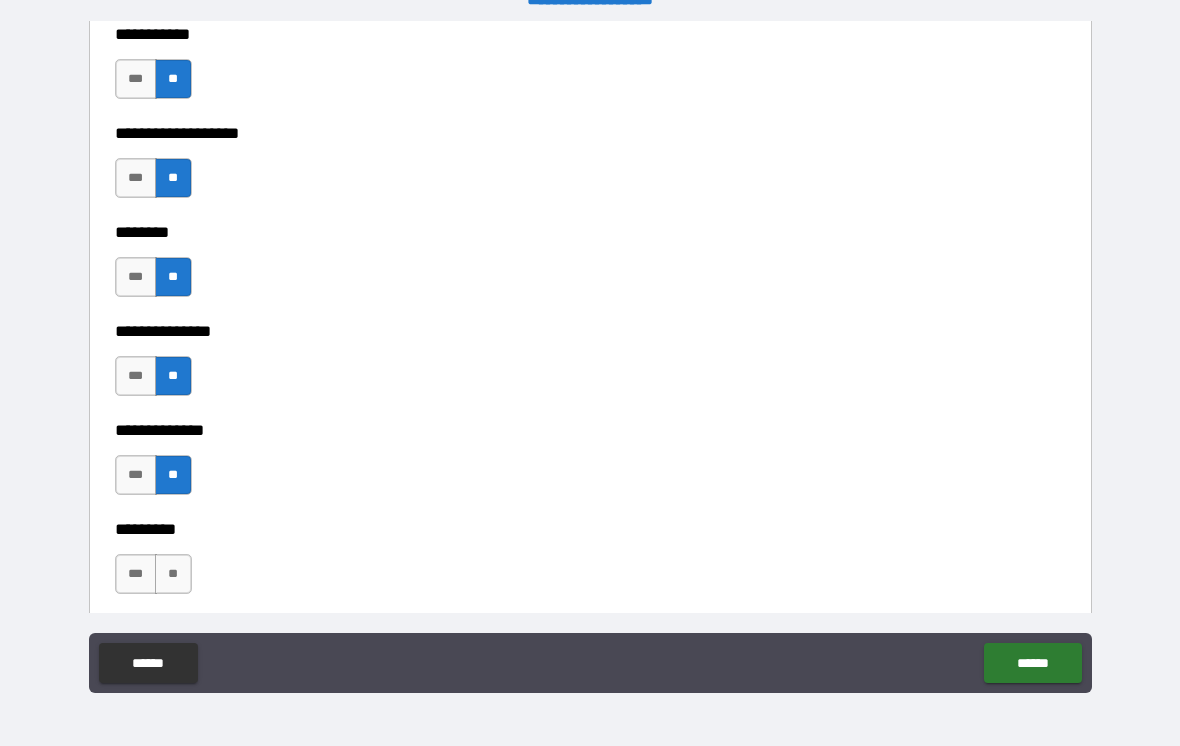 click on "**" at bounding box center [173, 574] 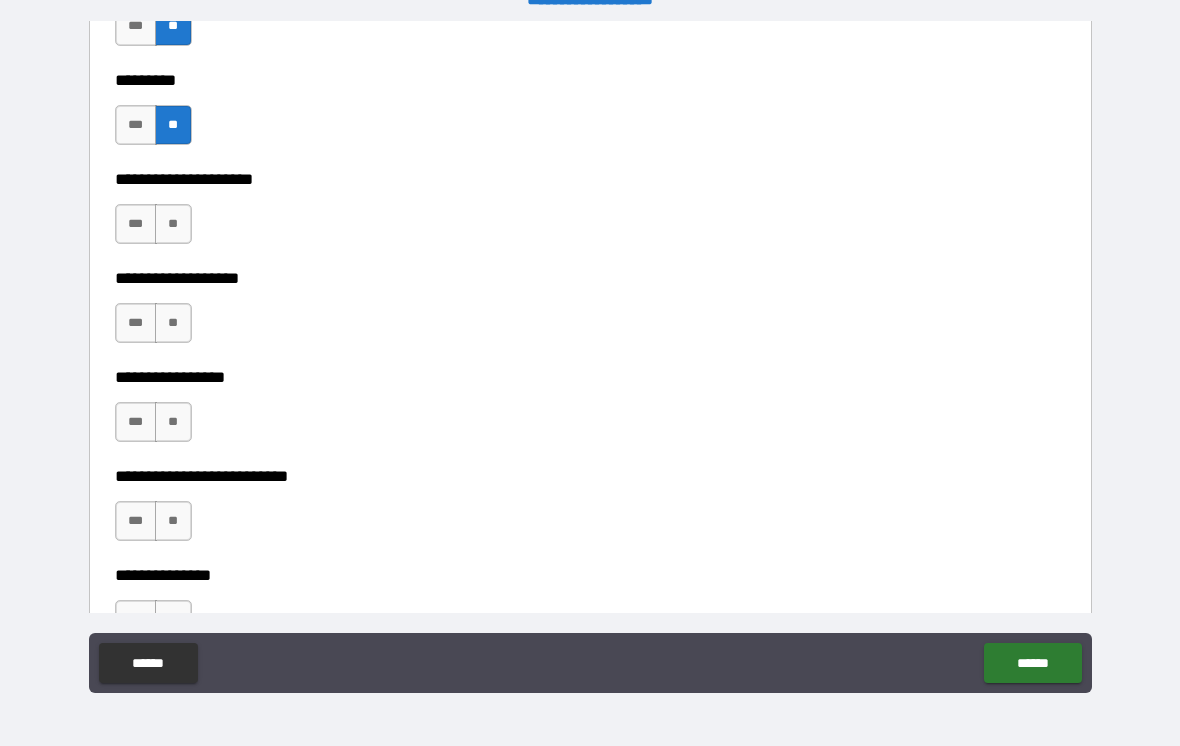 scroll, scrollTop: 4845, scrollLeft: 0, axis: vertical 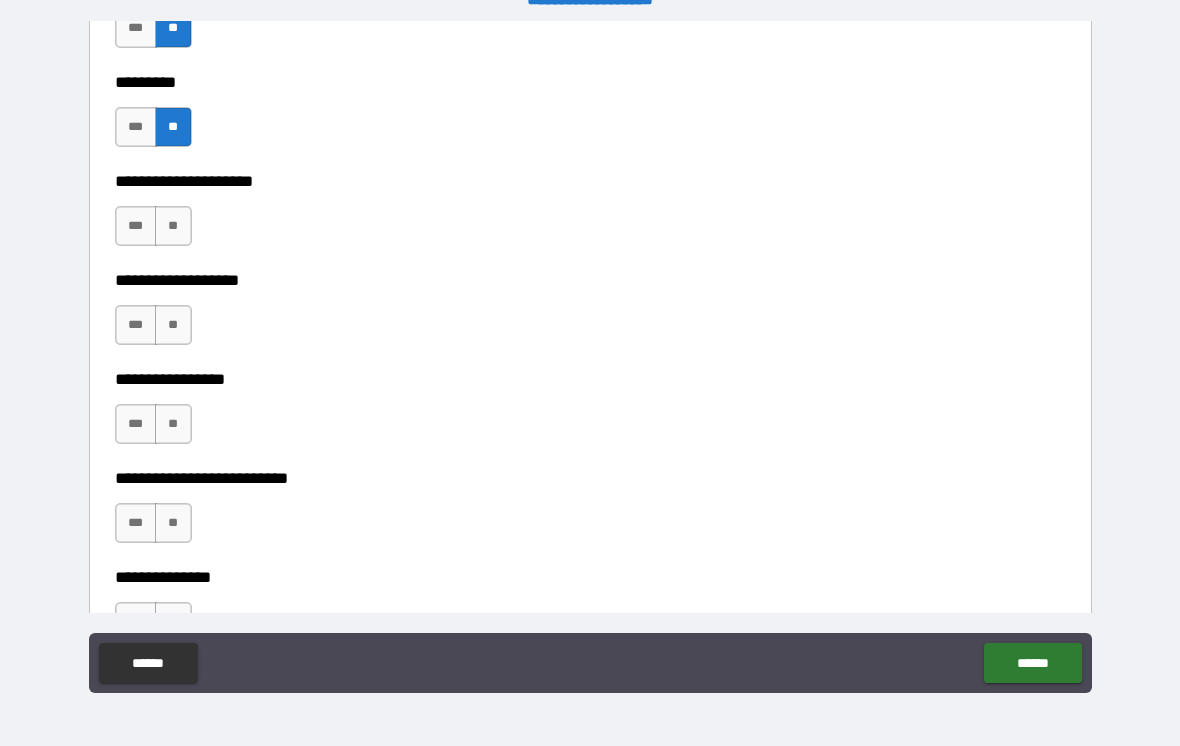 click on "**" at bounding box center [173, 226] 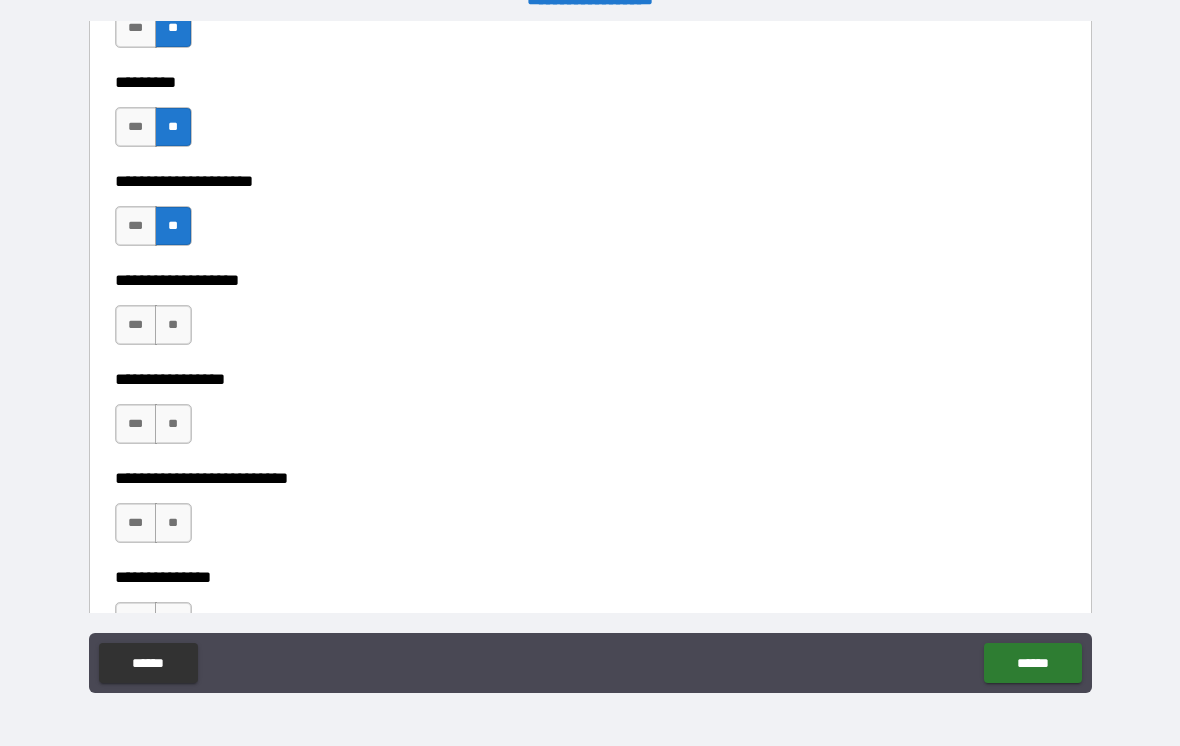 click on "**" at bounding box center (173, 325) 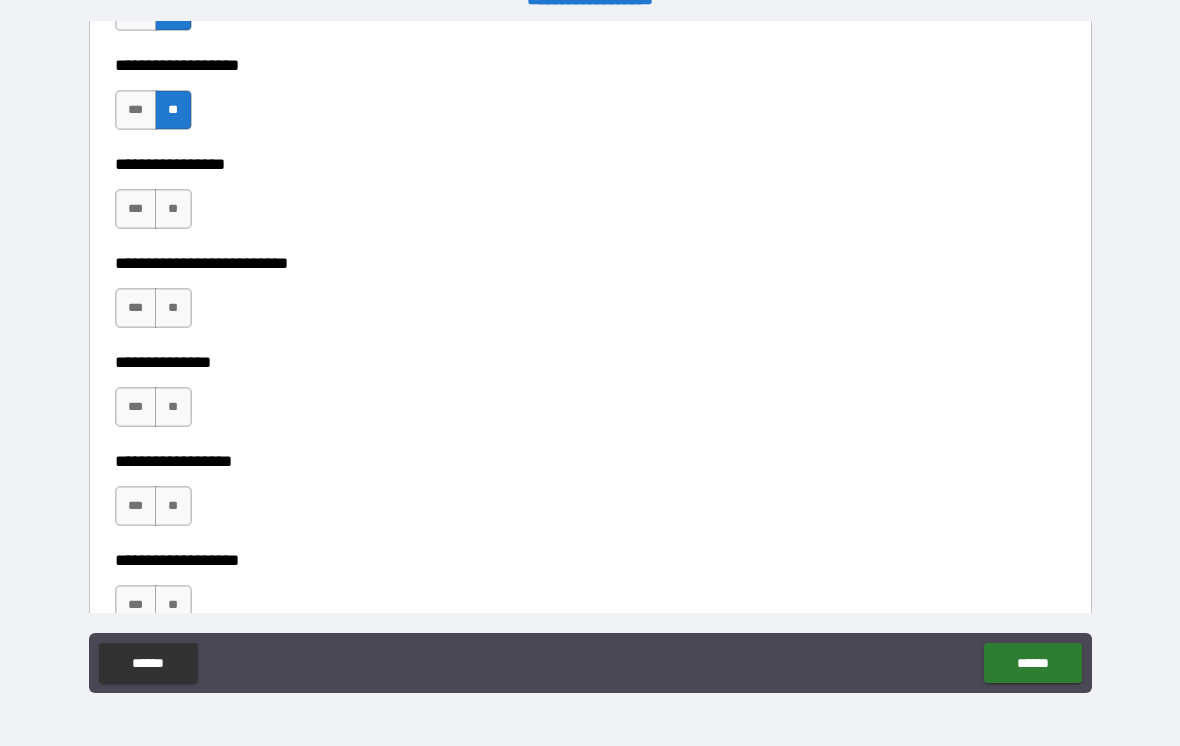 scroll, scrollTop: 5067, scrollLeft: 0, axis: vertical 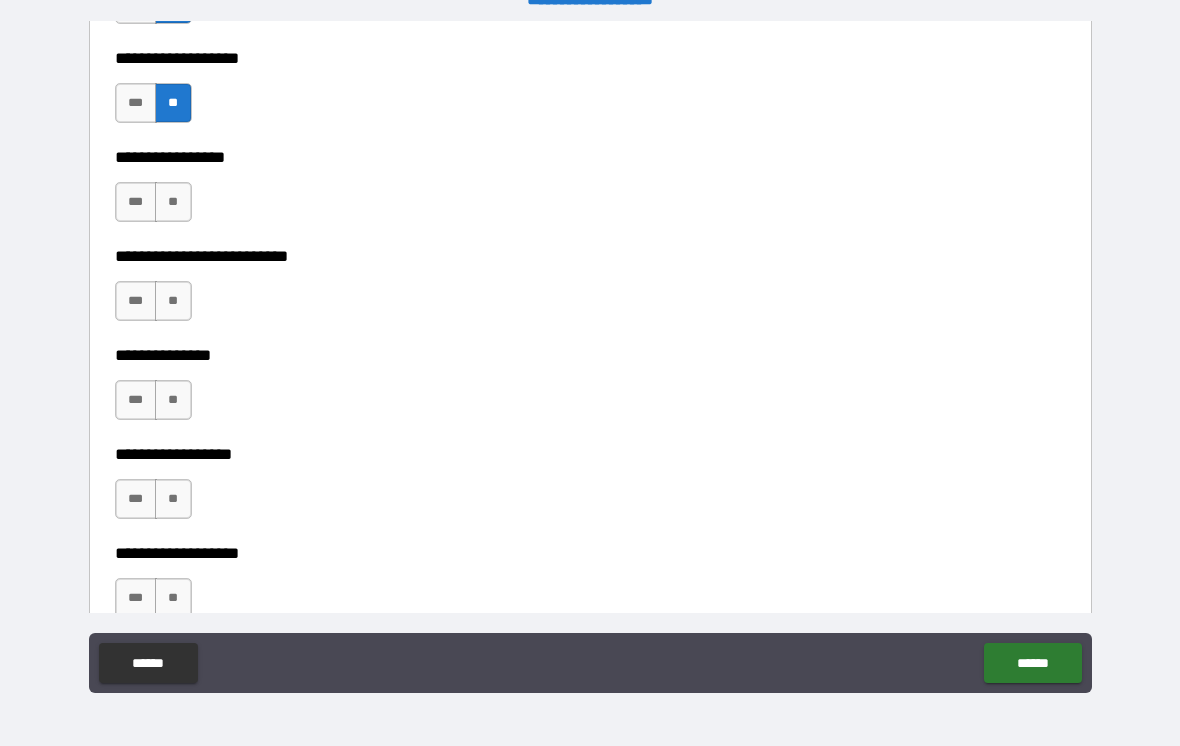 click on "**" at bounding box center [173, 202] 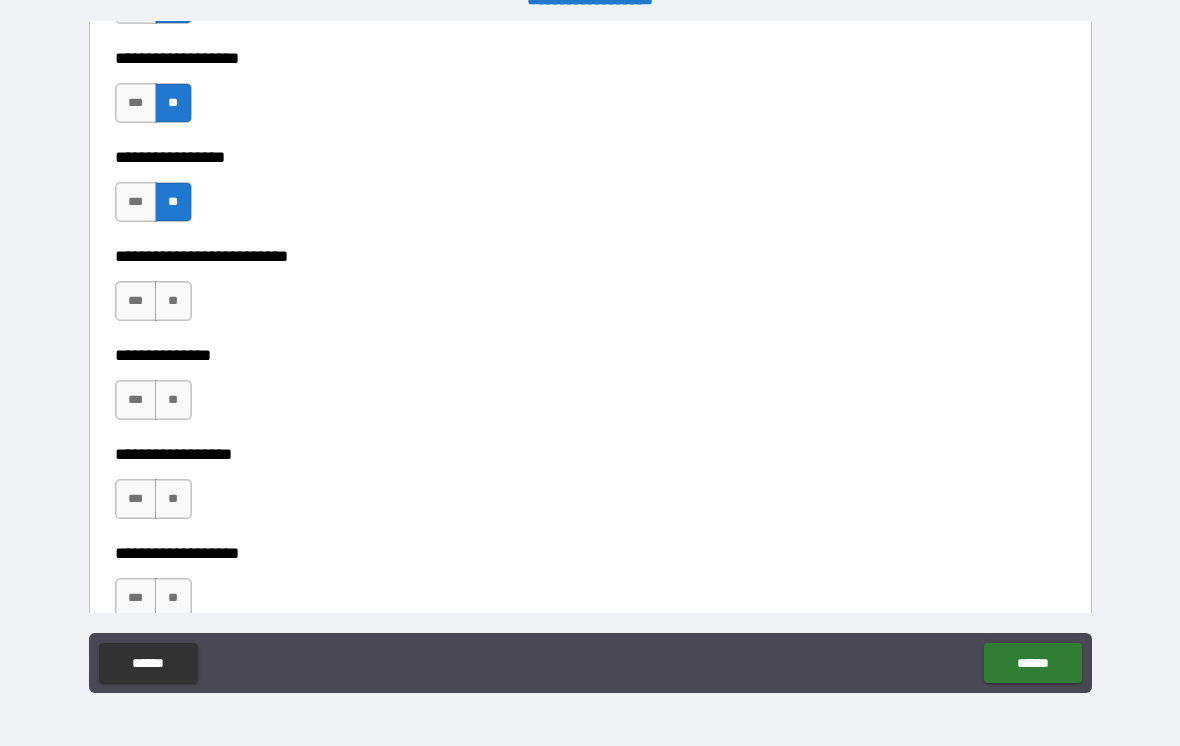 click on "**" at bounding box center (173, 301) 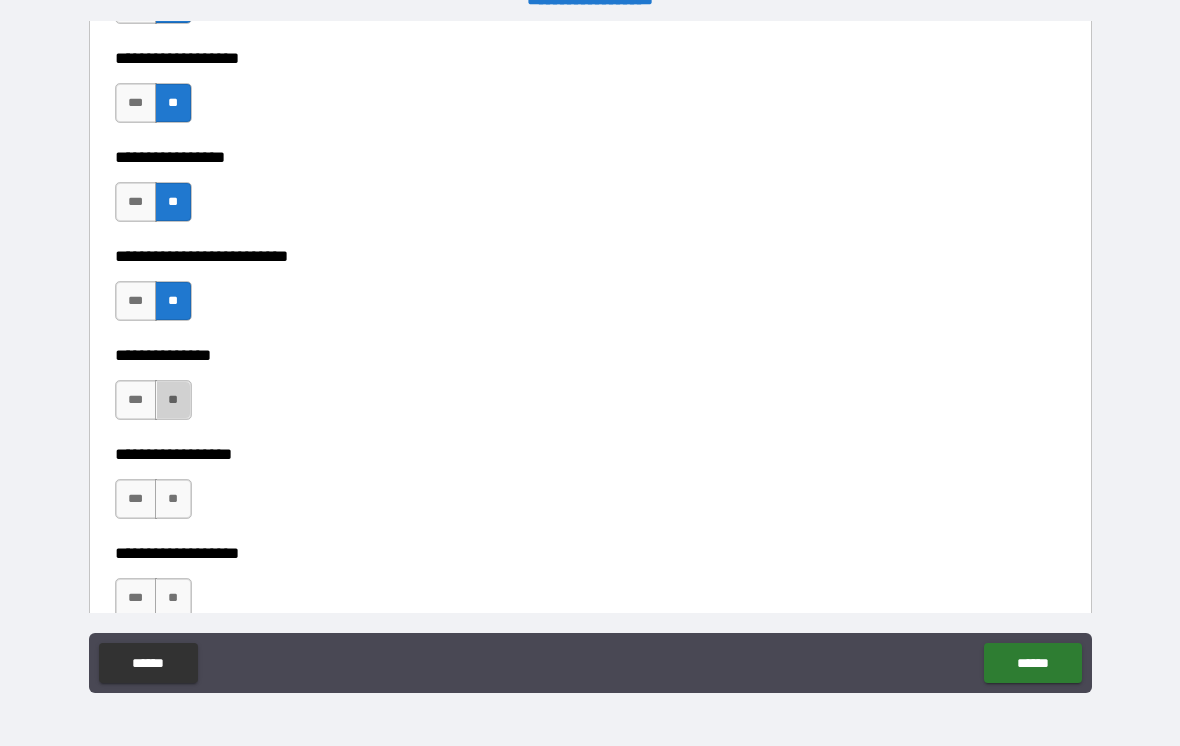 click on "**" at bounding box center (173, 400) 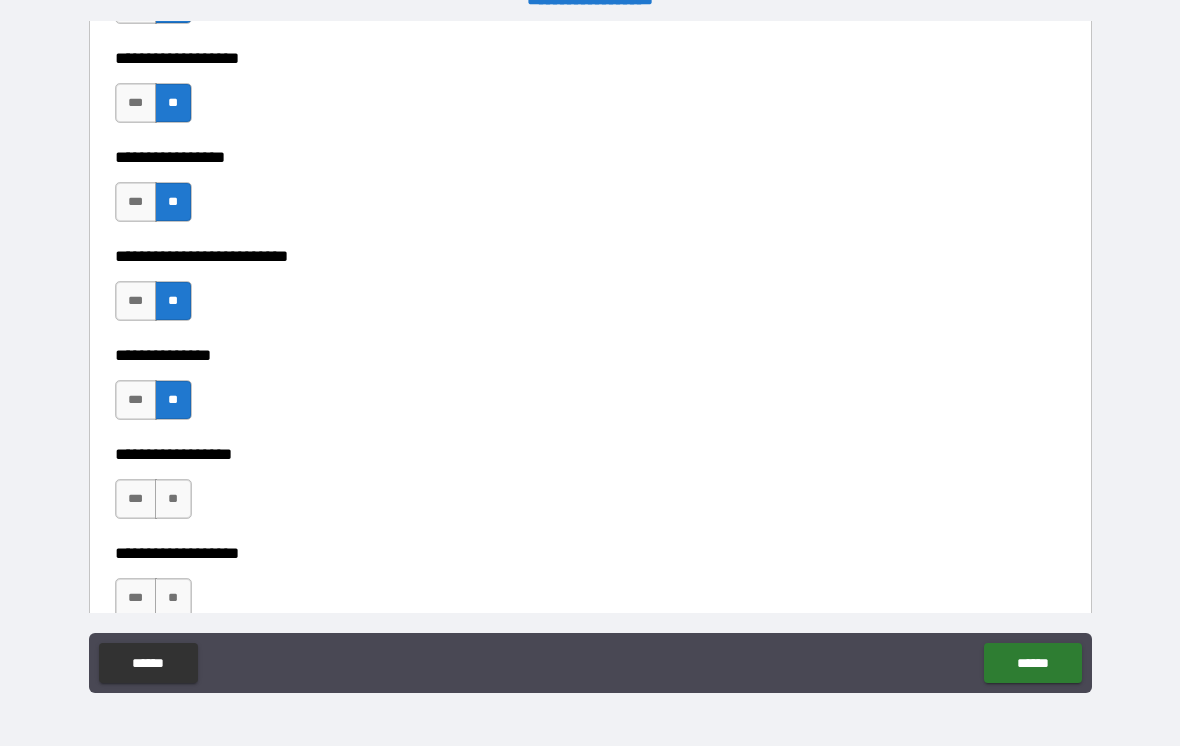 click on "***" at bounding box center (136, 499) 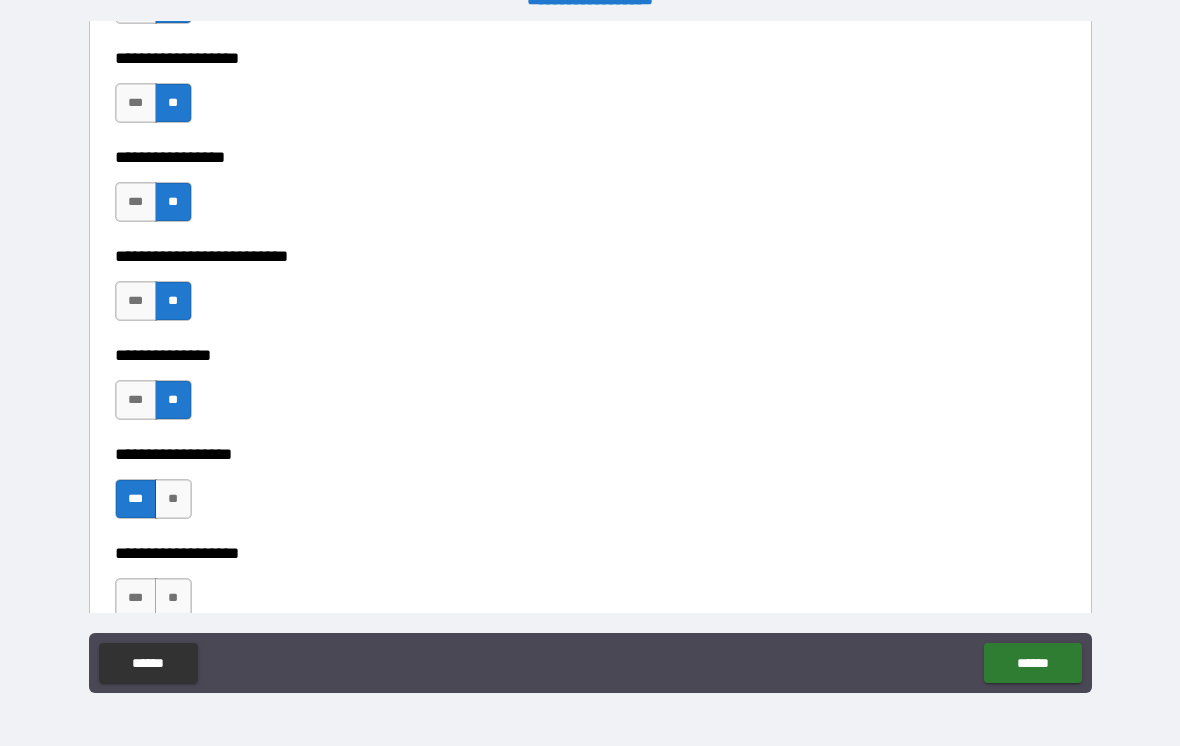 click on "**" at bounding box center (173, 499) 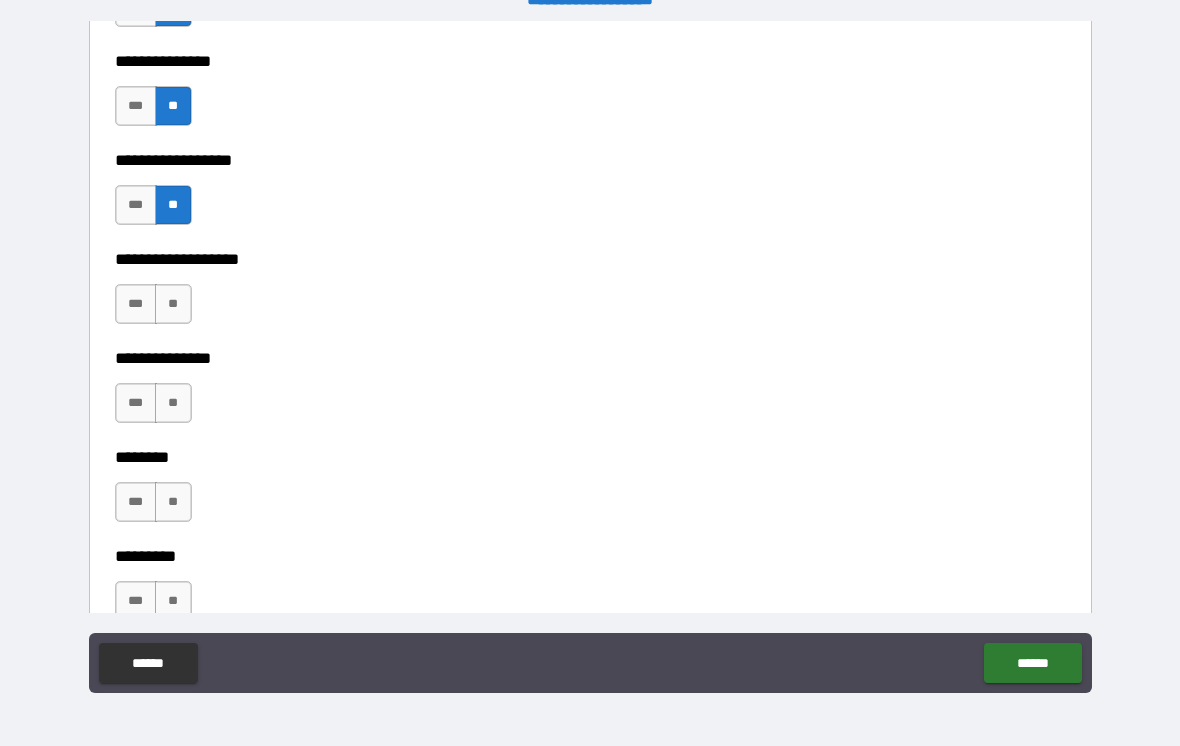 scroll, scrollTop: 5402, scrollLeft: 0, axis: vertical 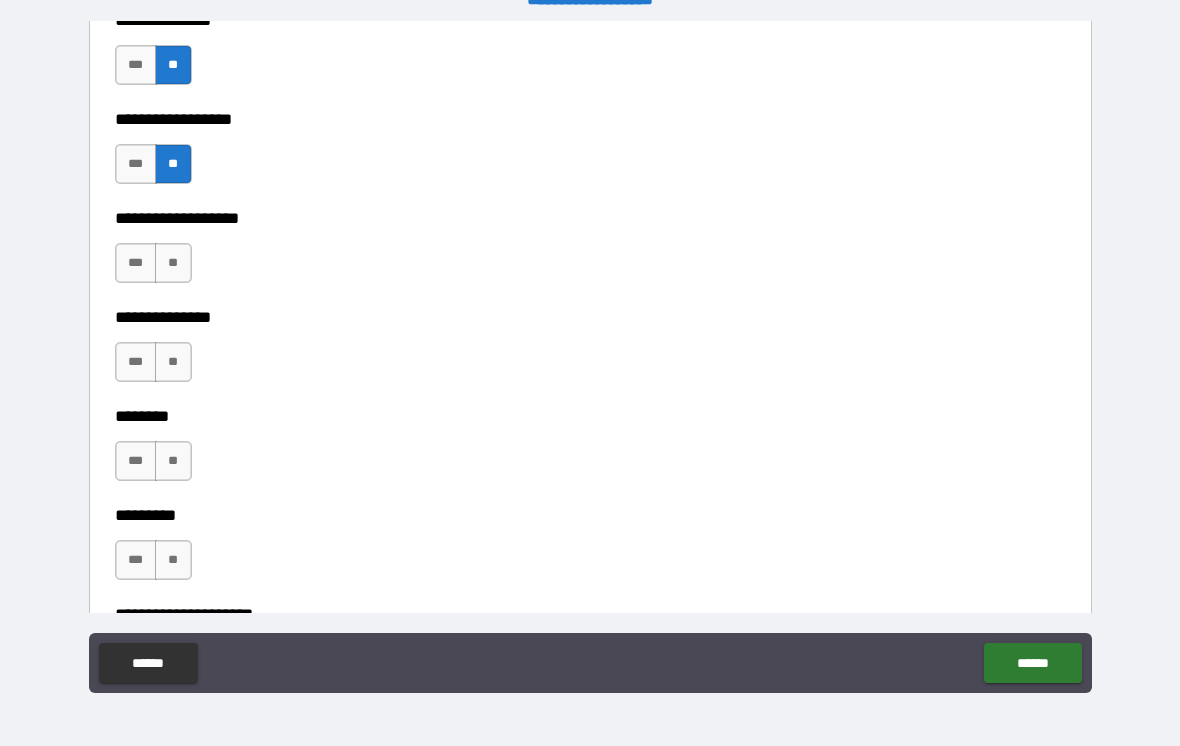 click on "**" at bounding box center [173, 263] 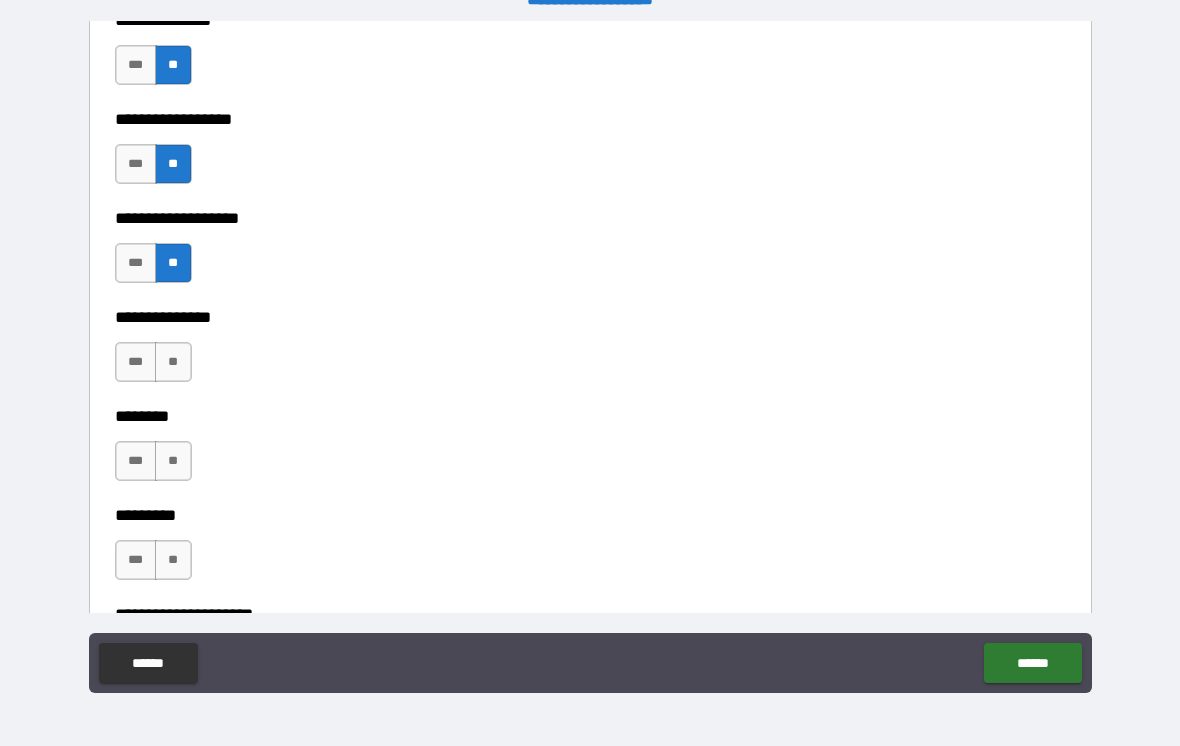 click on "**" at bounding box center (173, 362) 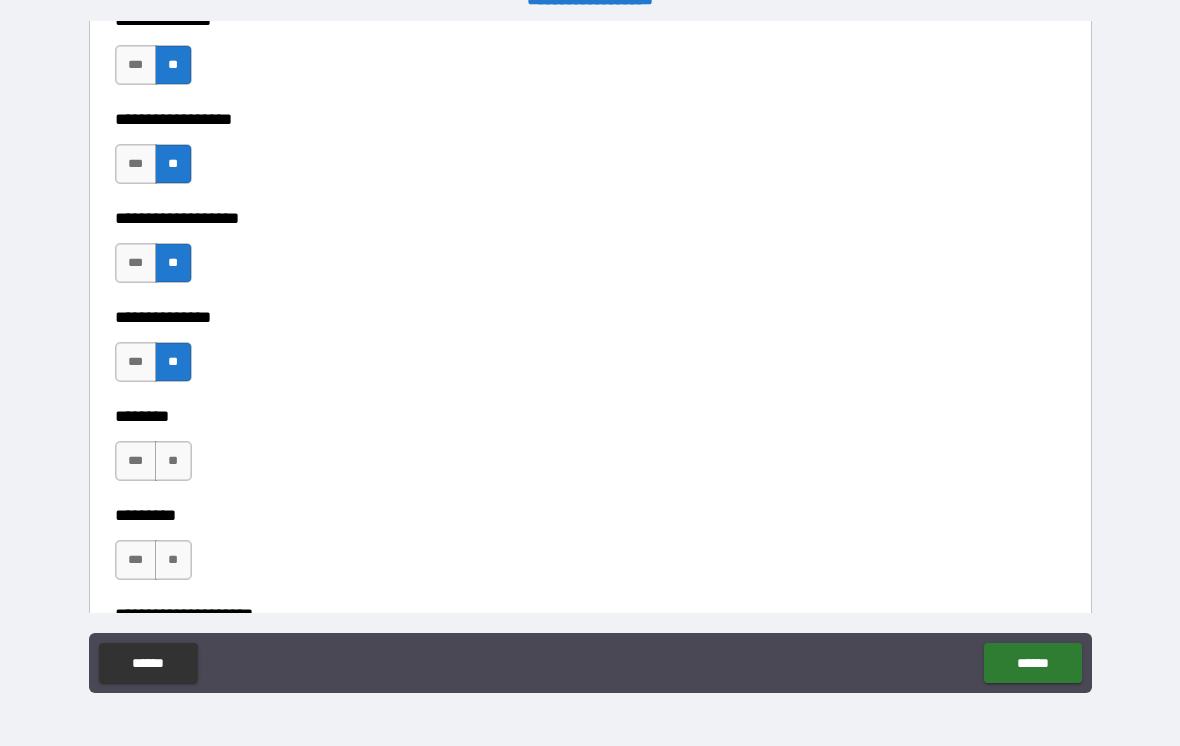 click on "**" at bounding box center (173, 461) 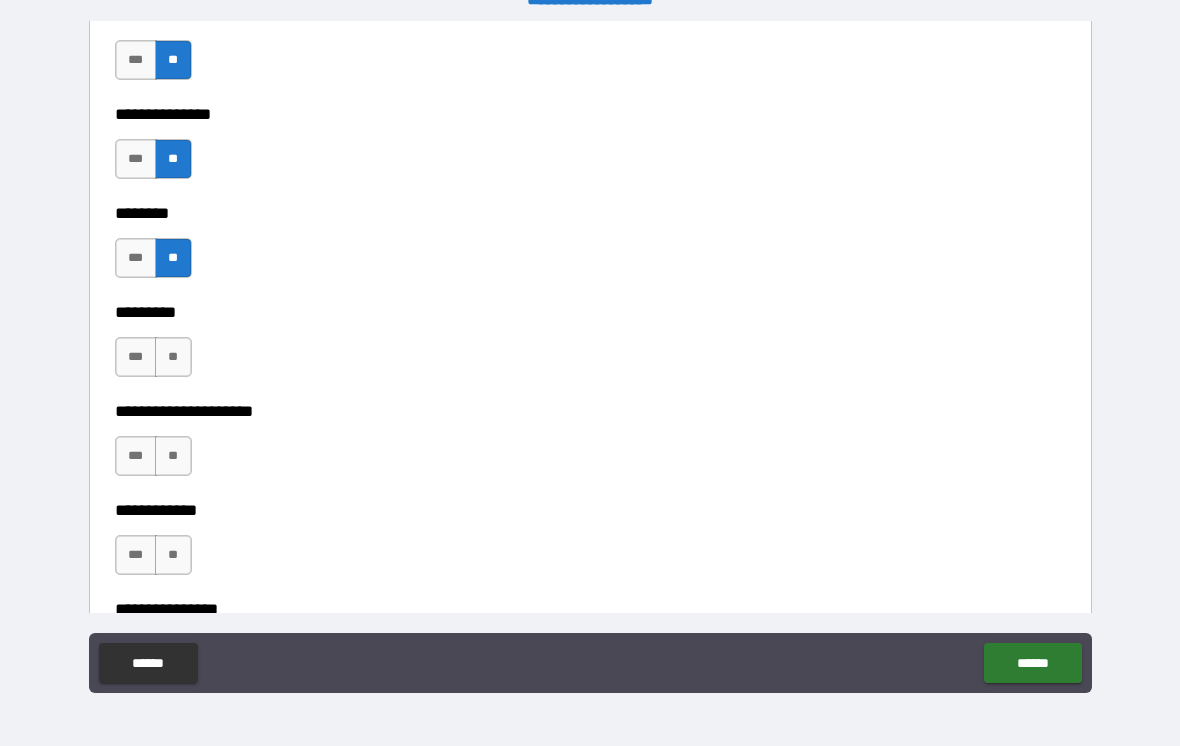 scroll, scrollTop: 5611, scrollLeft: 0, axis: vertical 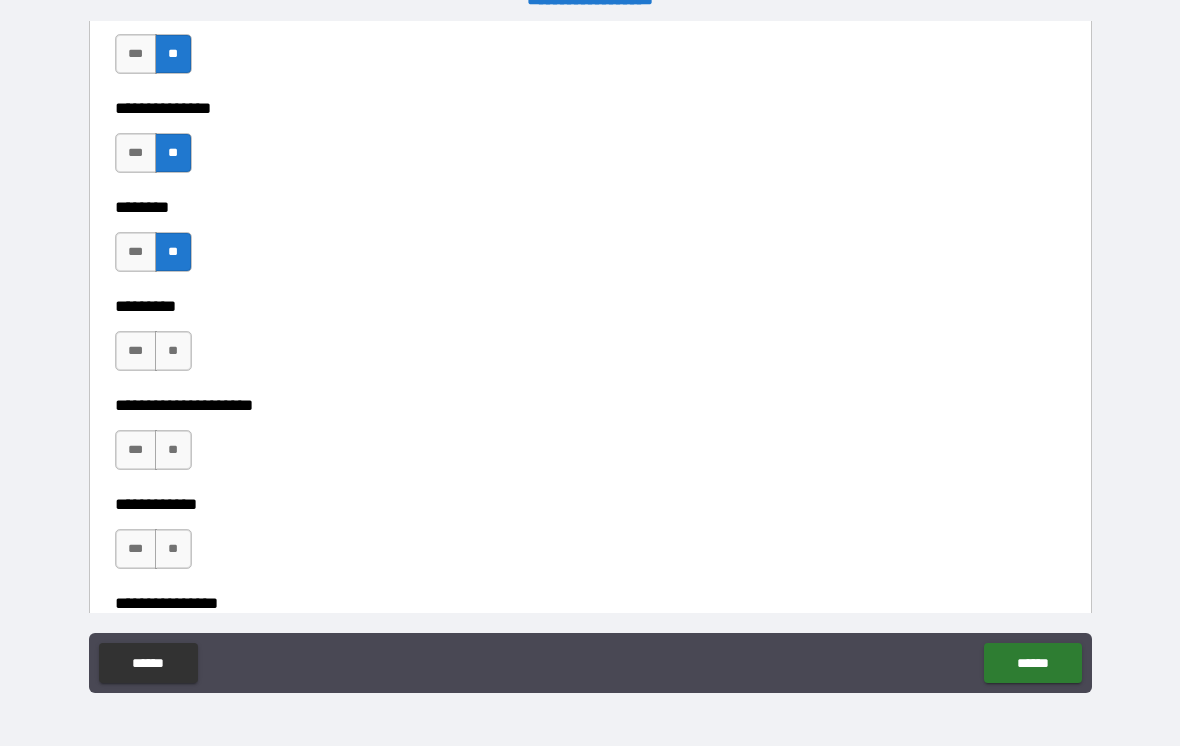 click on "***" at bounding box center [136, 351] 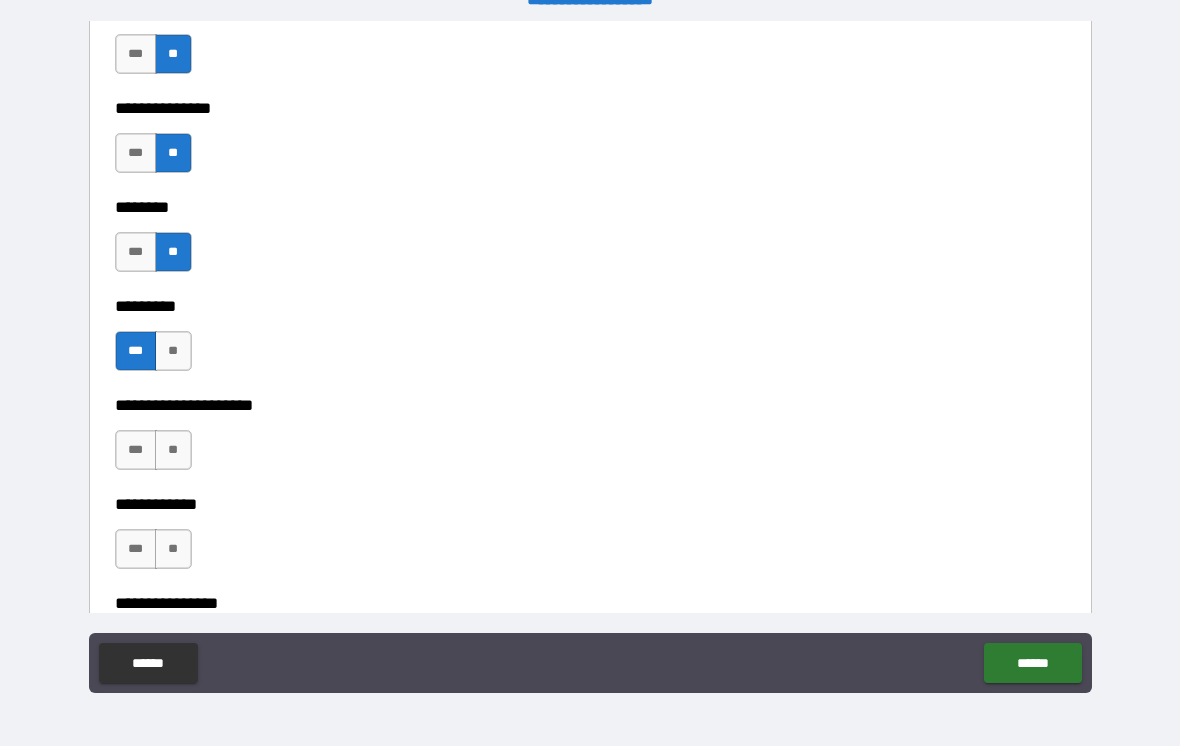 click on "**" at bounding box center [173, 351] 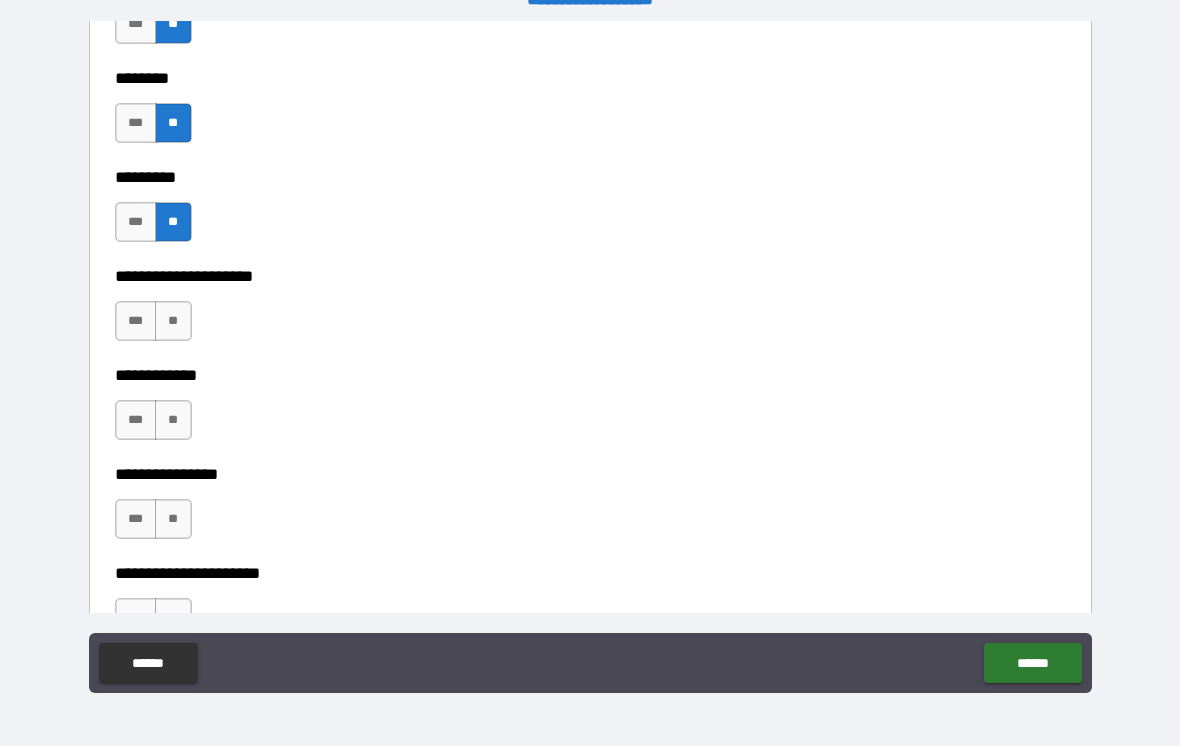 scroll, scrollTop: 5738, scrollLeft: 0, axis: vertical 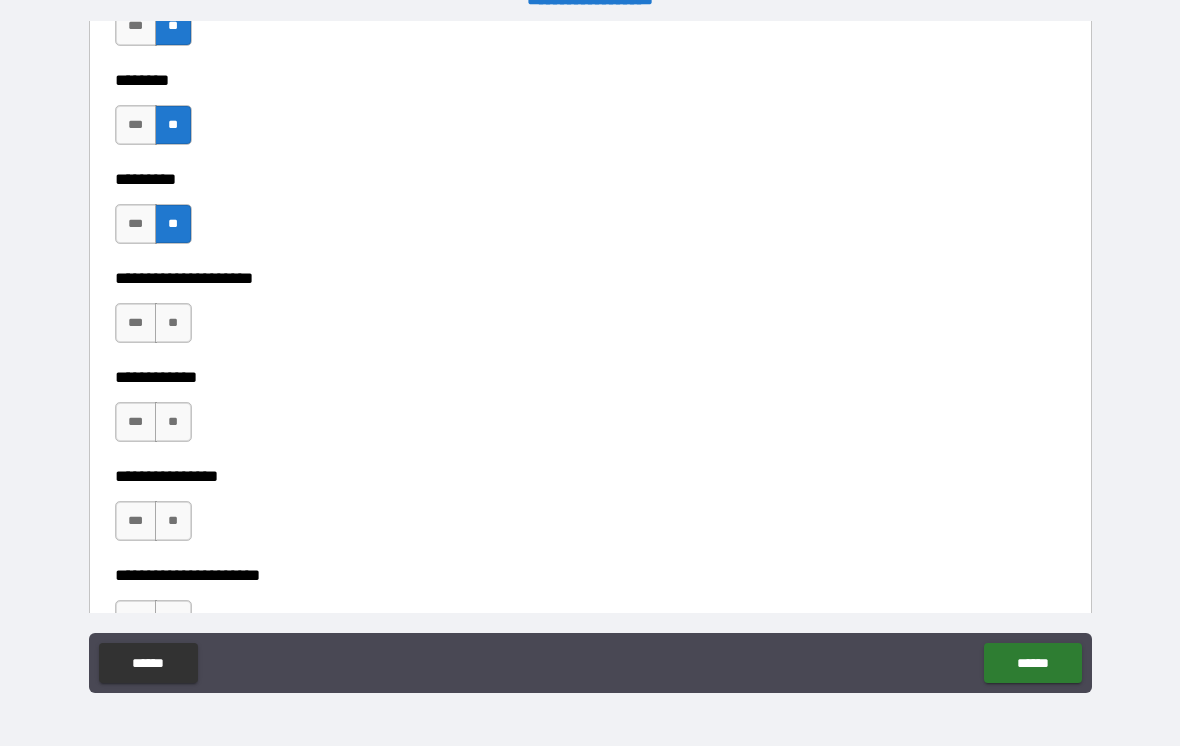 click on "**" at bounding box center (173, 323) 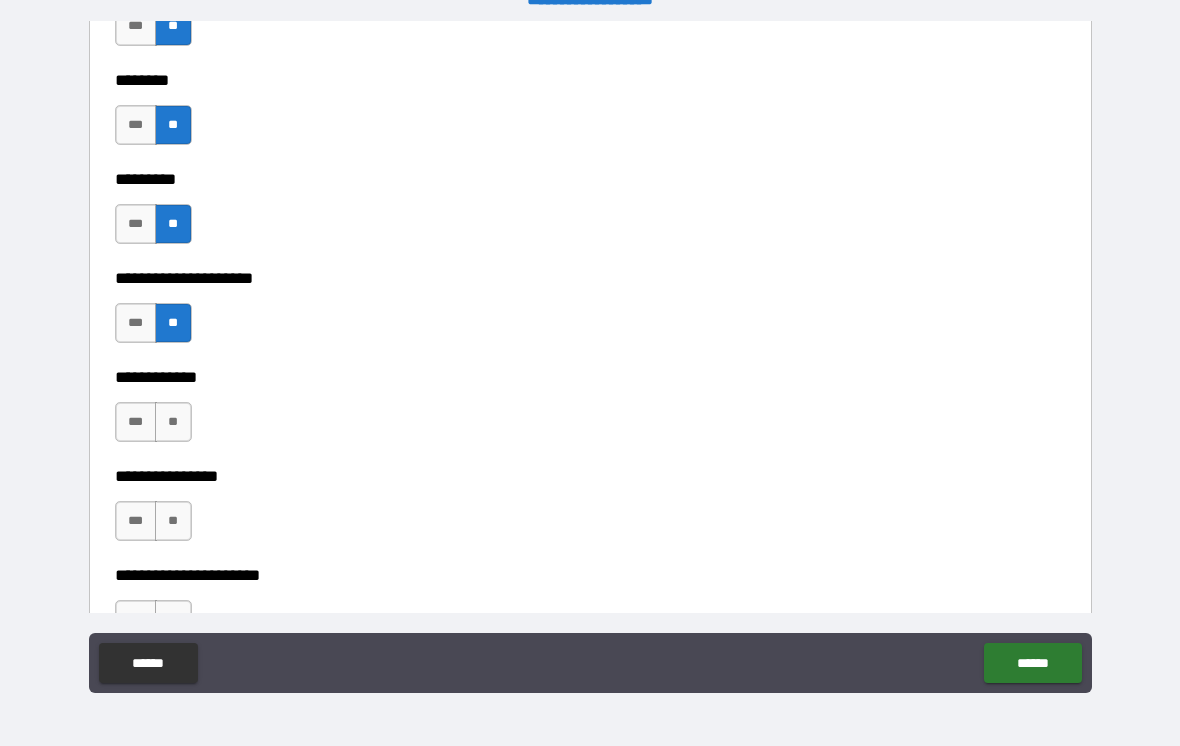 click on "**" at bounding box center (173, 422) 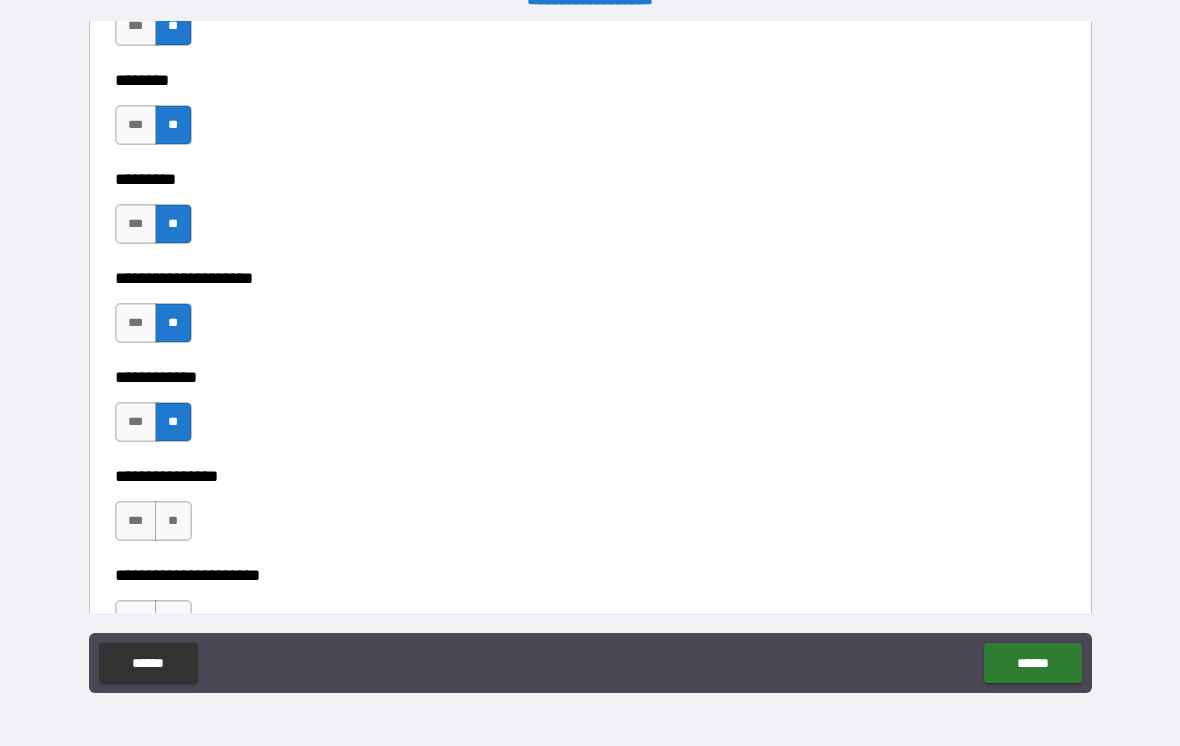 click on "**" at bounding box center [173, 521] 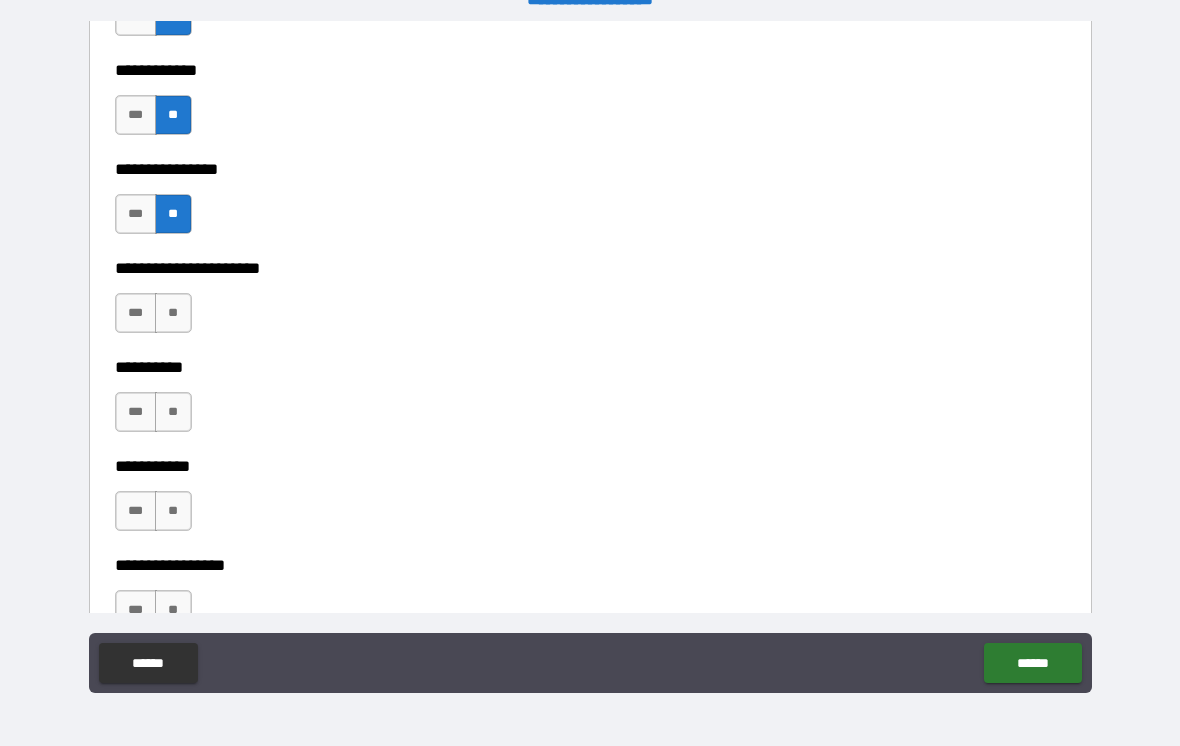 scroll, scrollTop: 6047, scrollLeft: 0, axis: vertical 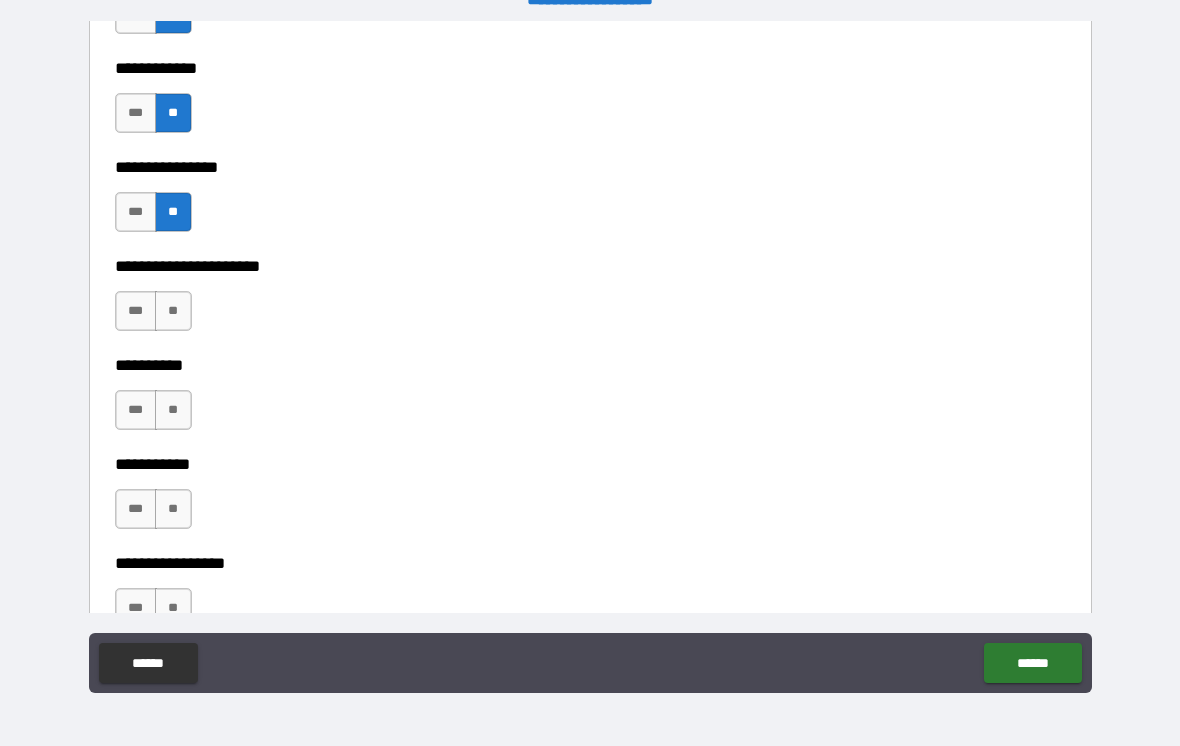click on "**" at bounding box center (173, 311) 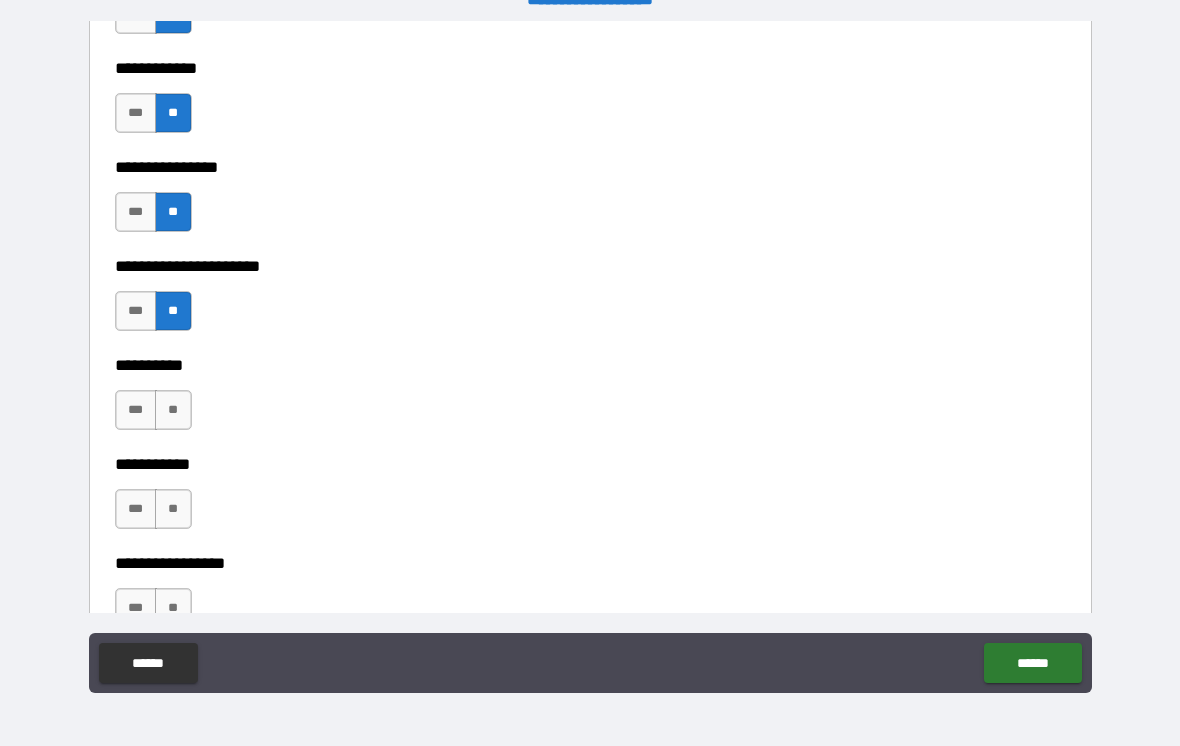 click on "**" at bounding box center [173, 410] 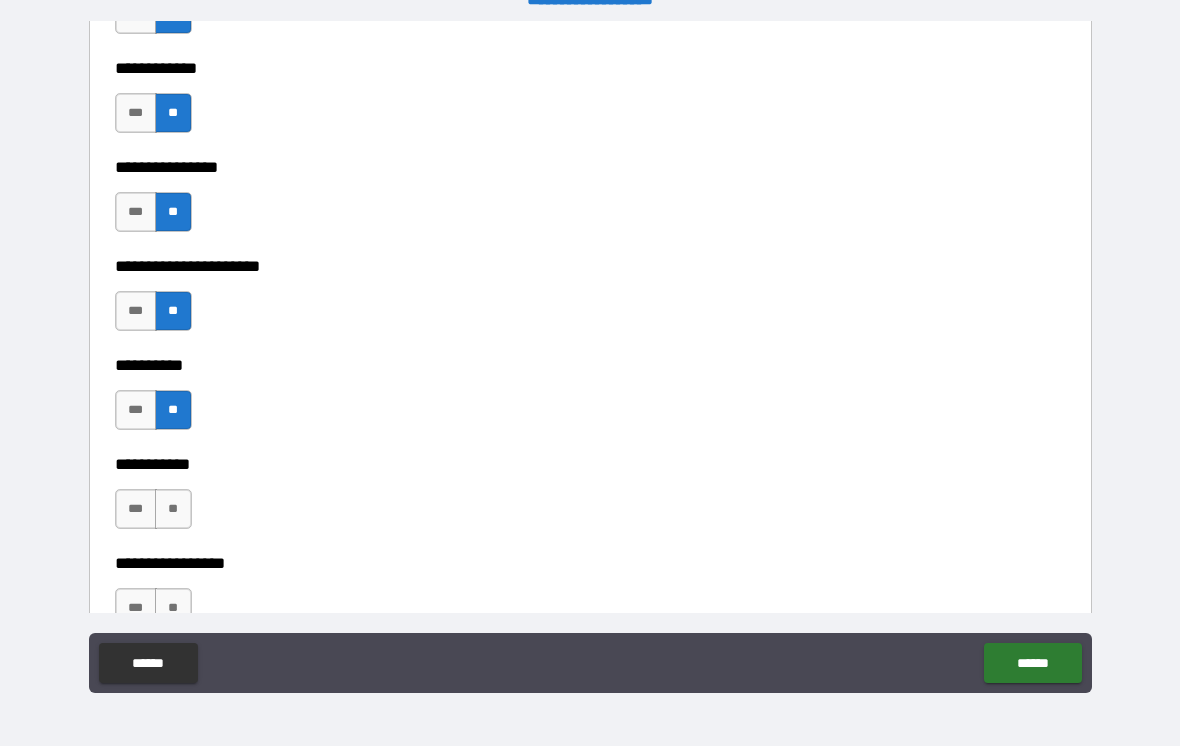 click on "**" at bounding box center (173, 509) 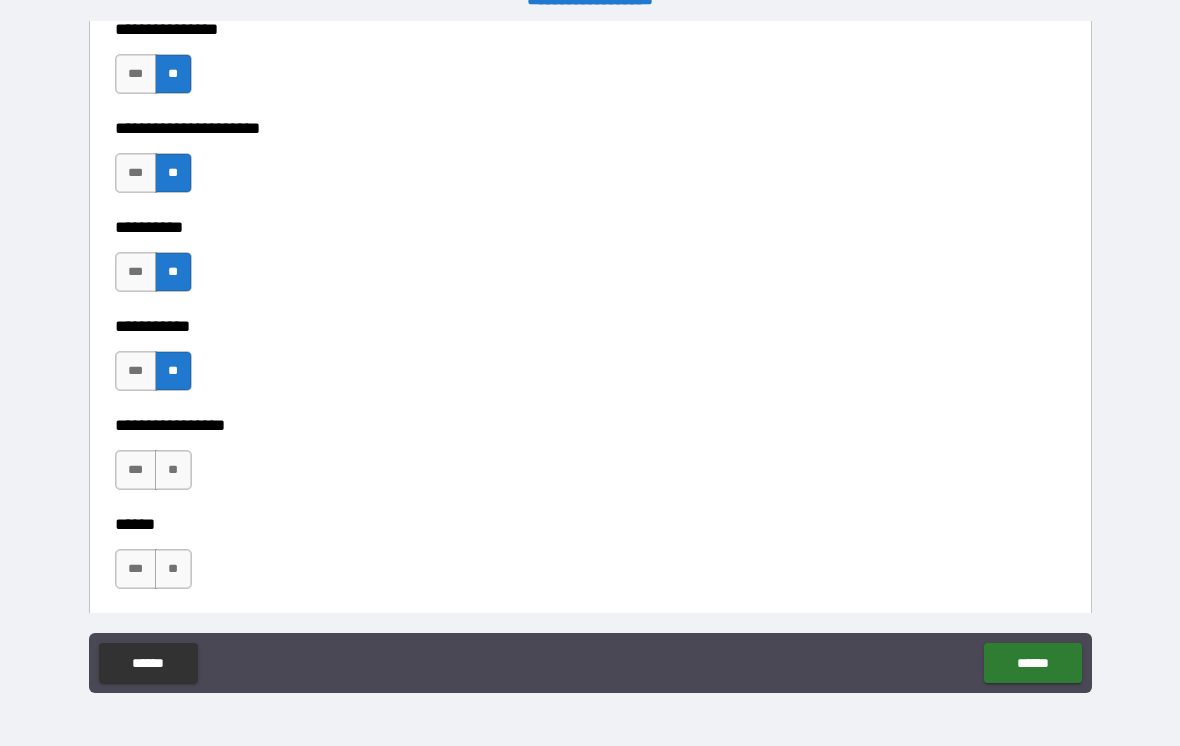 scroll, scrollTop: 6358, scrollLeft: 0, axis: vertical 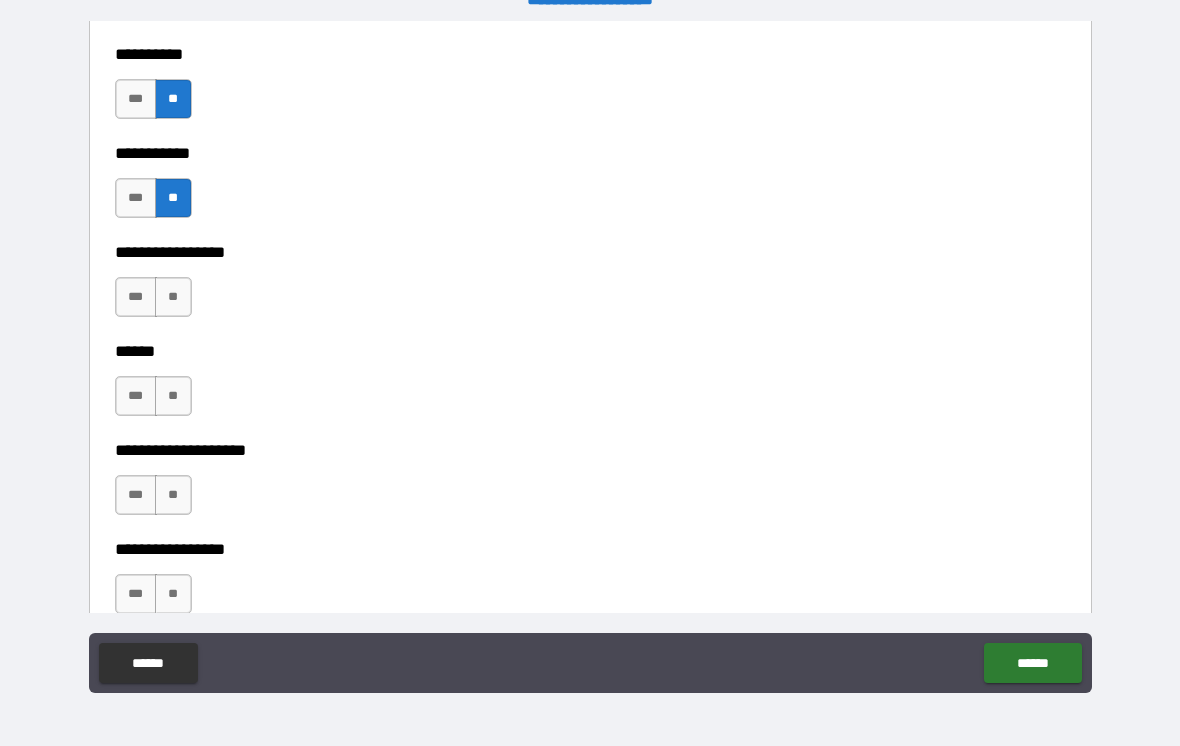 click on "**" at bounding box center [173, 297] 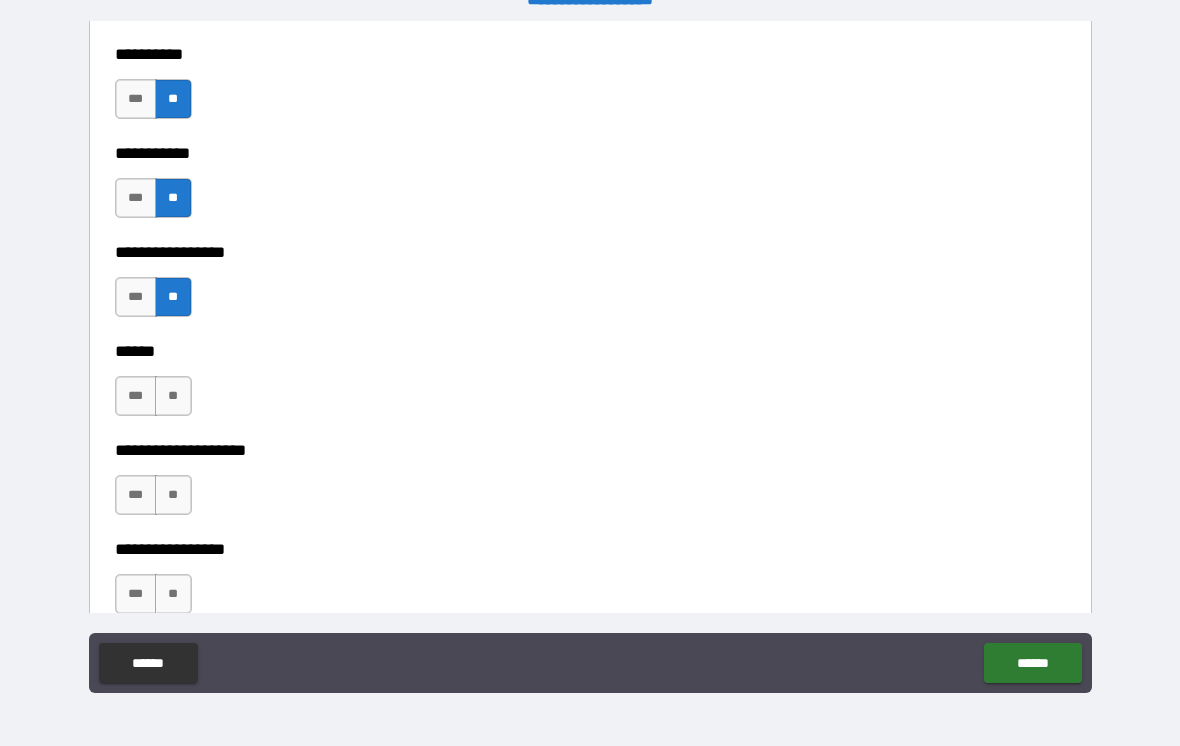 click on "**" at bounding box center [173, 396] 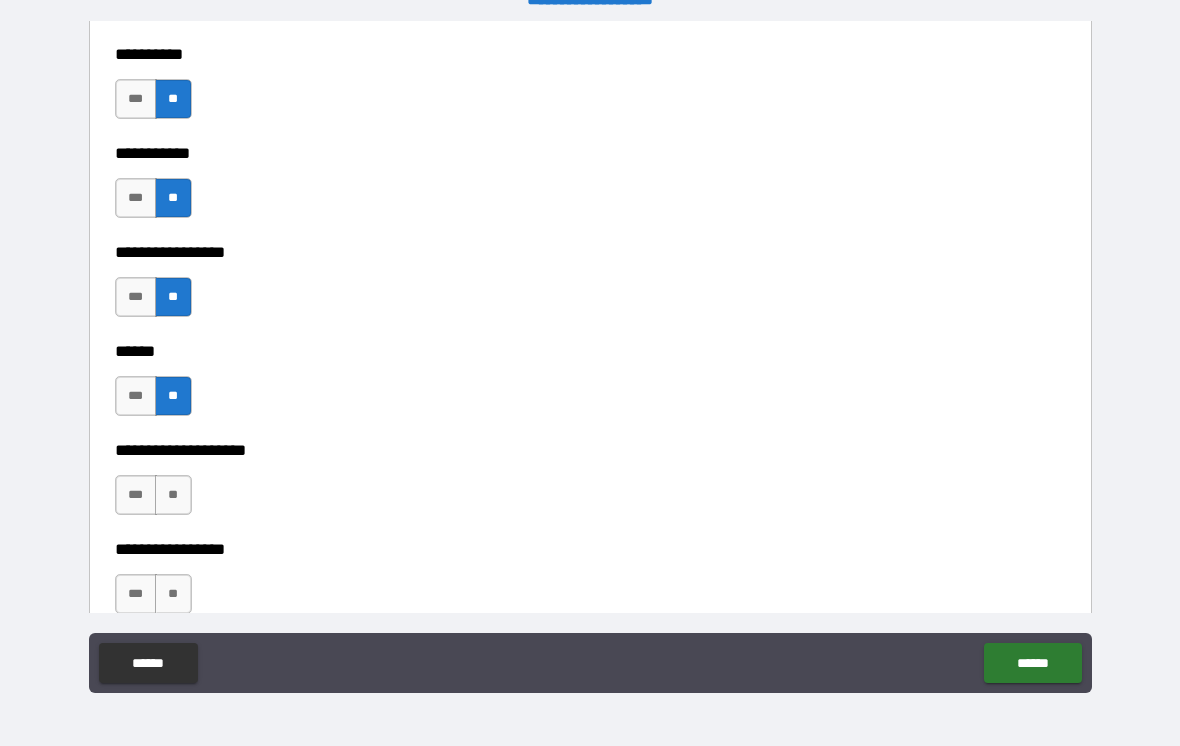 click on "**" at bounding box center [173, 495] 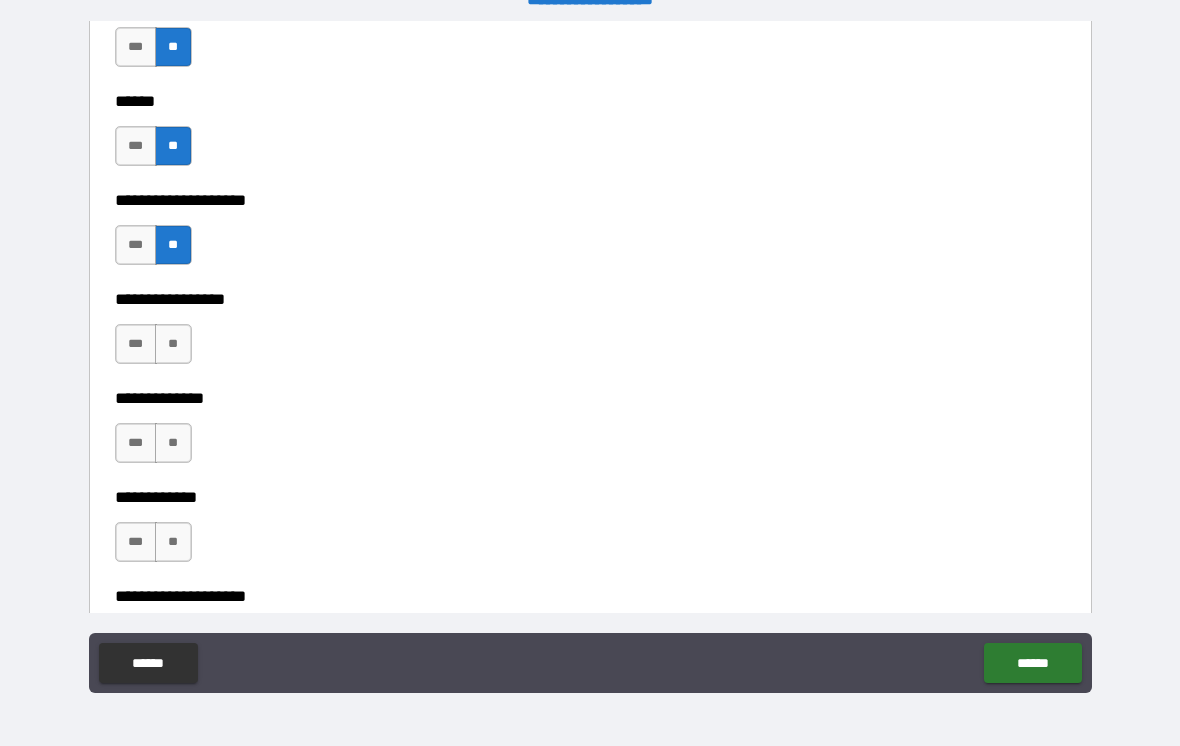 scroll, scrollTop: 6606, scrollLeft: 0, axis: vertical 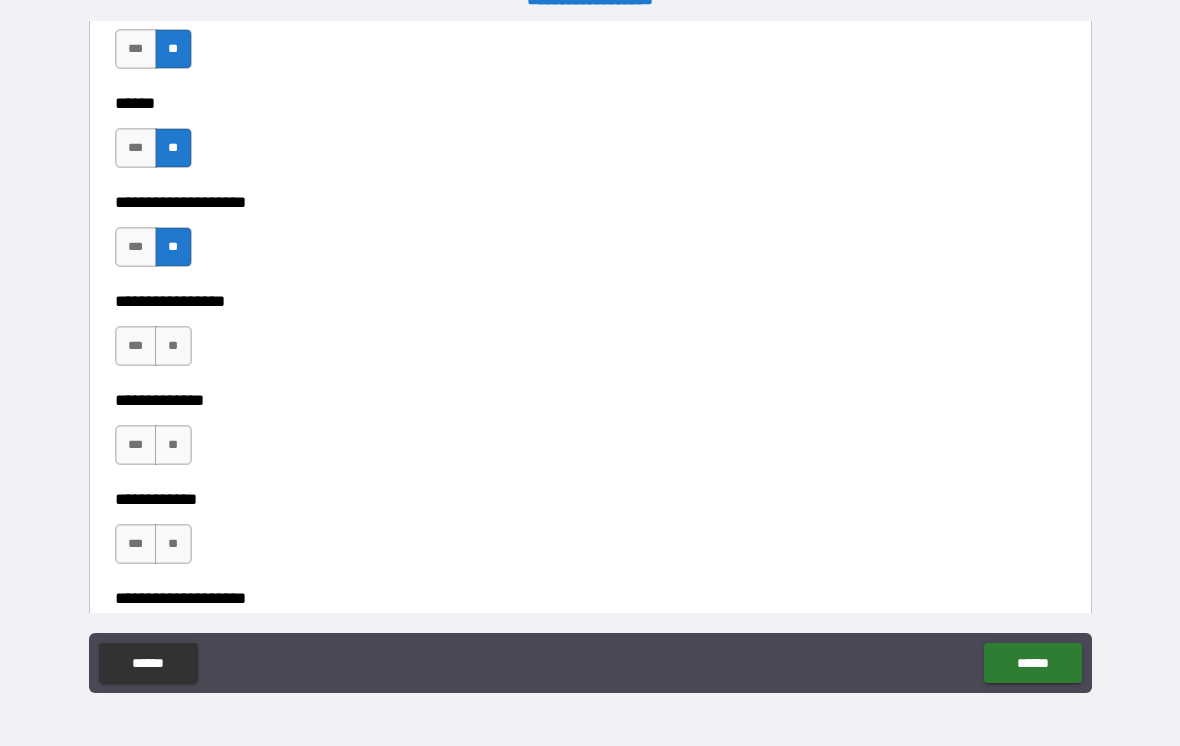 click on "**" at bounding box center (173, 346) 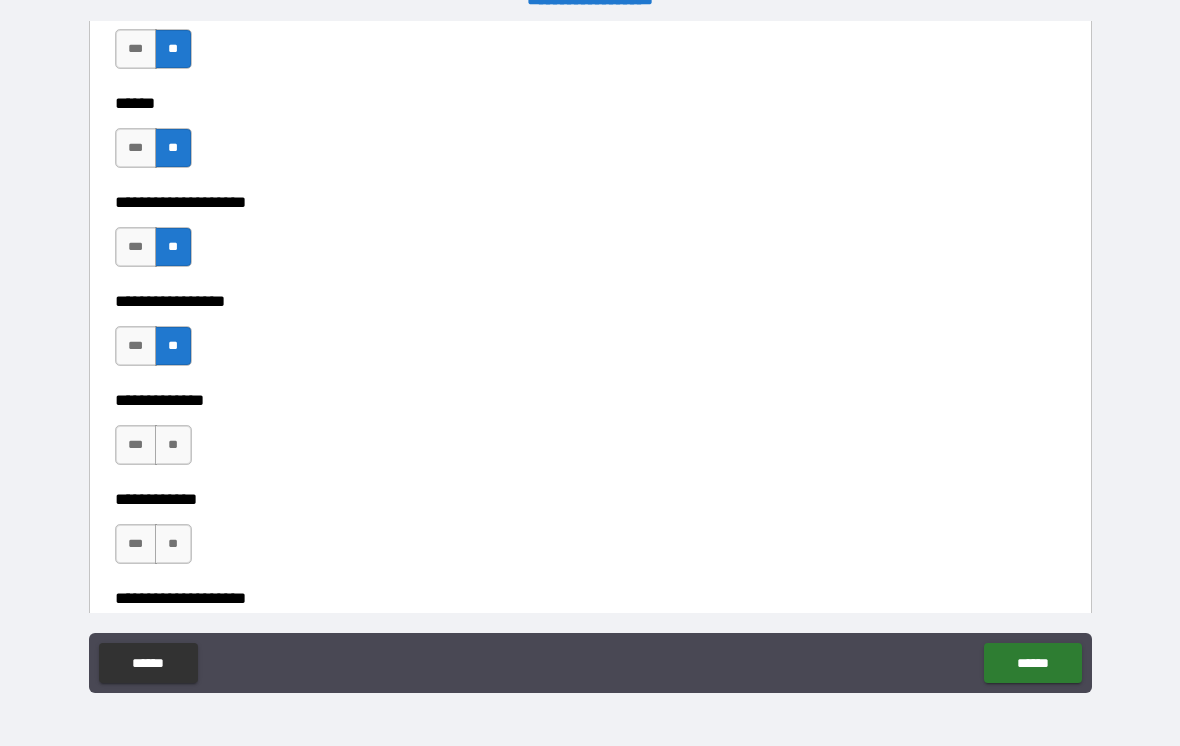 click on "***" at bounding box center [136, 346] 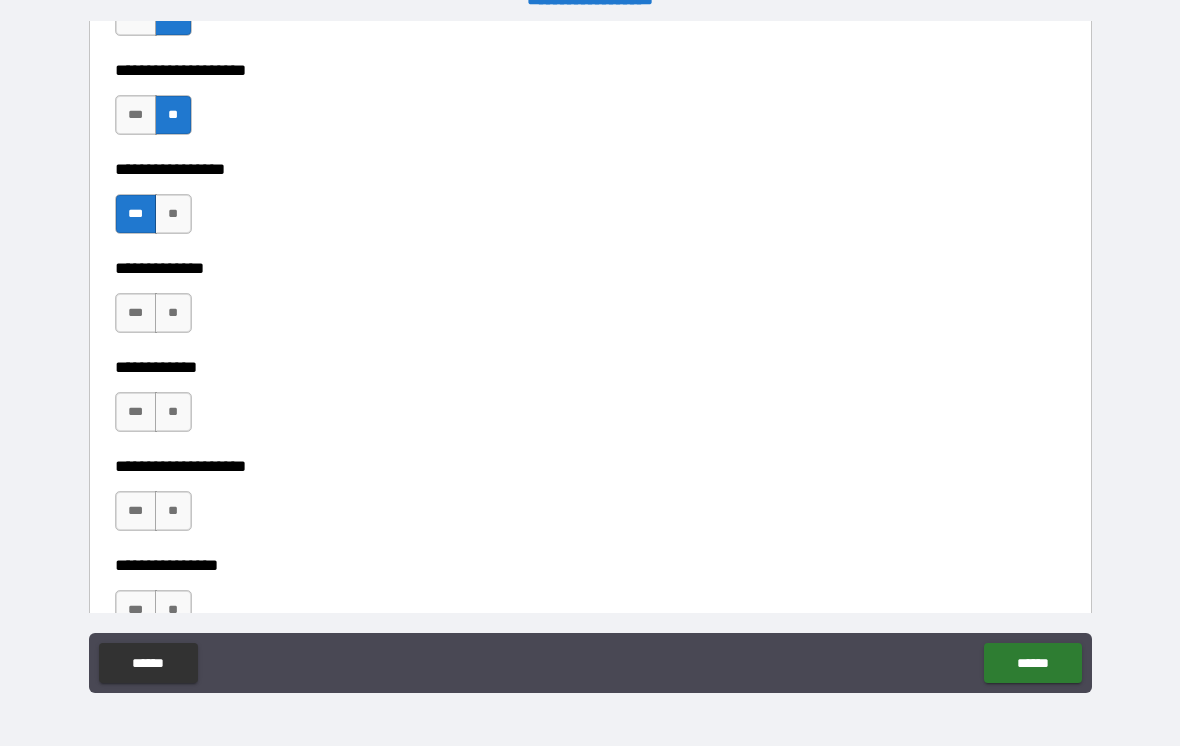scroll, scrollTop: 6731, scrollLeft: 0, axis: vertical 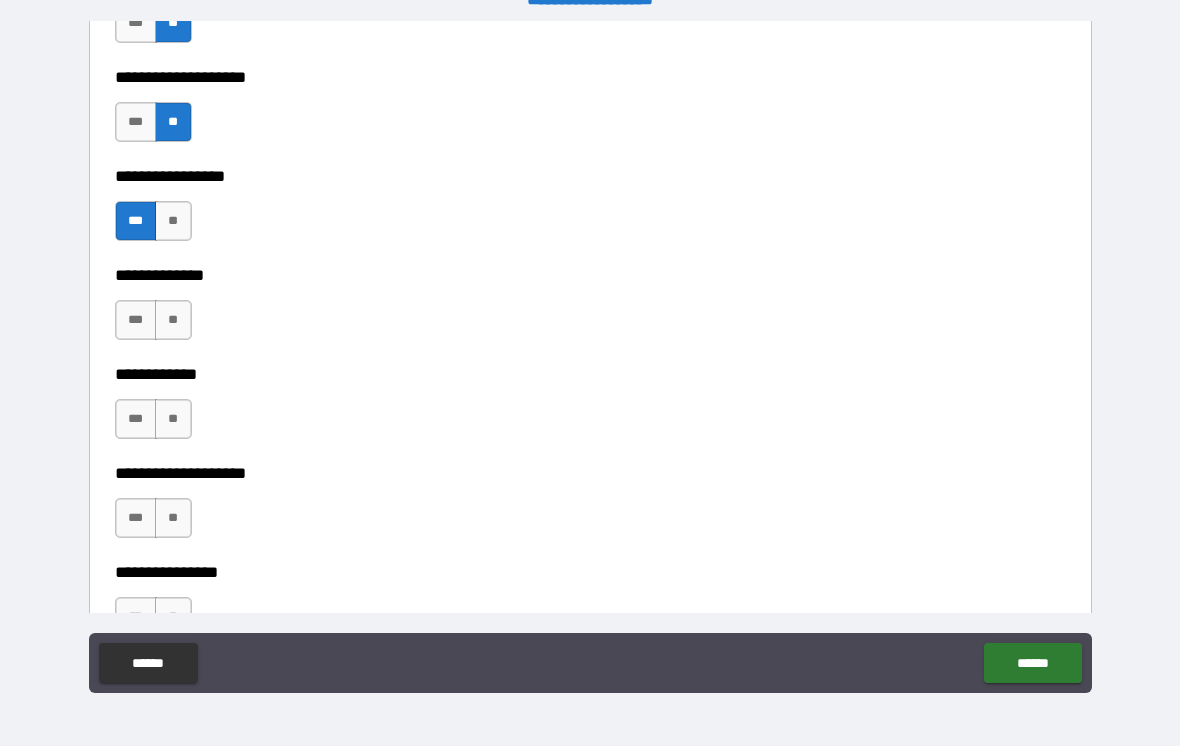 click on "**" at bounding box center [173, 320] 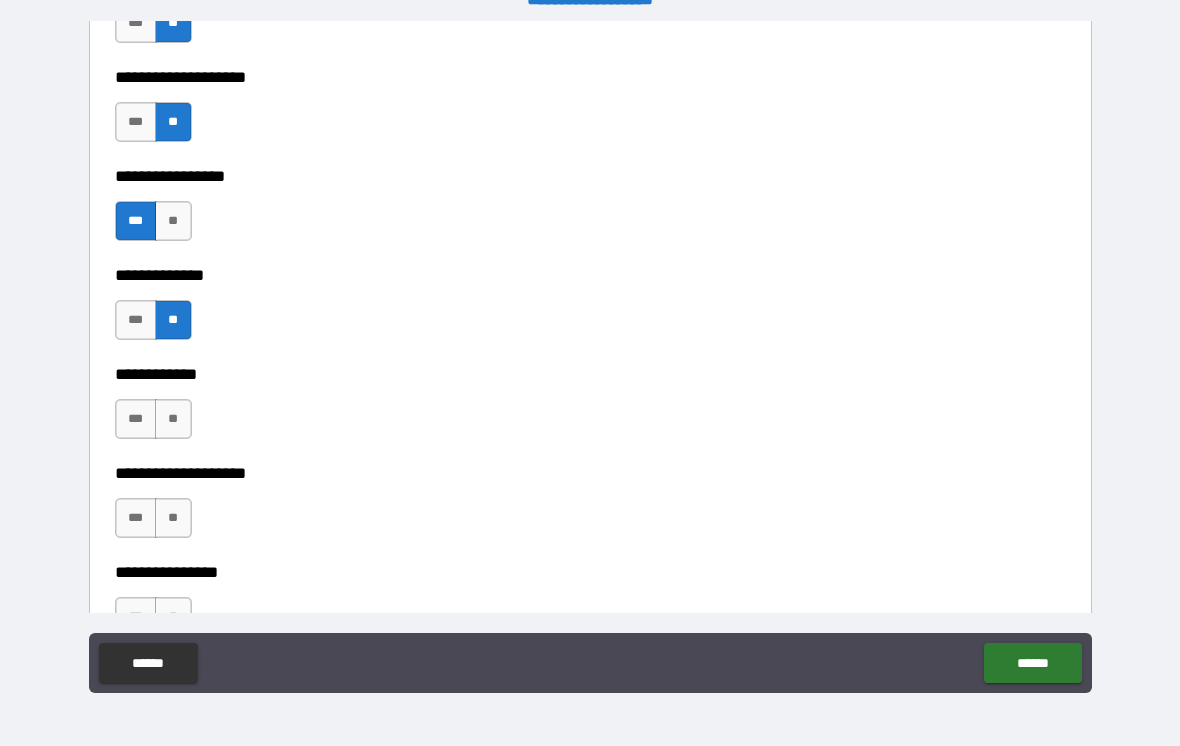 click on "**" at bounding box center (173, 419) 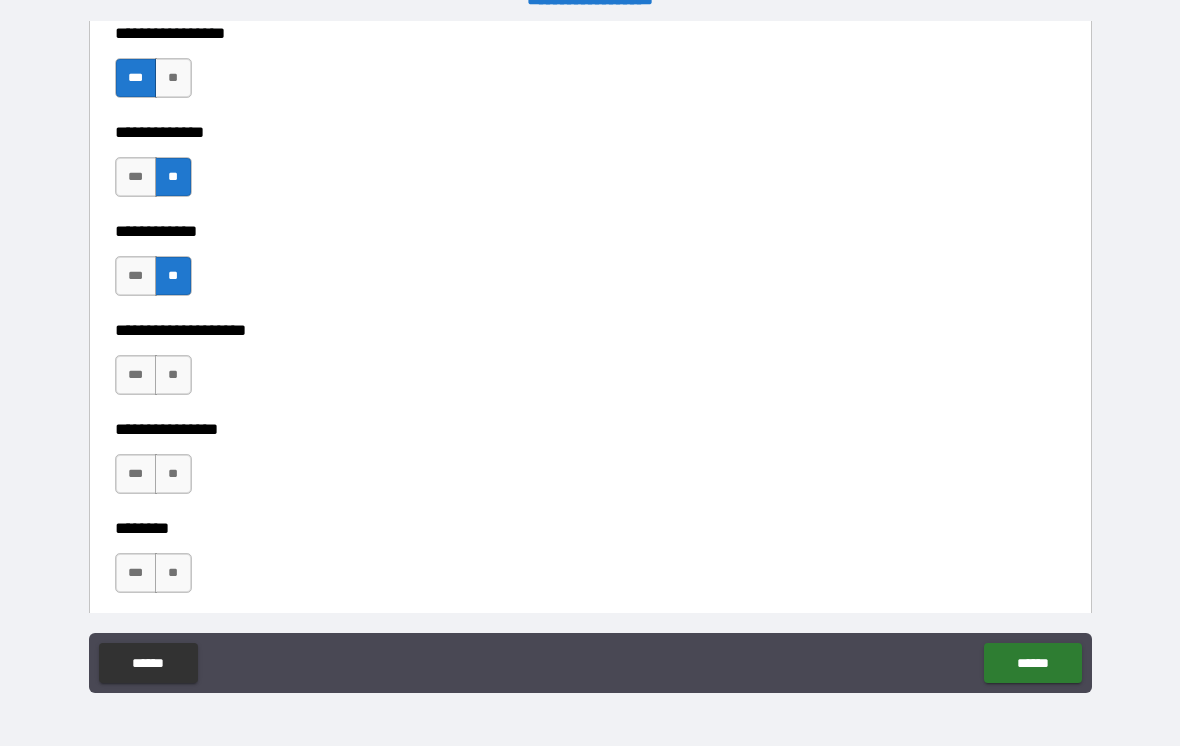 scroll, scrollTop: 6871, scrollLeft: 0, axis: vertical 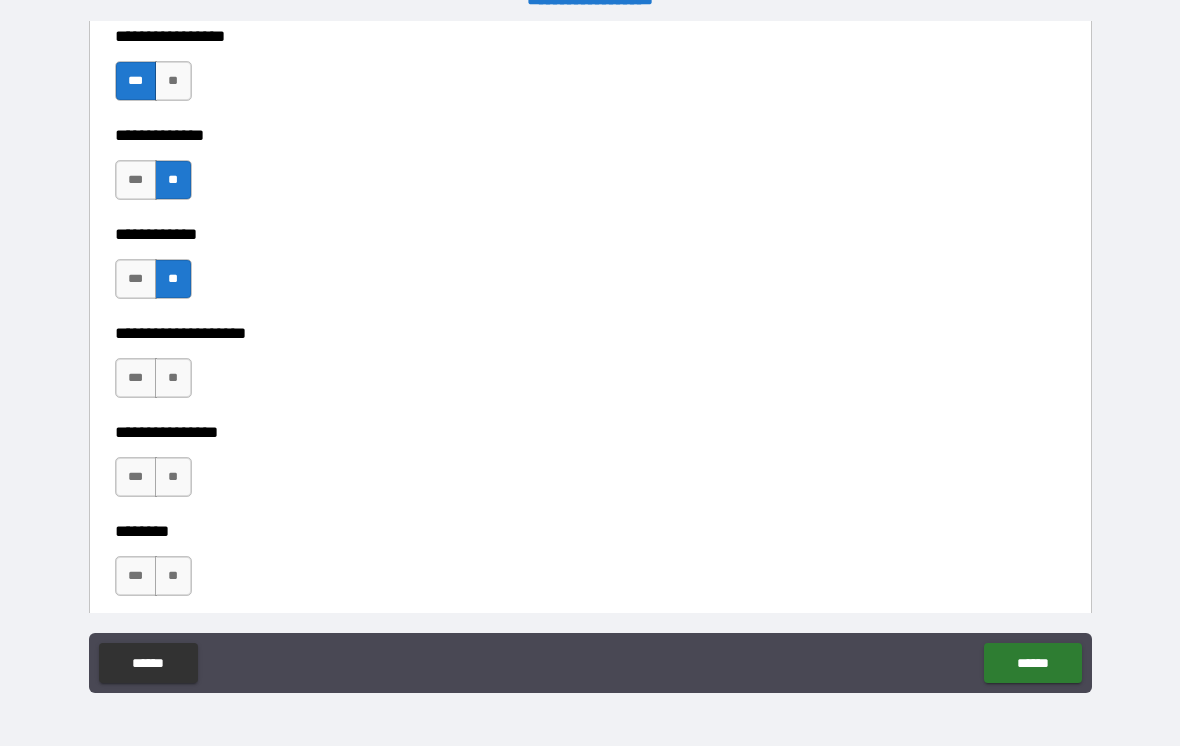 click on "**" at bounding box center [173, 378] 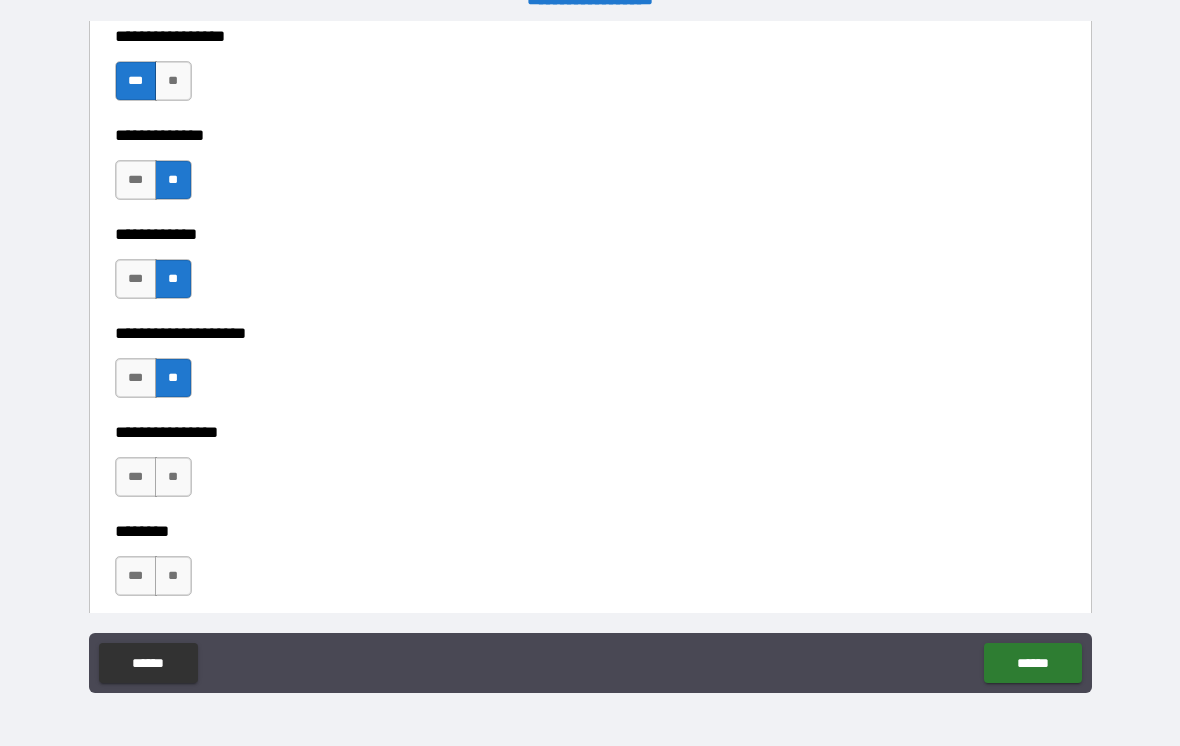 click on "**" at bounding box center [173, 477] 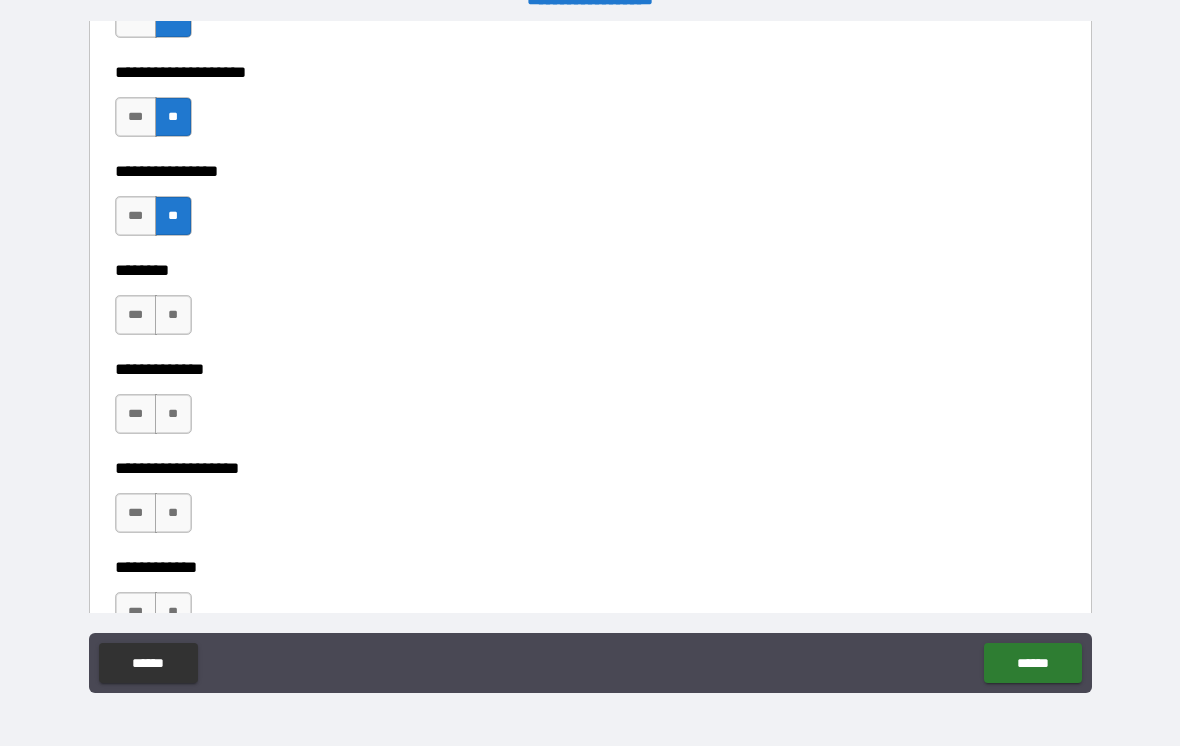 scroll, scrollTop: 7149, scrollLeft: 0, axis: vertical 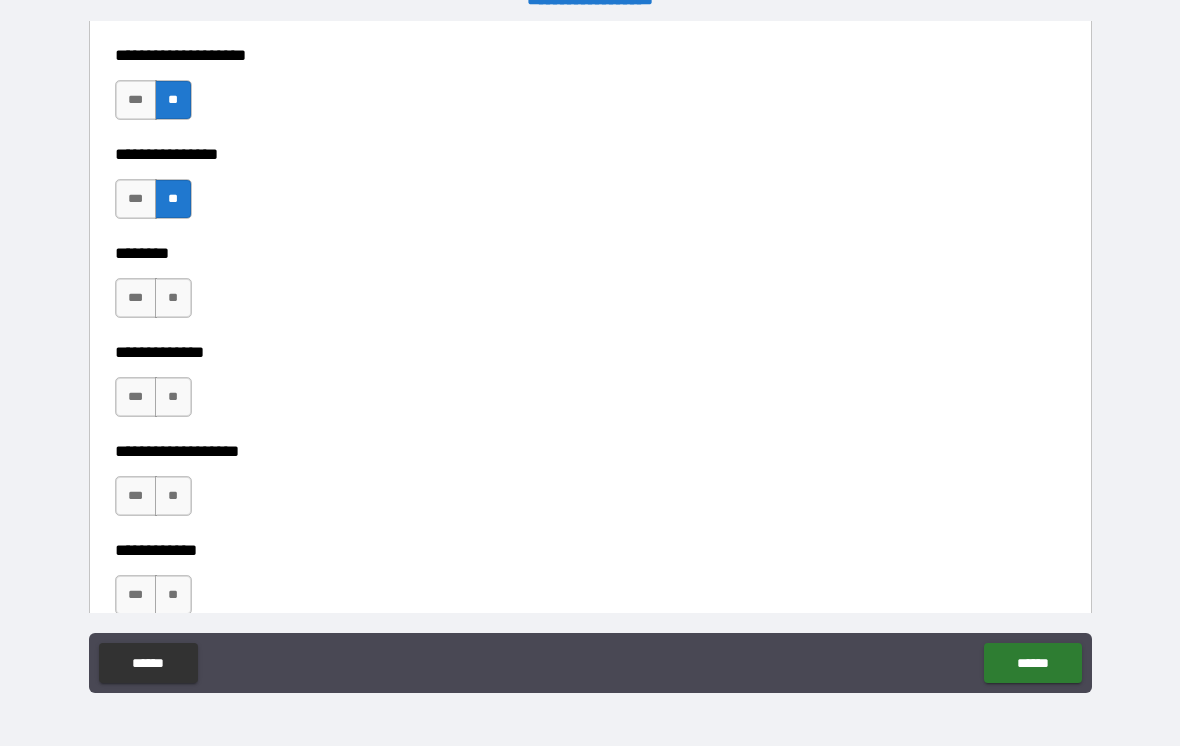 click on "**" at bounding box center (173, 298) 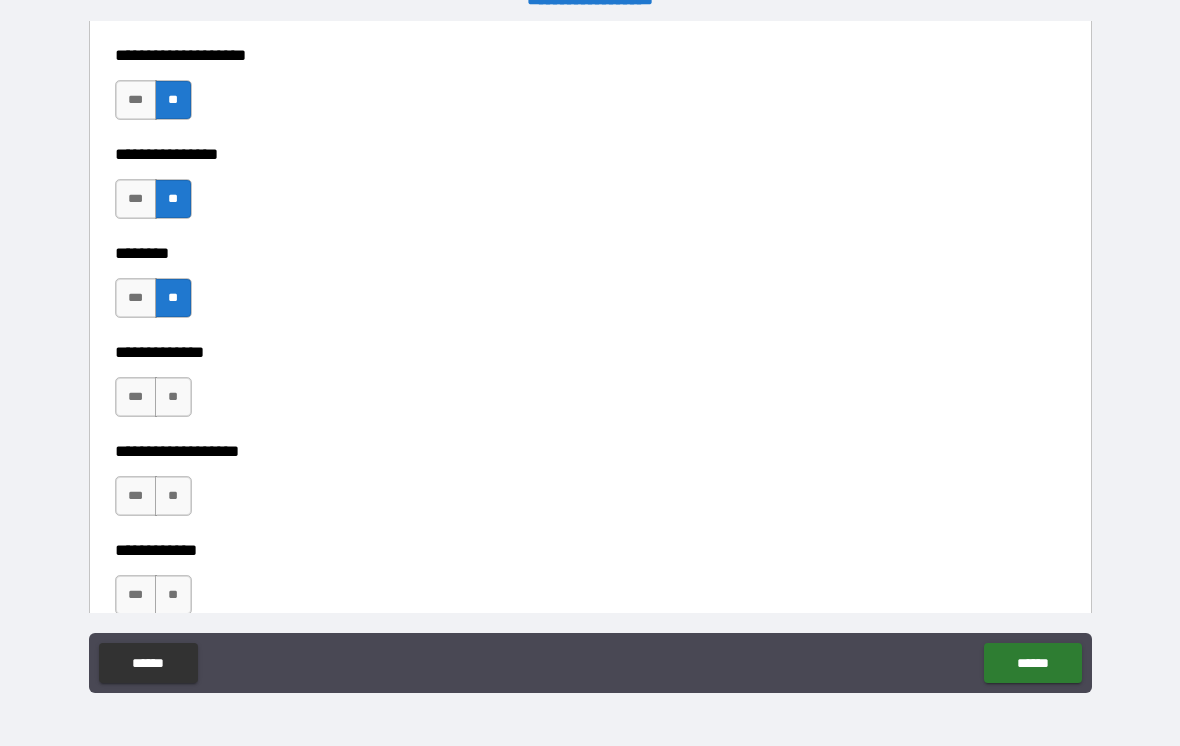 click on "**" at bounding box center (173, 397) 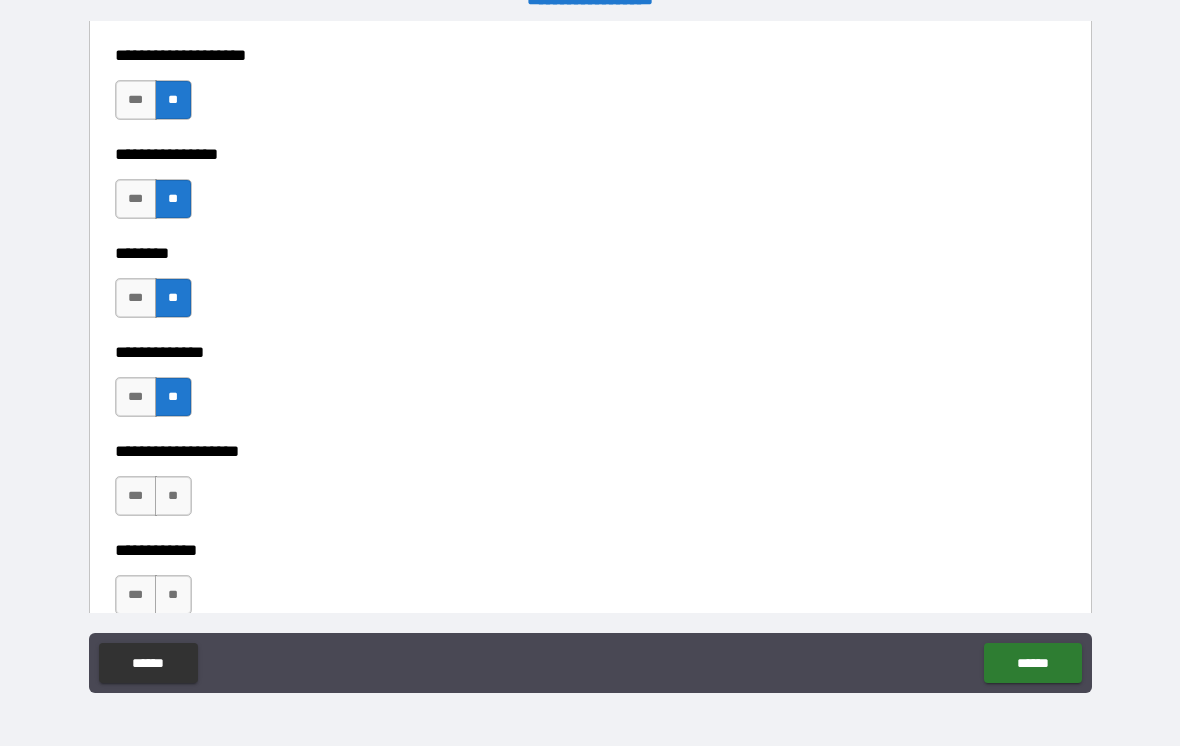 click on "**" at bounding box center (173, 496) 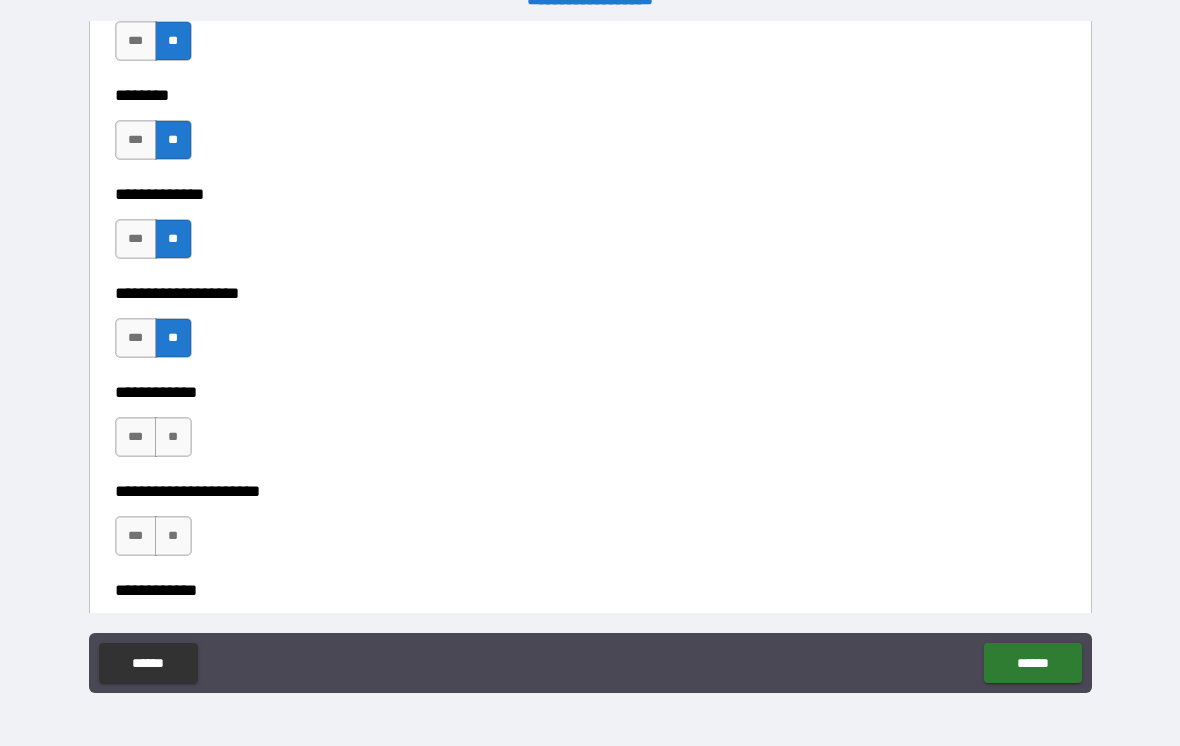 scroll, scrollTop: 7305, scrollLeft: 0, axis: vertical 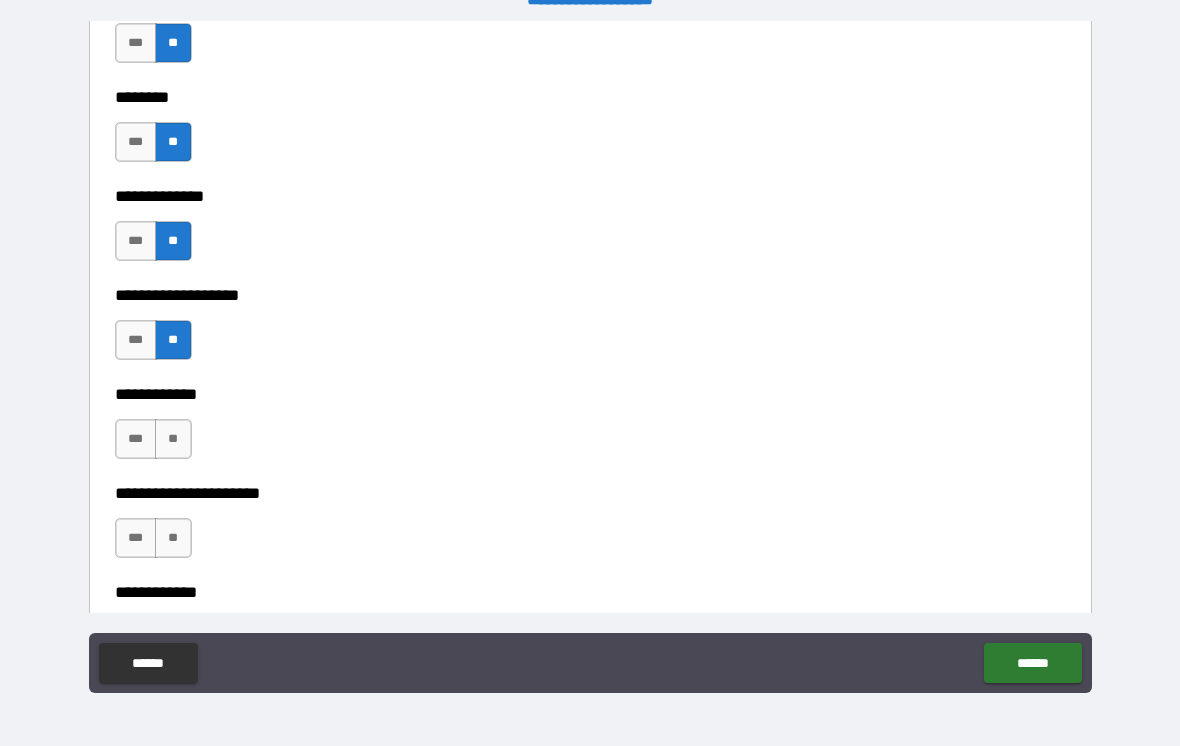 click on "**" at bounding box center (173, 439) 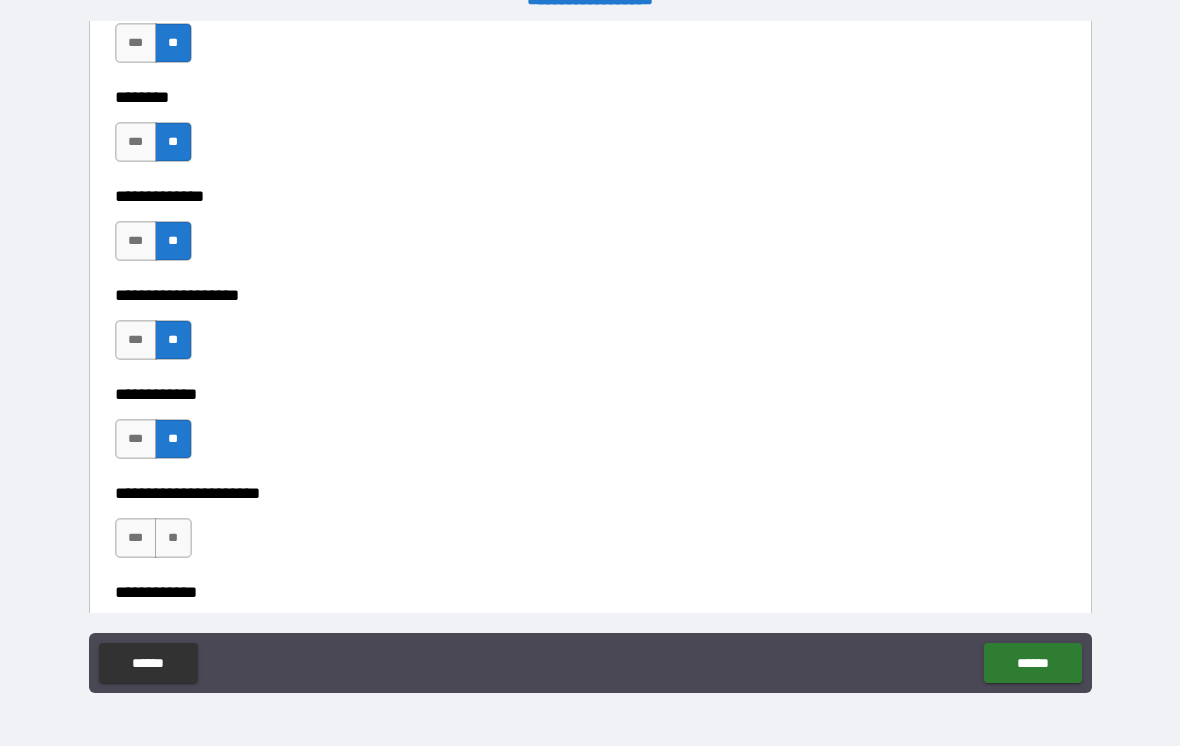 click on "**" at bounding box center (173, 538) 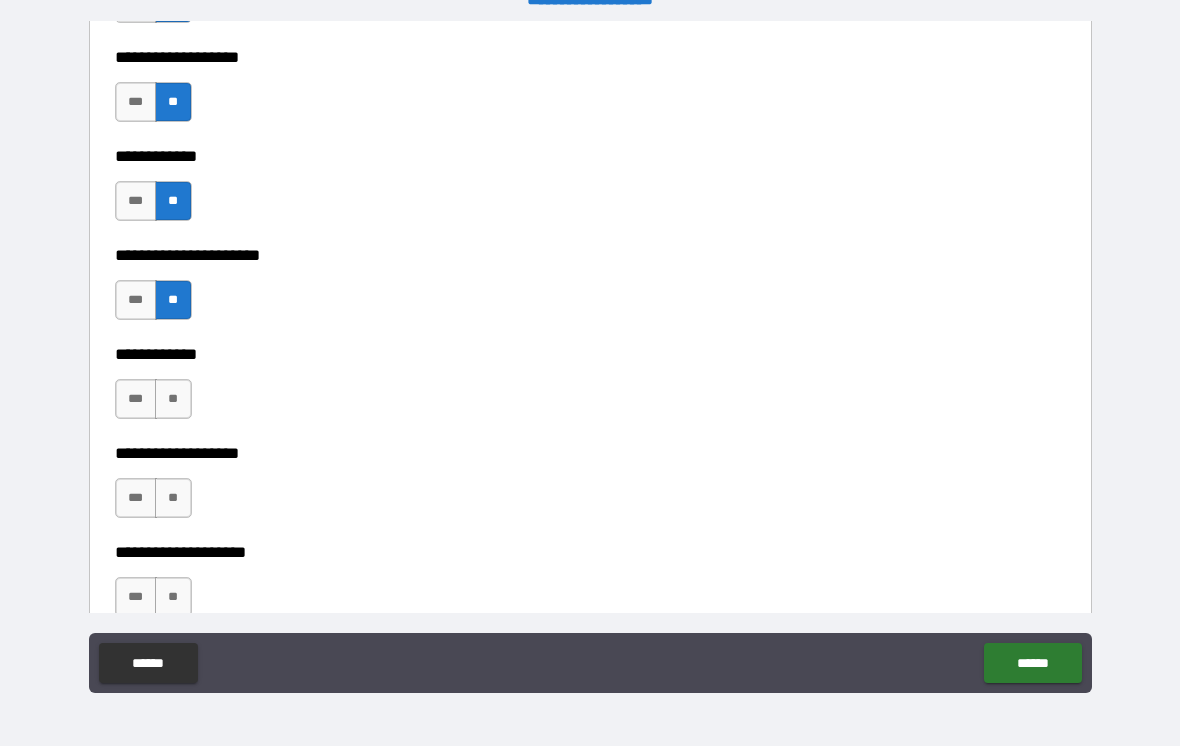 scroll, scrollTop: 7541, scrollLeft: 0, axis: vertical 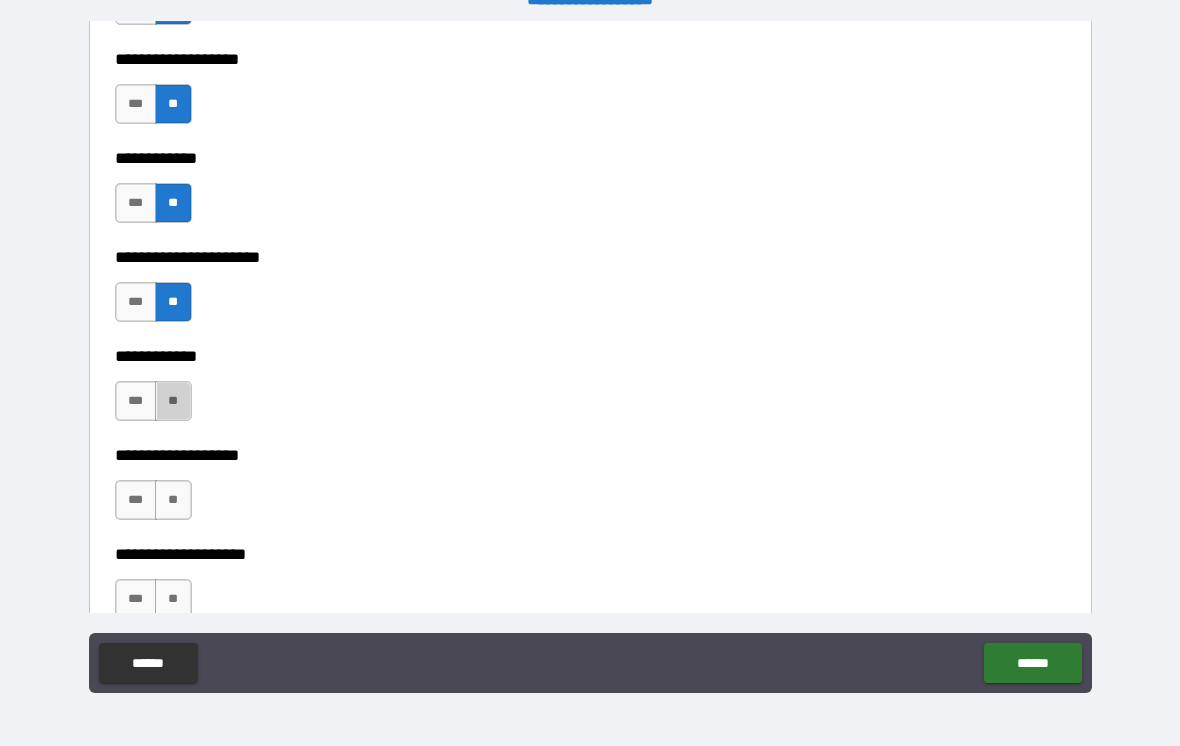 click on "**" at bounding box center (173, 401) 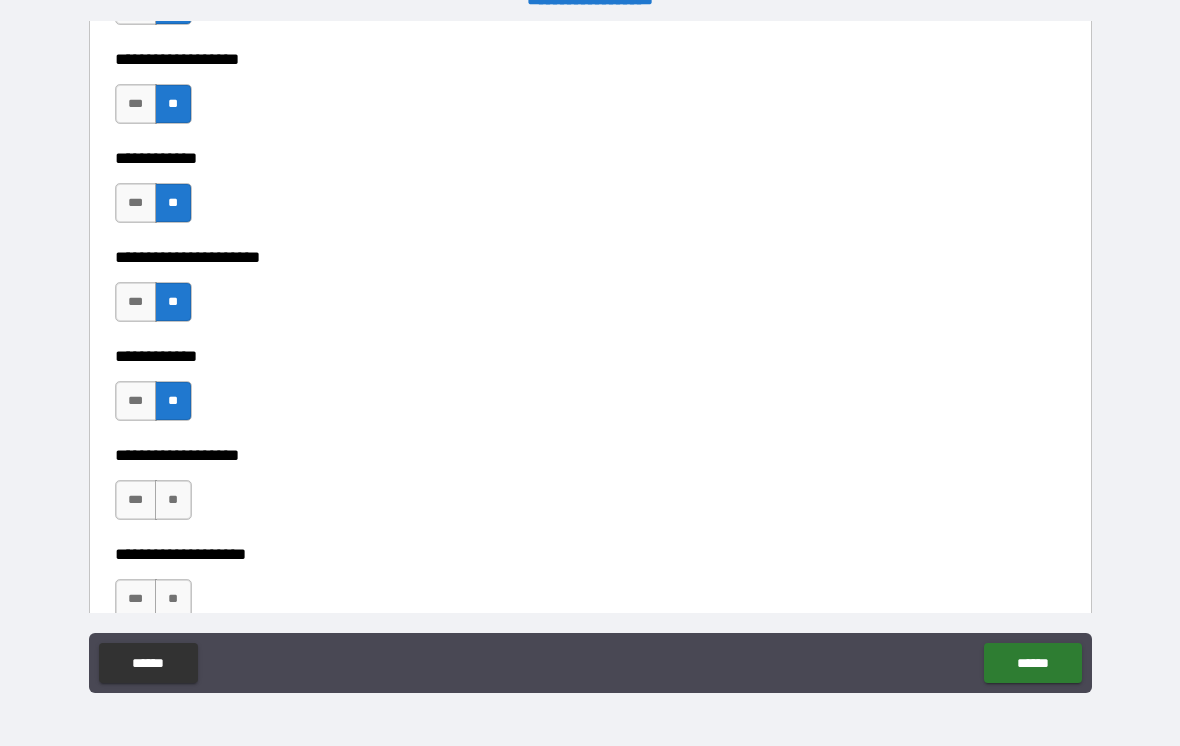 click on "**" at bounding box center [173, 500] 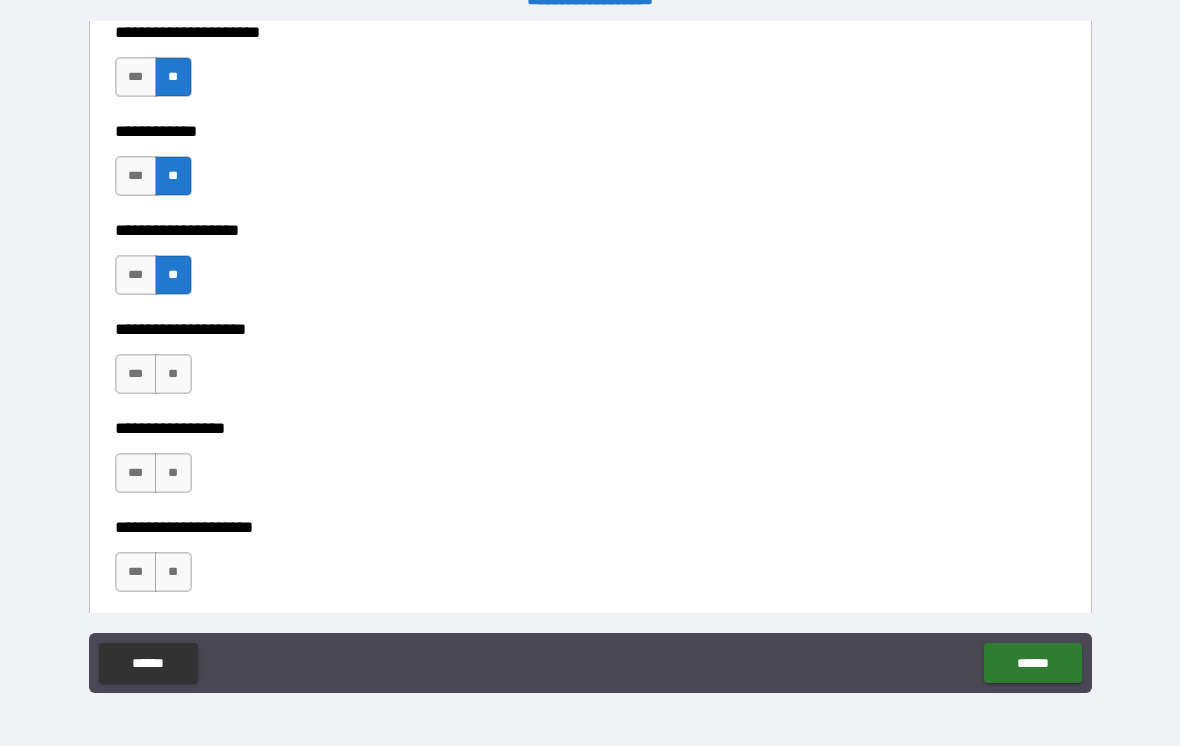 scroll, scrollTop: 7767, scrollLeft: 0, axis: vertical 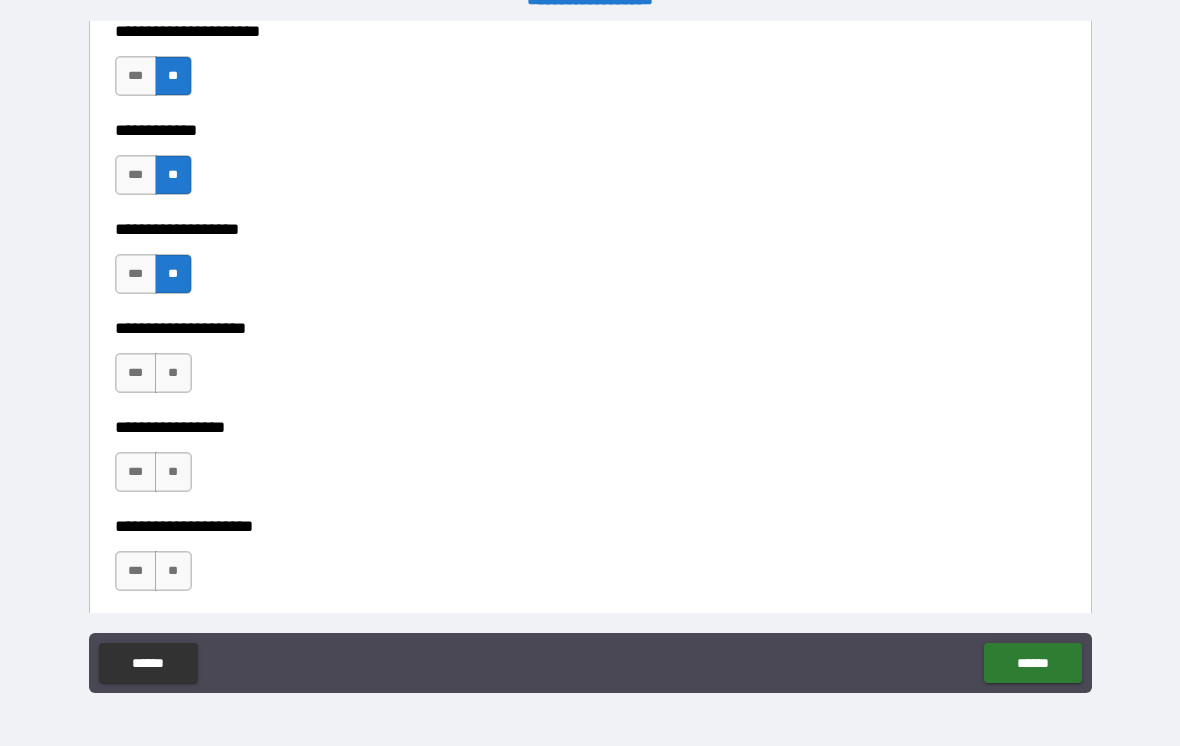 click on "**" at bounding box center [173, 373] 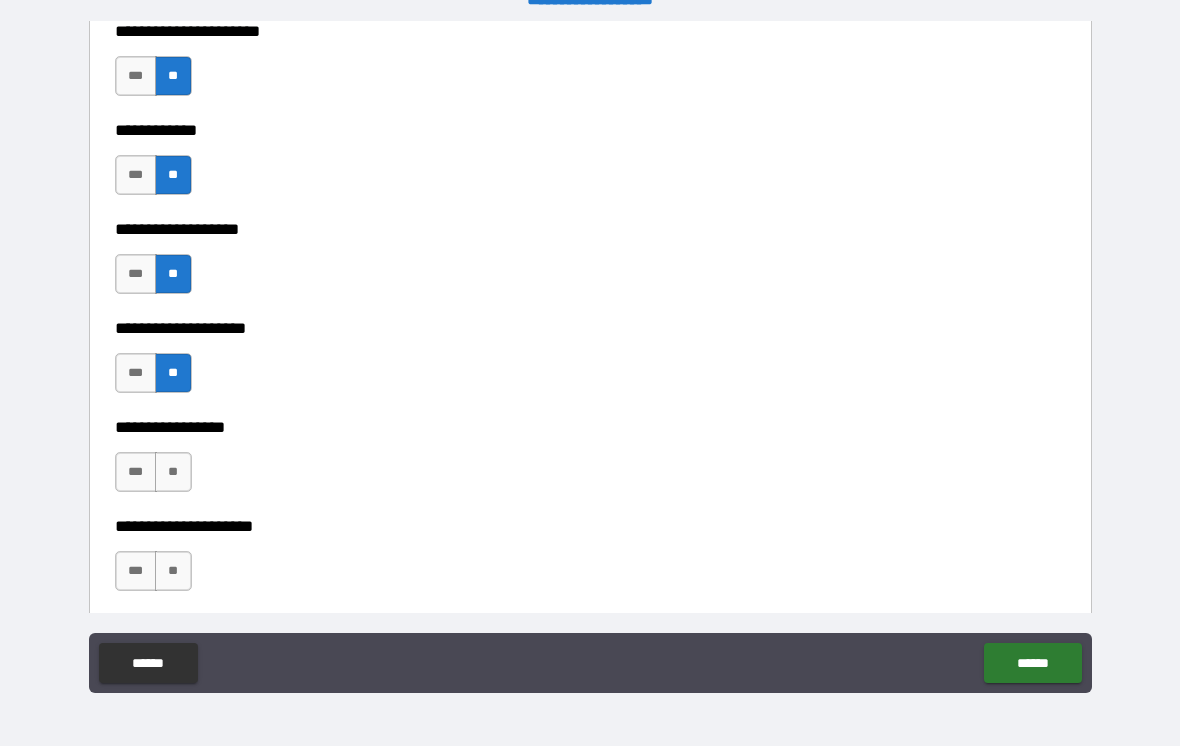 click on "**" at bounding box center [173, 472] 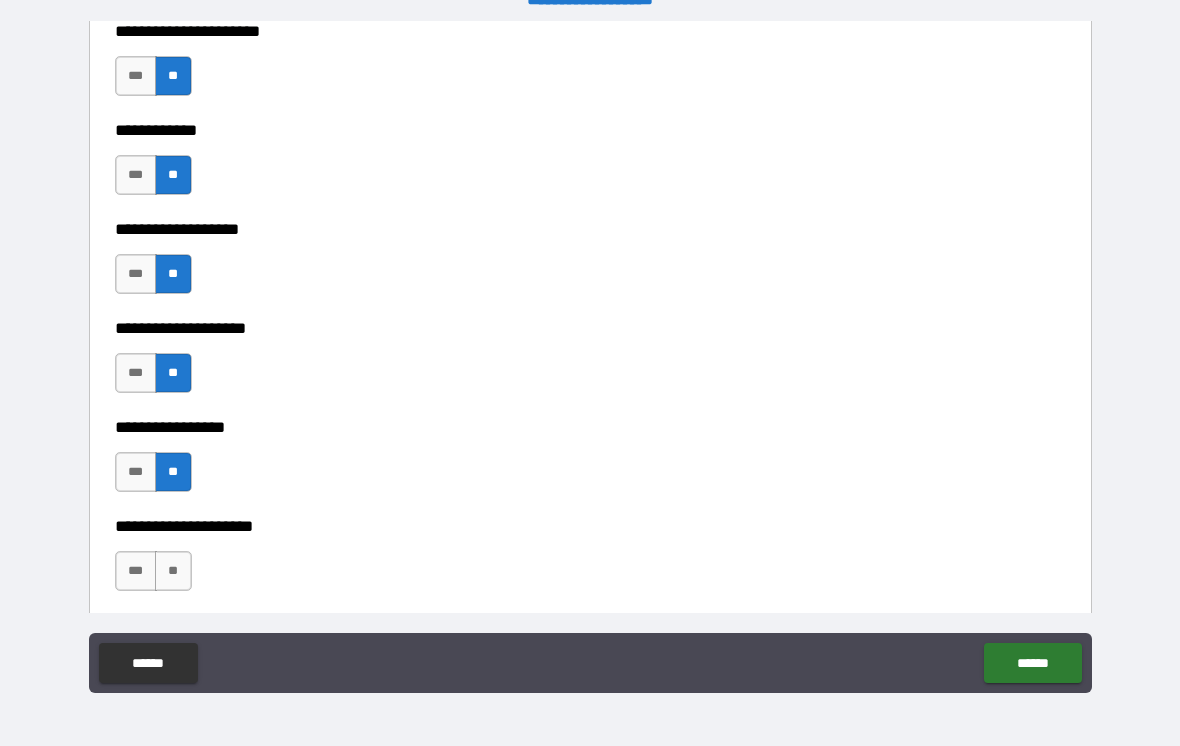 click on "**" at bounding box center (173, 571) 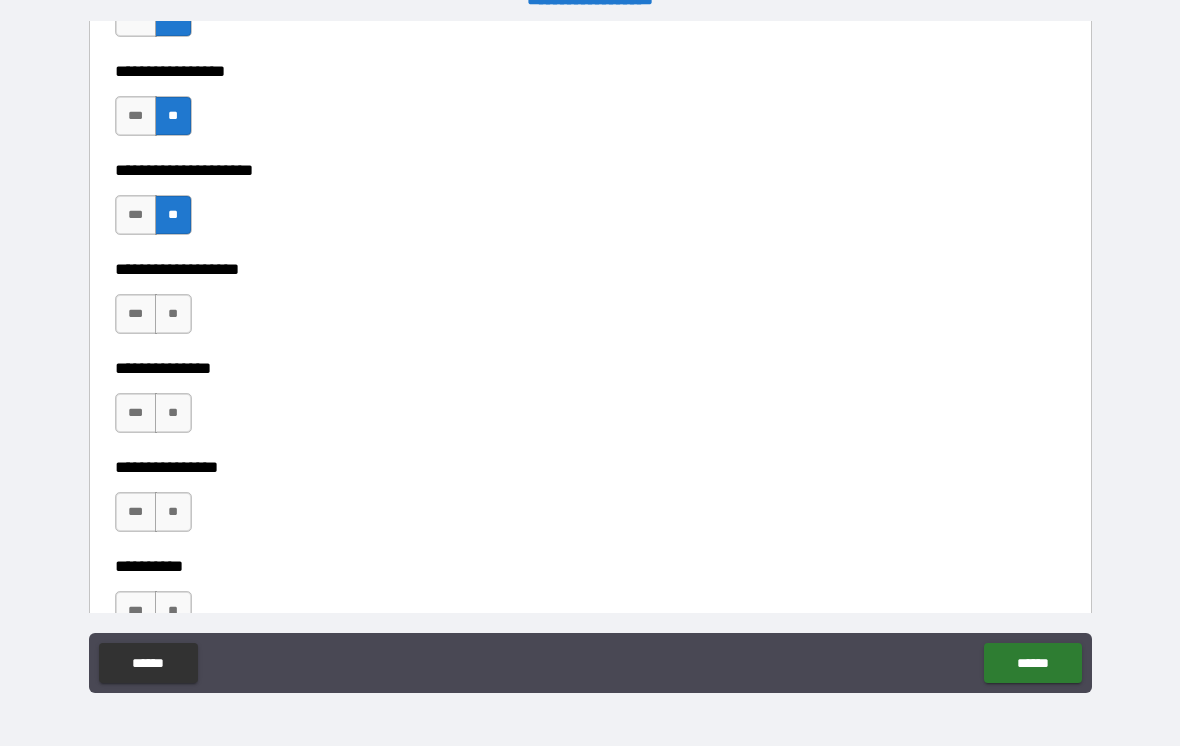 click on "**" at bounding box center (173, 314) 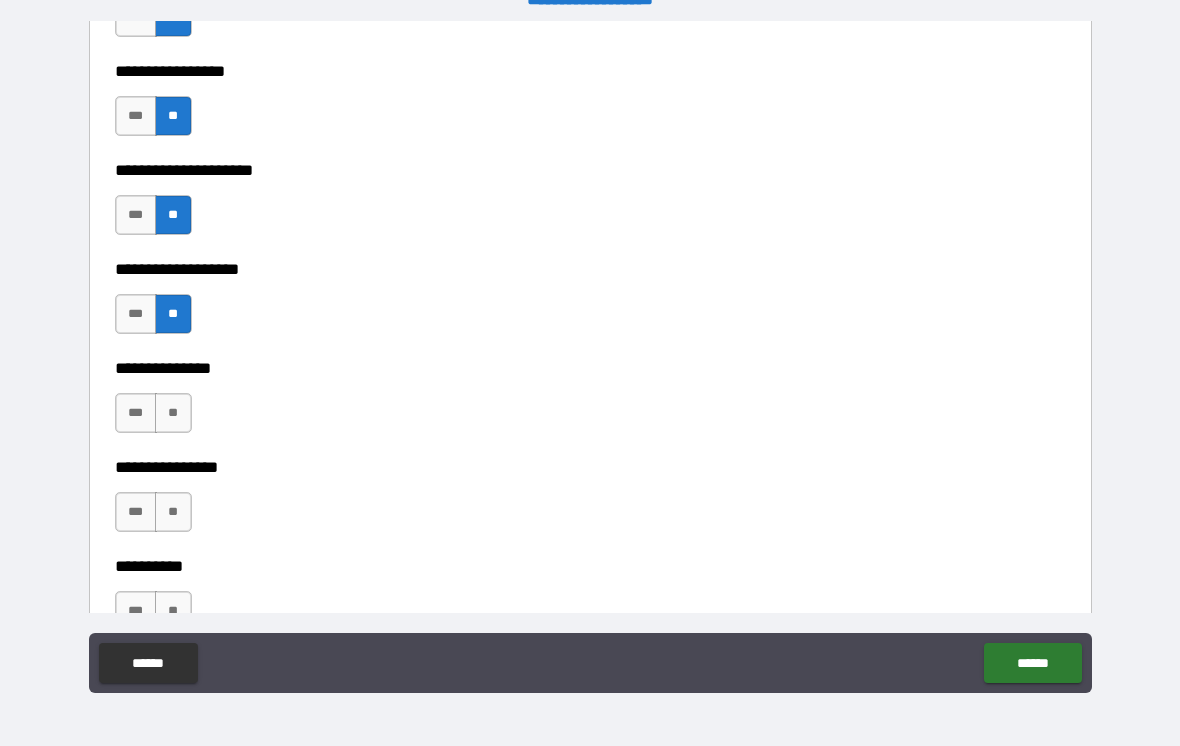 click on "**" at bounding box center (173, 413) 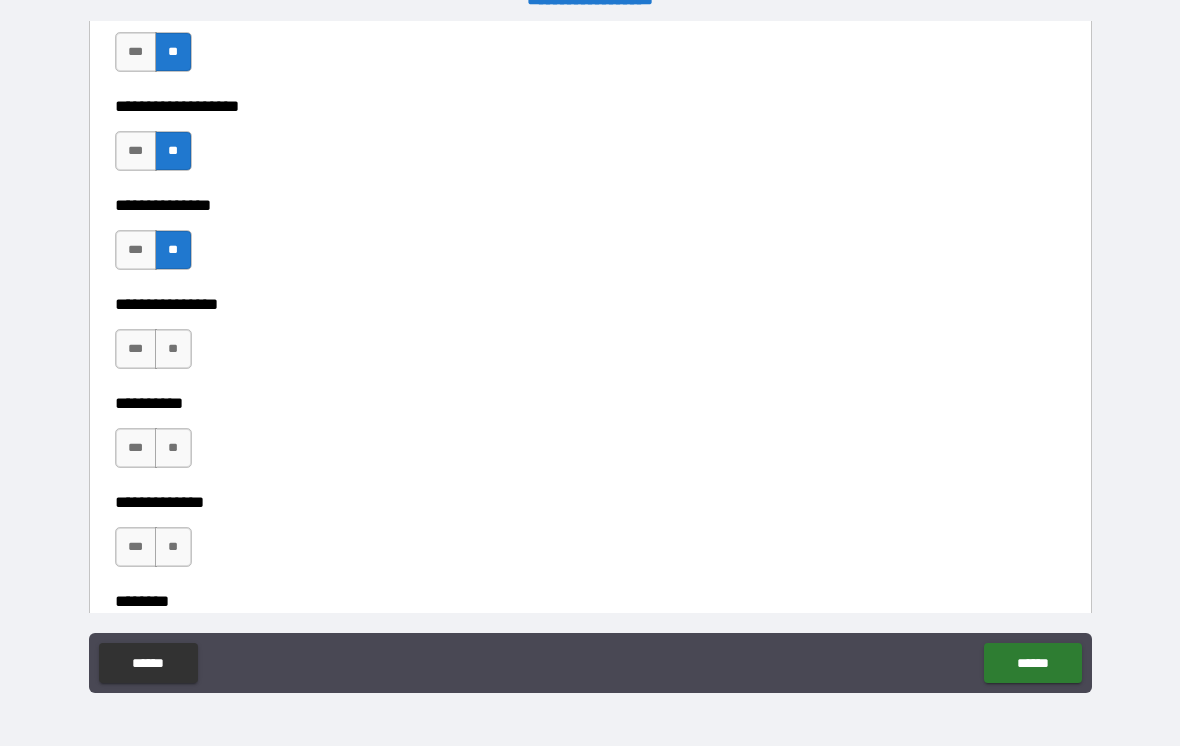 scroll, scrollTop: 8284, scrollLeft: 0, axis: vertical 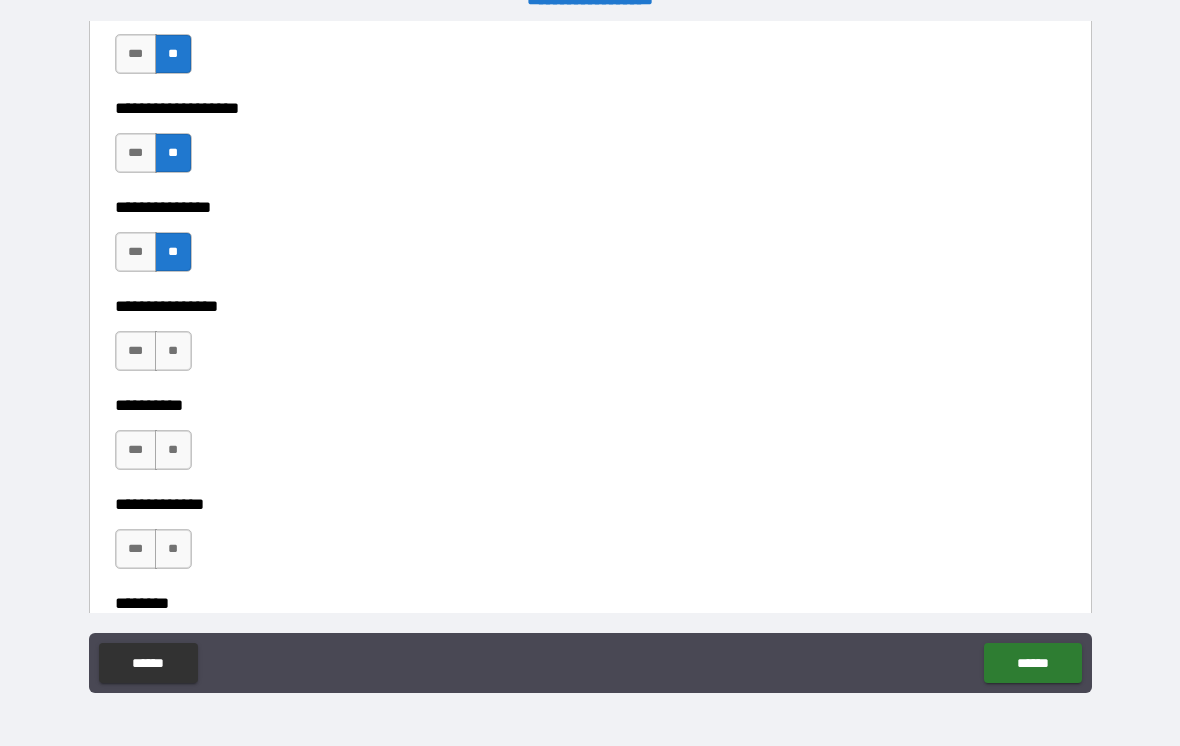 click on "**********" at bounding box center (590, 391) 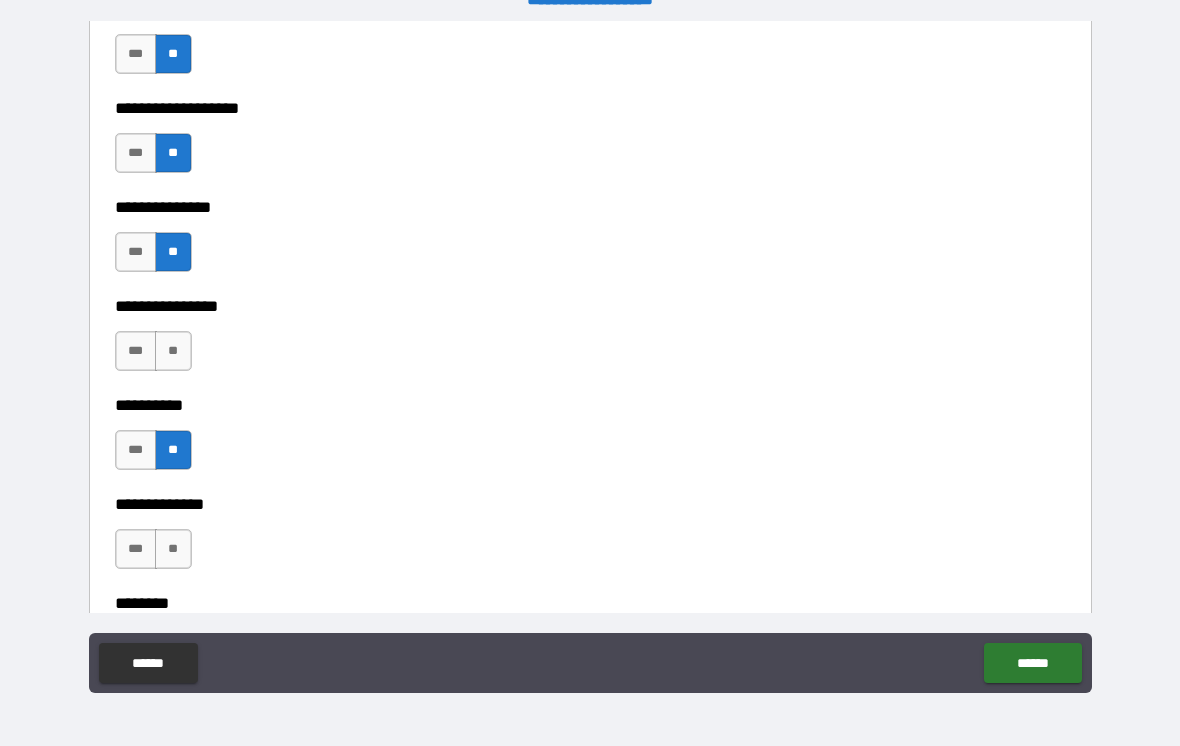 click on "**" at bounding box center [173, 351] 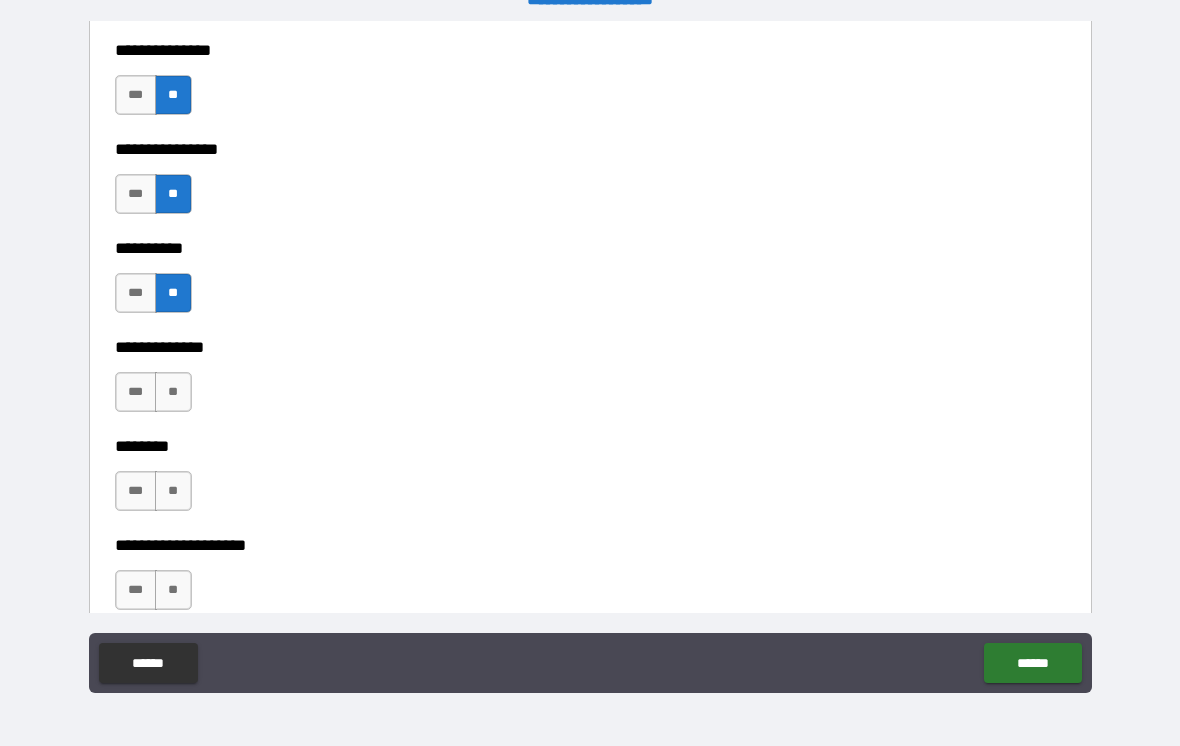 click on "**" at bounding box center [173, 392] 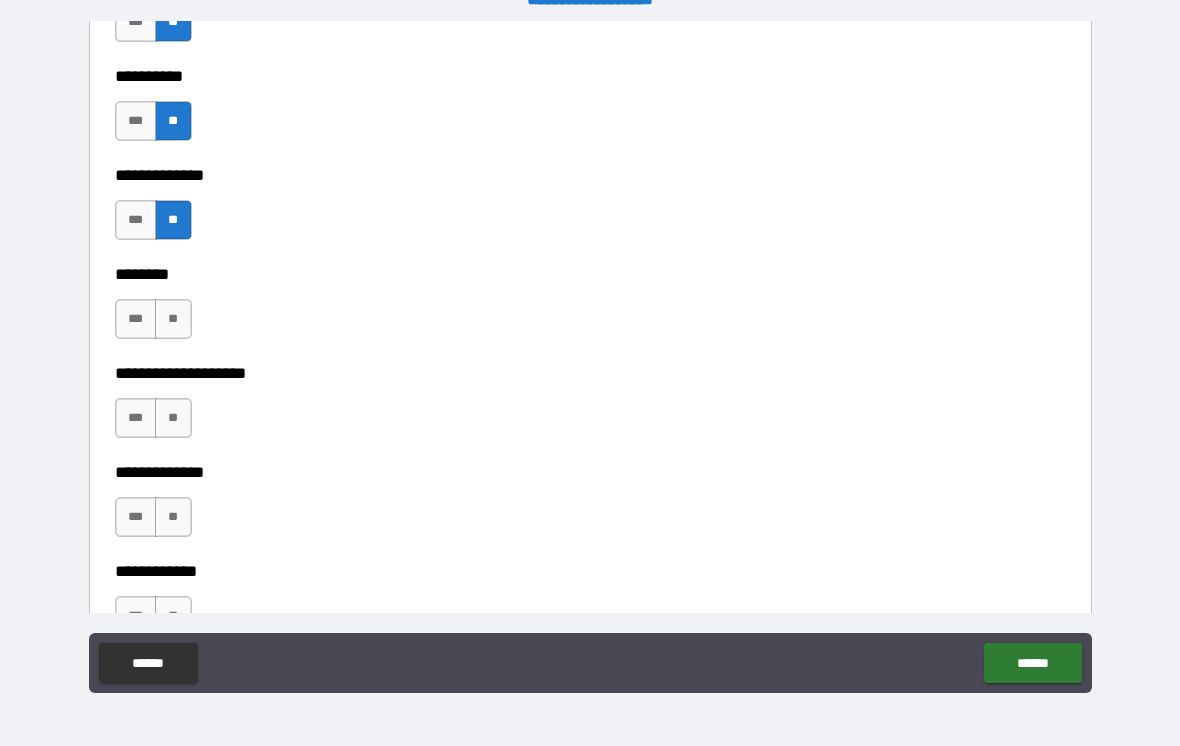 scroll, scrollTop: 8610, scrollLeft: 0, axis: vertical 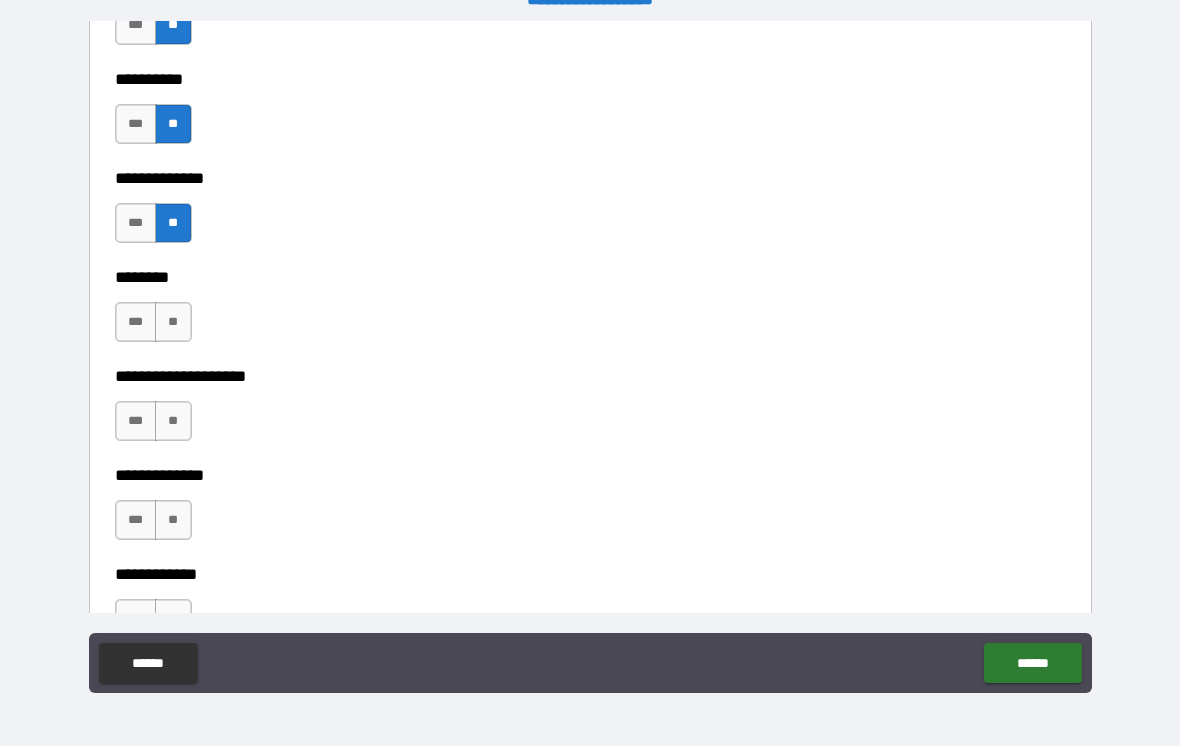 click on "**" at bounding box center (173, 322) 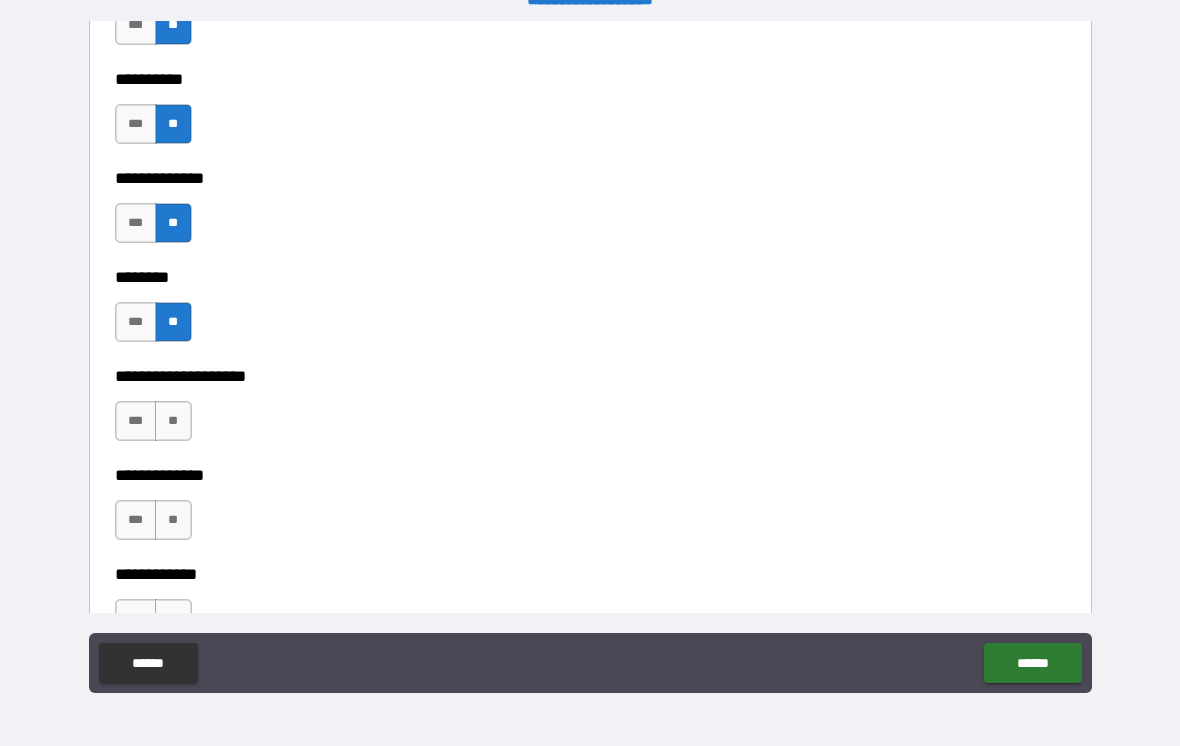 click on "**" at bounding box center [173, 421] 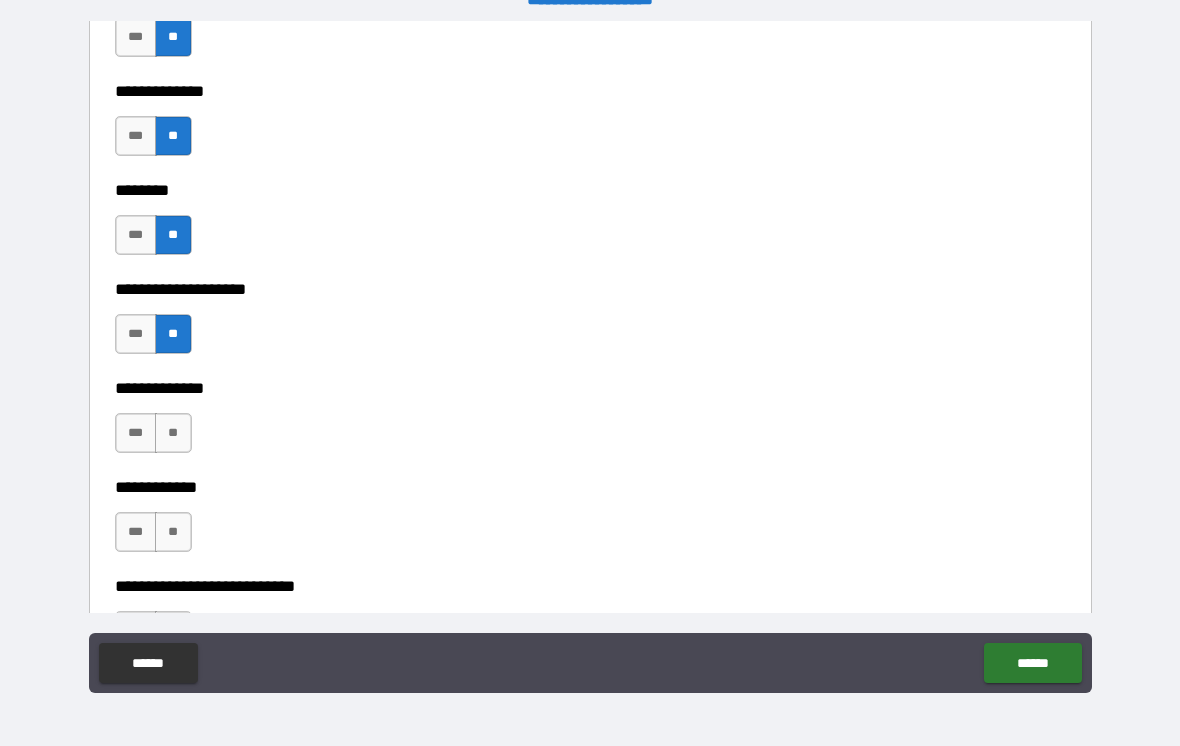 click on "**" at bounding box center [173, 433] 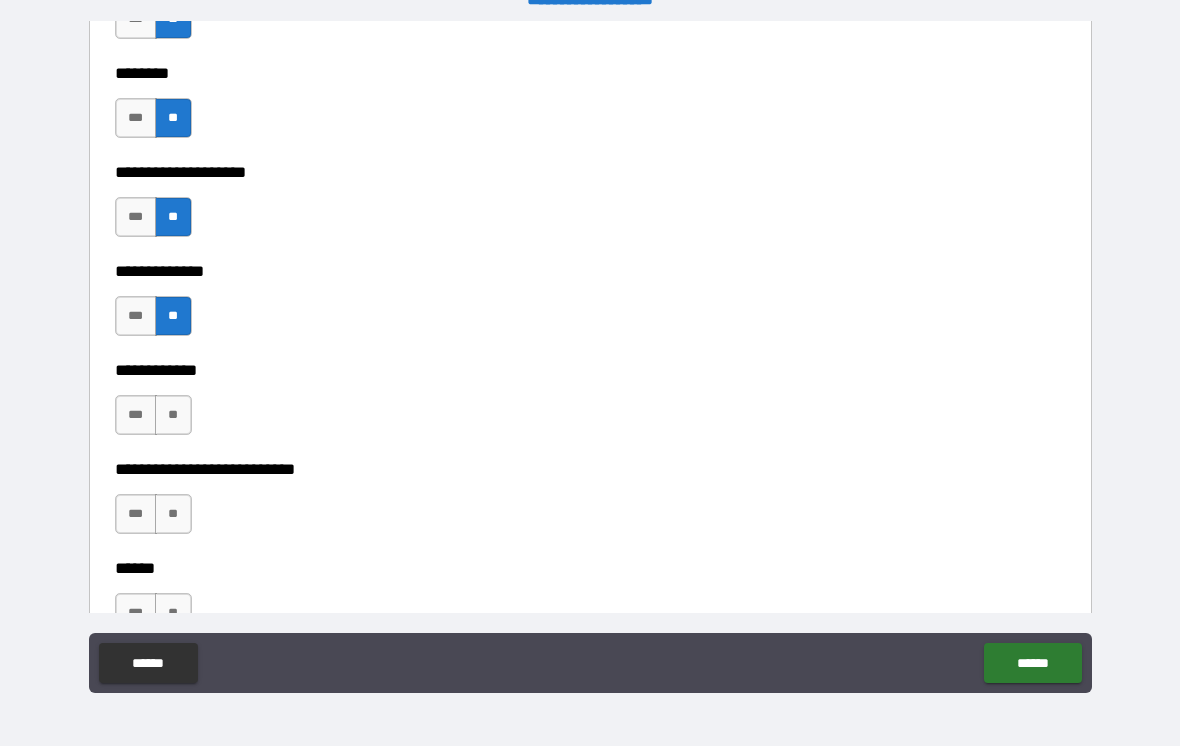click on "**" at bounding box center (173, 415) 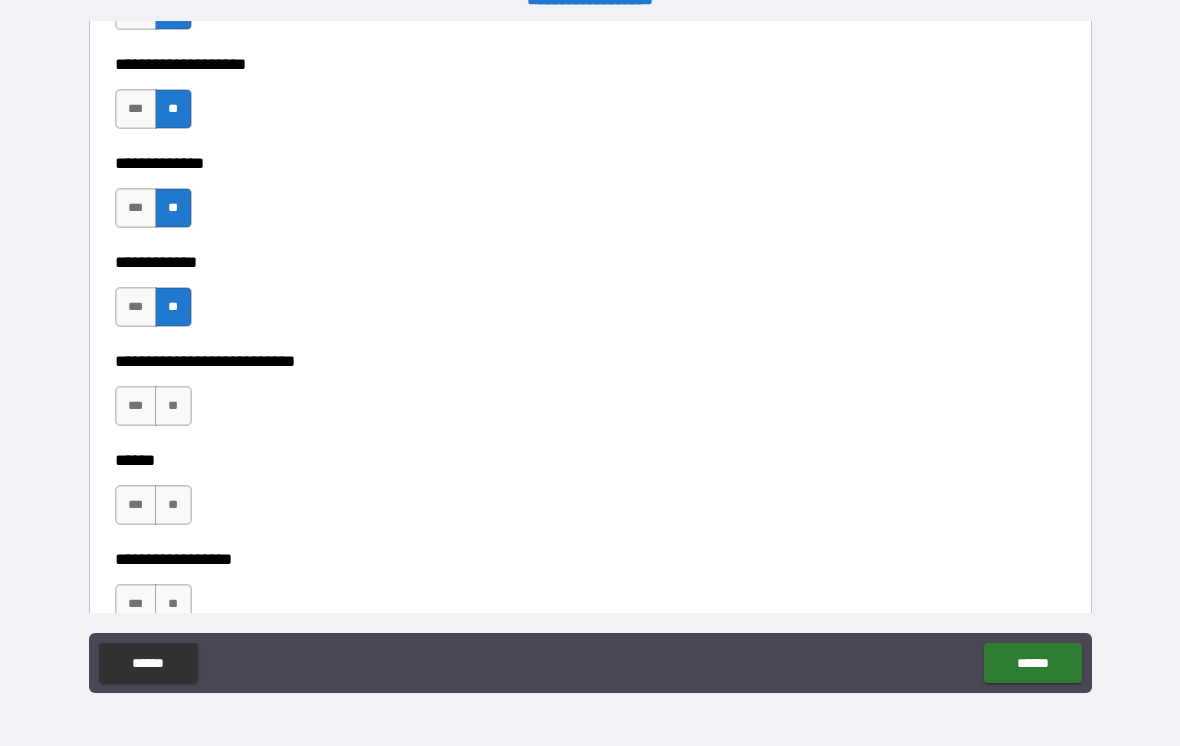 scroll, scrollTop: 8931, scrollLeft: 0, axis: vertical 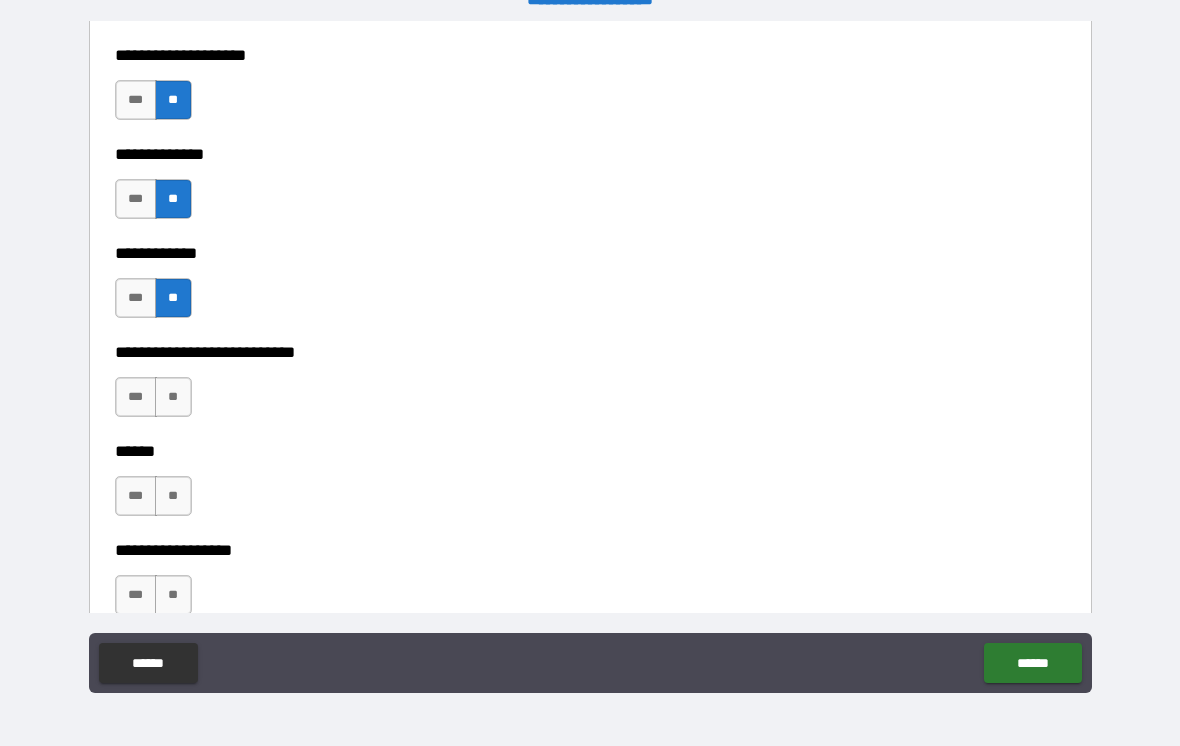 click on "**" at bounding box center (173, 397) 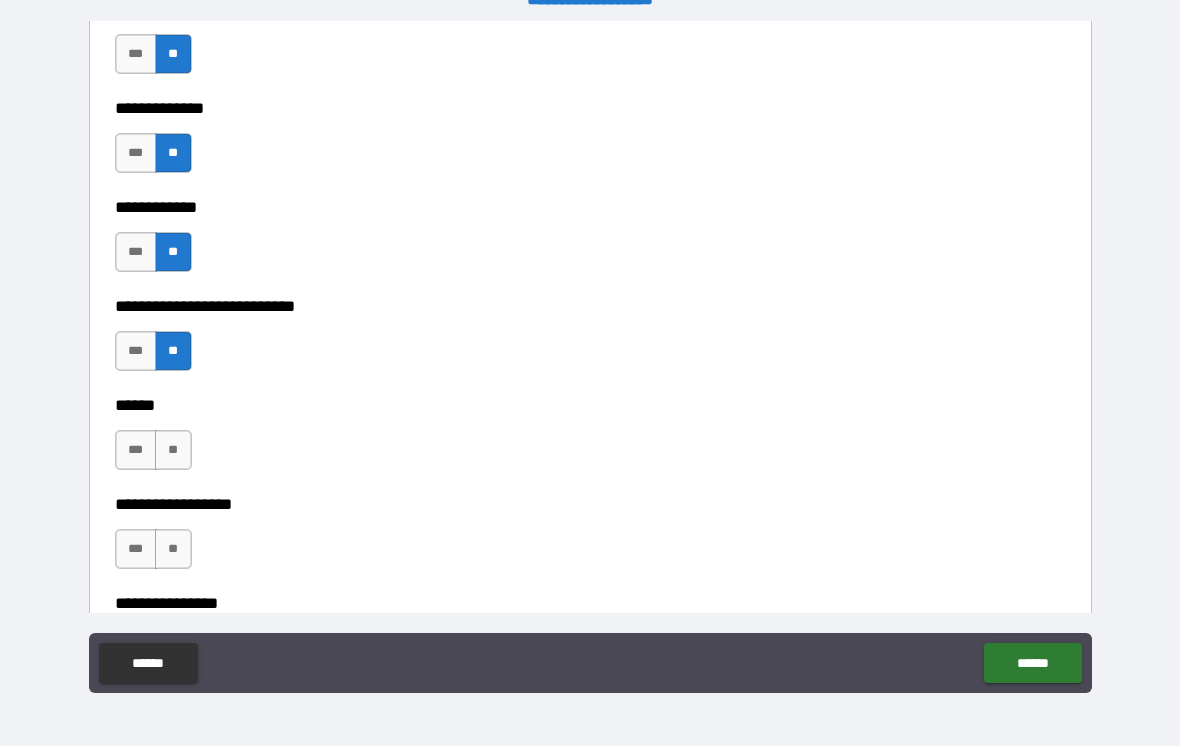 scroll, scrollTop: 8997, scrollLeft: 0, axis: vertical 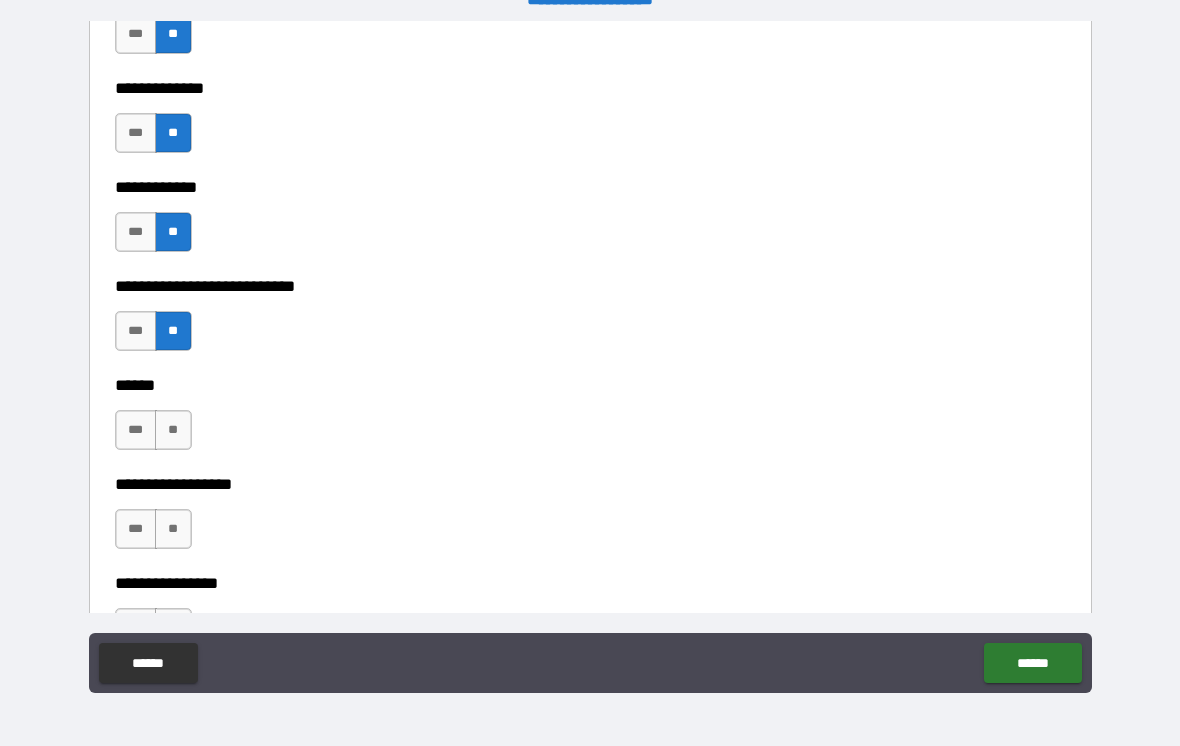 click on "**" at bounding box center [173, 430] 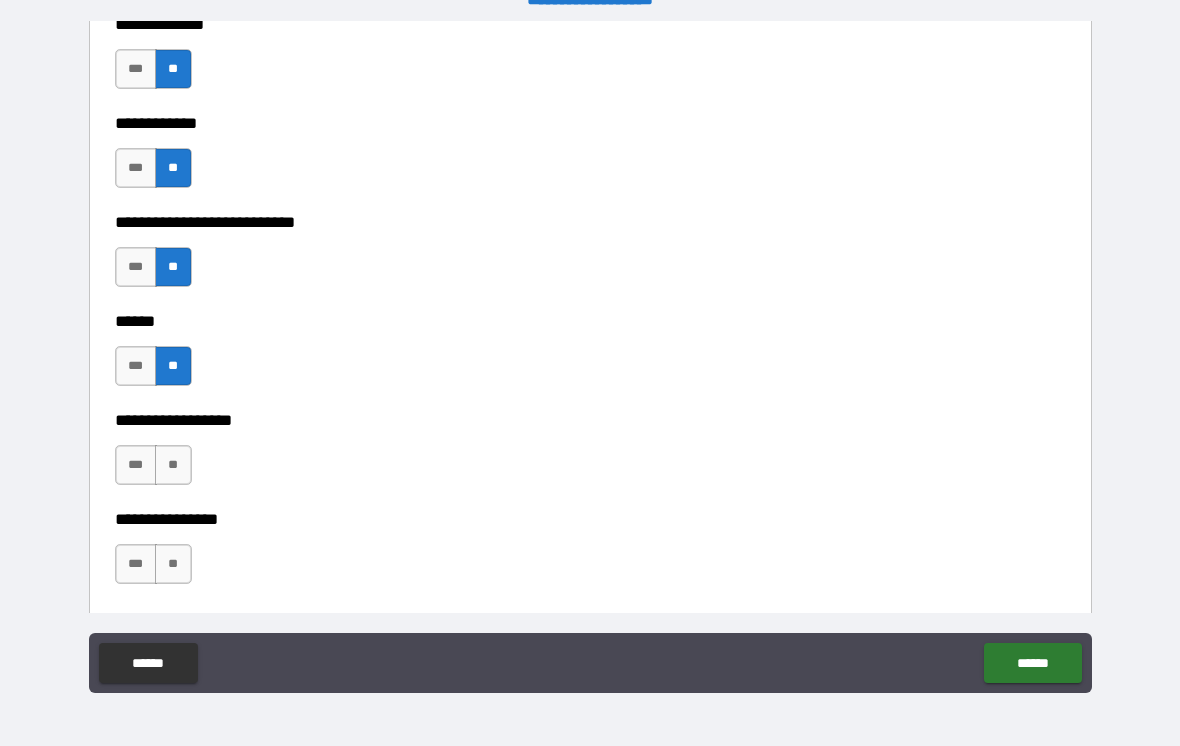 scroll, scrollTop: 9069, scrollLeft: 0, axis: vertical 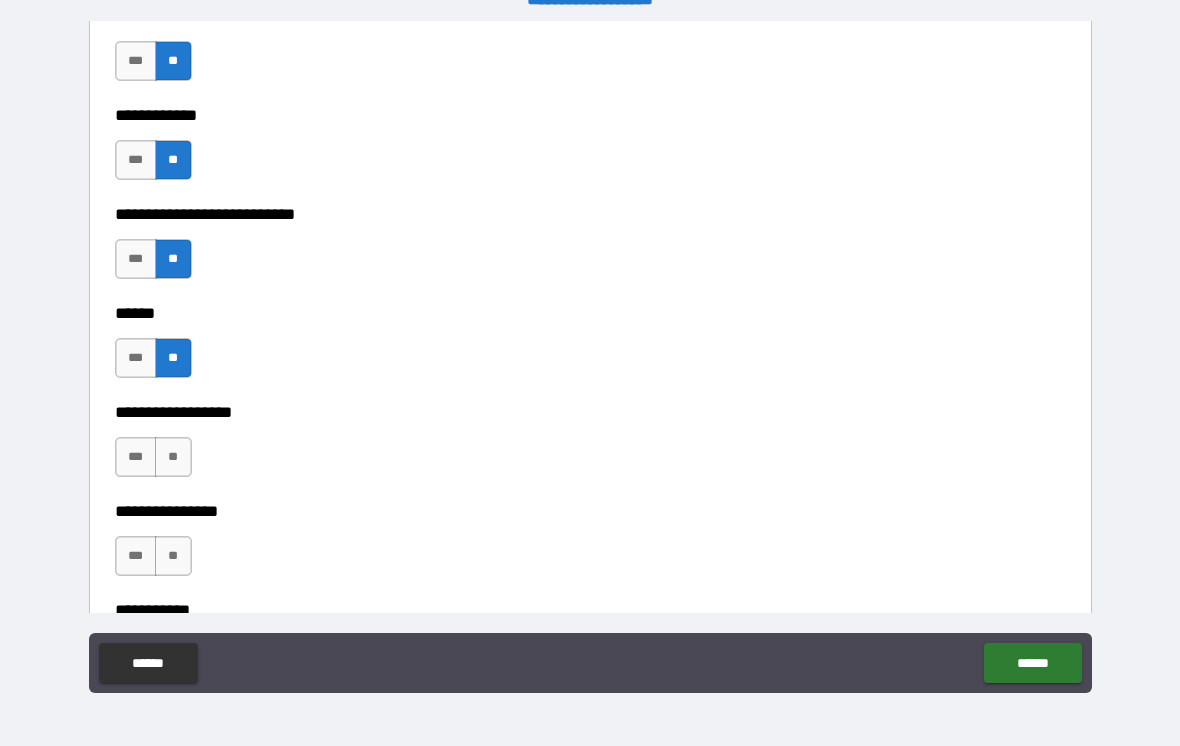 click on "**" at bounding box center [173, 457] 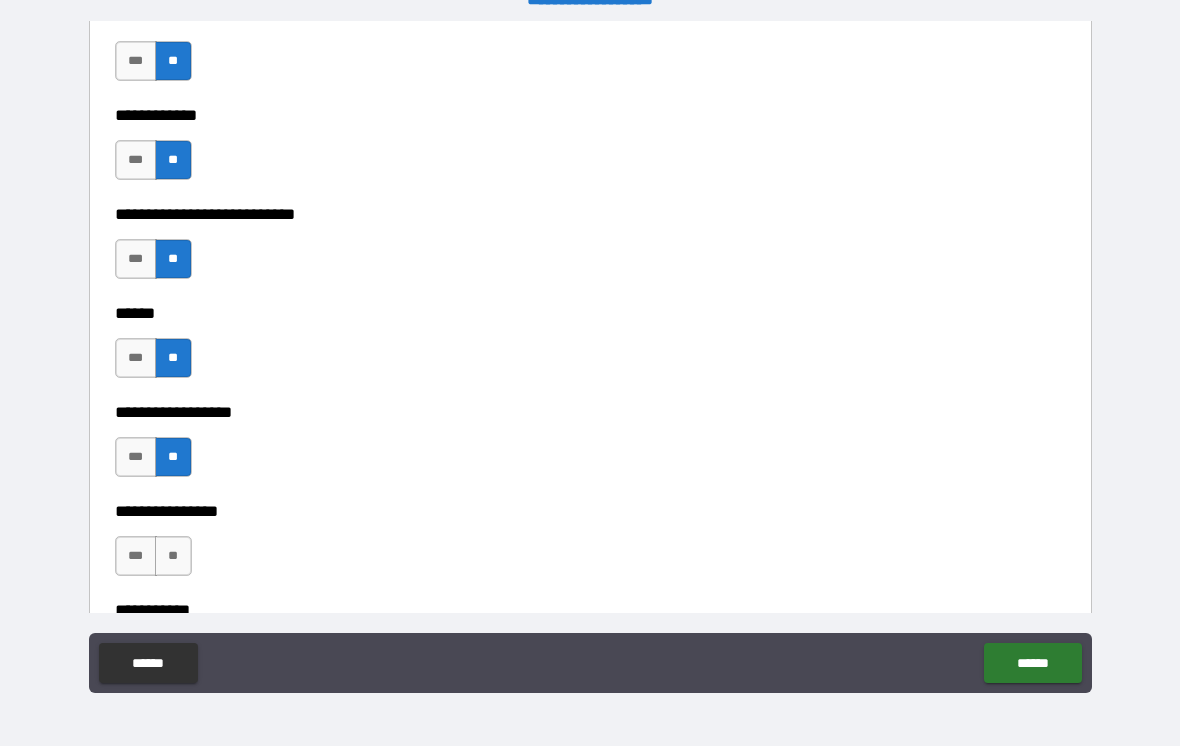 click on "**" at bounding box center [173, 556] 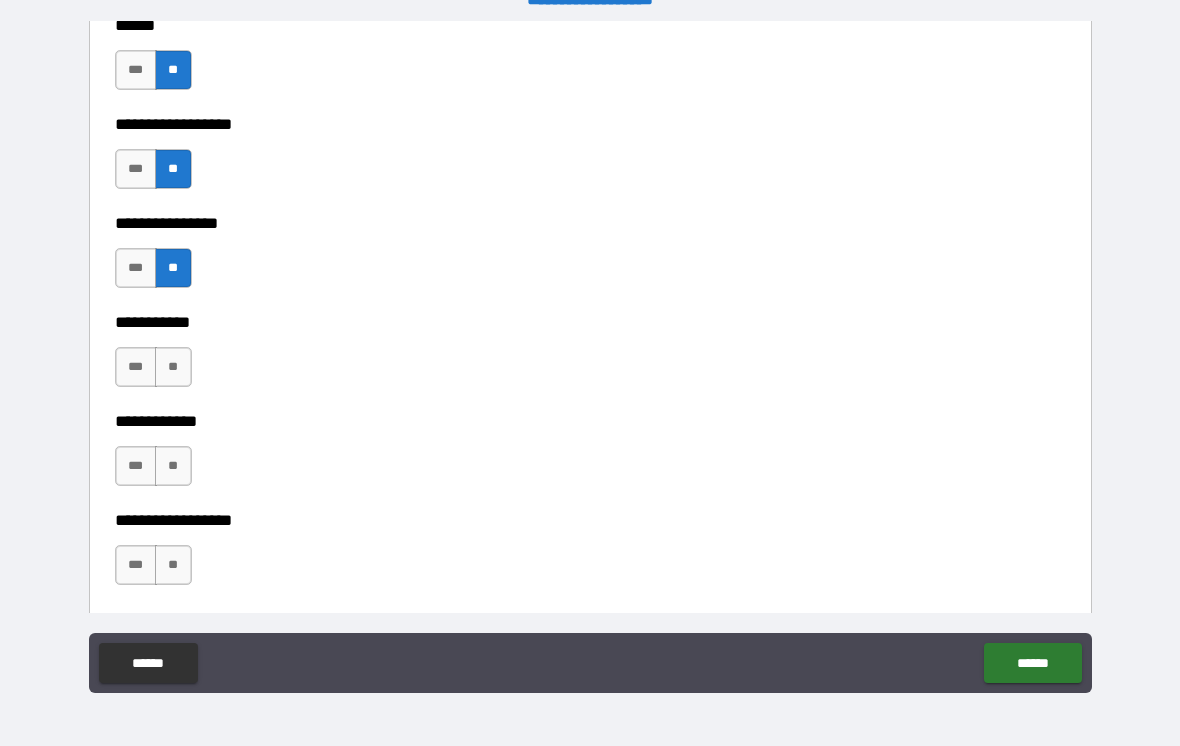 scroll, scrollTop: 9365, scrollLeft: 0, axis: vertical 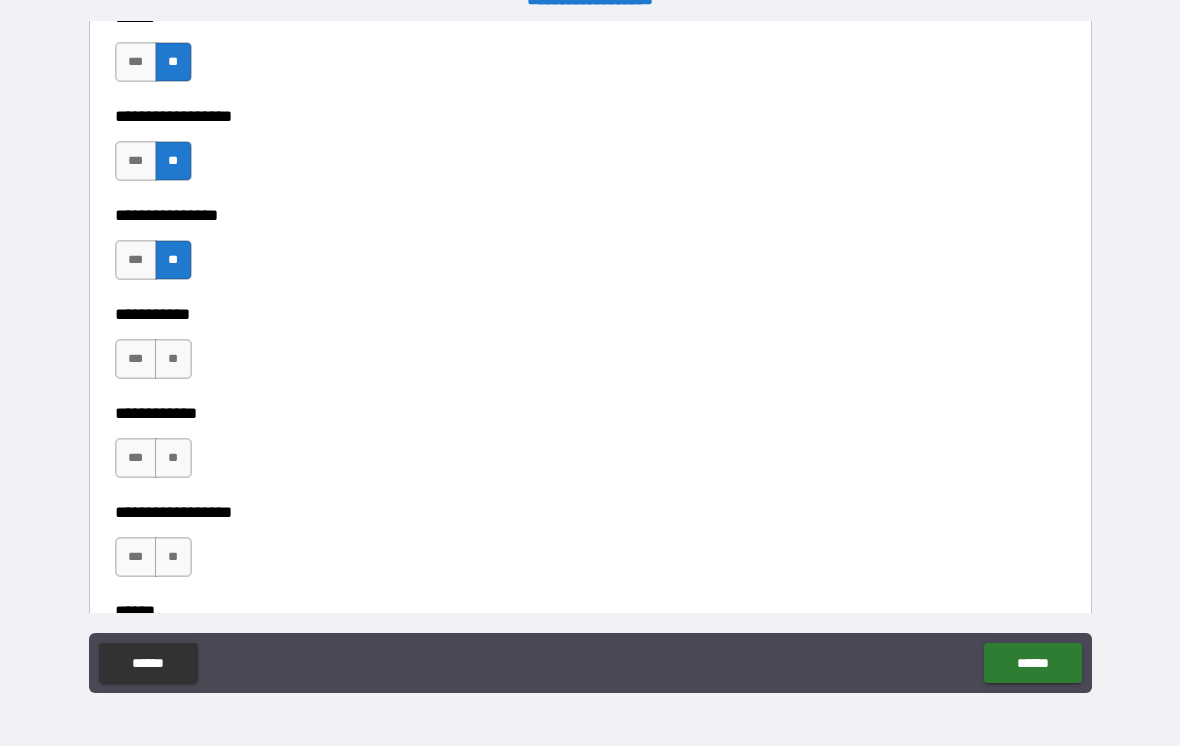 click on "**" at bounding box center [173, 359] 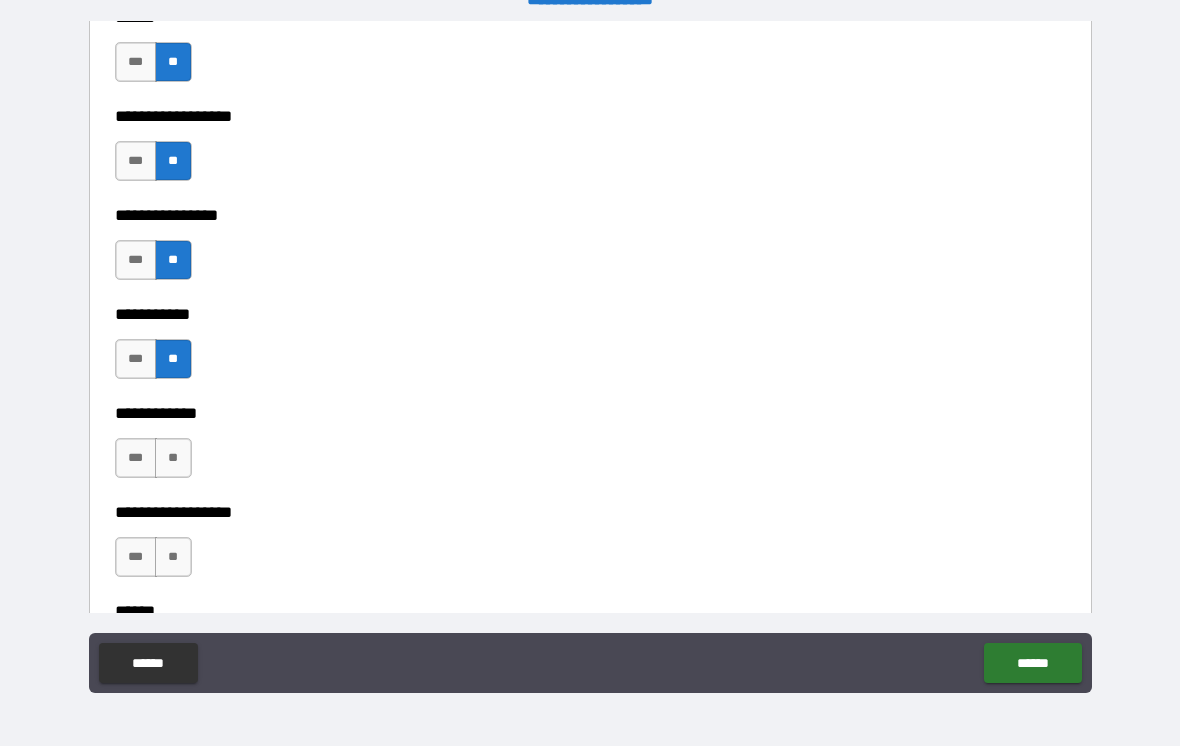 click on "**" at bounding box center [173, 458] 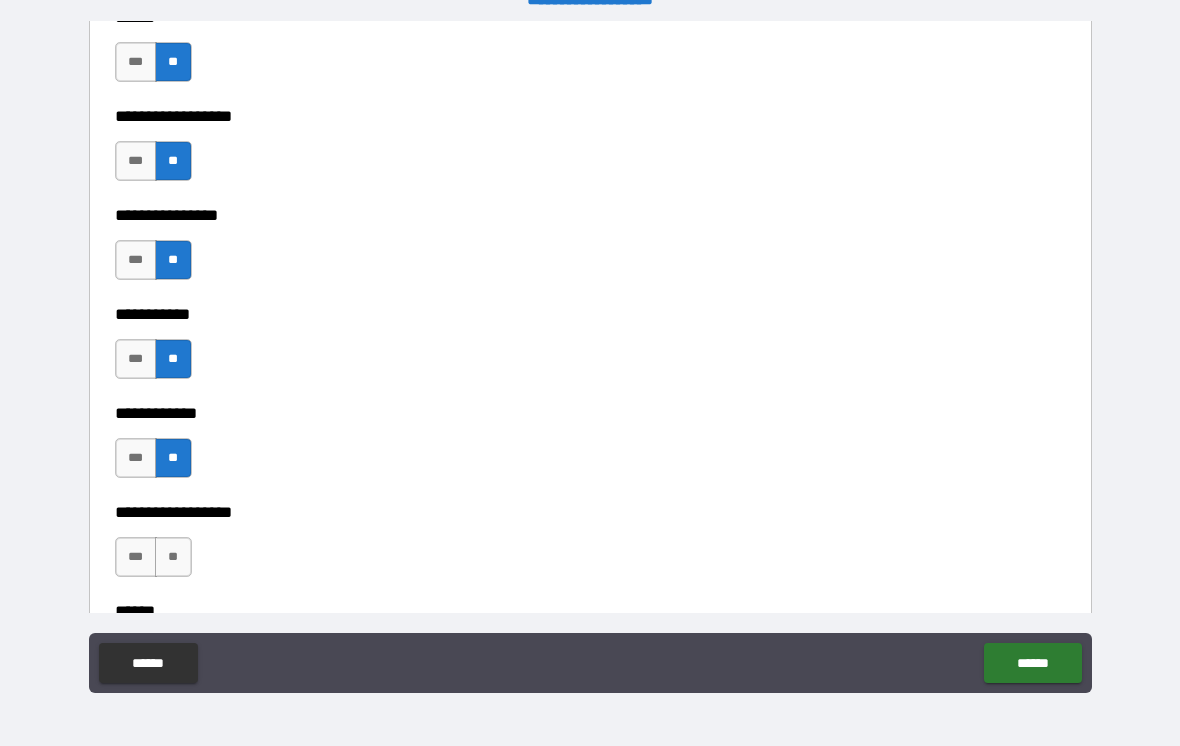 click on "**" at bounding box center (173, 557) 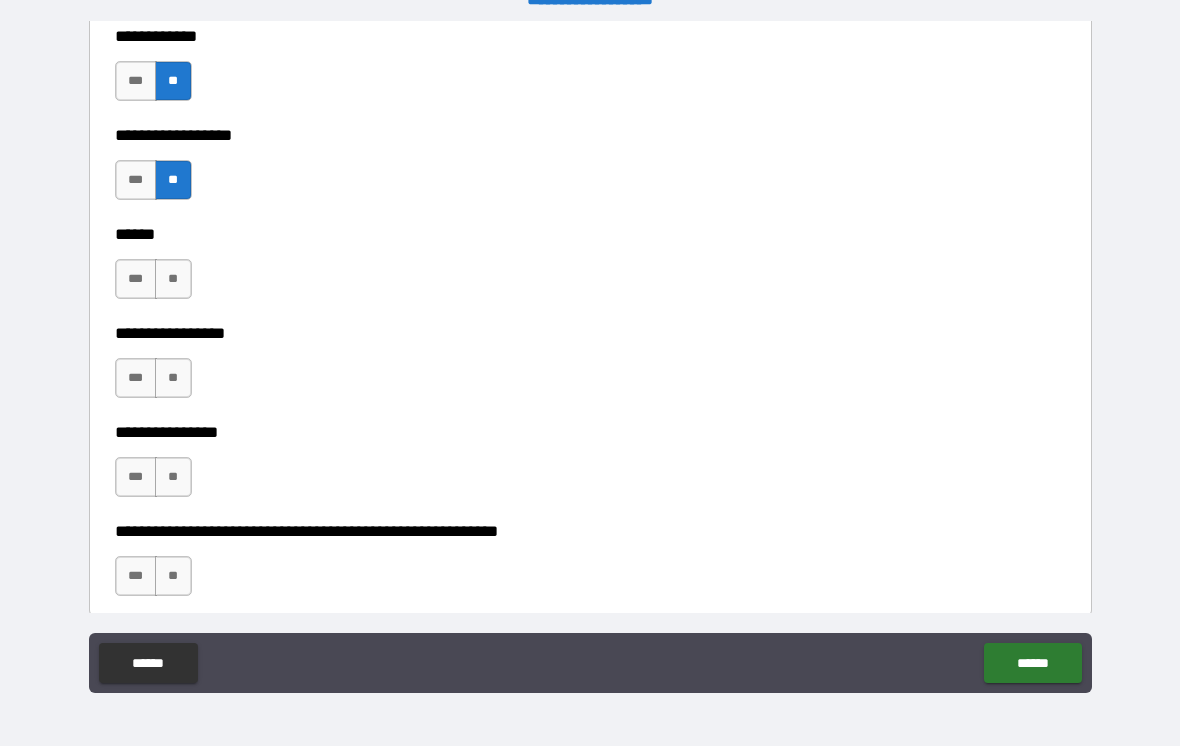 scroll, scrollTop: 9741, scrollLeft: 0, axis: vertical 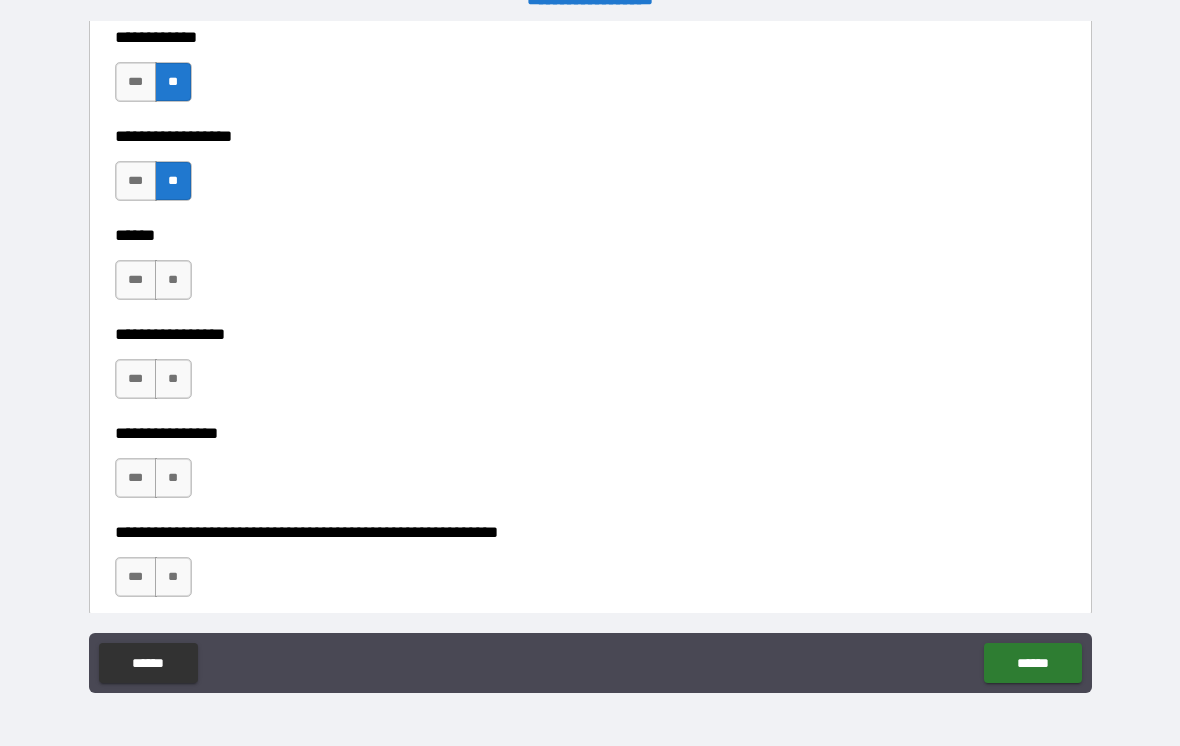 click on "**" at bounding box center (173, 280) 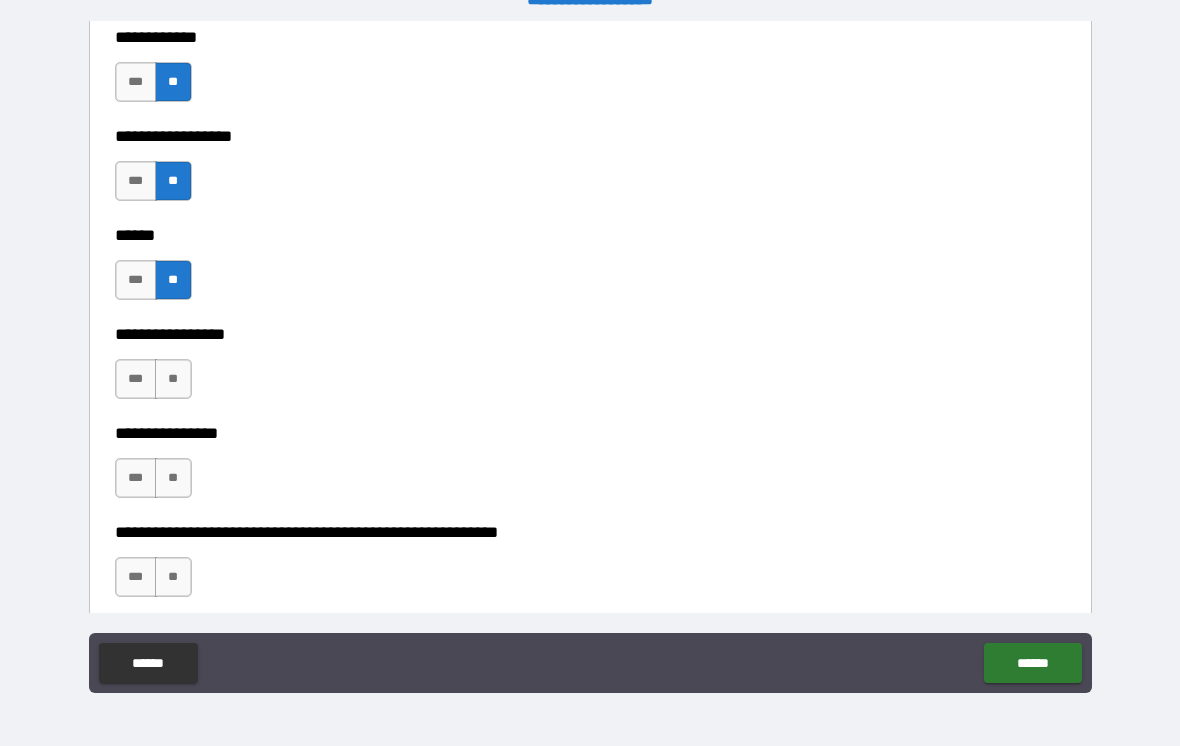 click on "**" at bounding box center (173, 379) 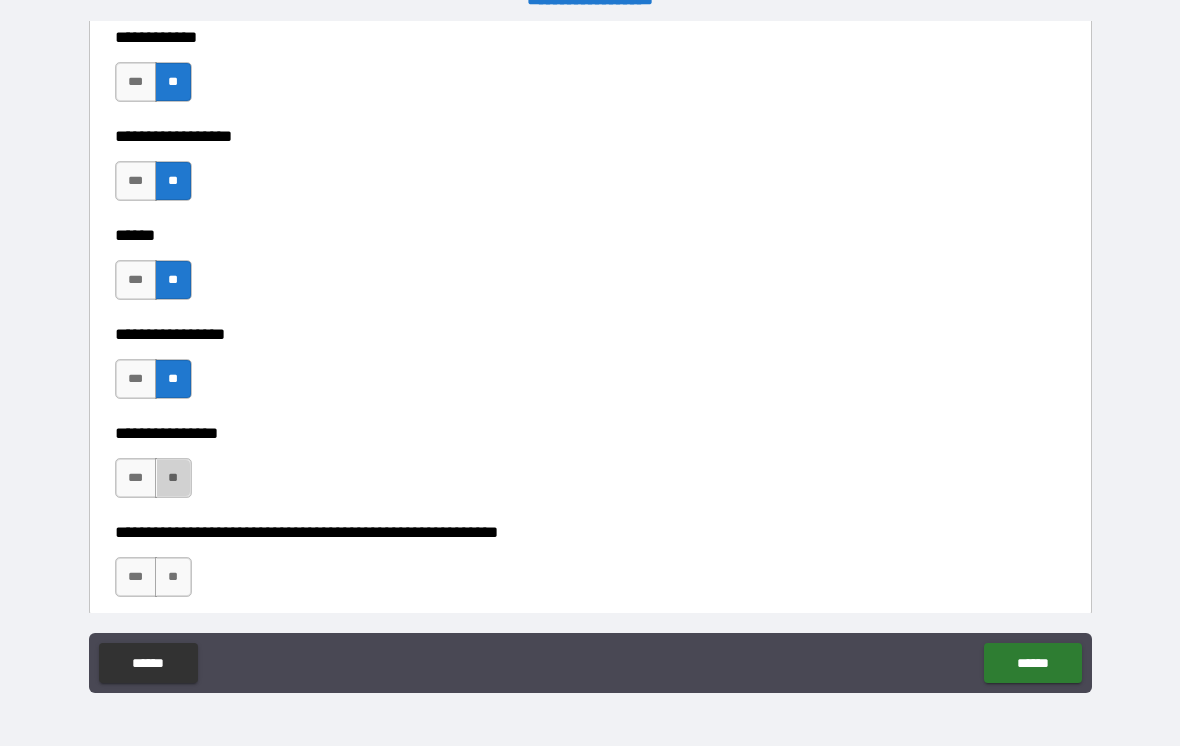 click on "**" at bounding box center [173, 478] 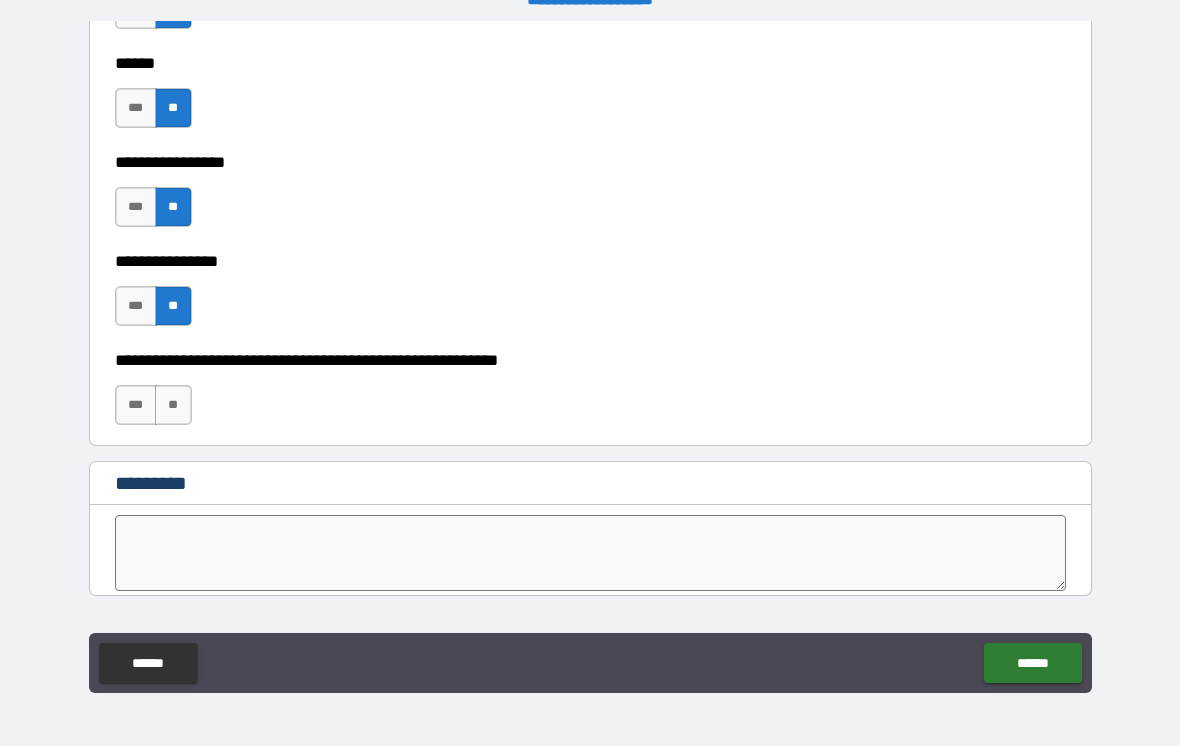 scroll, scrollTop: 9960, scrollLeft: 0, axis: vertical 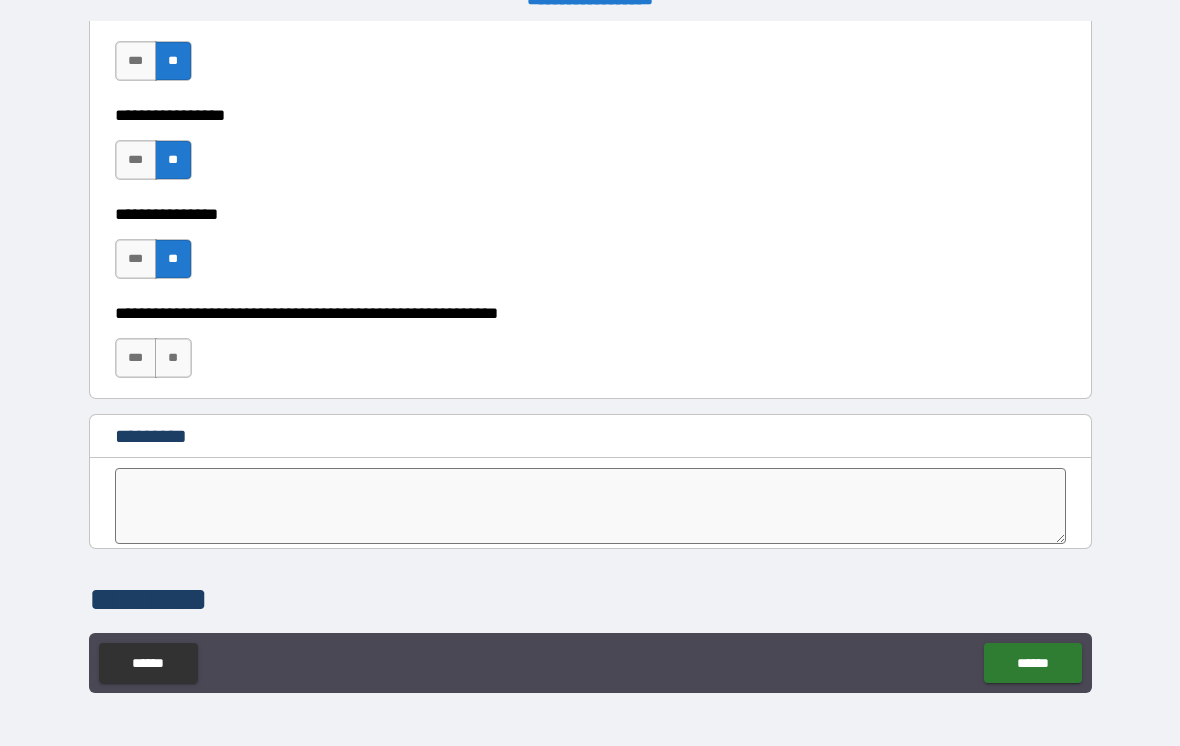 click on "**" at bounding box center (173, 358) 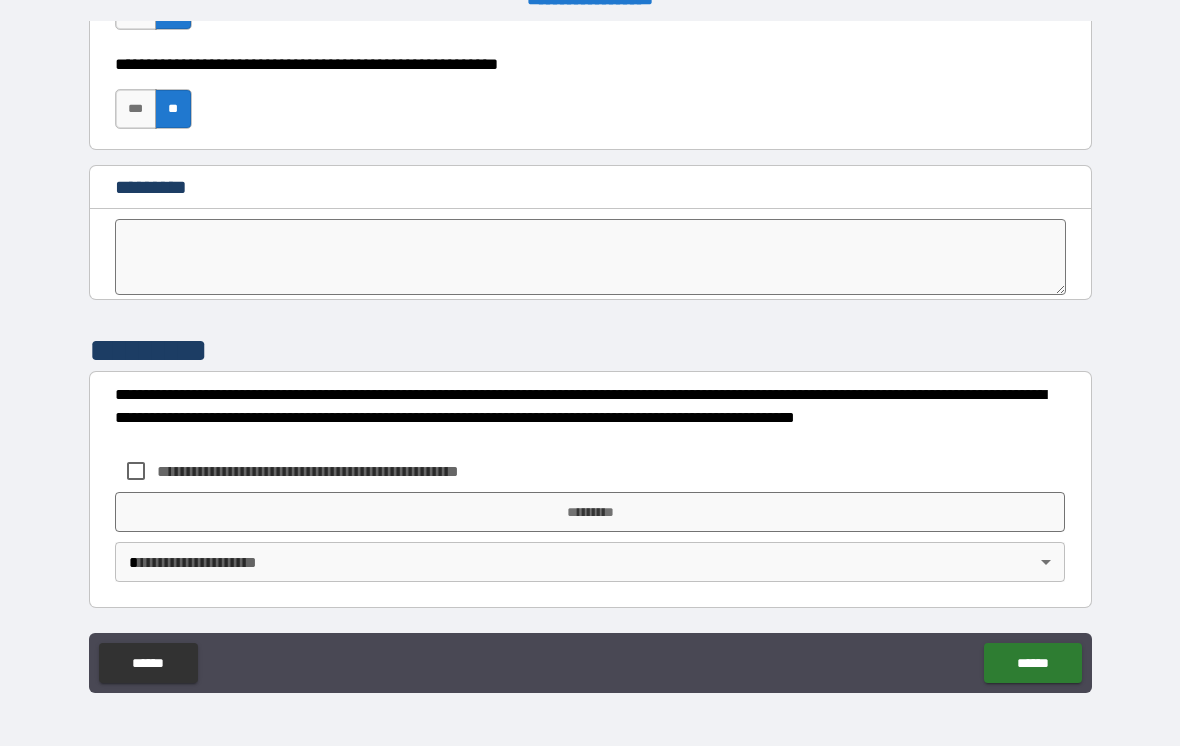 scroll, scrollTop: 10209, scrollLeft: 0, axis: vertical 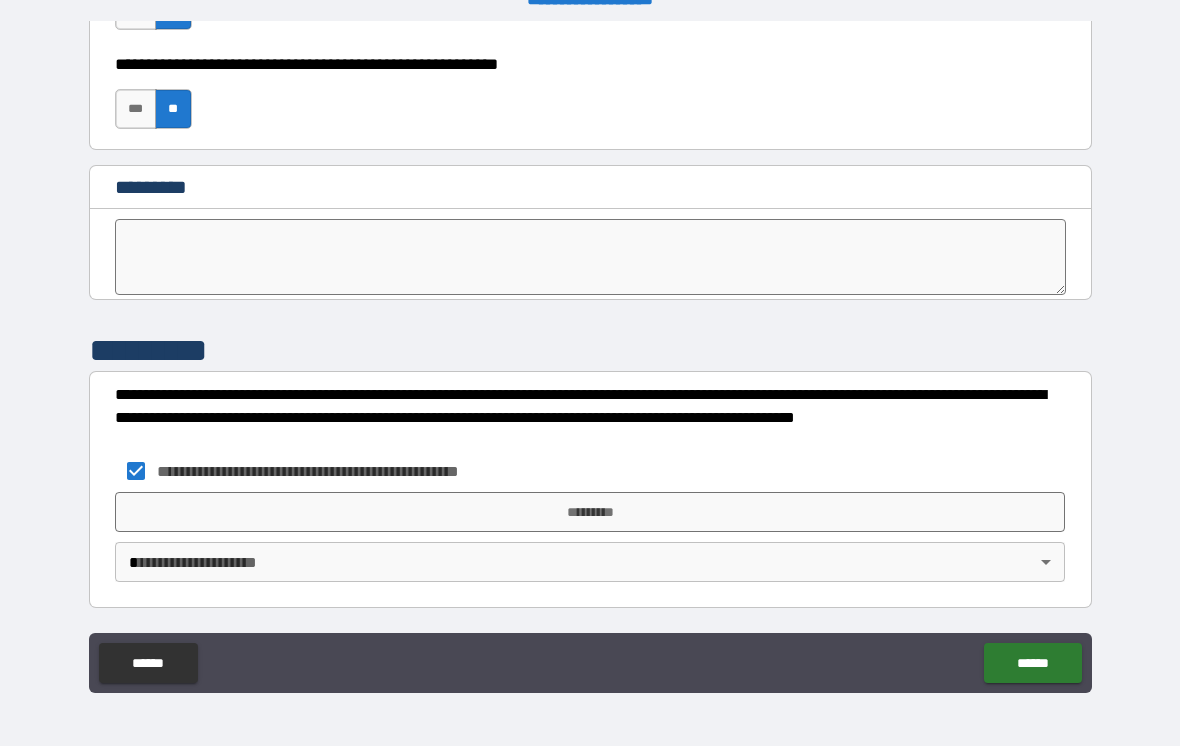 click on "*********" at bounding box center (590, 512) 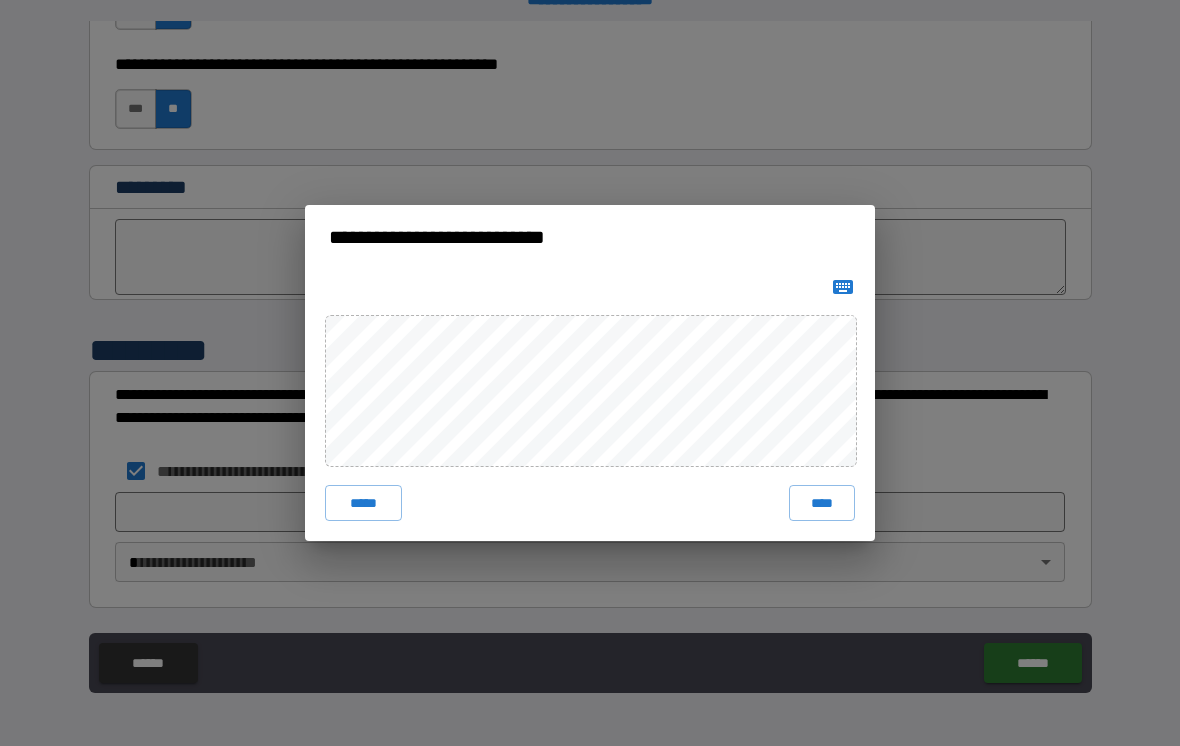 click on "****" at bounding box center [822, 503] 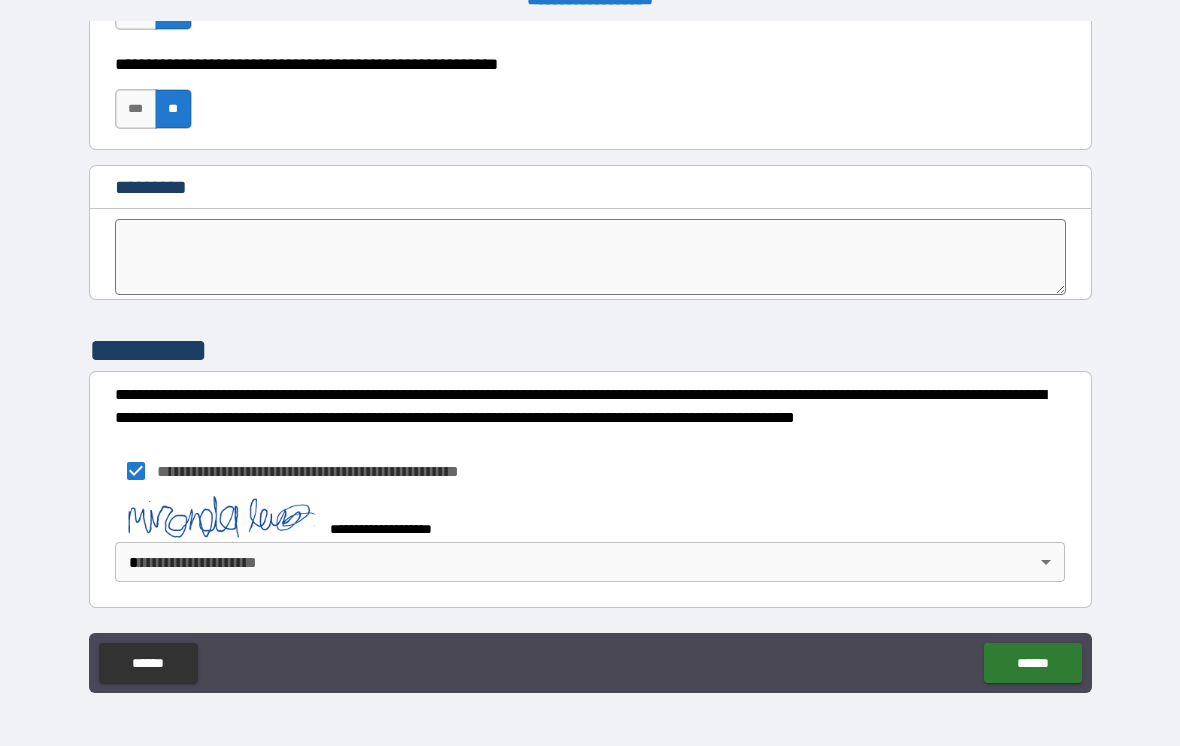 scroll, scrollTop: 10199, scrollLeft: 0, axis: vertical 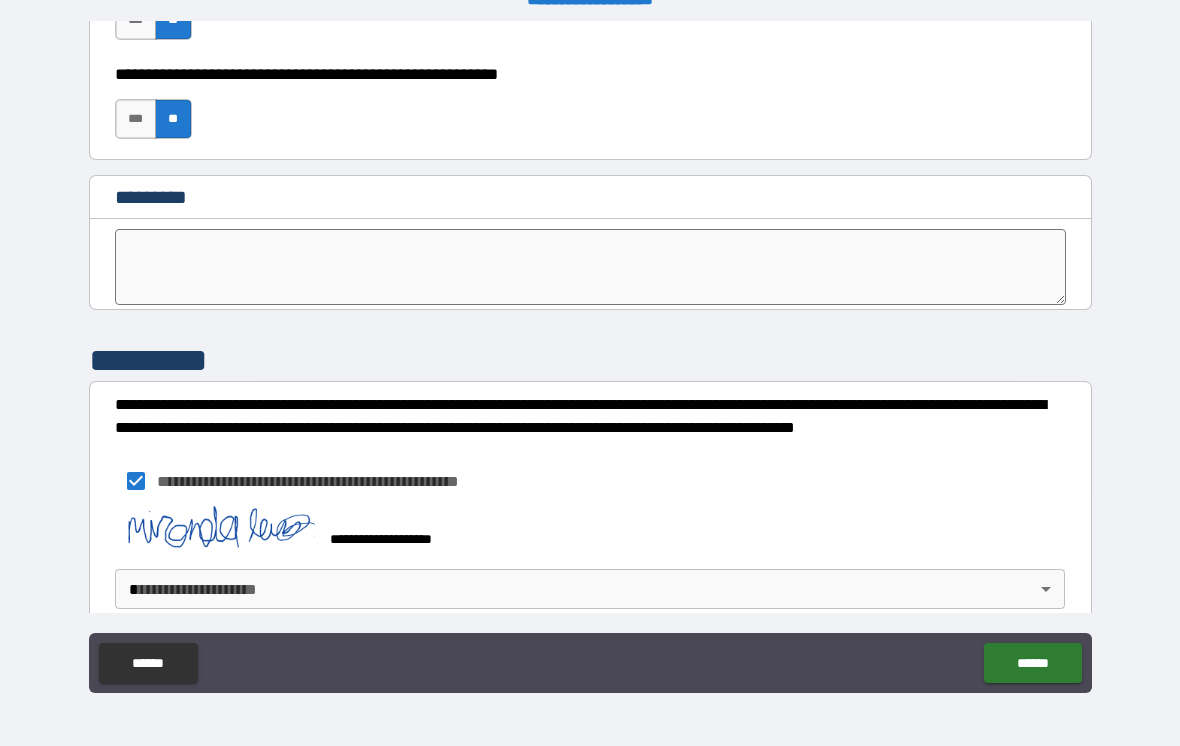 click on "**********" at bounding box center (590, 357) 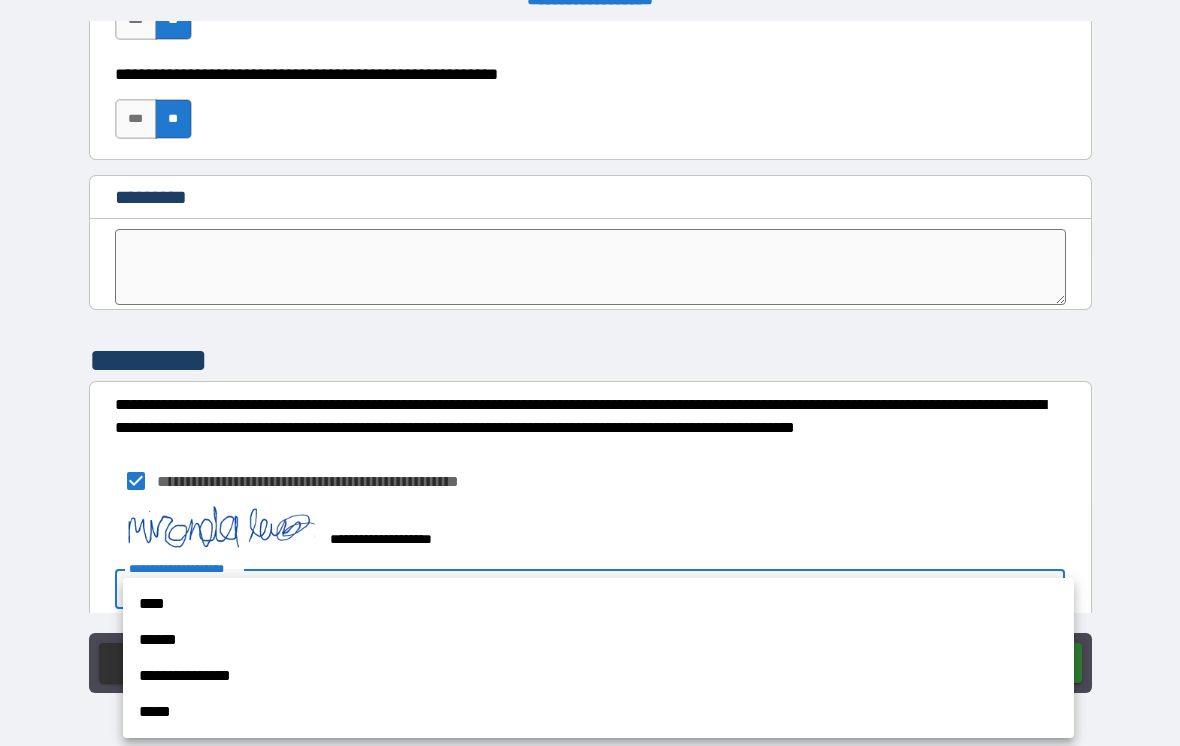 click on "****" at bounding box center [598, 604] 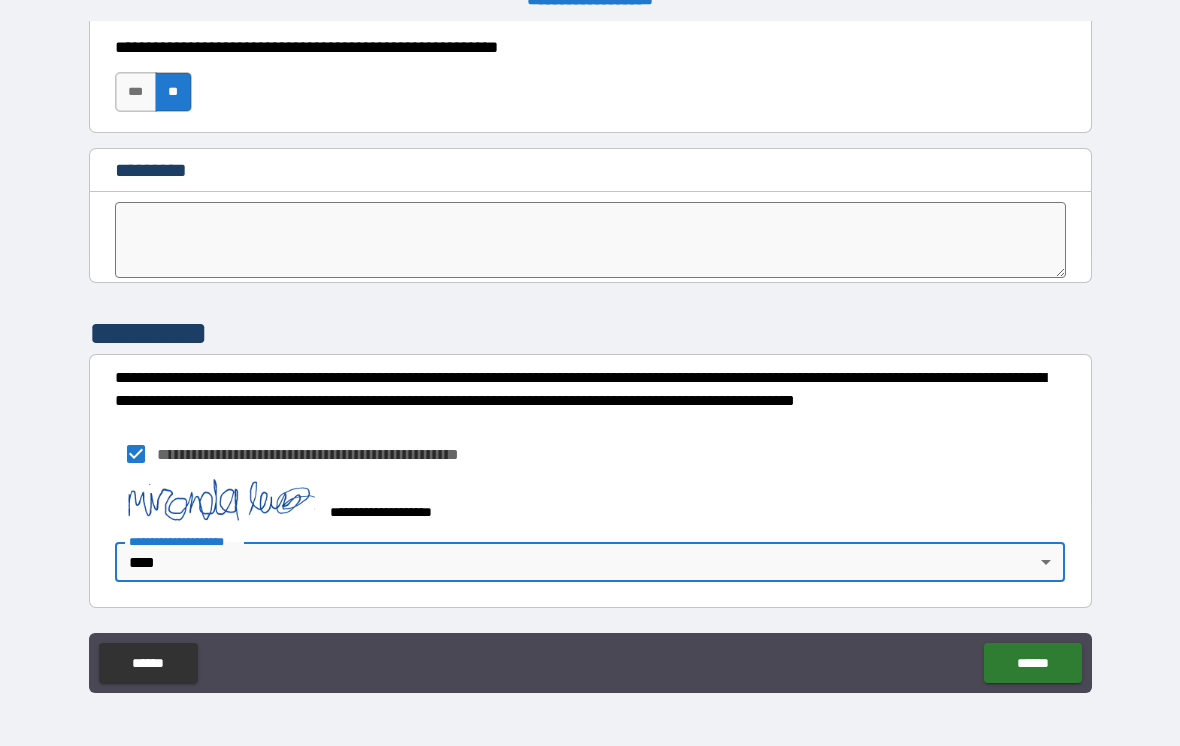 click on "******" at bounding box center (1032, 663) 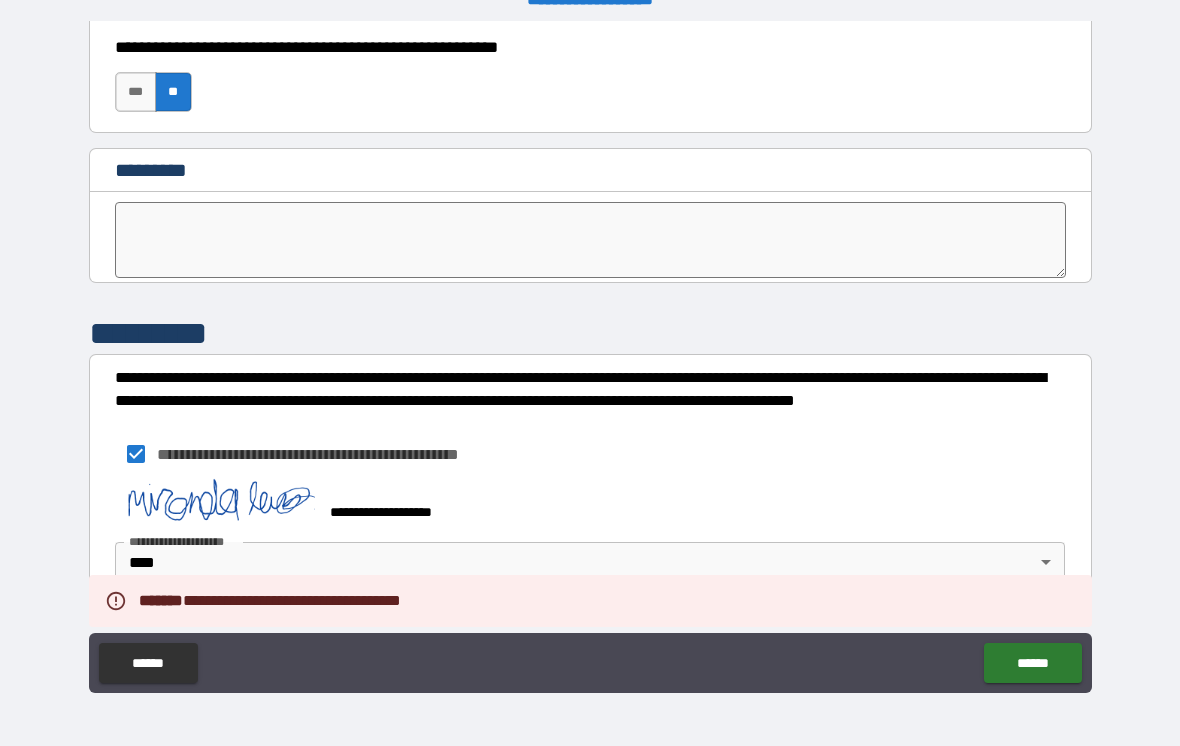 scroll, scrollTop: 10226, scrollLeft: 0, axis: vertical 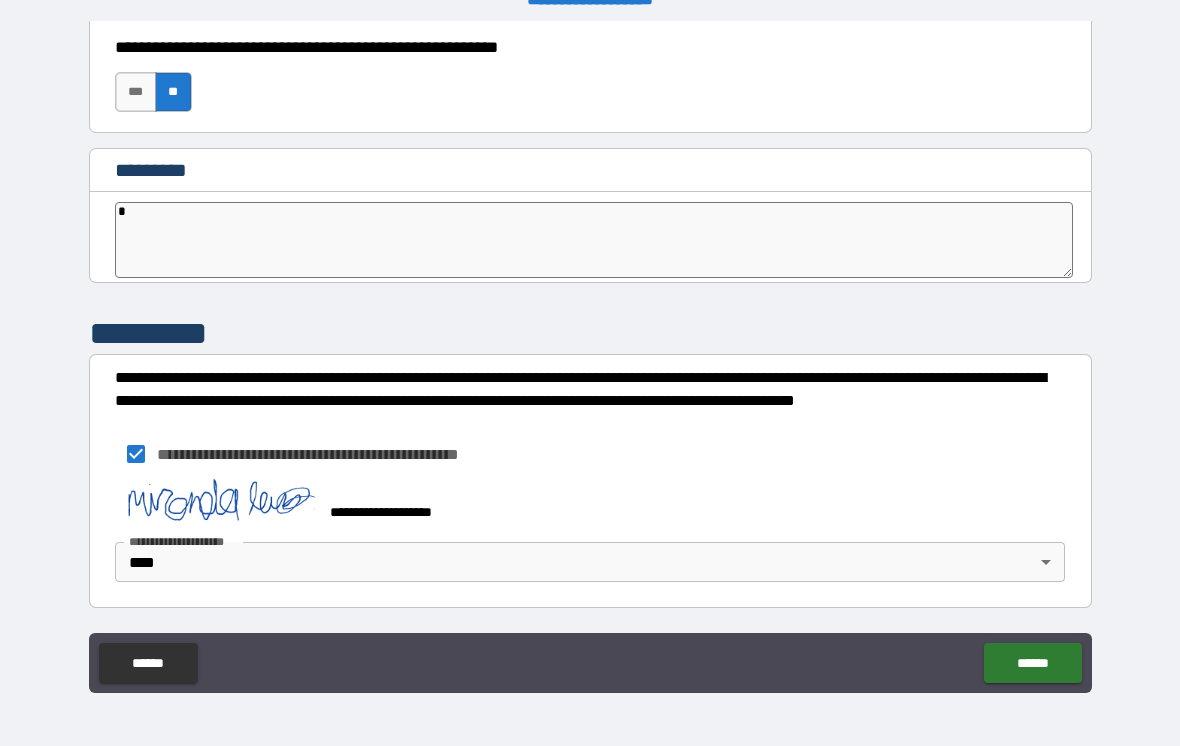 type on "**" 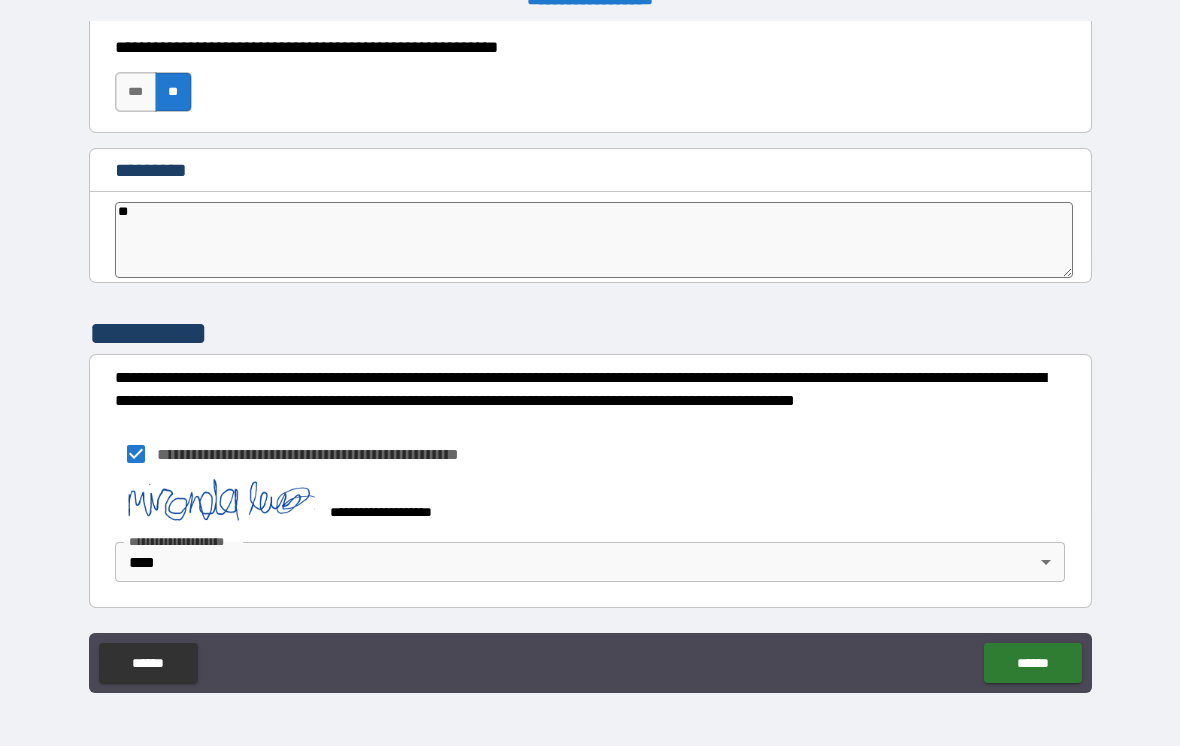 type on "***" 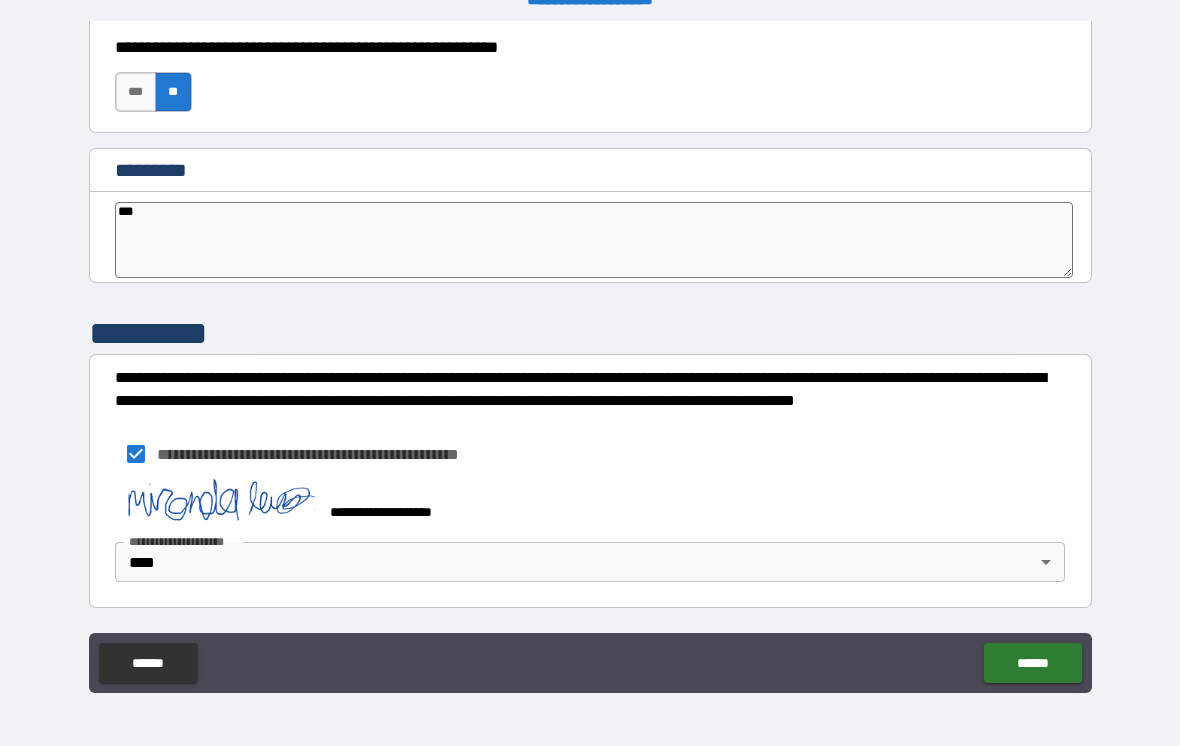 type on "*" 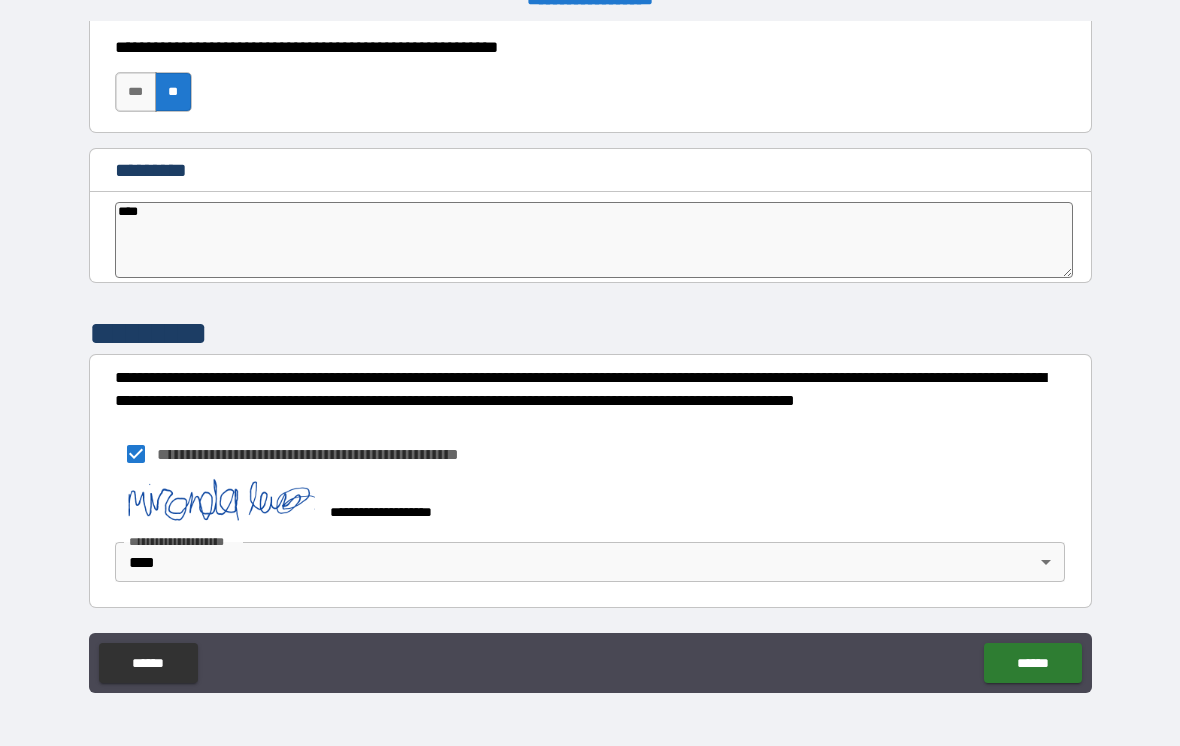 type on "*" 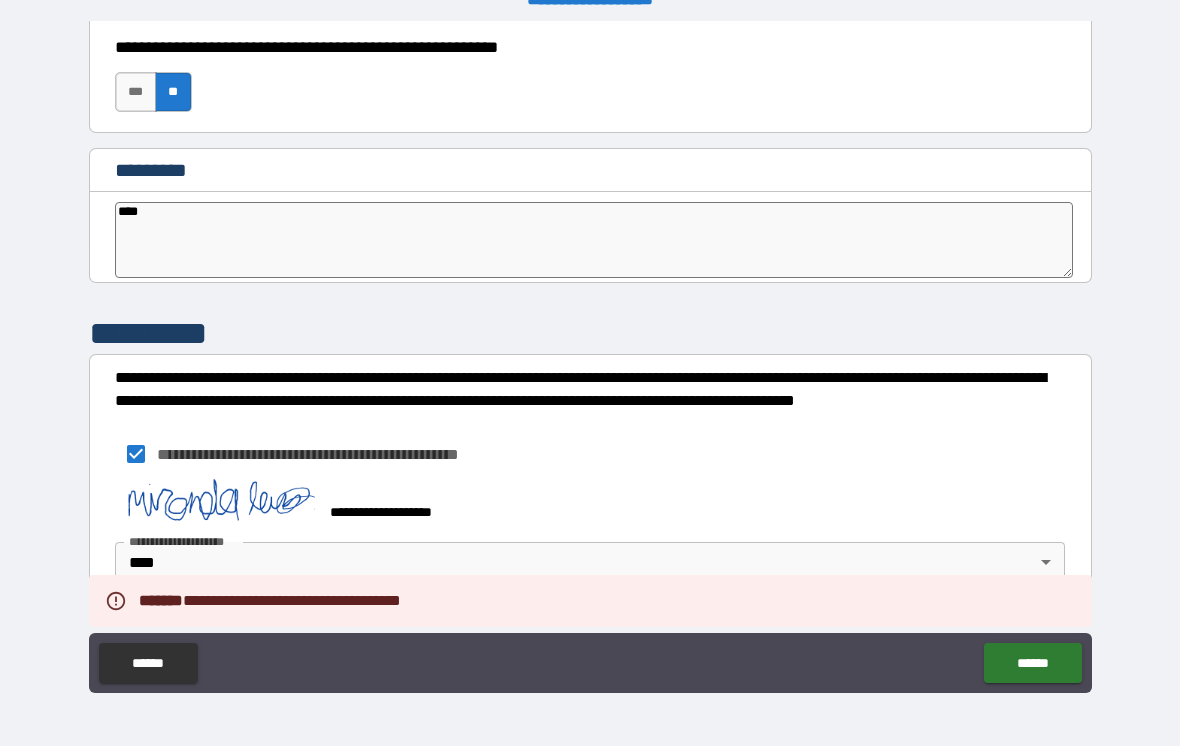 type on "*" 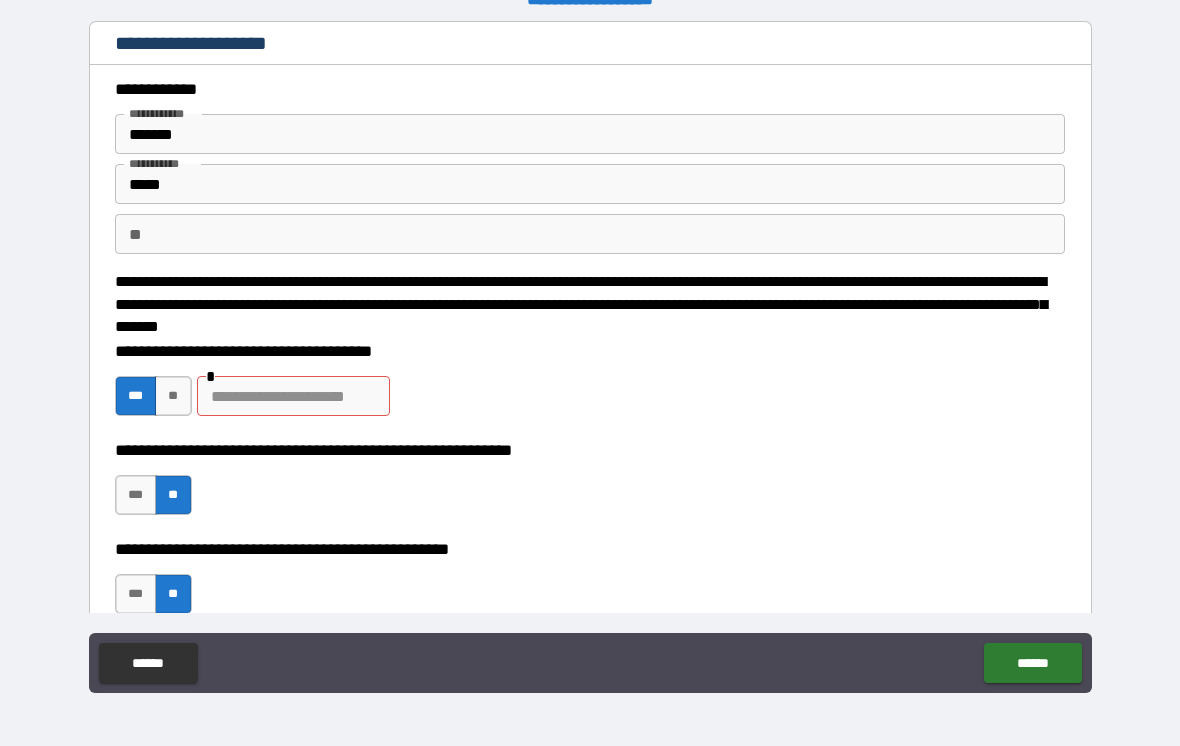scroll, scrollTop: 0, scrollLeft: 0, axis: both 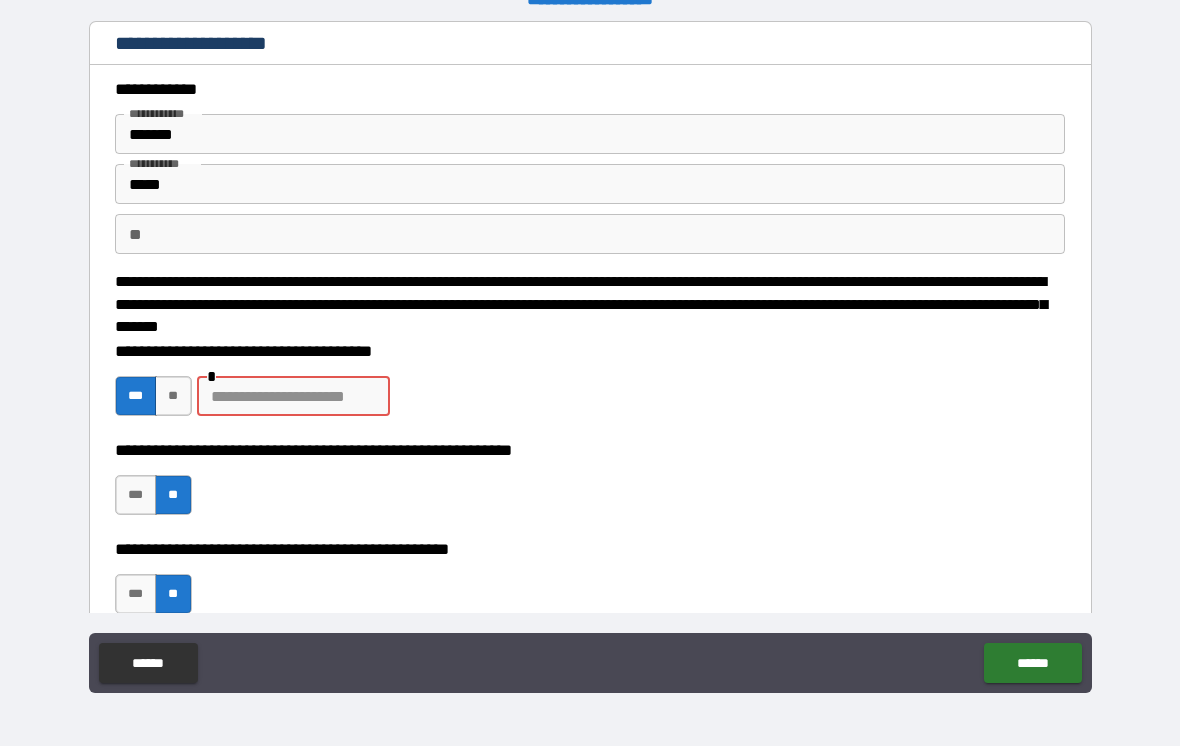 click at bounding box center [293, 396] 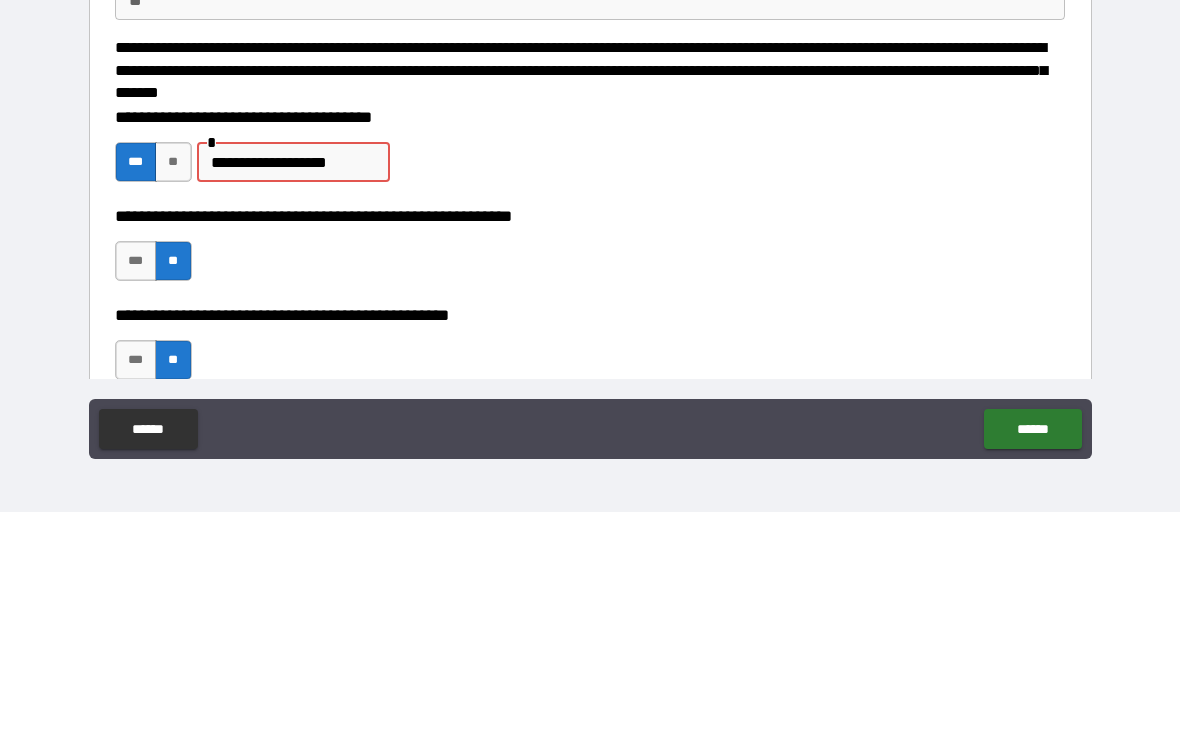 type on "**********" 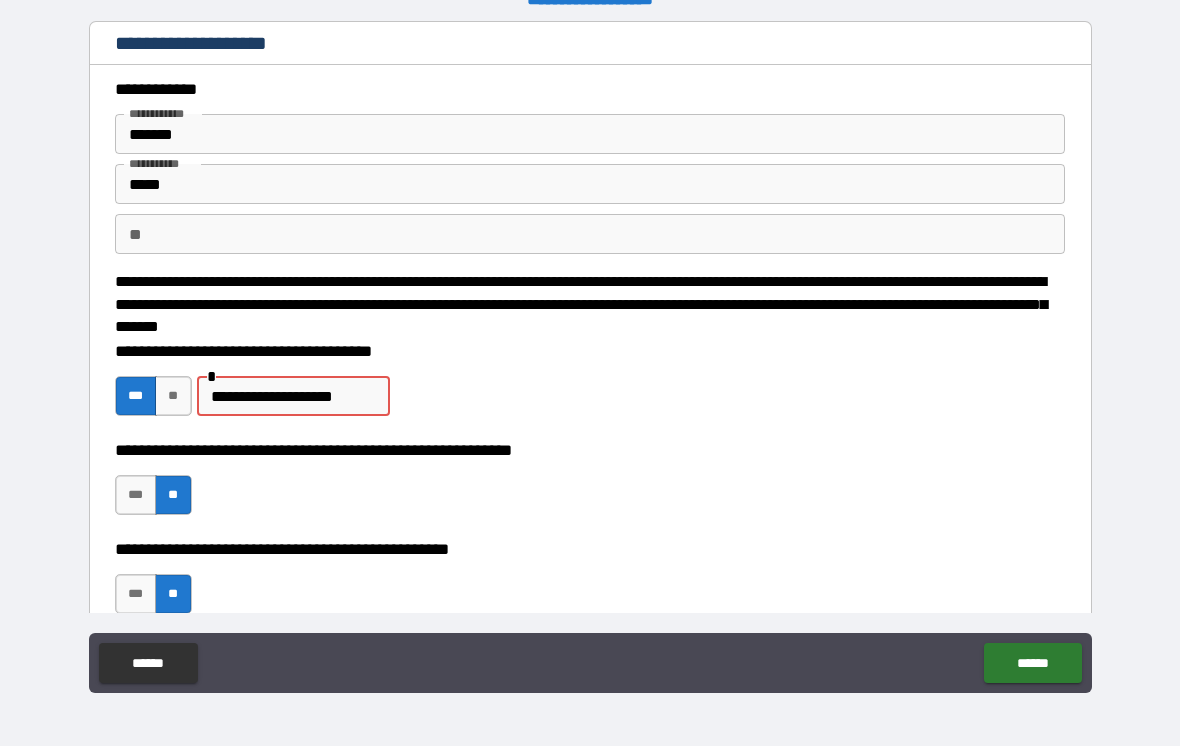 click on "******" at bounding box center [1032, 663] 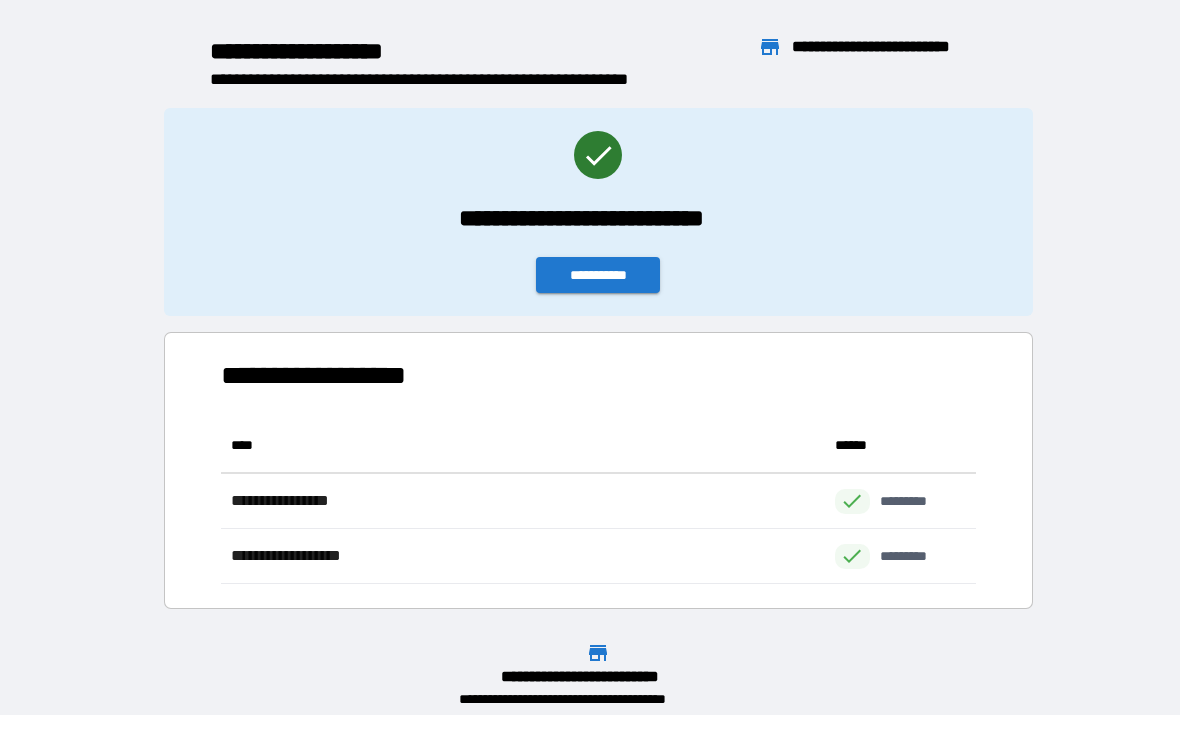scroll, scrollTop: 1, scrollLeft: 1, axis: both 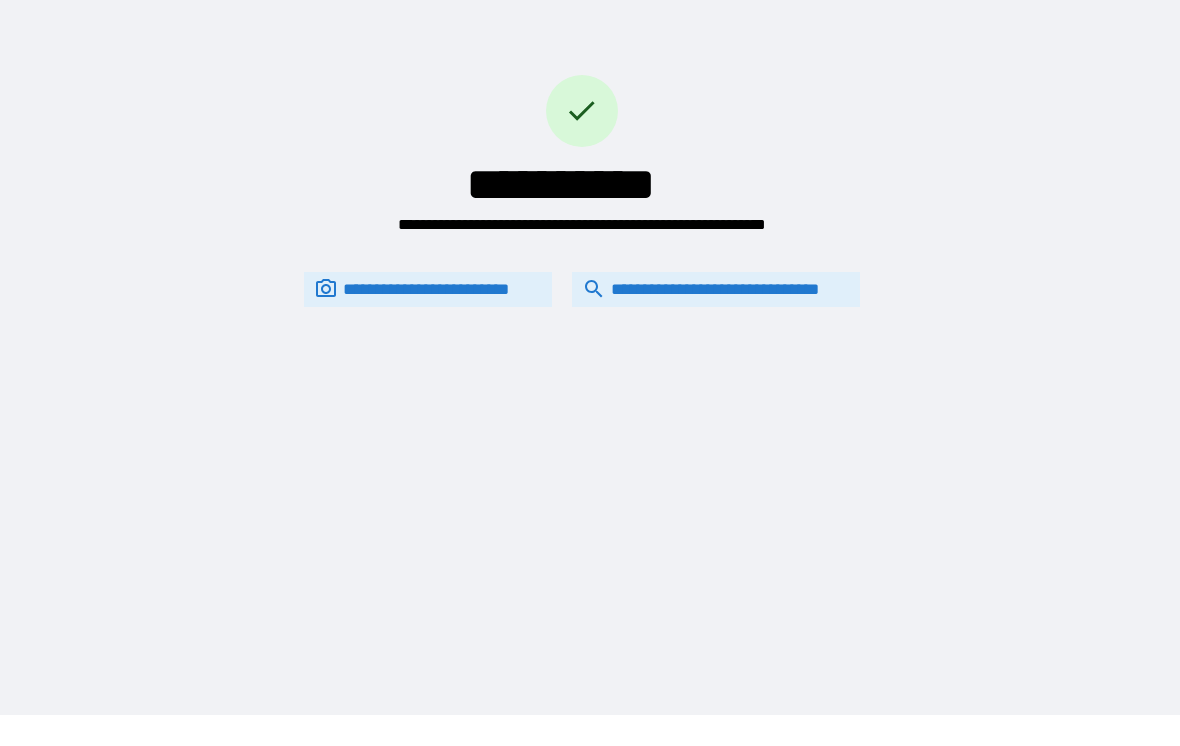 click on "**********" at bounding box center (716, 289) 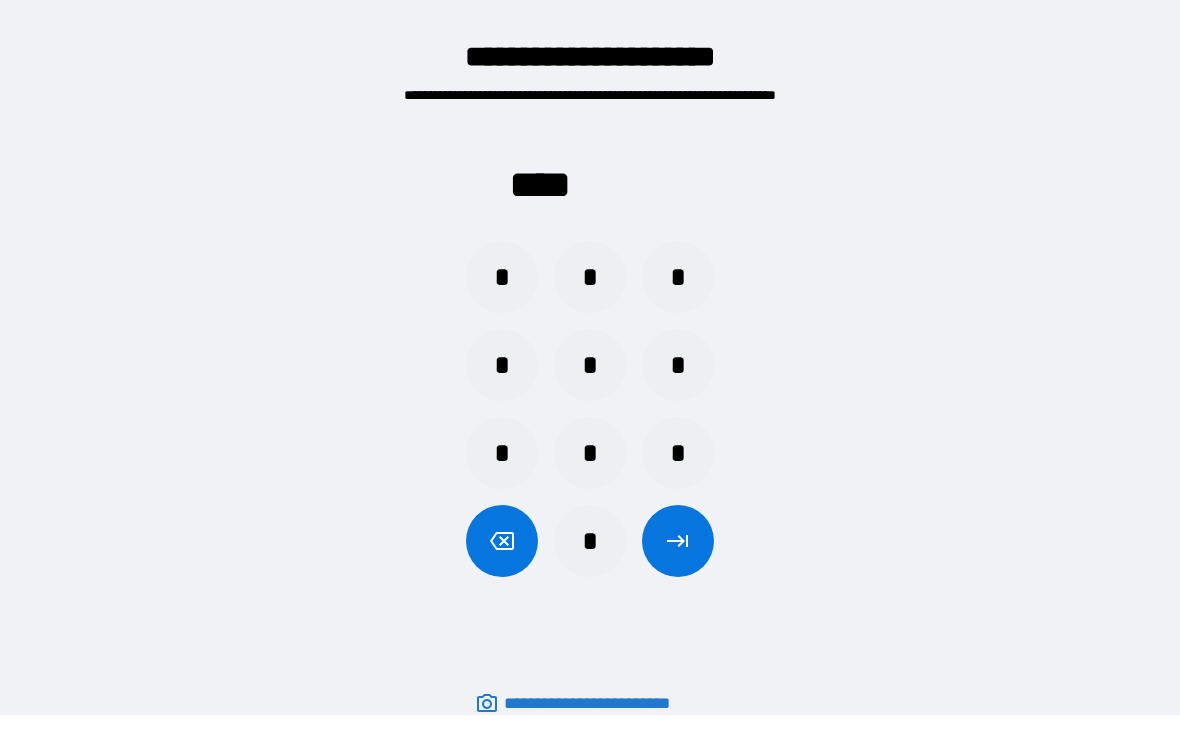 click on "*" at bounding box center [502, 277] 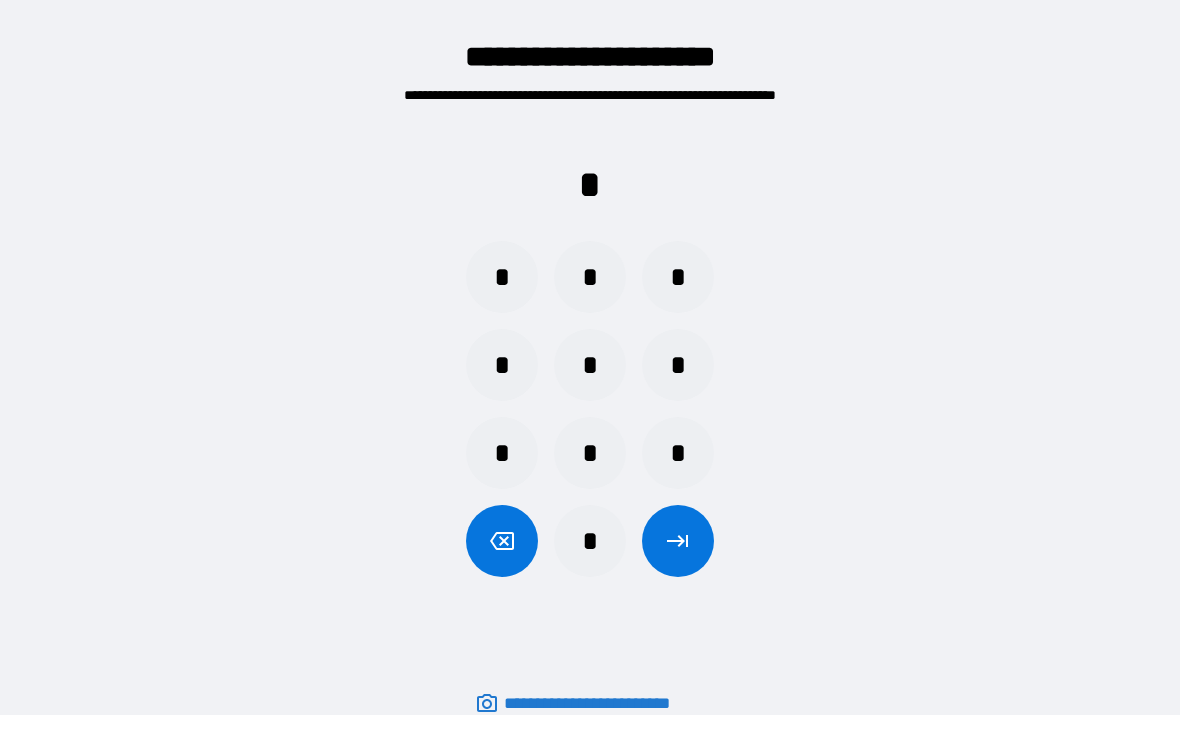 click on "*" at bounding box center [590, 277] 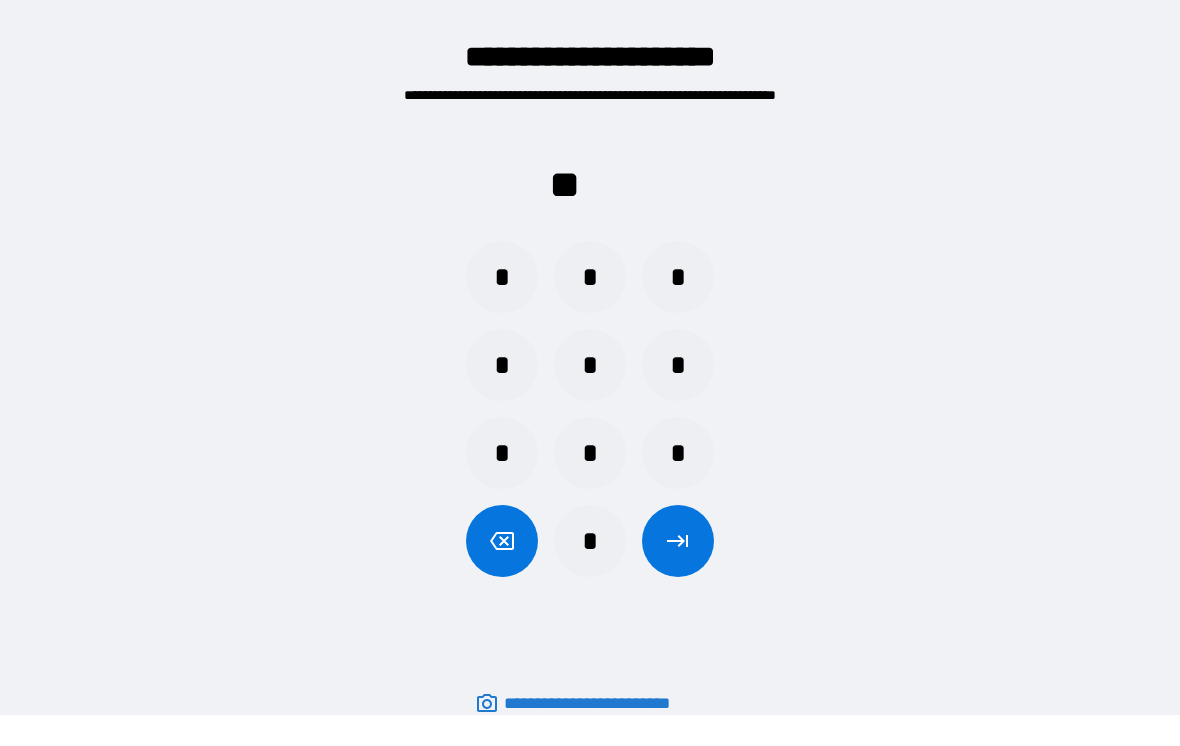click on "*" at bounding box center (678, 453) 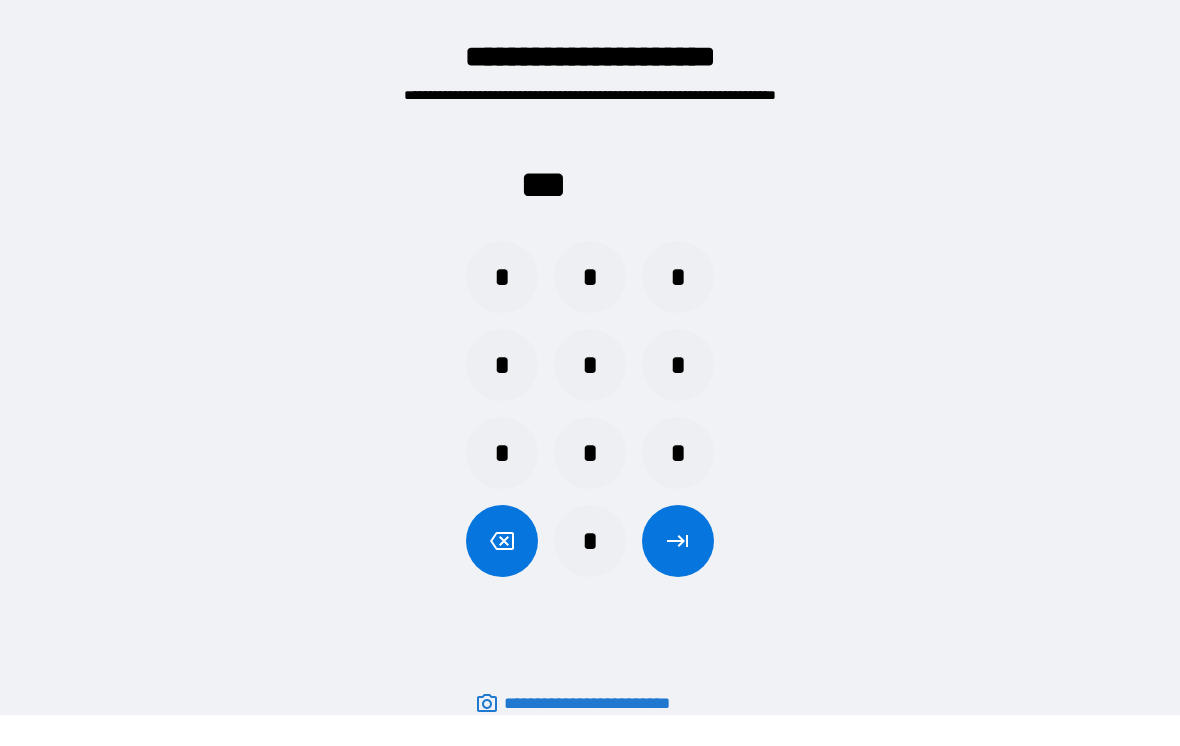click on "*" at bounding box center [590, 365] 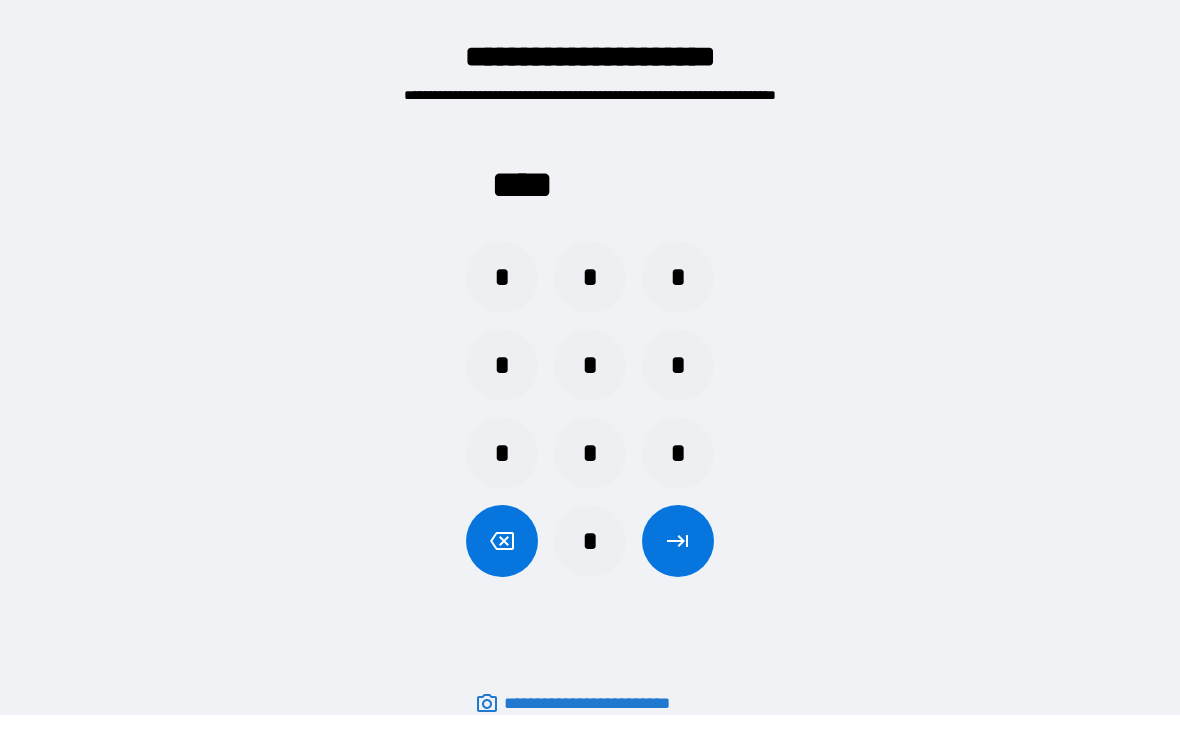 click 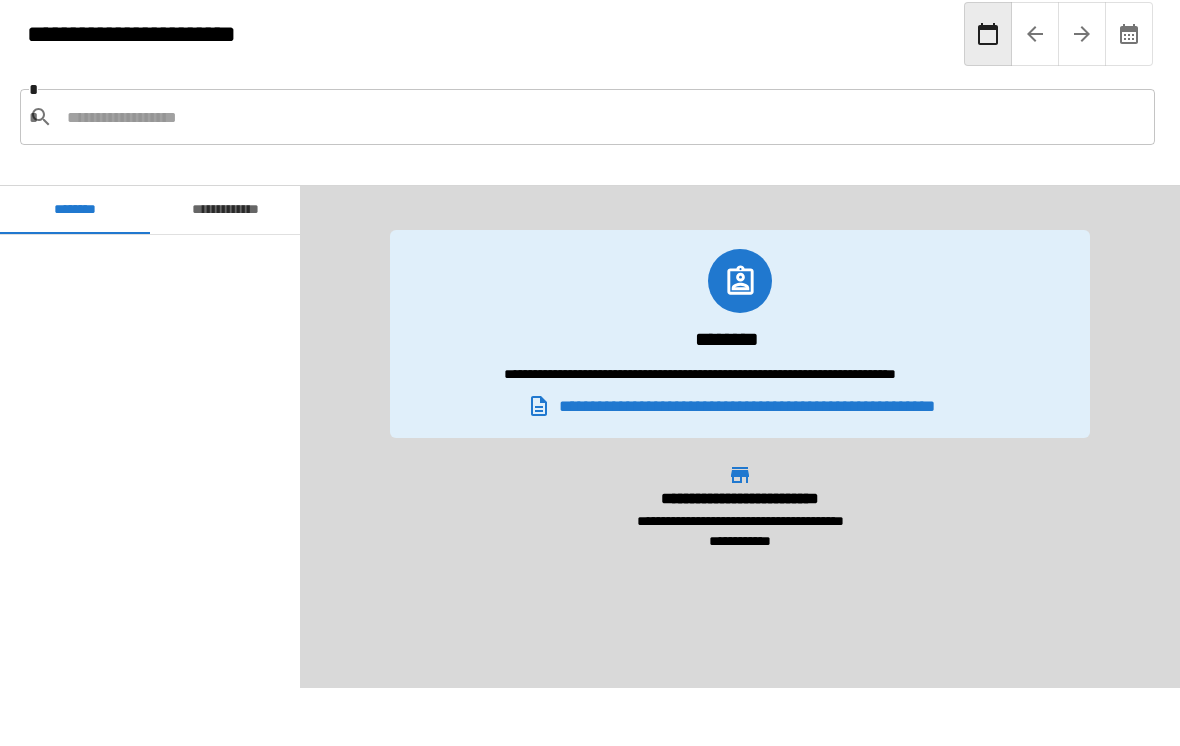 scroll, scrollTop: 3600, scrollLeft: 0, axis: vertical 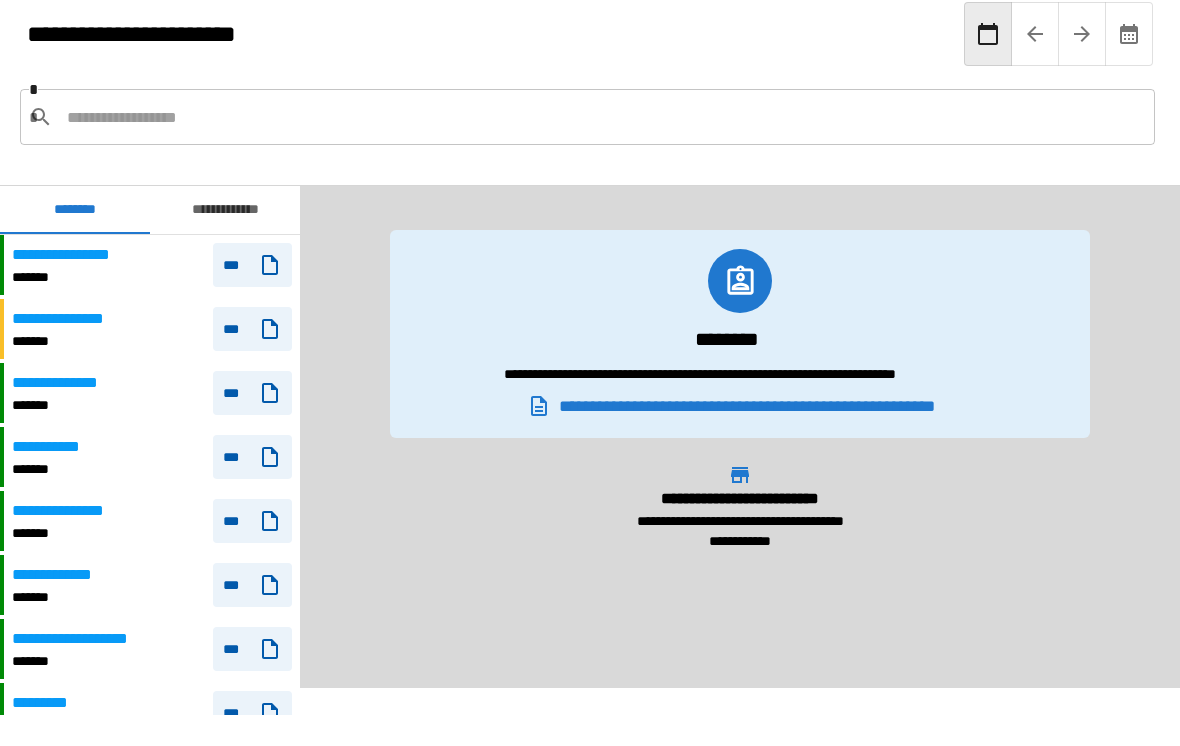 click on "***" at bounding box center (252, 265) 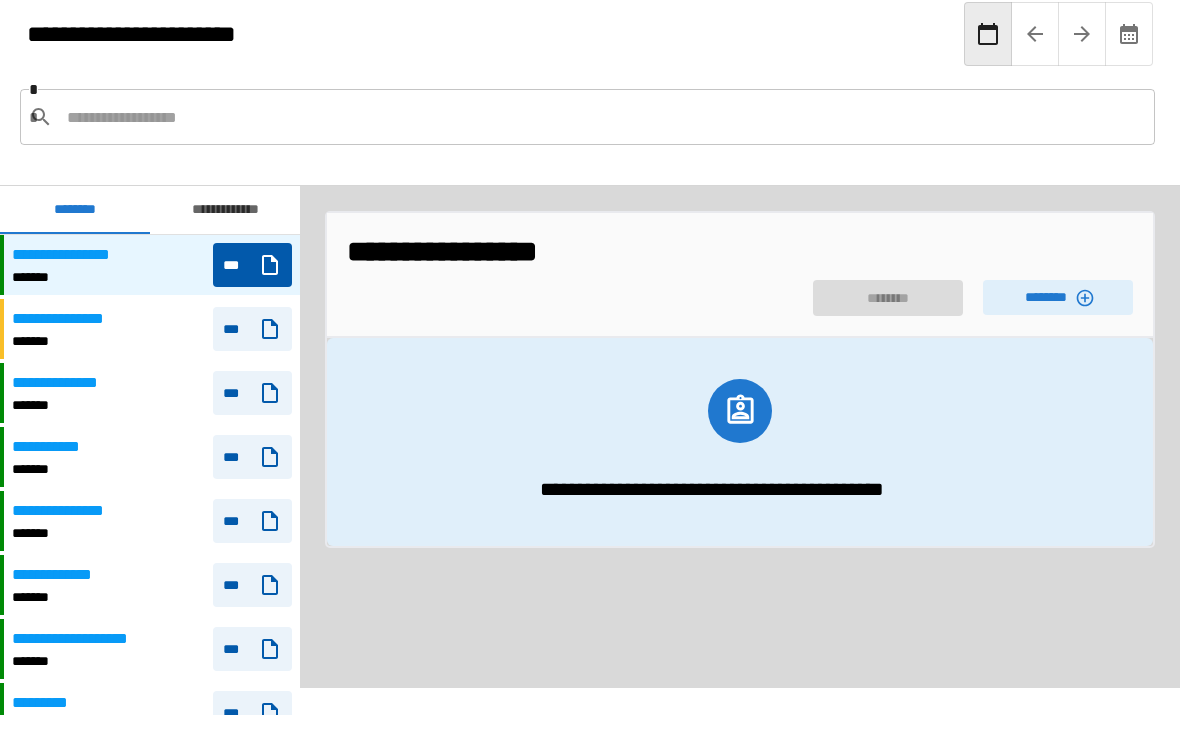 click on "********" at bounding box center [1058, 297] 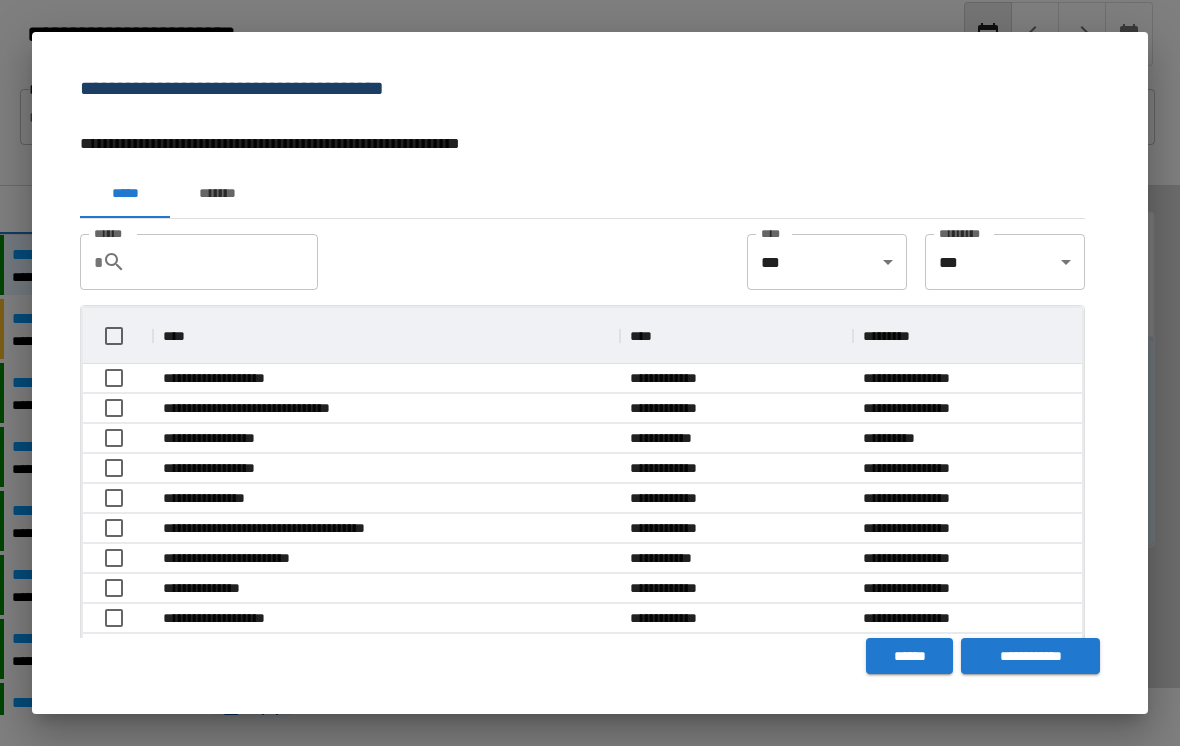 scroll, scrollTop: 356, scrollLeft: 999, axis: both 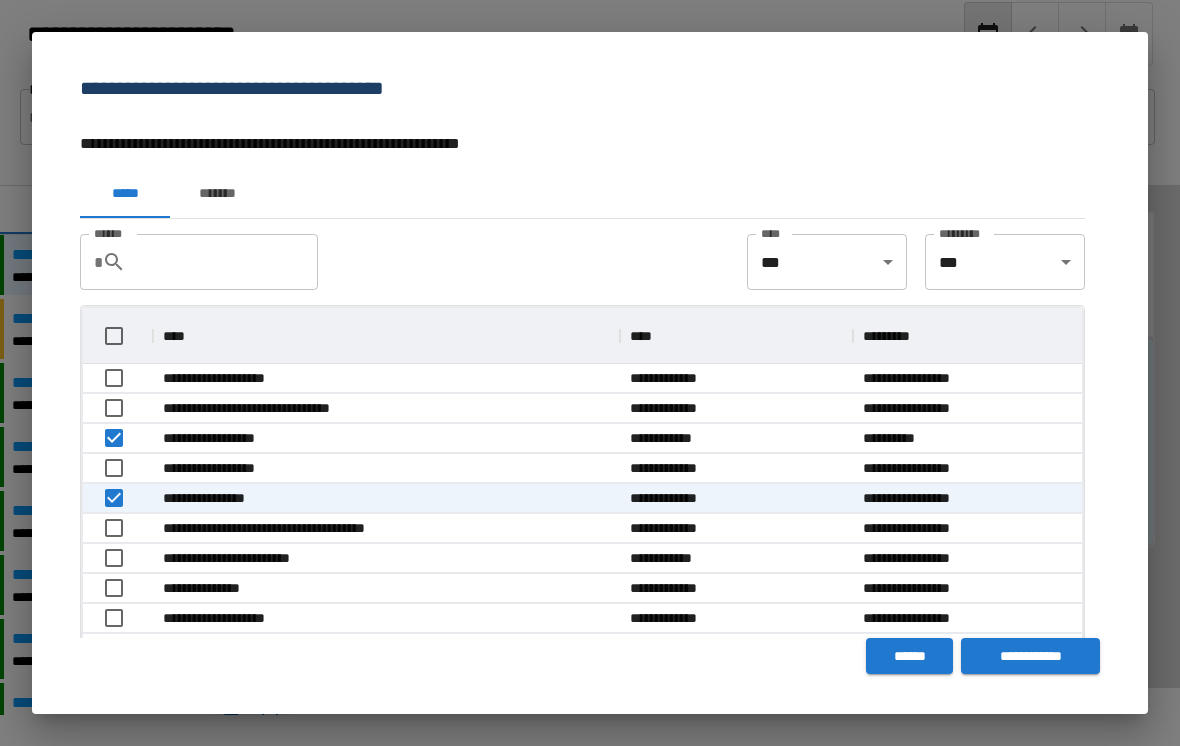 click on "**********" at bounding box center [1030, 656] 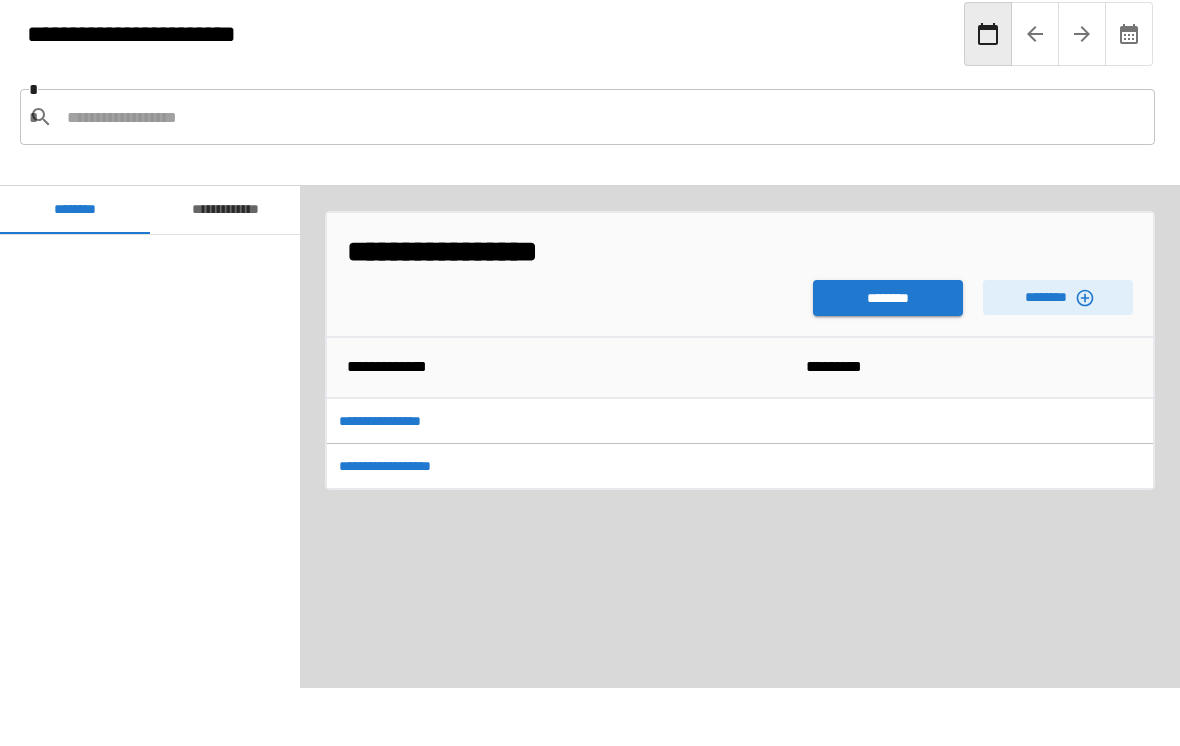 scroll, scrollTop: 3600, scrollLeft: 0, axis: vertical 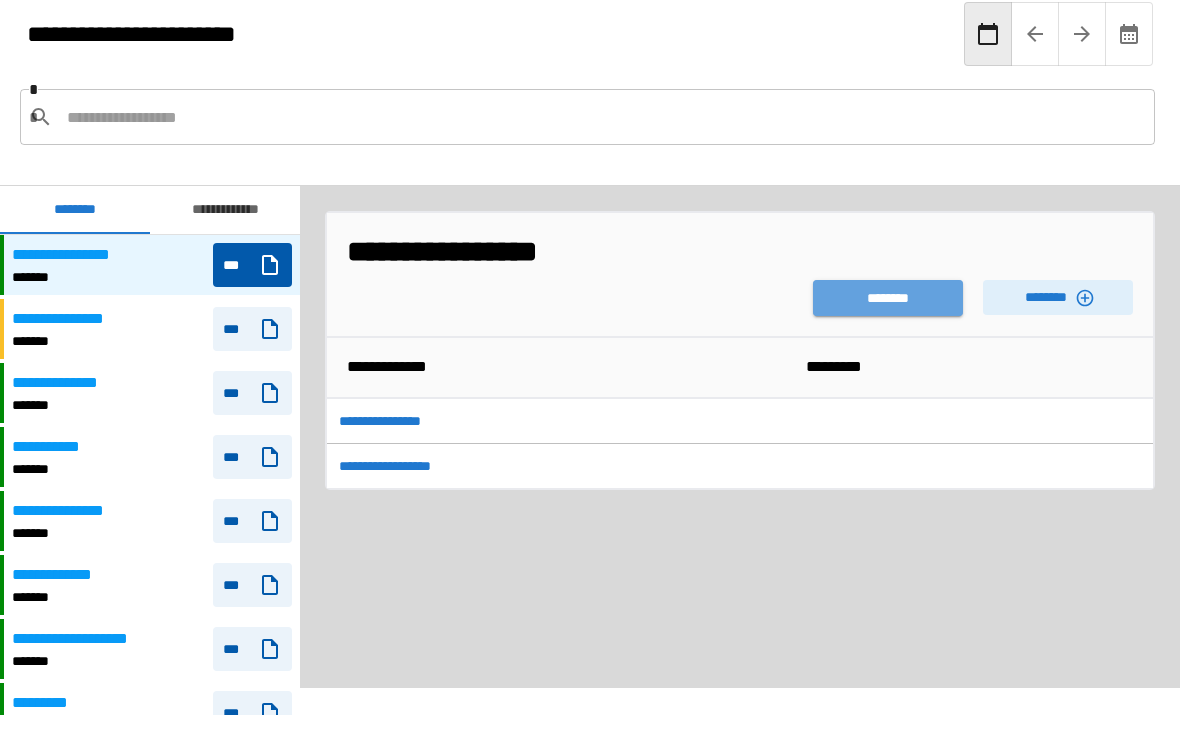 click on "********" at bounding box center [888, 298] 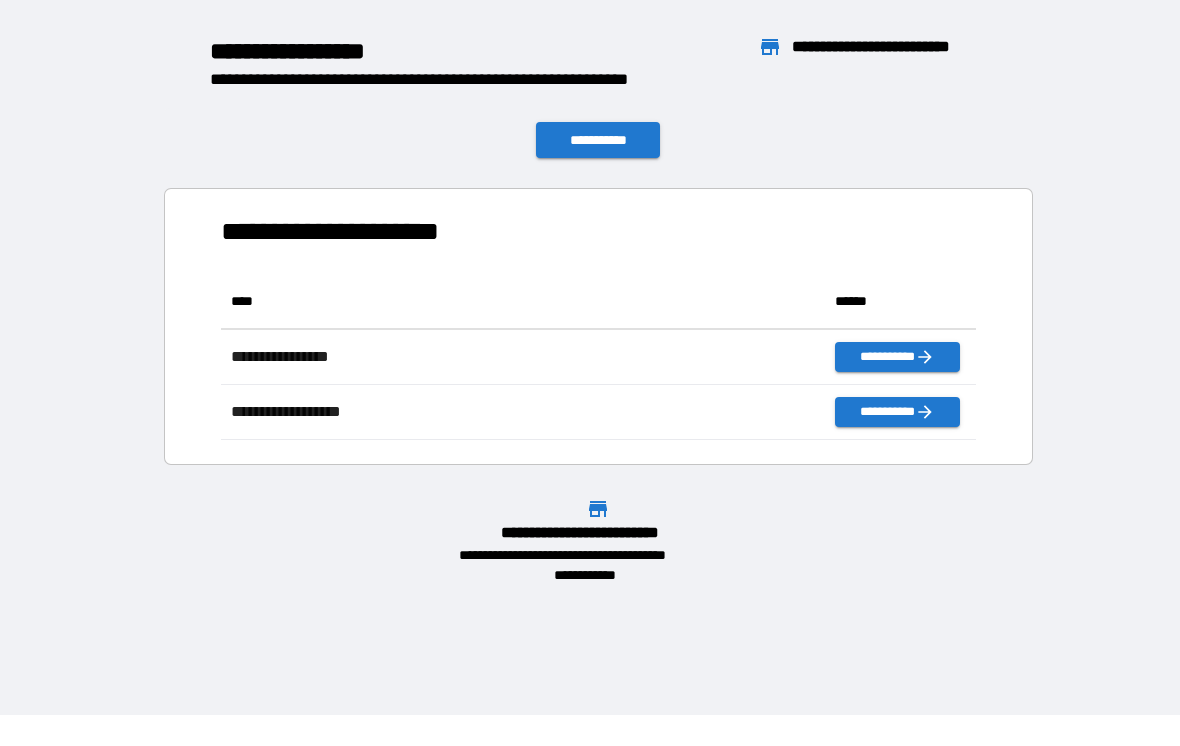 scroll, scrollTop: 1, scrollLeft: 1, axis: both 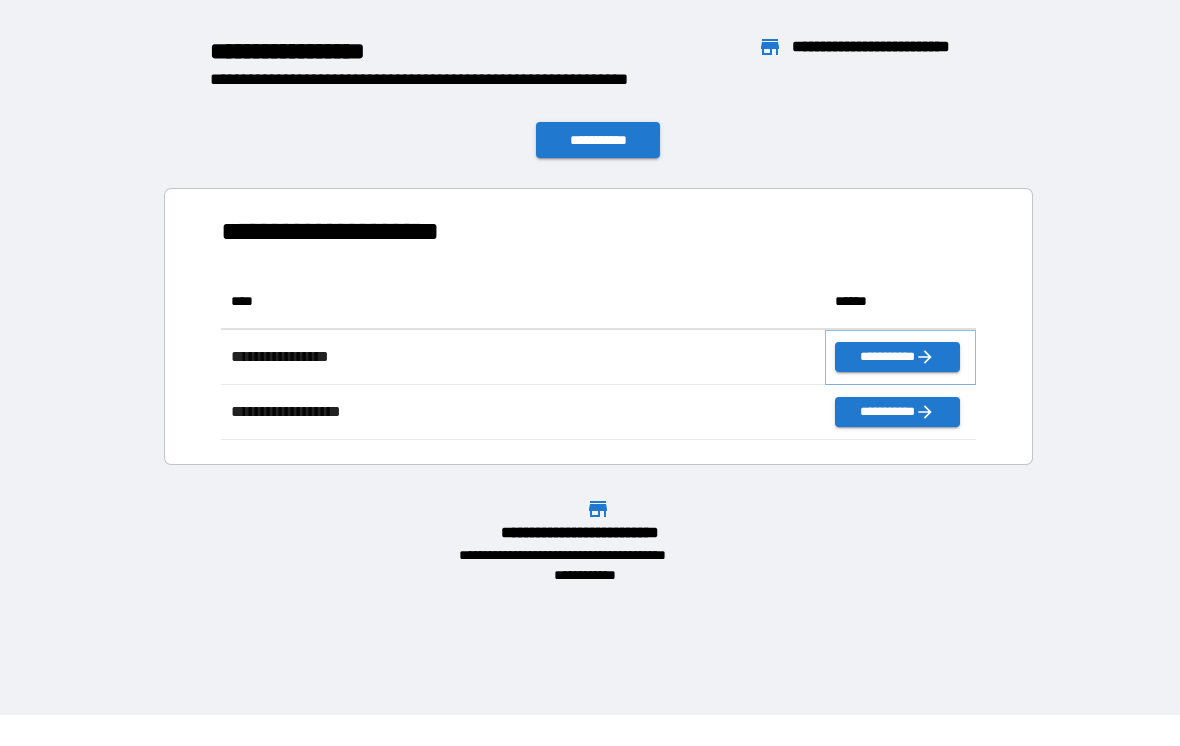 click on "**********" at bounding box center [897, 357] 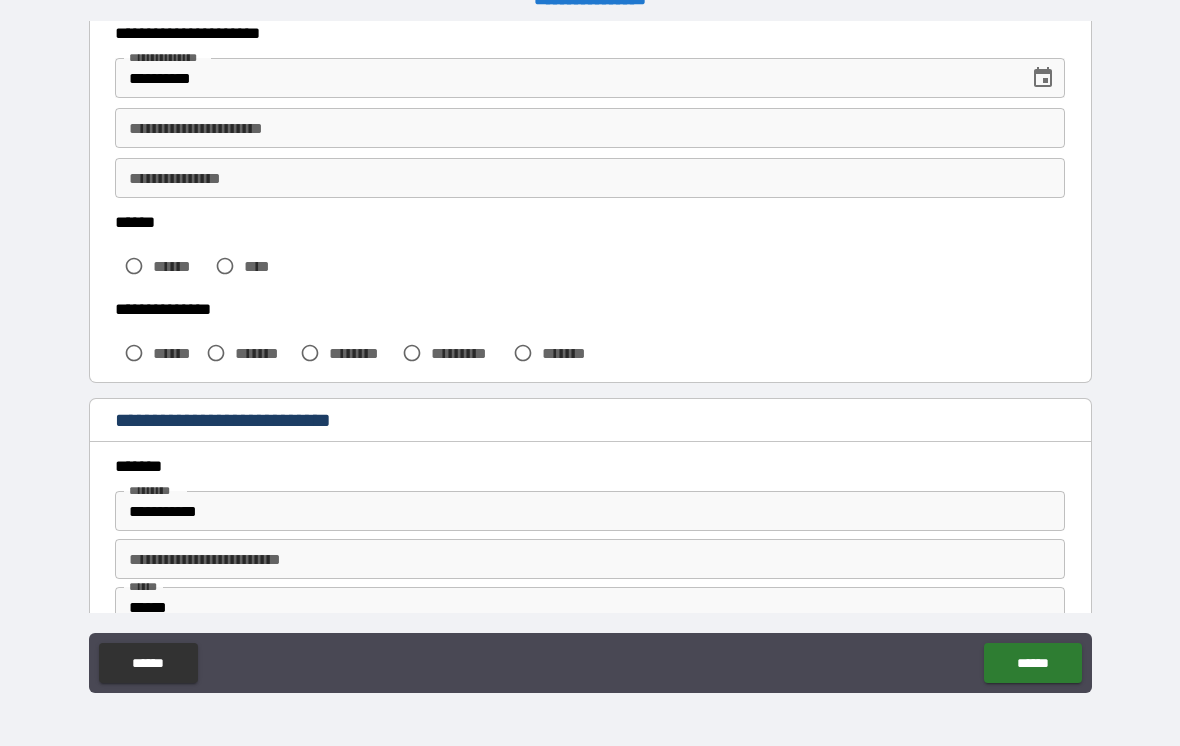 scroll, scrollTop: 368, scrollLeft: 0, axis: vertical 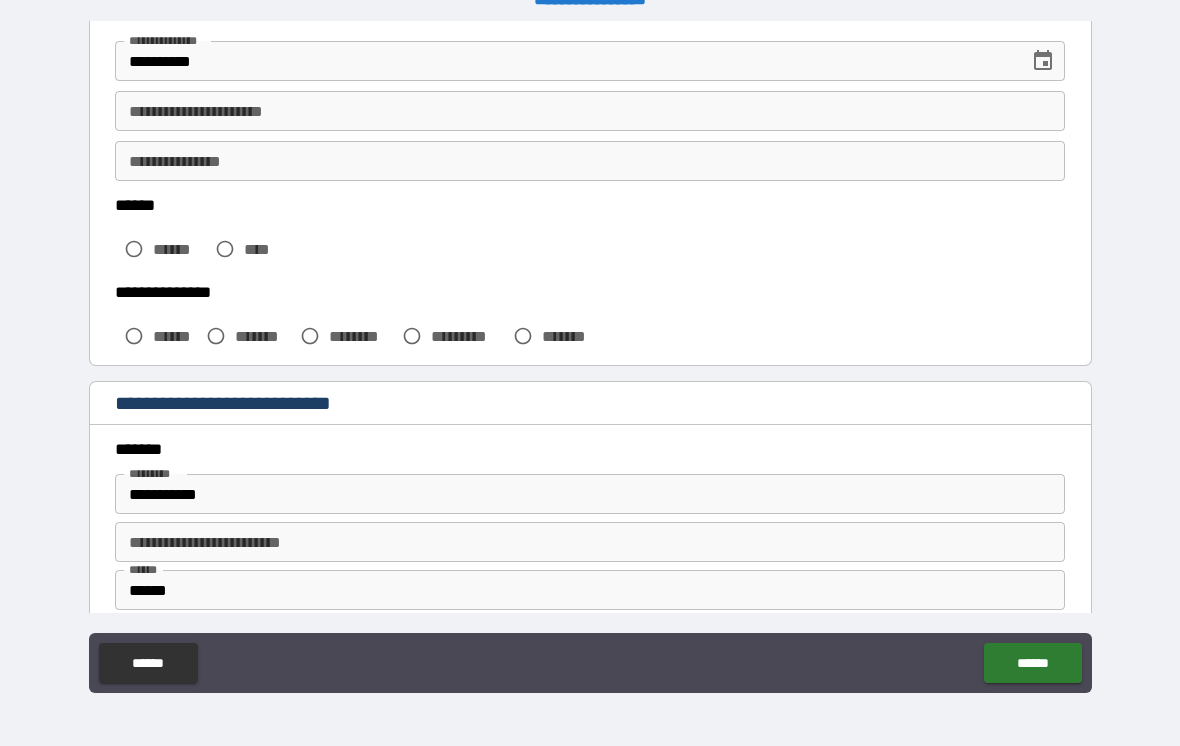 click on "****" at bounding box center [262, 249] 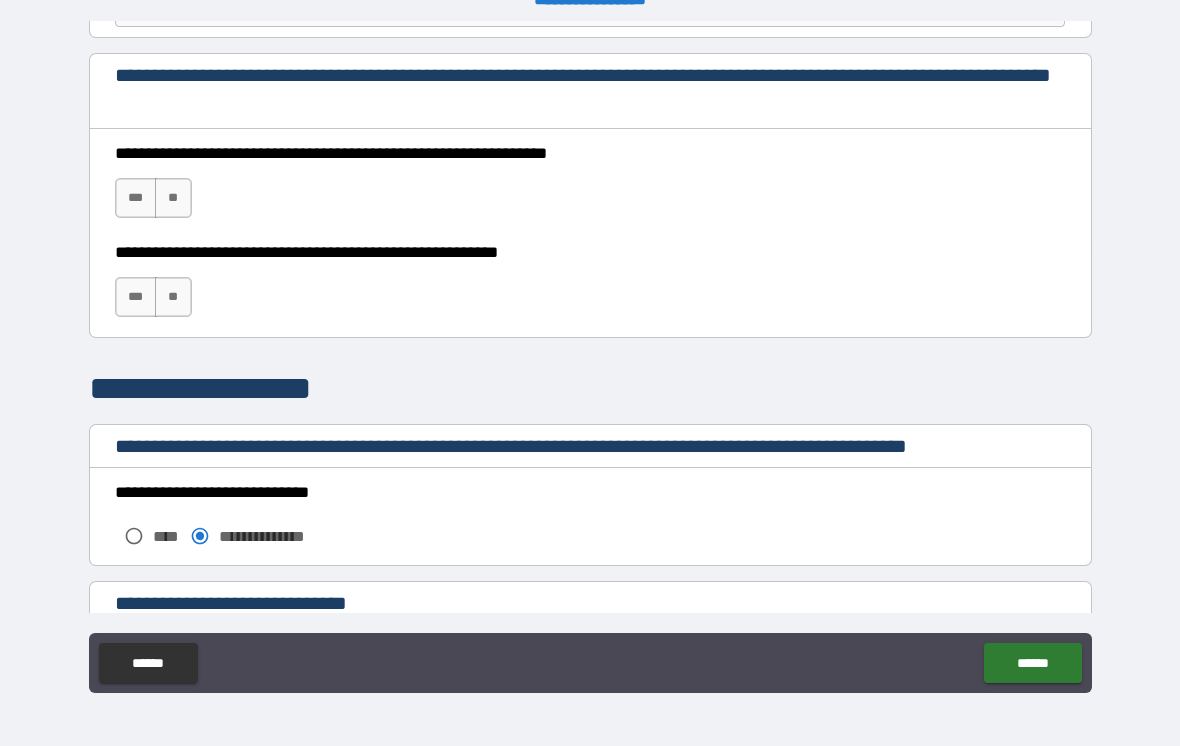 scroll, scrollTop: 1307, scrollLeft: 0, axis: vertical 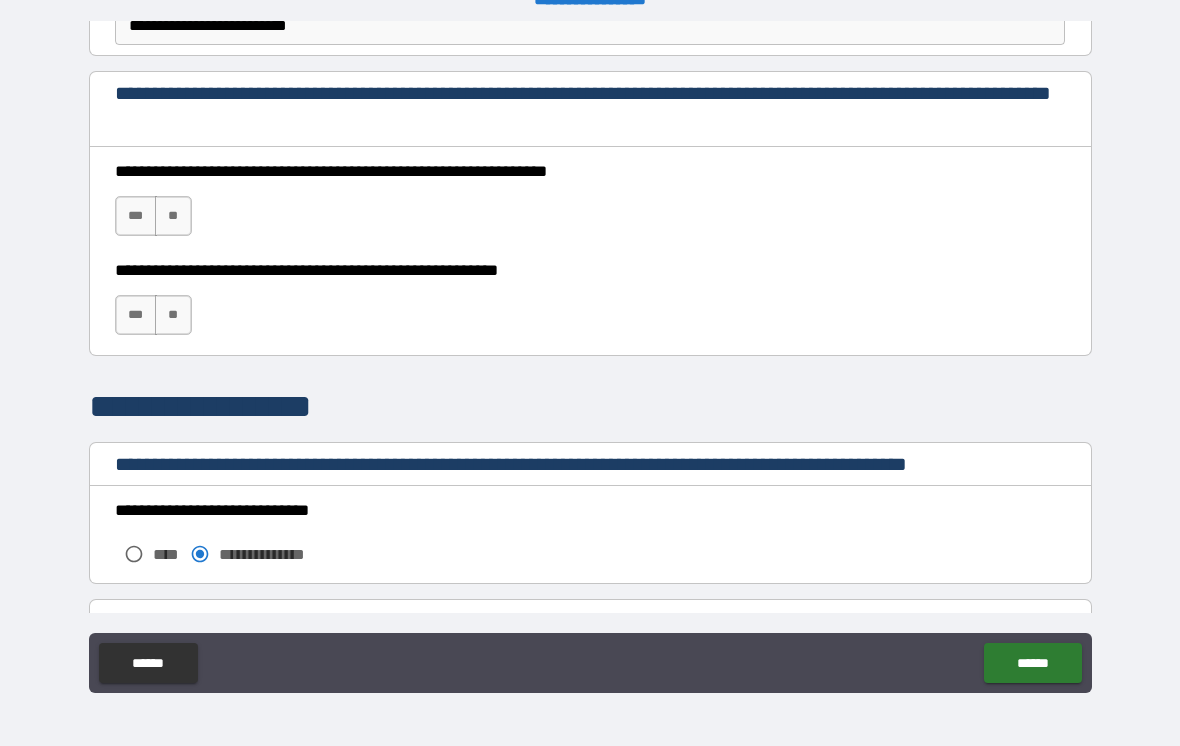 click on "***" at bounding box center (136, 216) 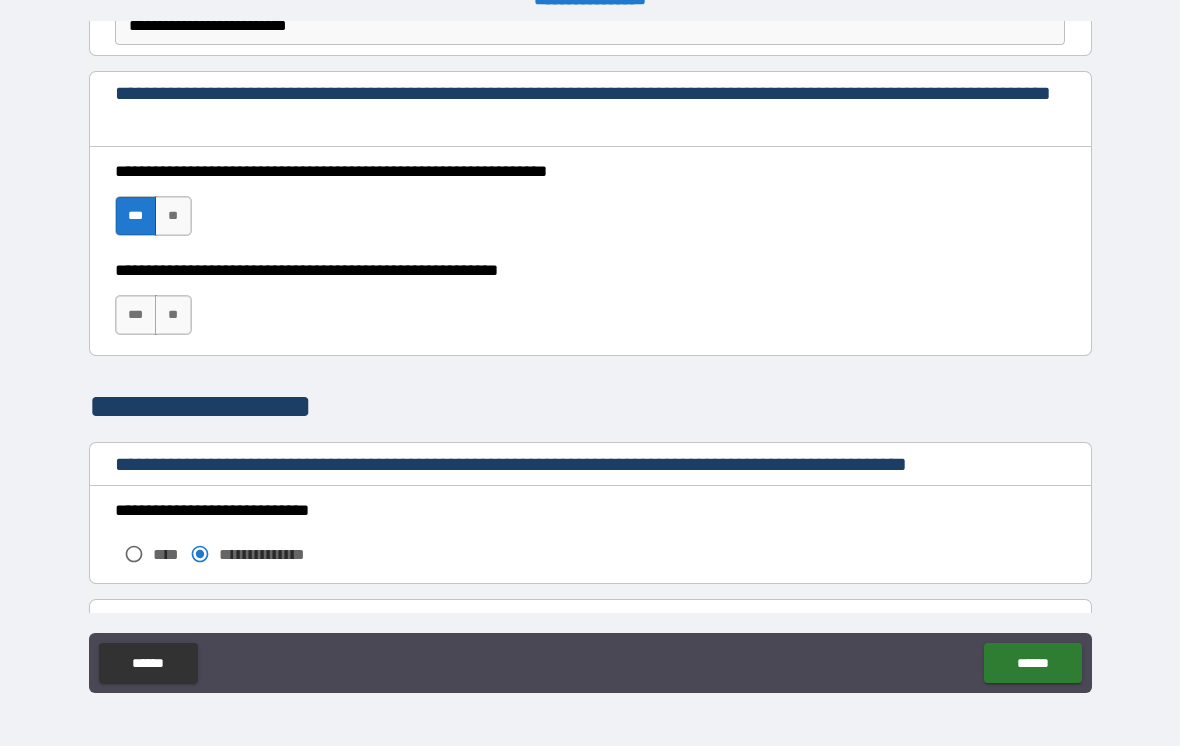 click on "***" at bounding box center (136, 315) 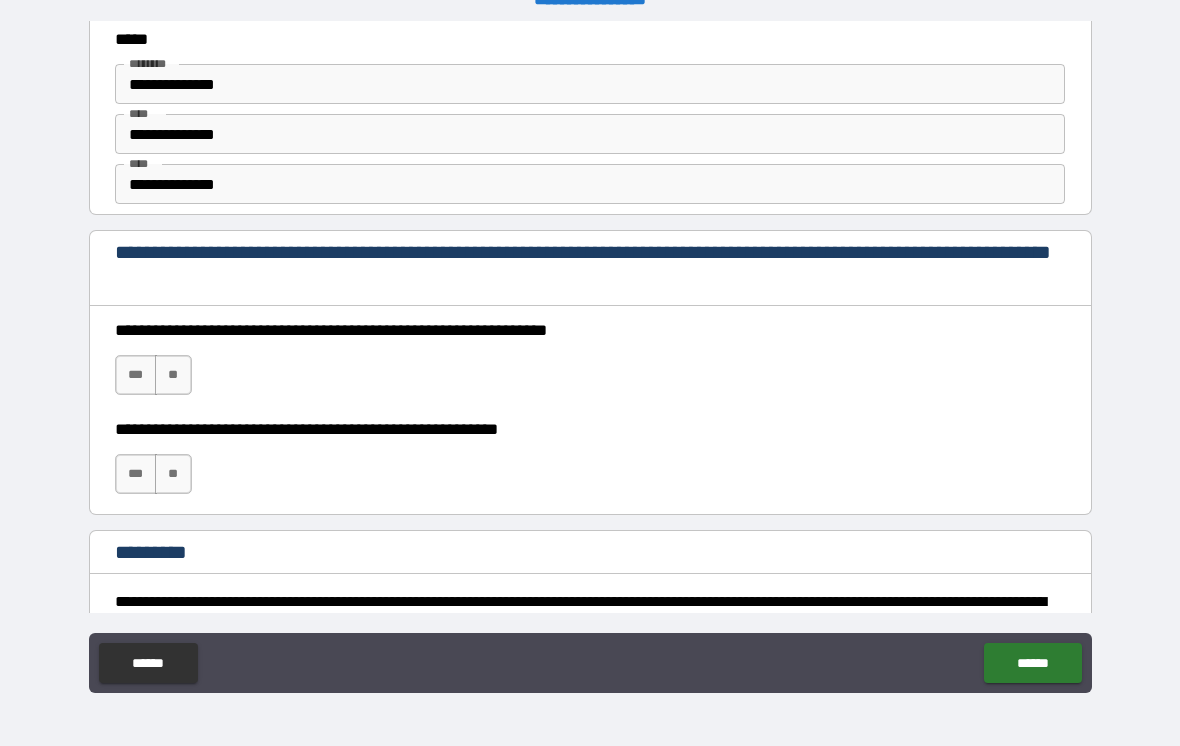 scroll, scrollTop: 2758, scrollLeft: 0, axis: vertical 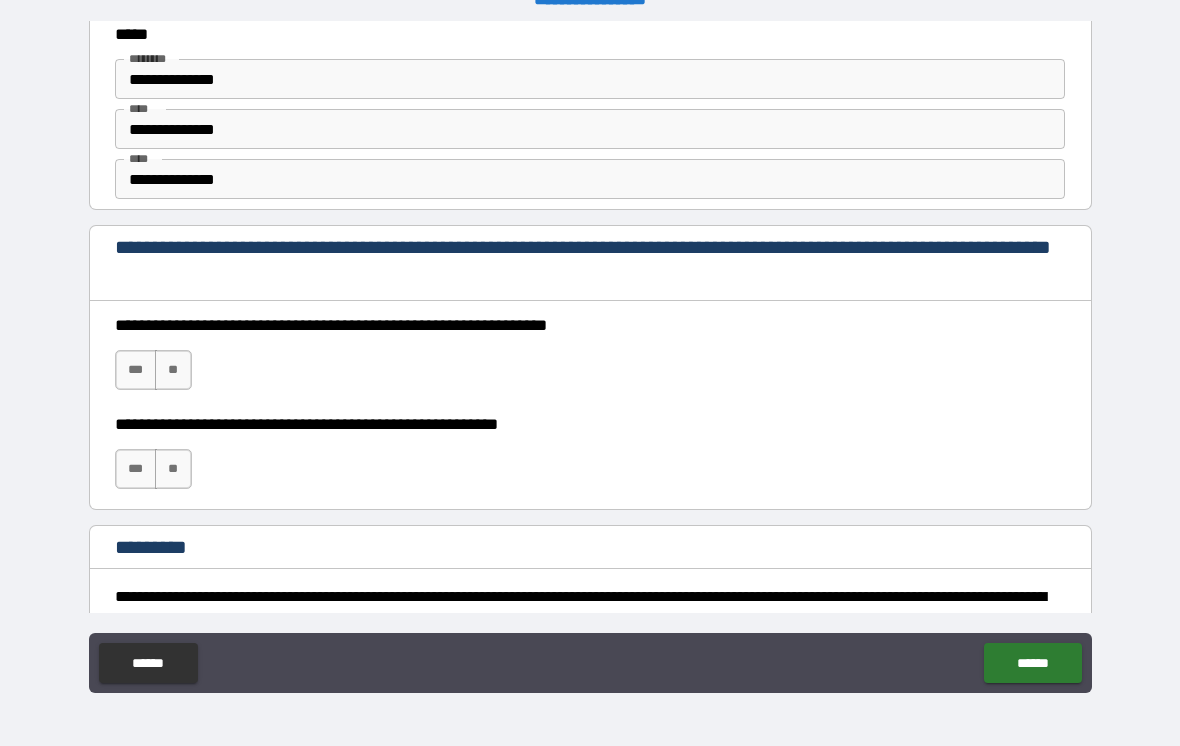 click on "***" at bounding box center [136, 370] 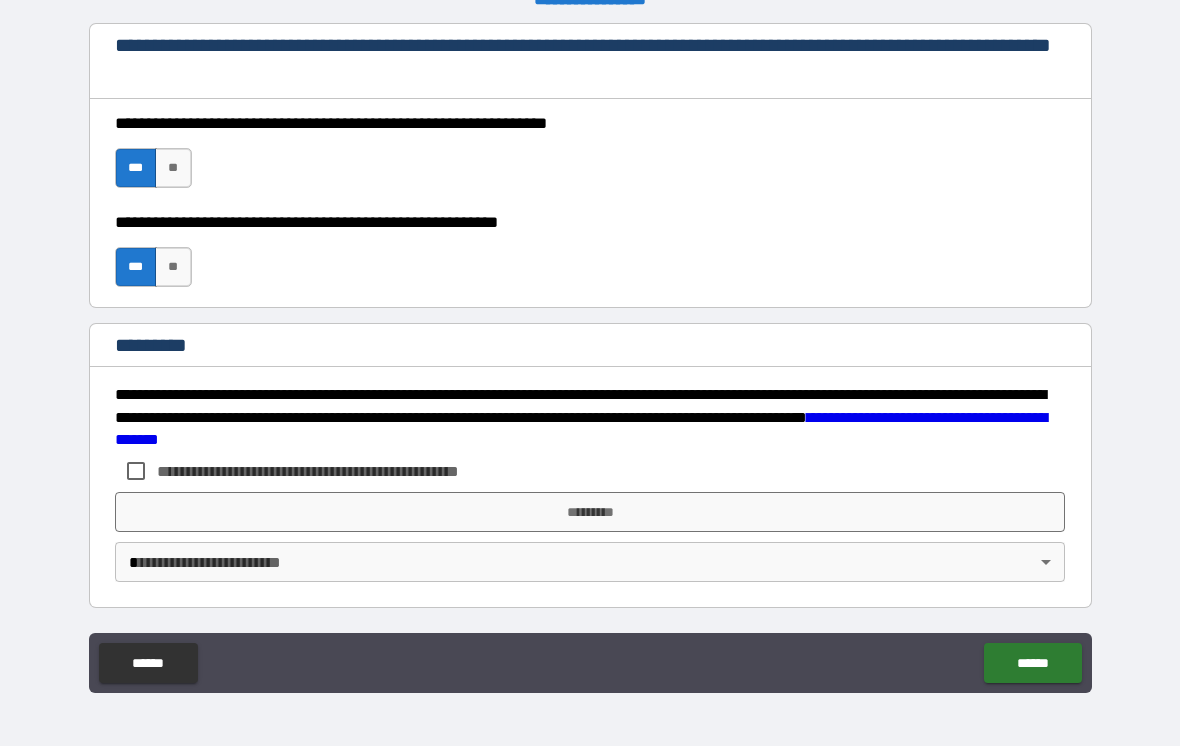 scroll, scrollTop: 2960, scrollLeft: 0, axis: vertical 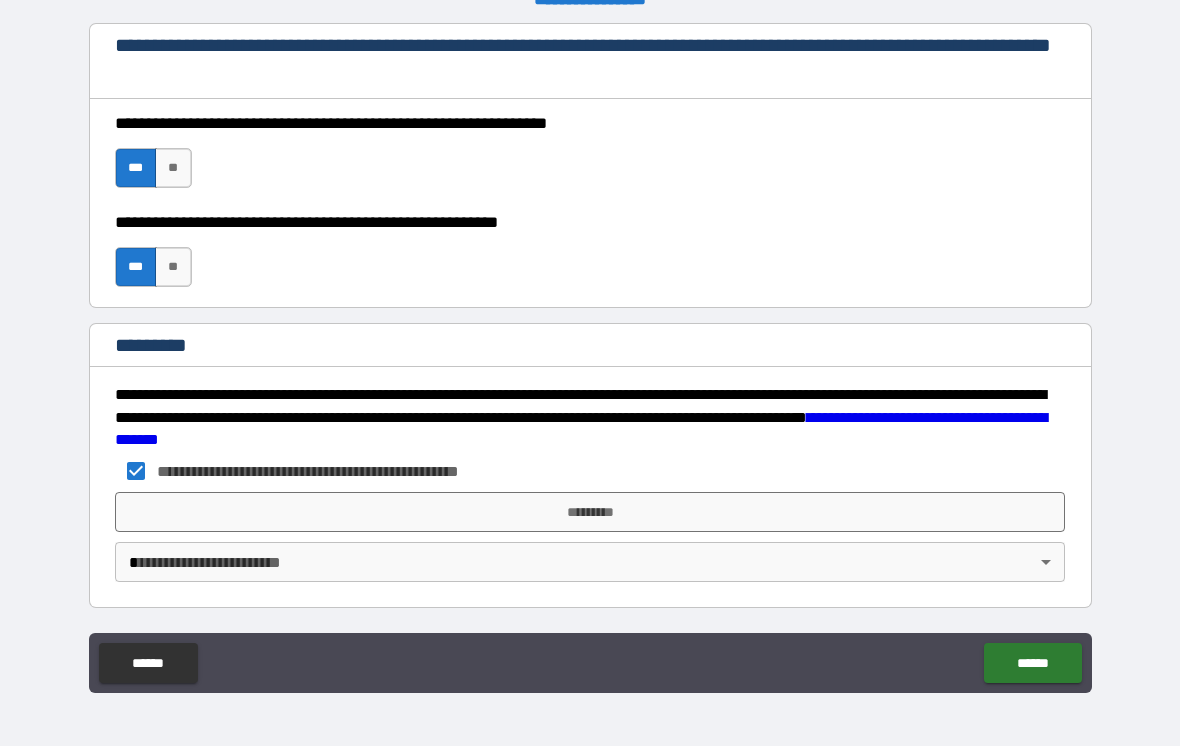 click on "*********" at bounding box center [590, 512] 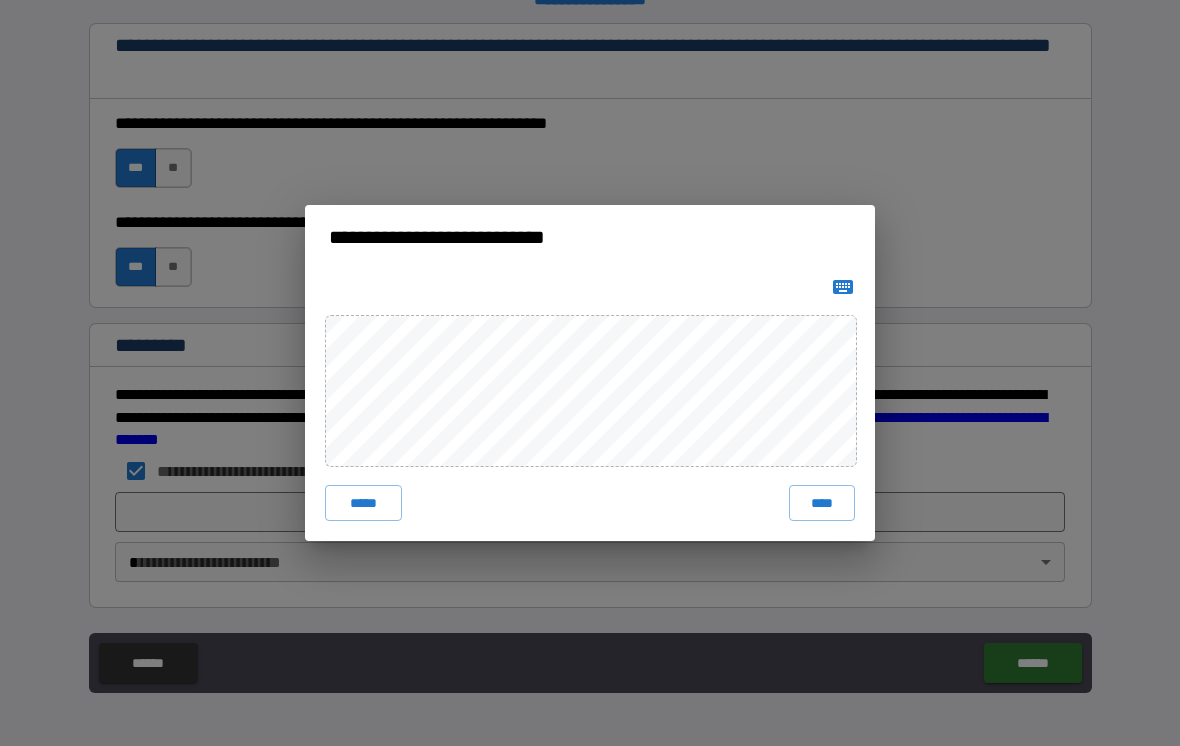 click on "*****" at bounding box center (363, 503) 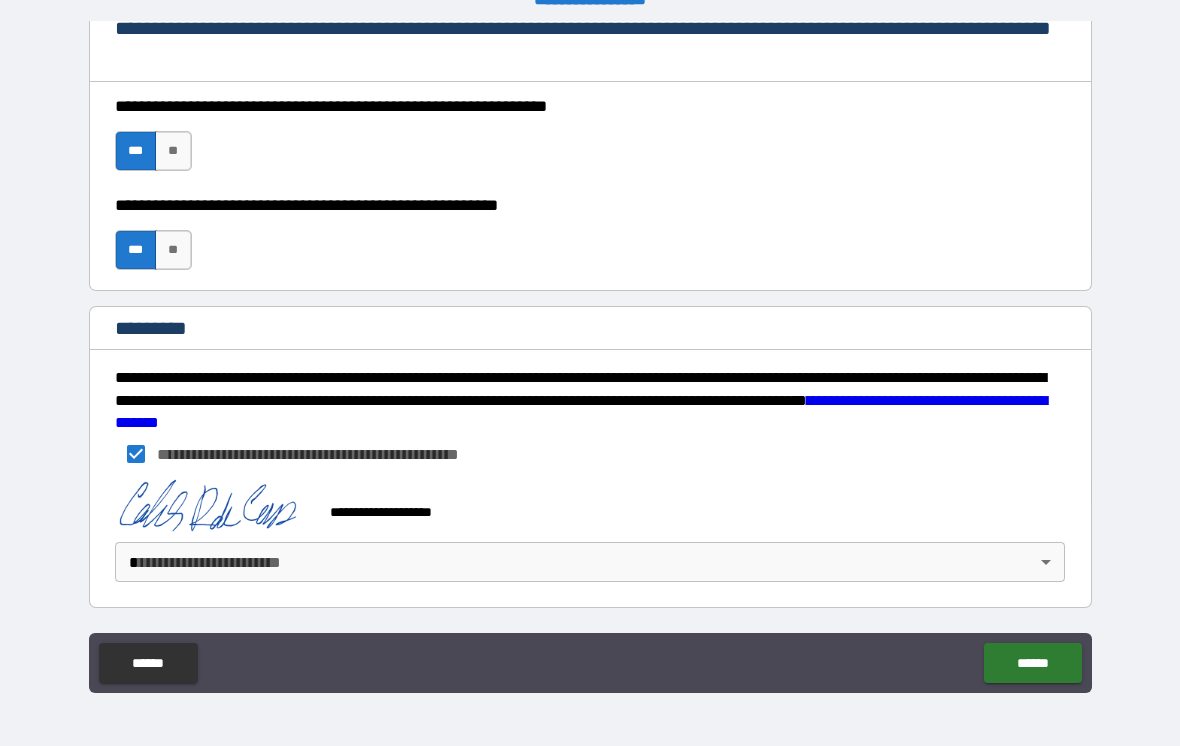 scroll, scrollTop: 2977, scrollLeft: 0, axis: vertical 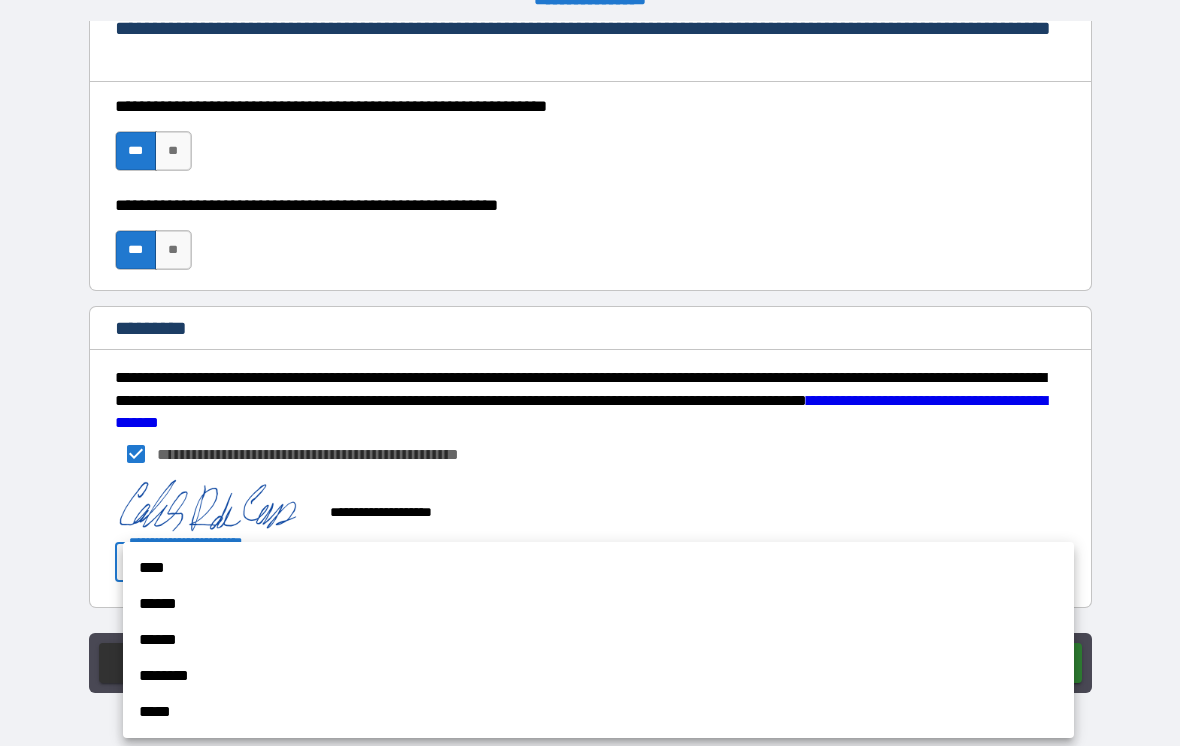 click on "****" at bounding box center (598, 568) 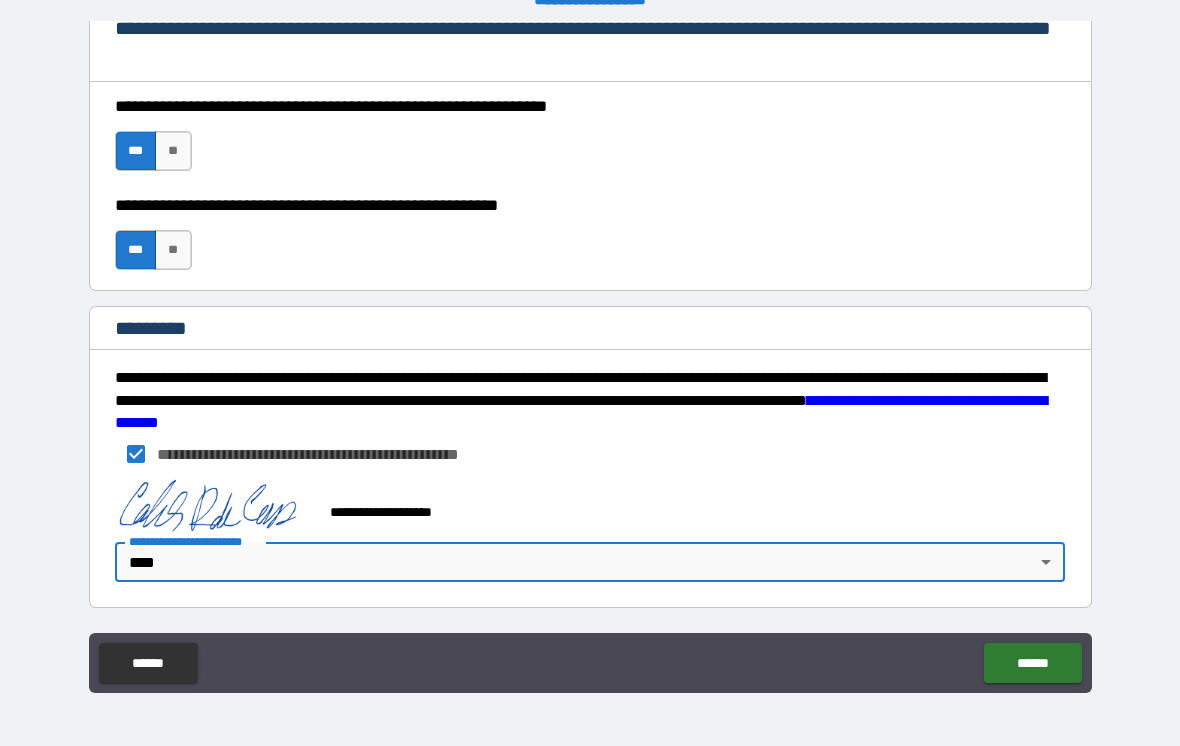 click on "******" at bounding box center (1032, 663) 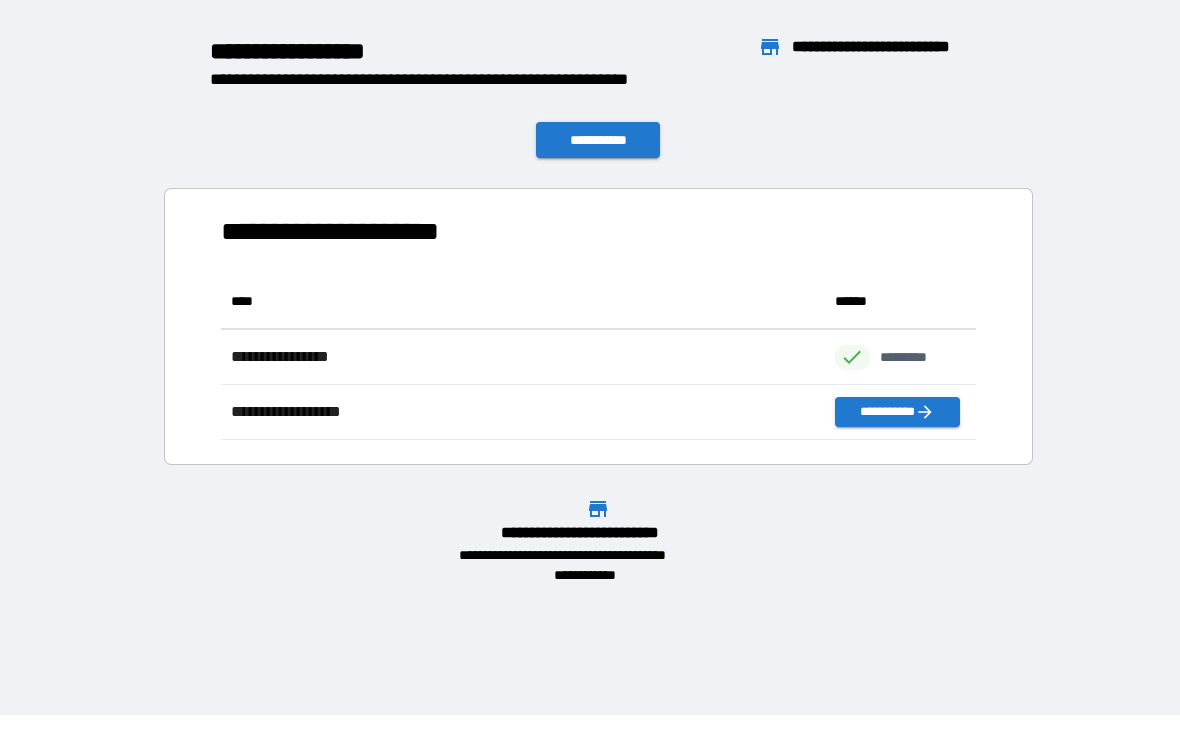 scroll, scrollTop: 1, scrollLeft: 1, axis: both 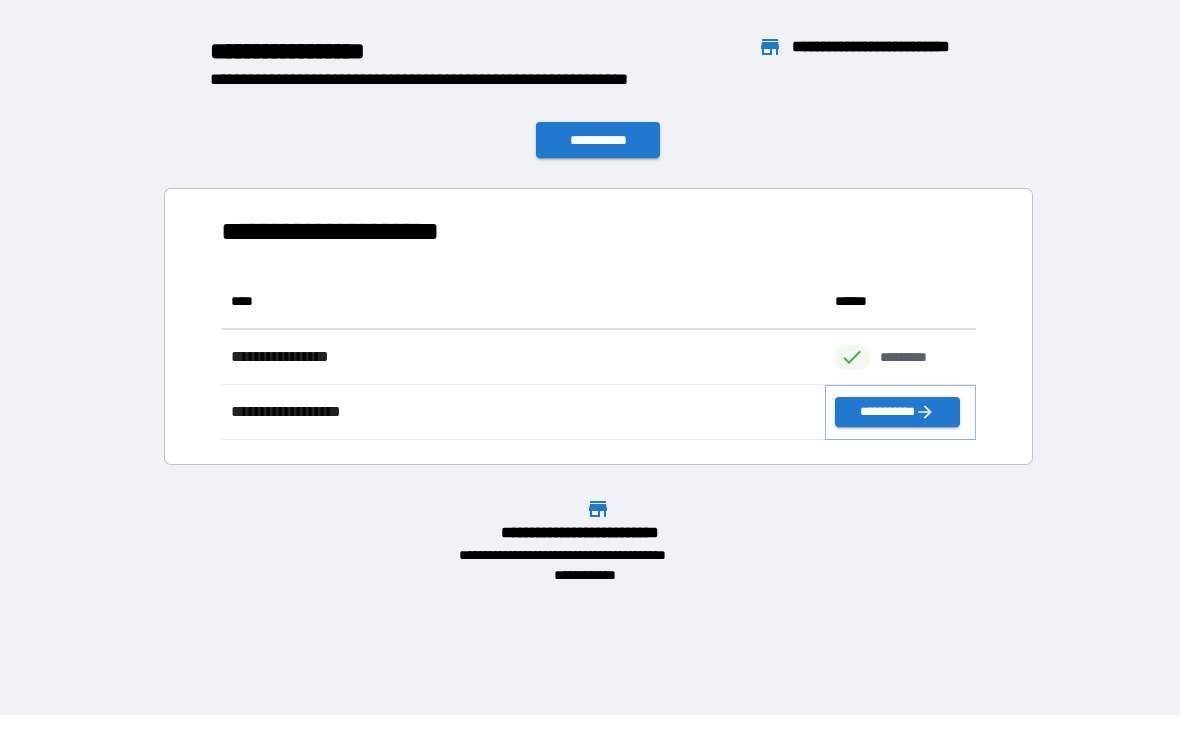 click on "**********" at bounding box center (897, 412) 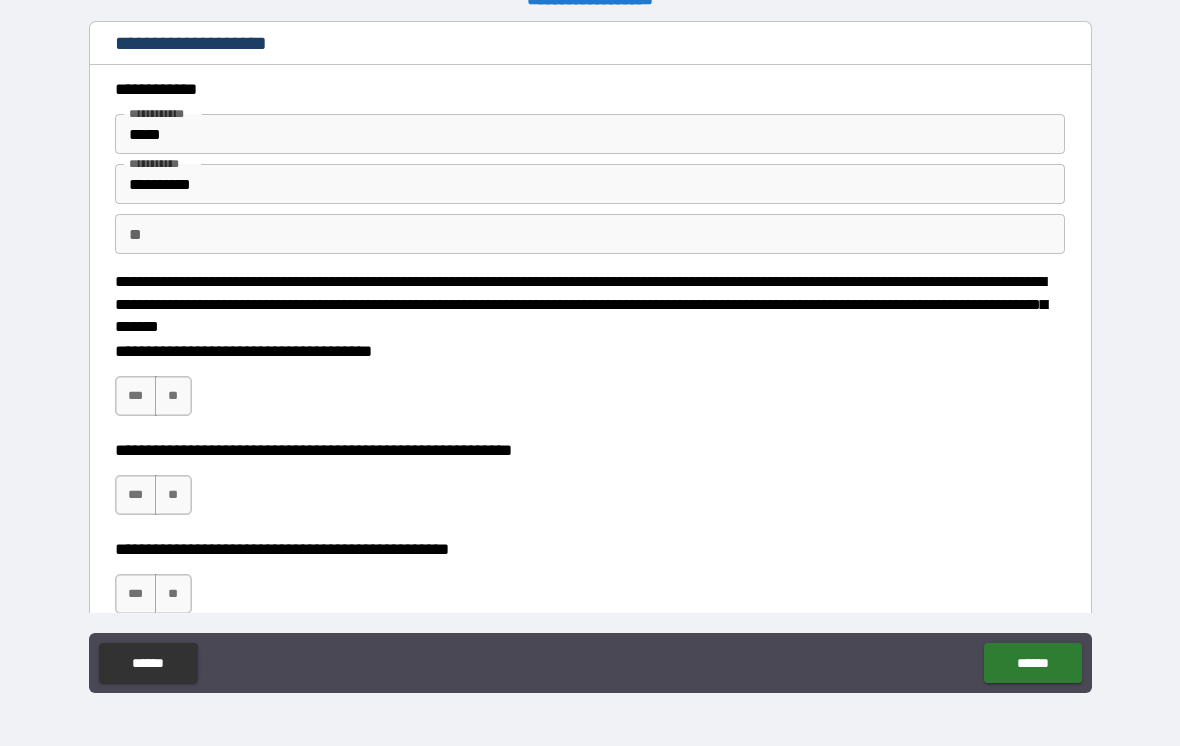 scroll, scrollTop: 85, scrollLeft: 0, axis: vertical 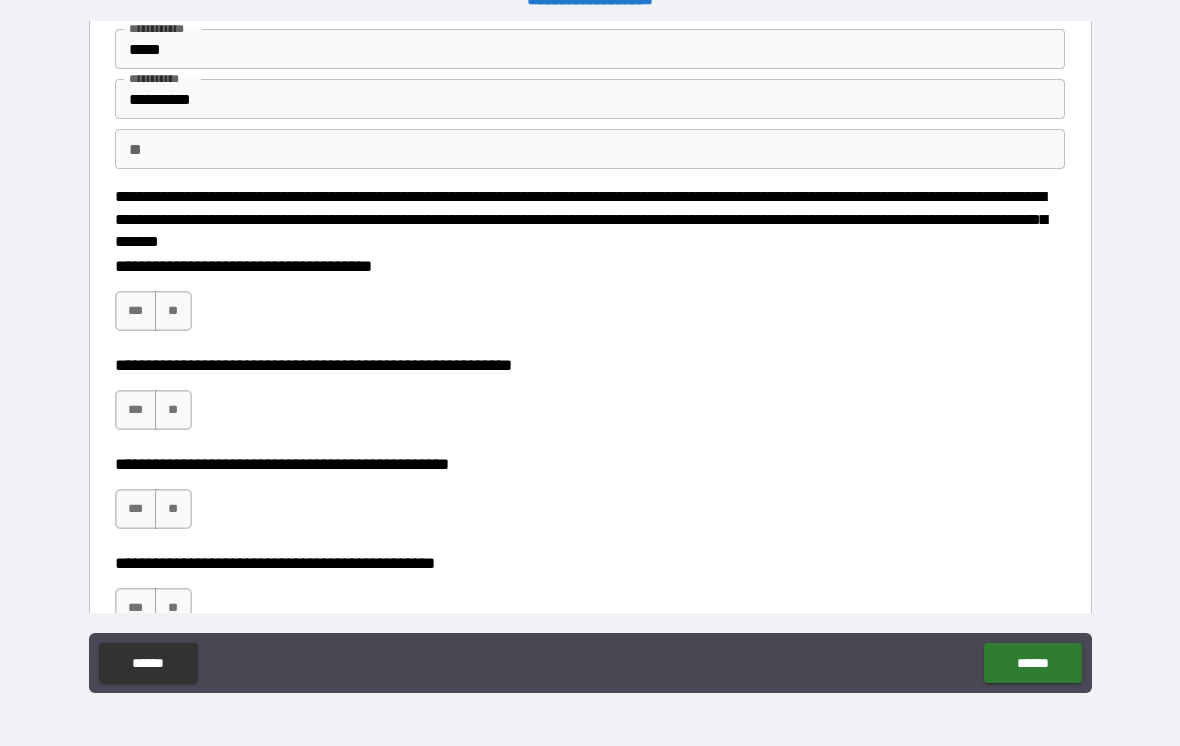 click on "**" at bounding box center (173, 311) 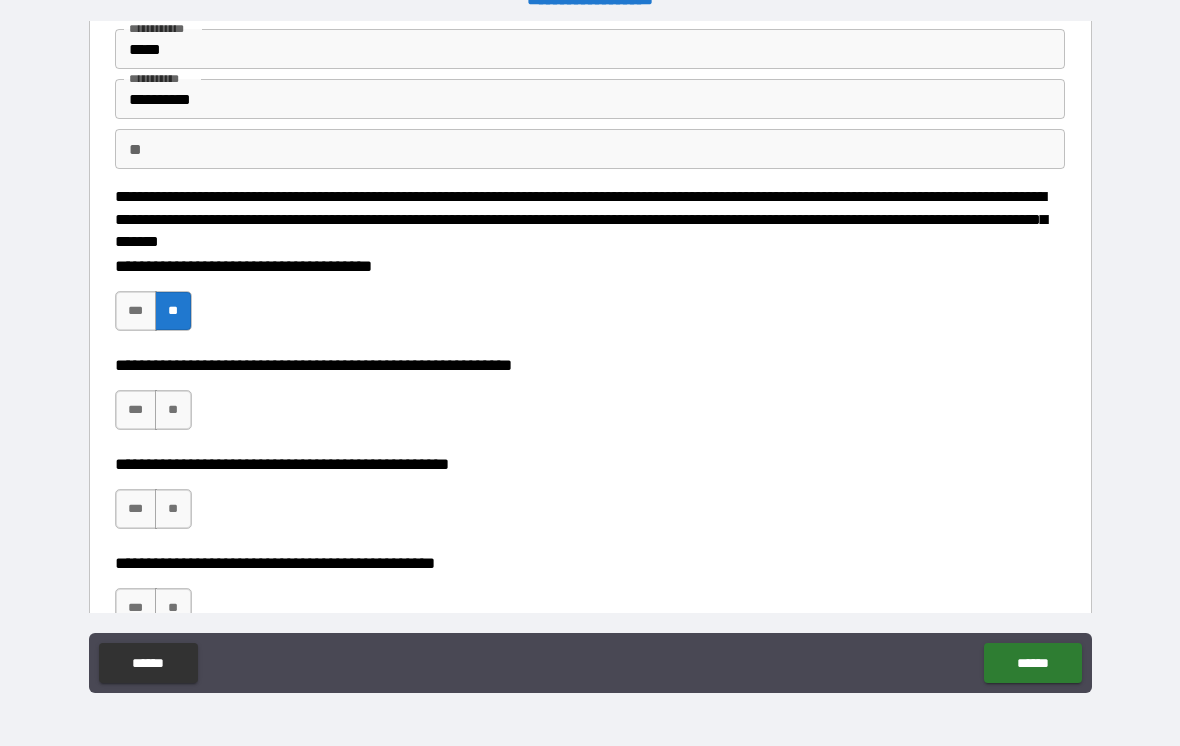 click on "**" at bounding box center [173, 410] 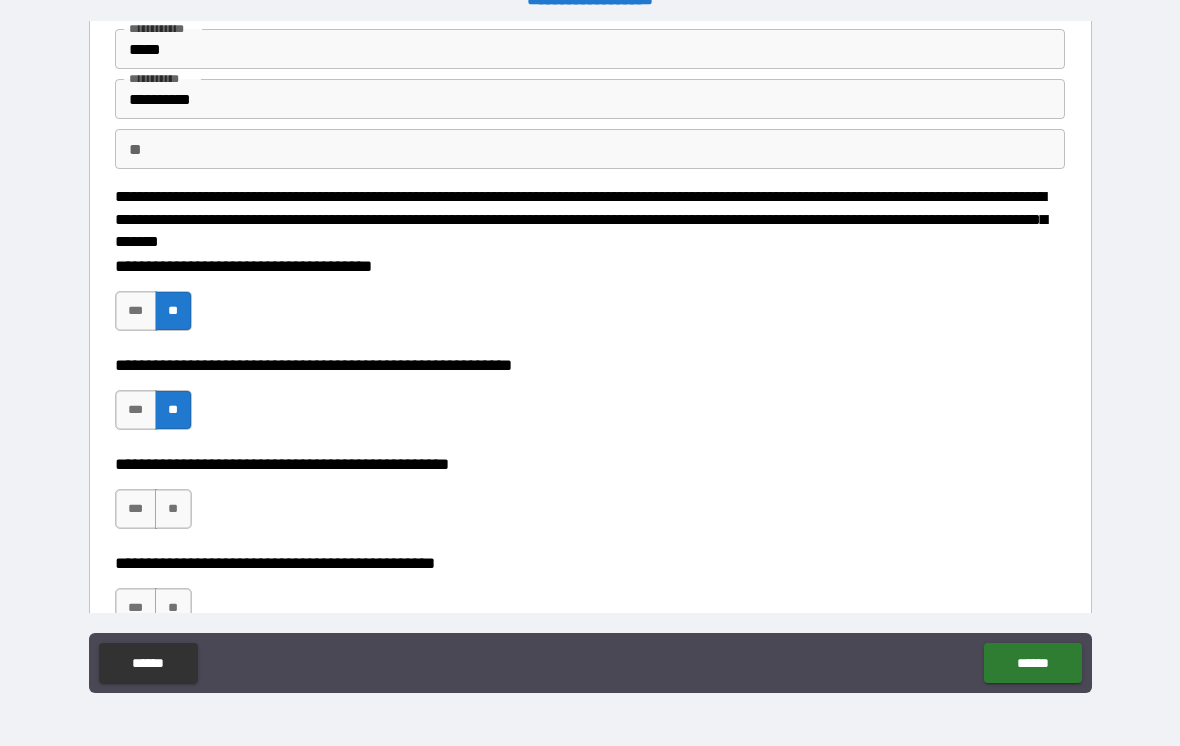 click on "**" at bounding box center [173, 509] 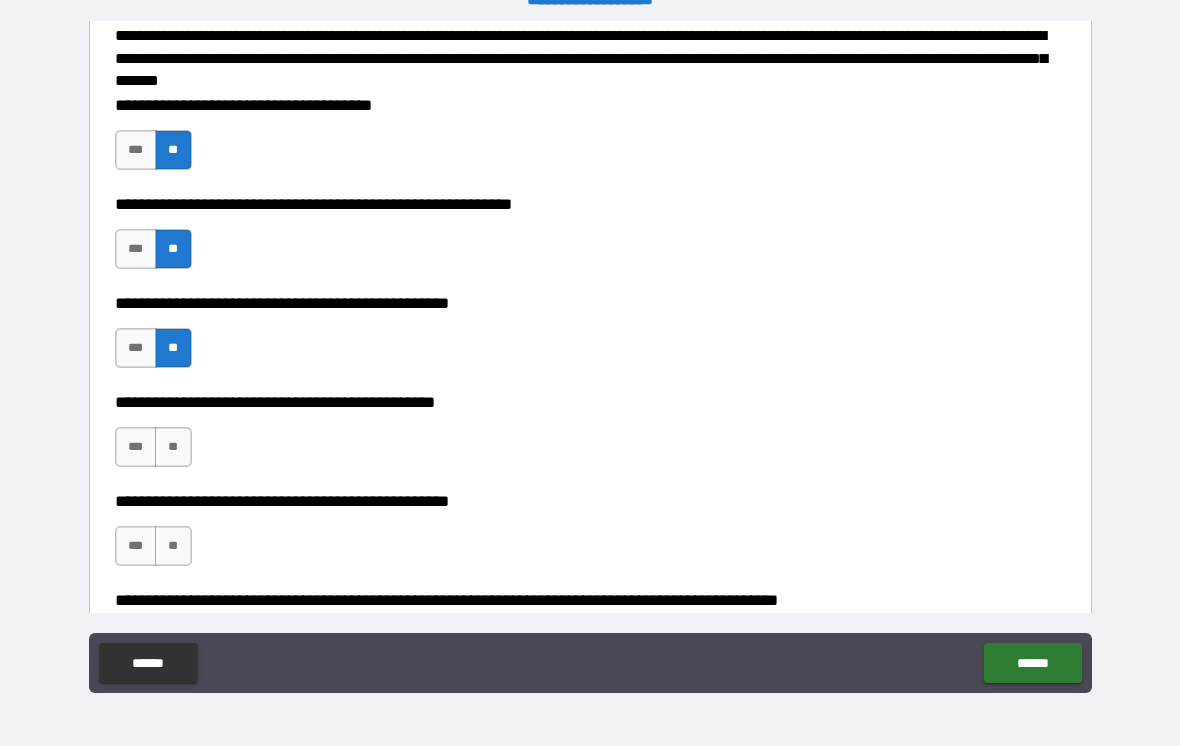 scroll, scrollTop: 245, scrollLeft: 0, axis: vertical 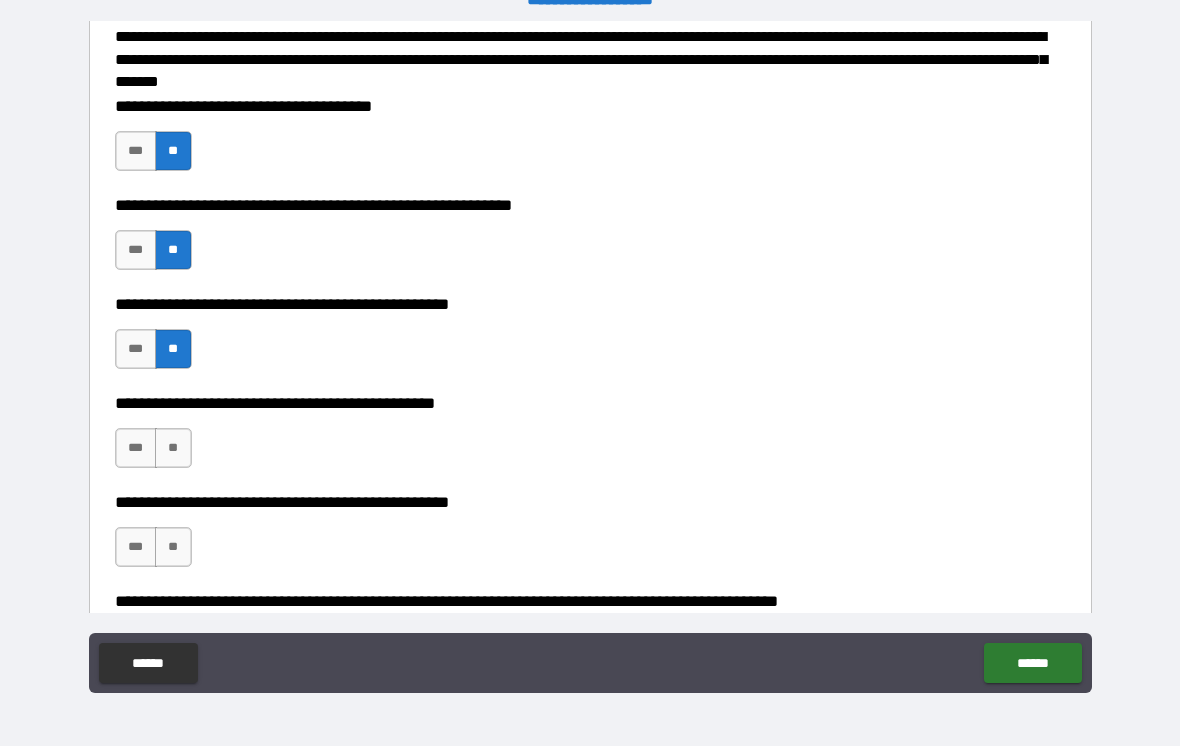 click on "**" at bounding box center (173, 448) 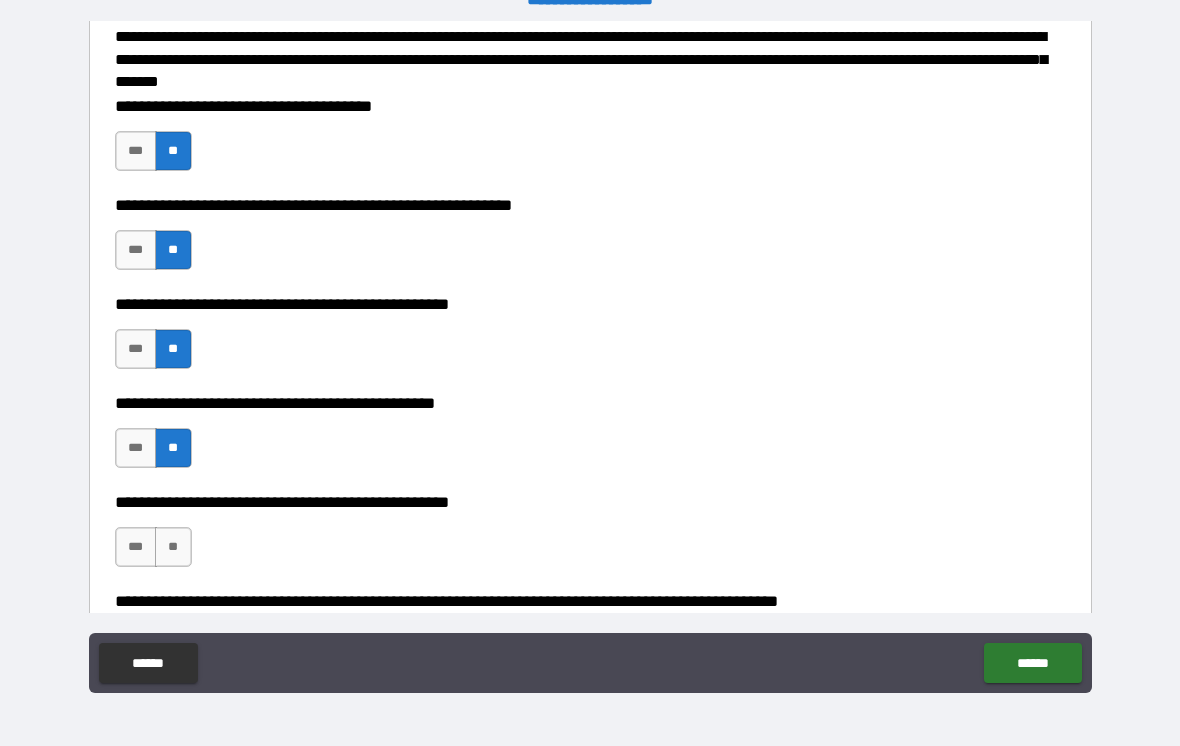 click on "***" at bounding box center (136, 448) 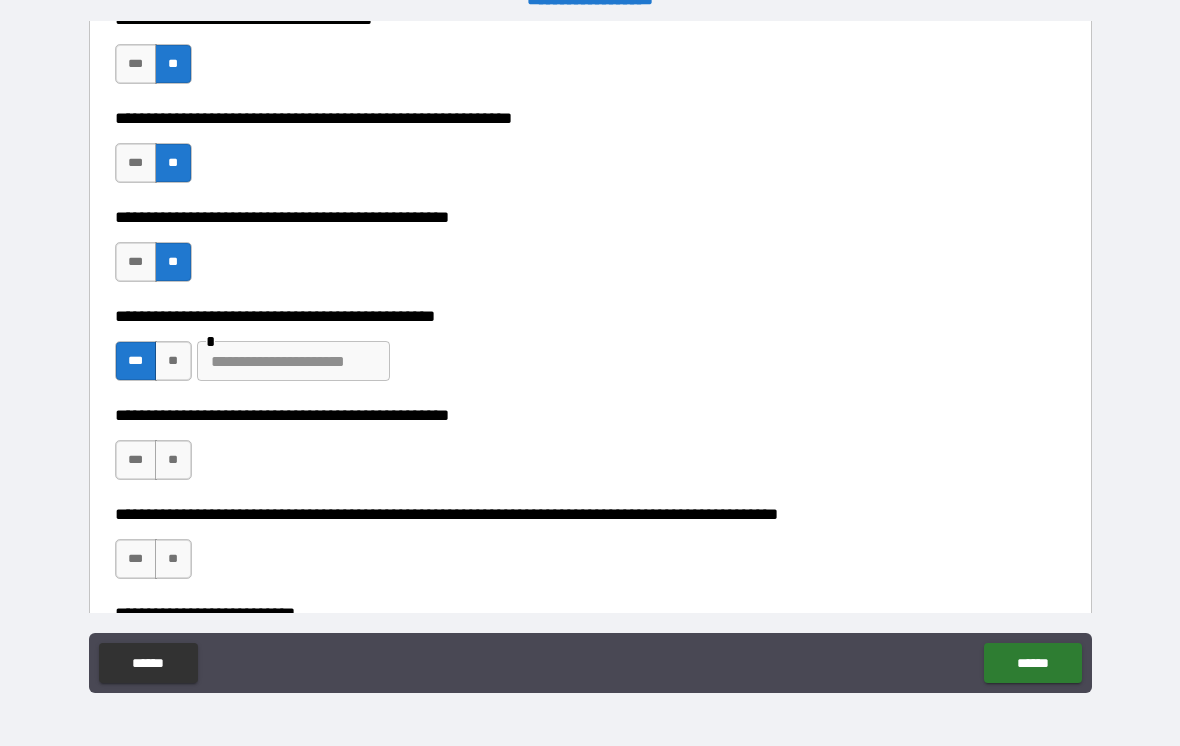 scroll, scrollTop: 333, scrollLeft: 0, axis: vertical 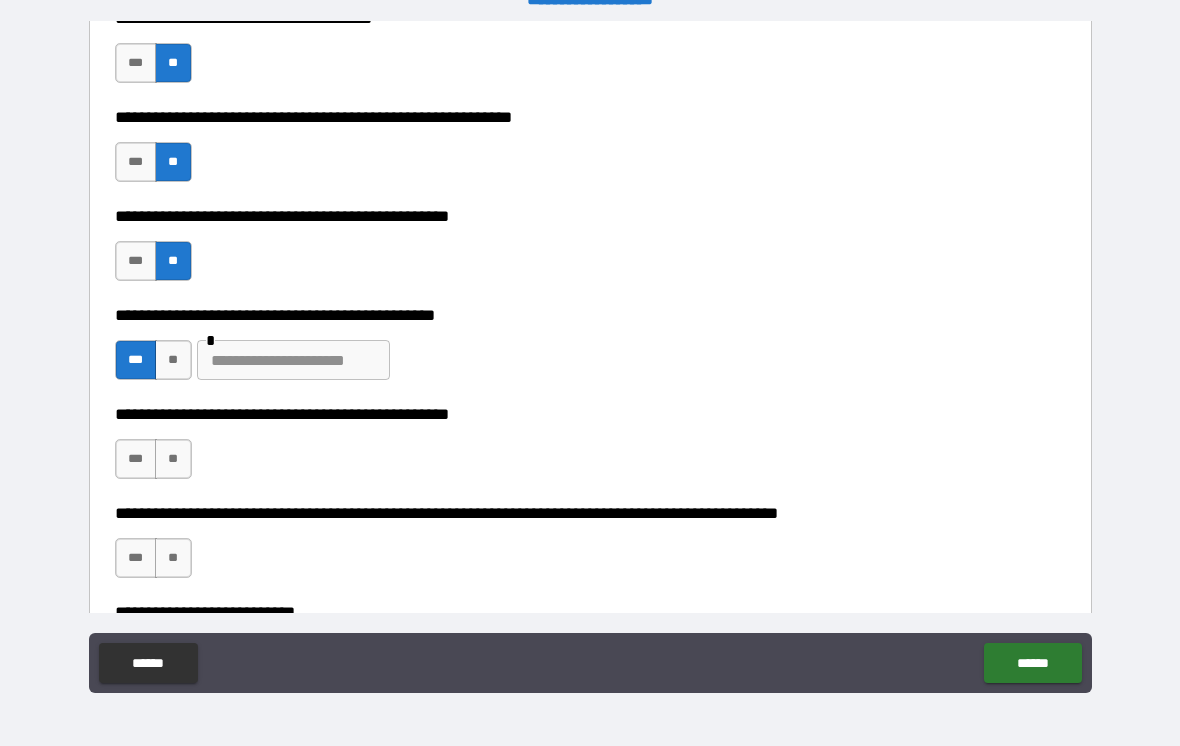click on "**" at bounding box center (173, 360) 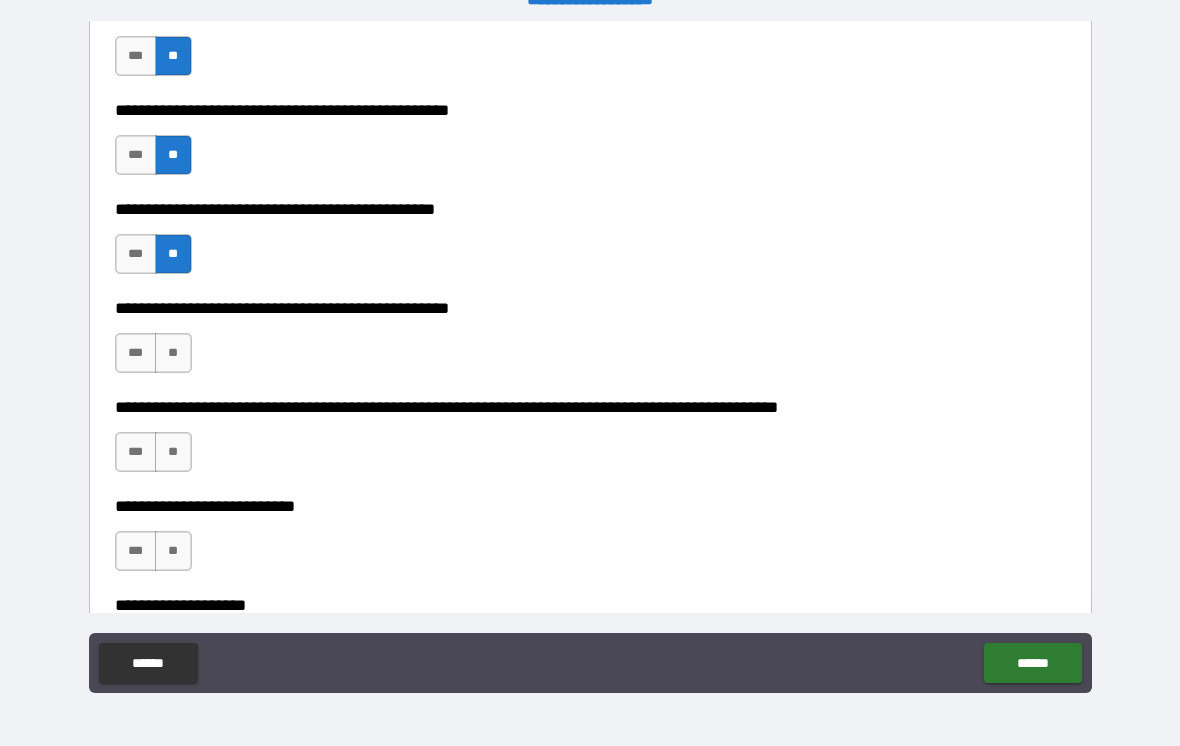 scroll, scrollTop: 457, scrollLeft: 0, axis: vertical 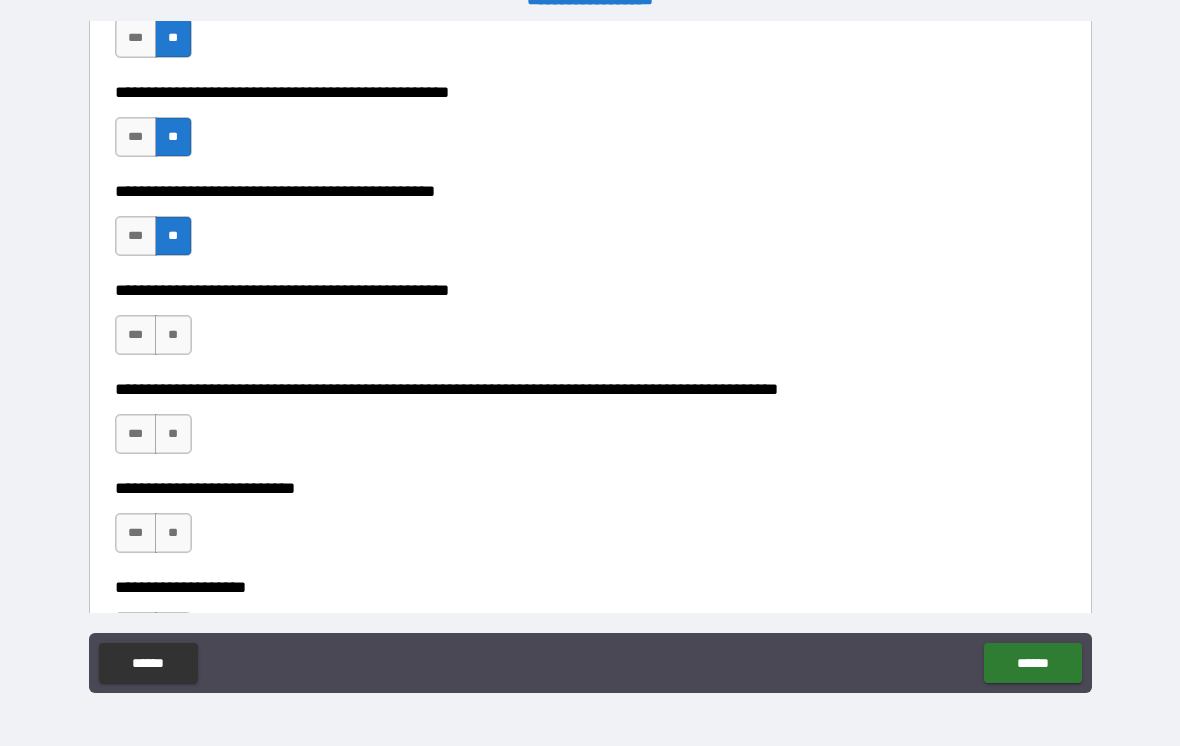click on "**" at bounding box center (173, 335) 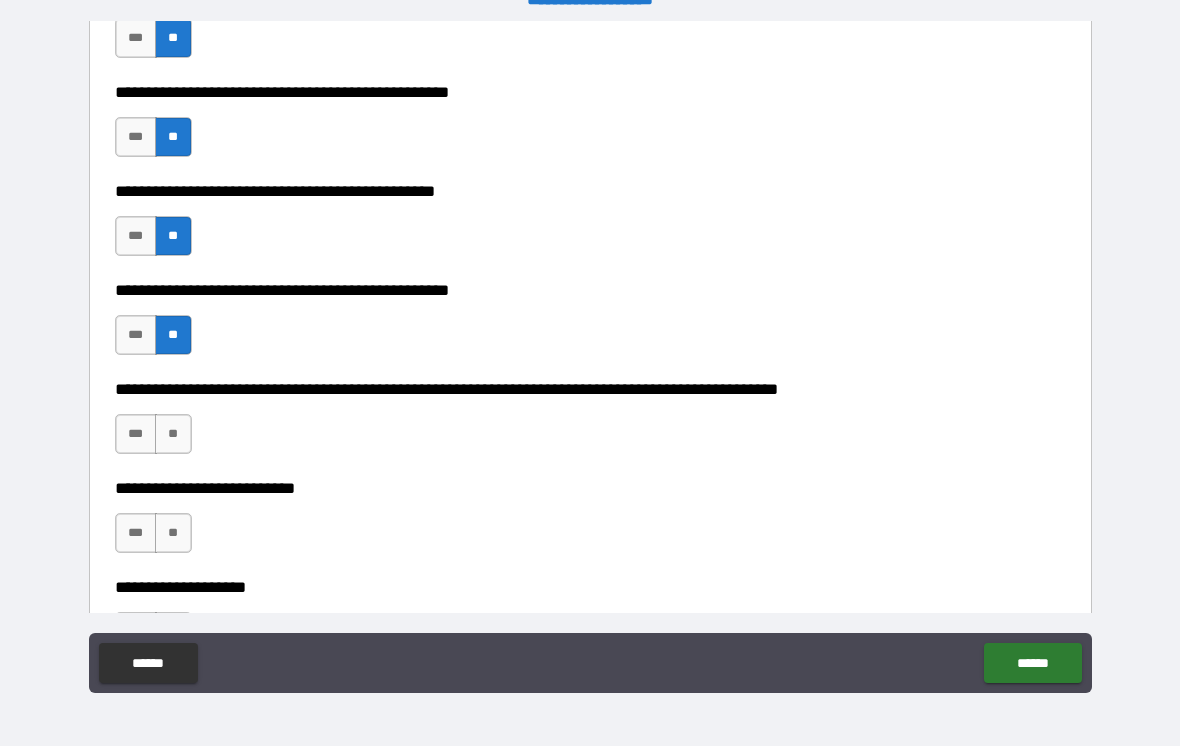 click on "**" at bounding box center (173, 434) 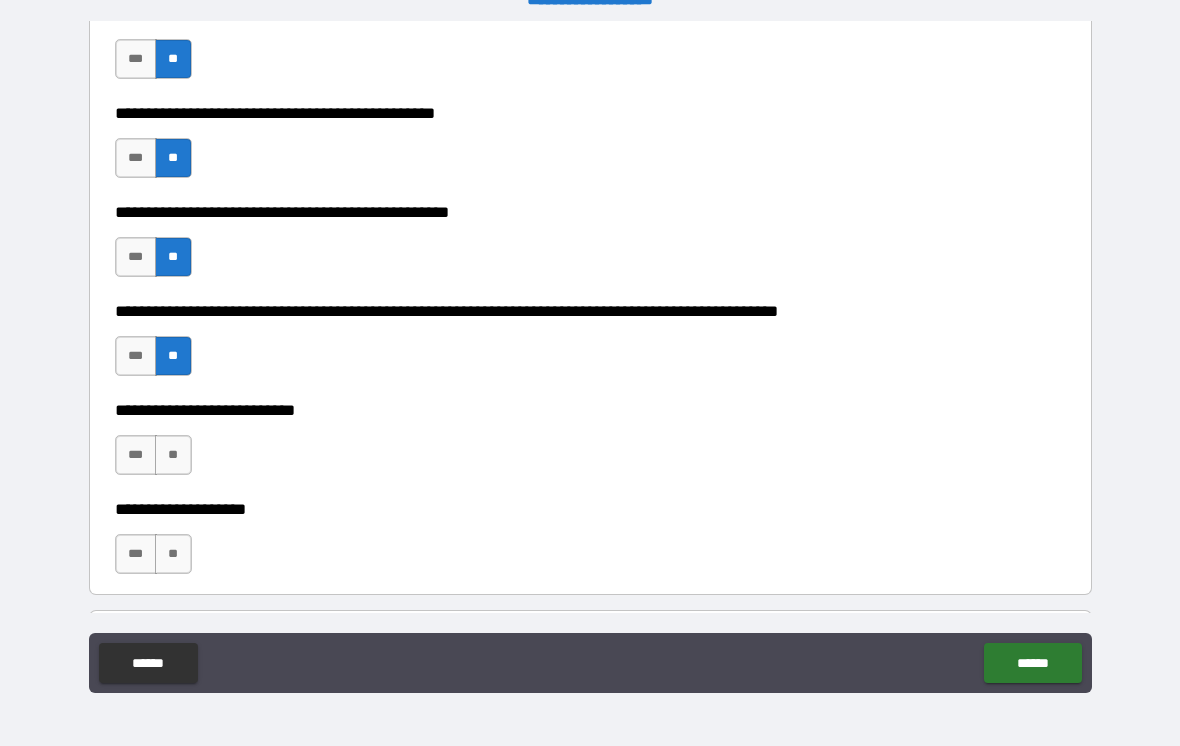 click on "**" at bounding box center [173, 455] 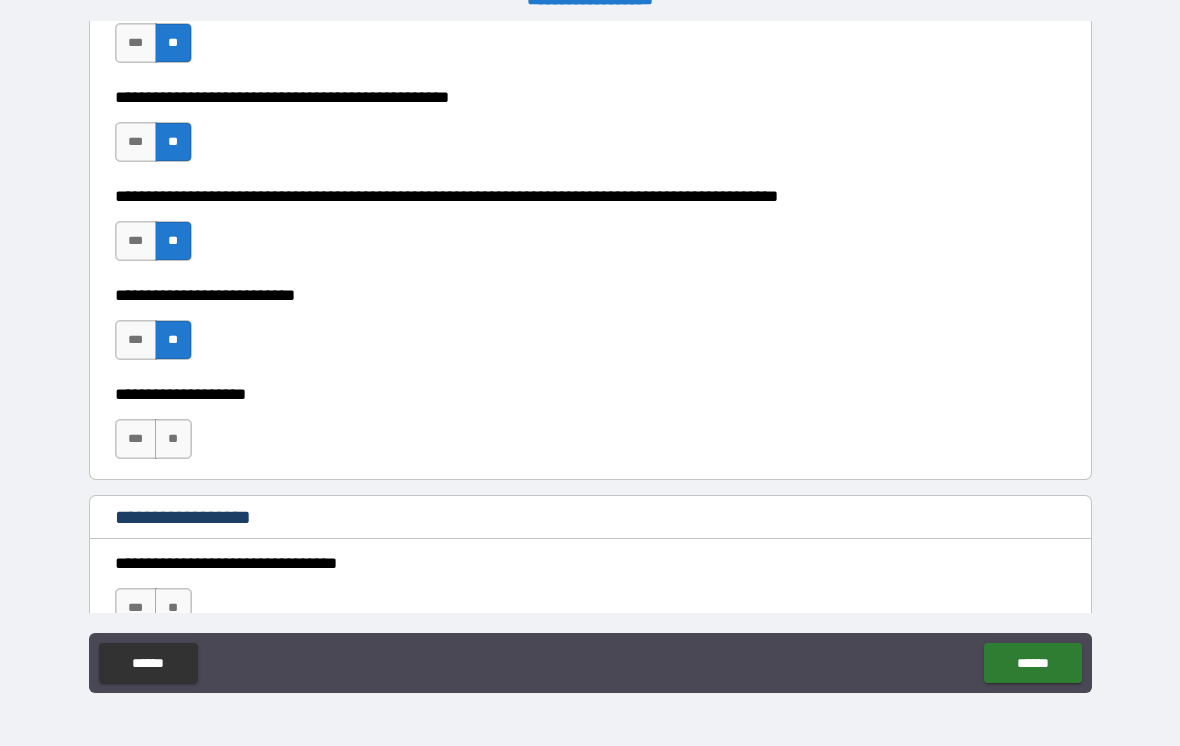scroll, scrollTop: 675, scrollLeft: 0, axis: vertical 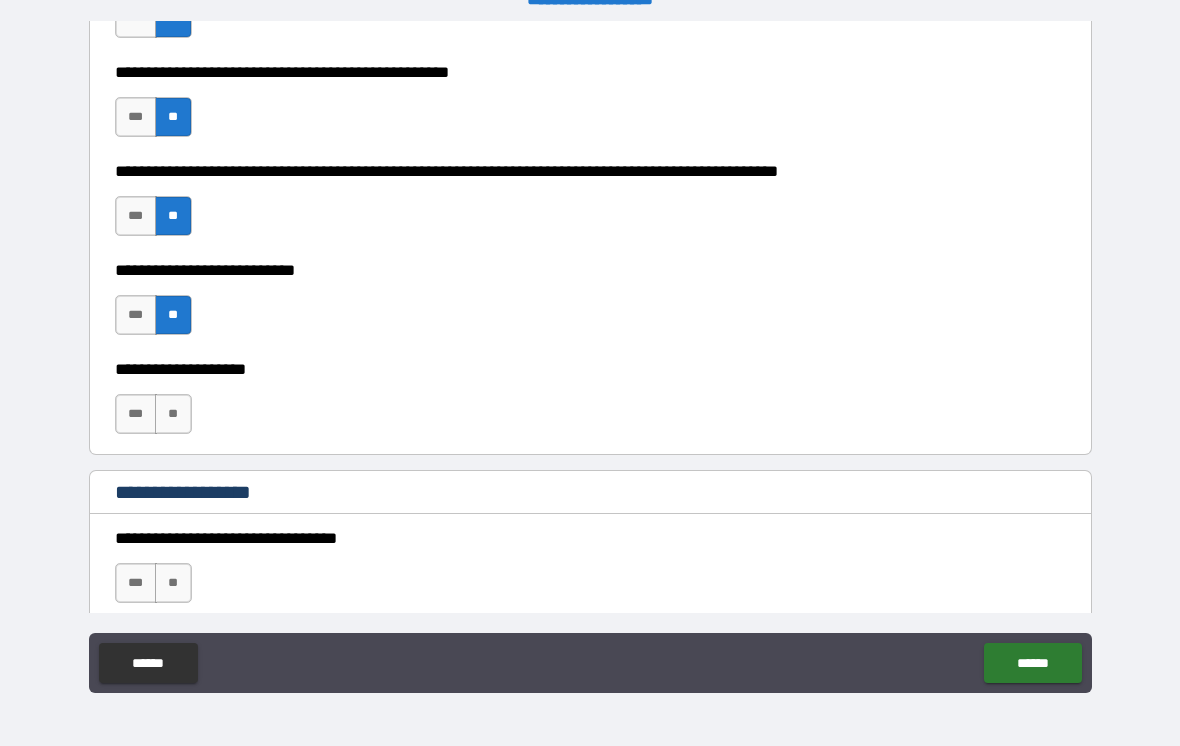click on "**" at bounding box center [173, 414] 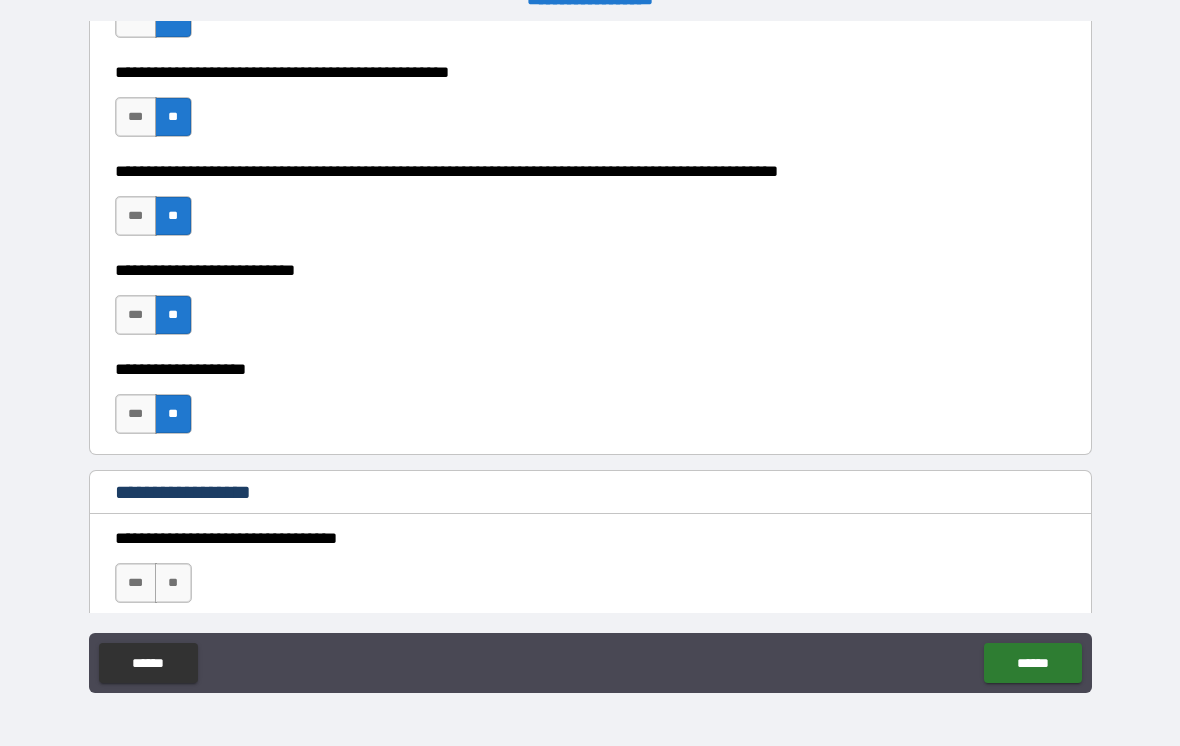 scroll, scrollTop: 815, scrollLeft: 0, axis: vertical 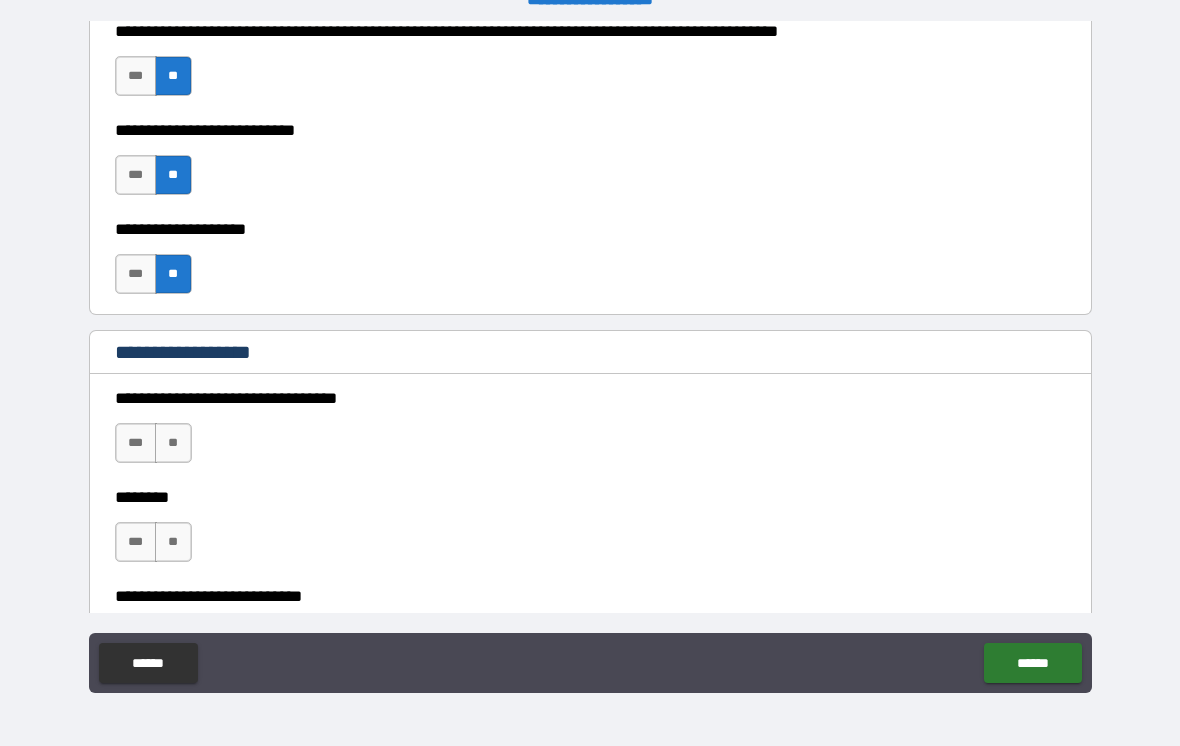 click on "**" at bounding box center (173, 443) 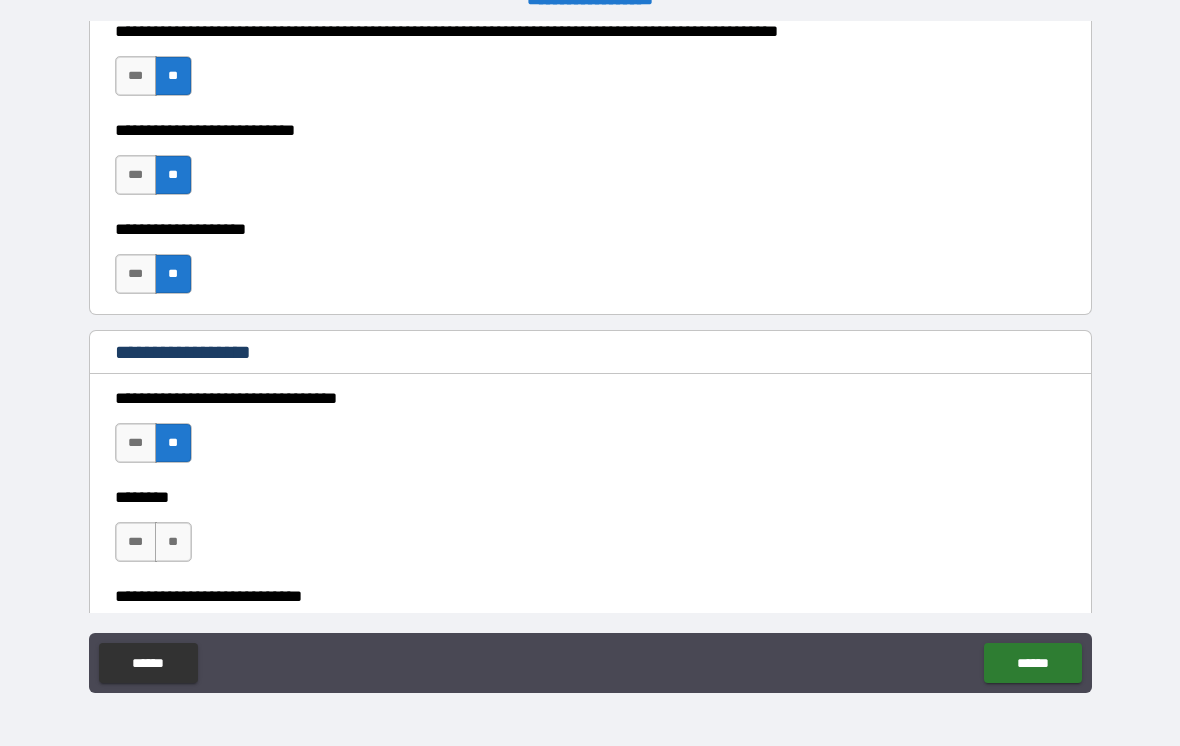 click on "**" at bounding box center [173, 542] 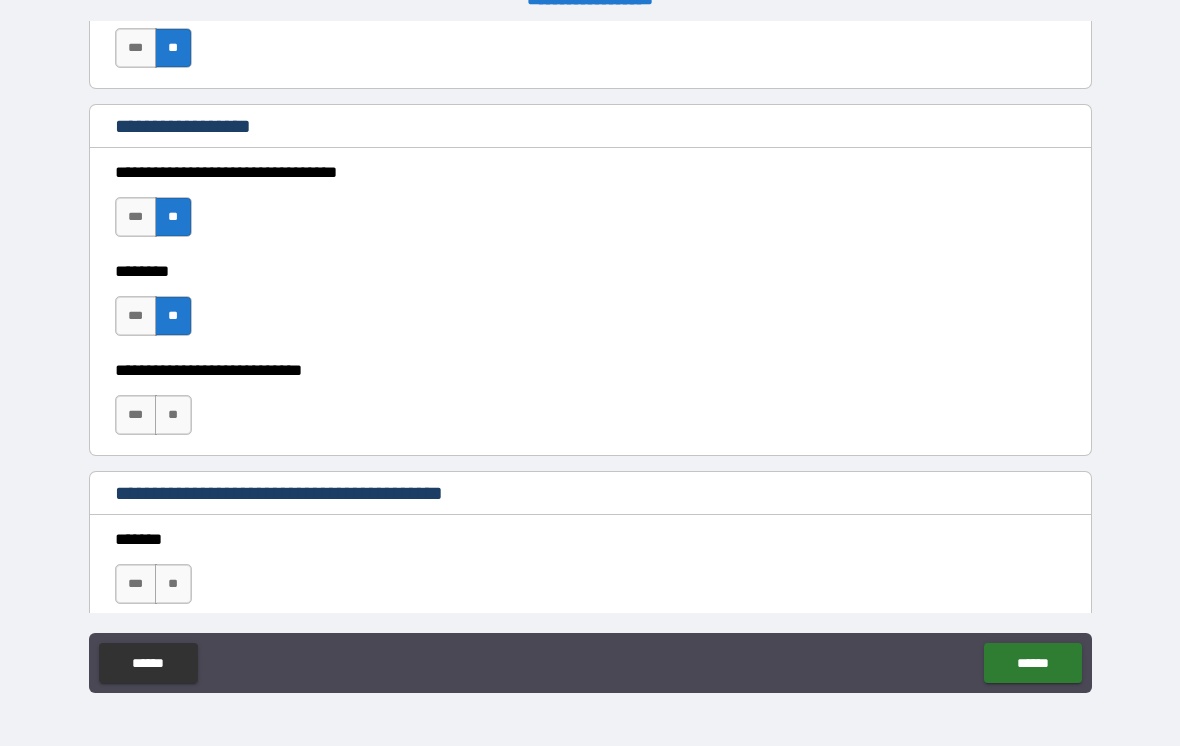 click on "**" at bounding box center (173, 415) 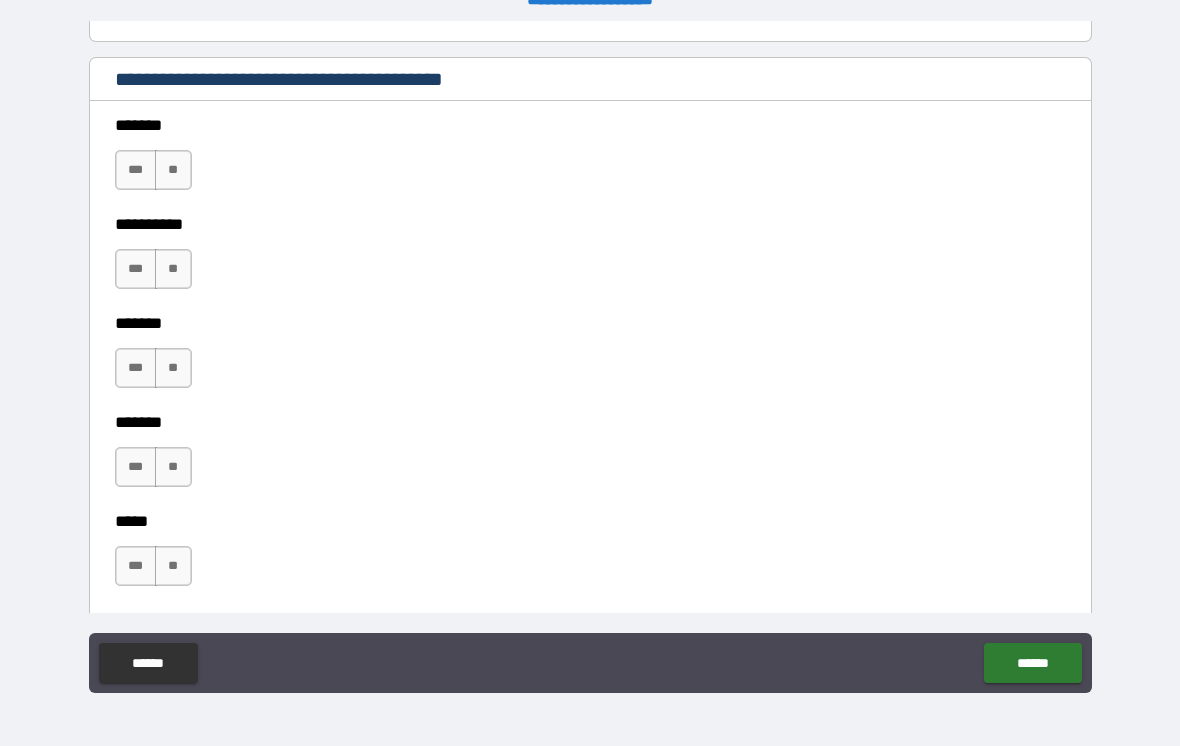 scroll, scrollTop: 1503, scrollLeft: 0, axis: vertical 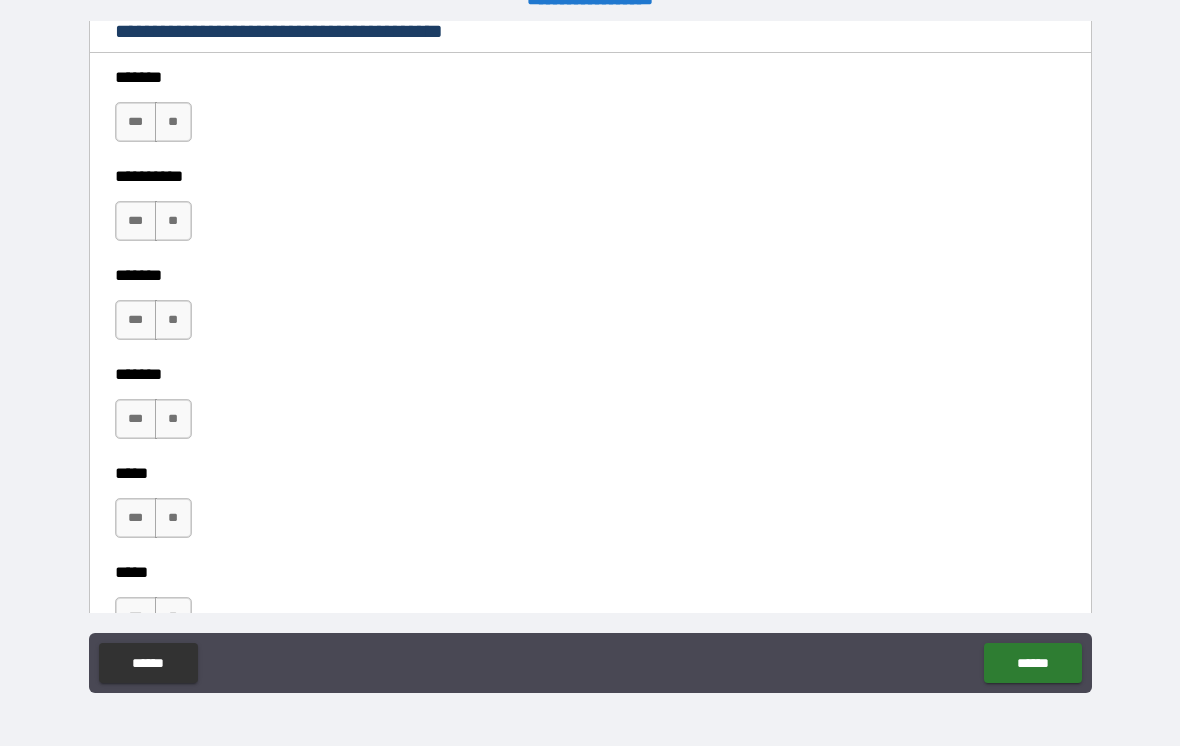 click on "**" at bounding box center (173, 122) 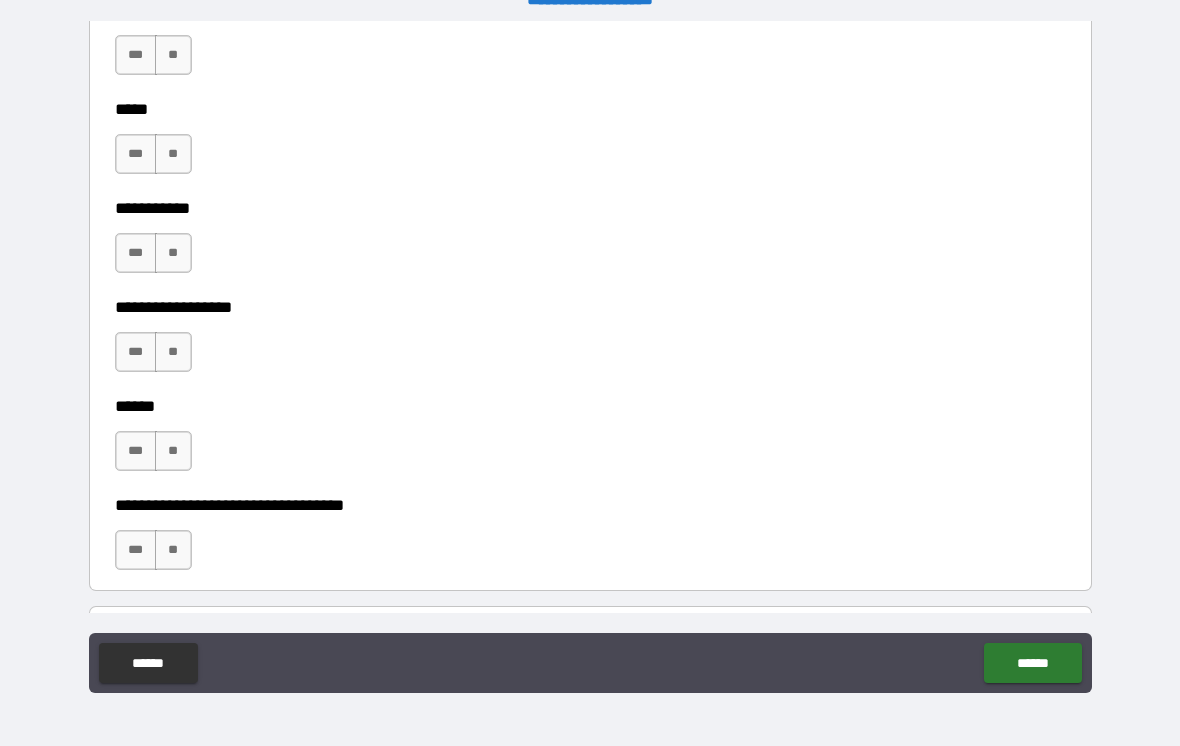 scroll, scrollTop: 1959, scrollLeft: 0, axis: vertical 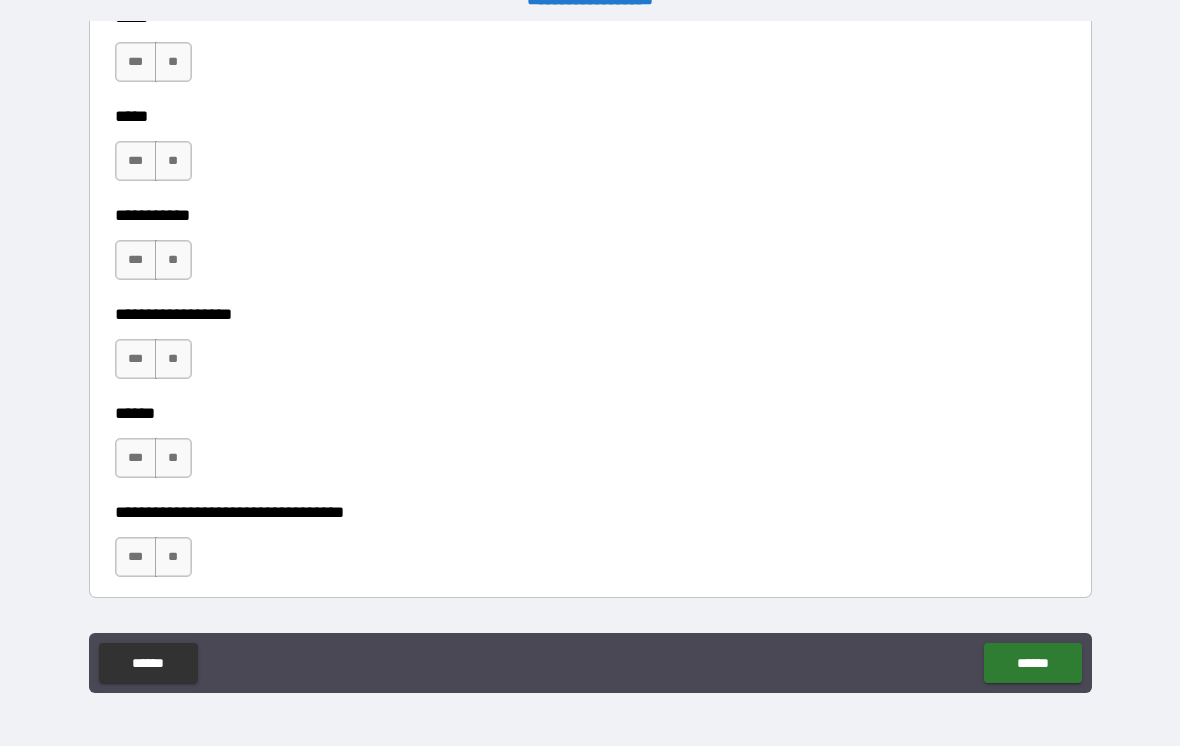 click on "**" at bounding box center (173, 557) 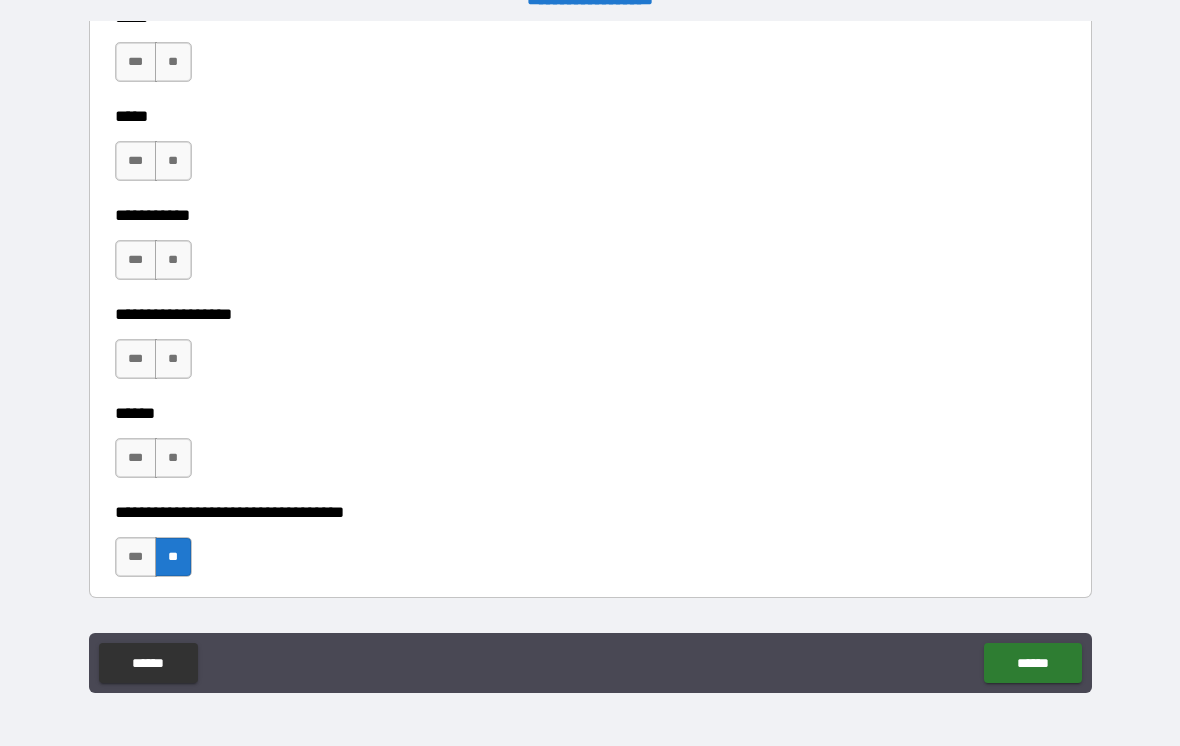 click on "**" at bounding box center [173, 458] 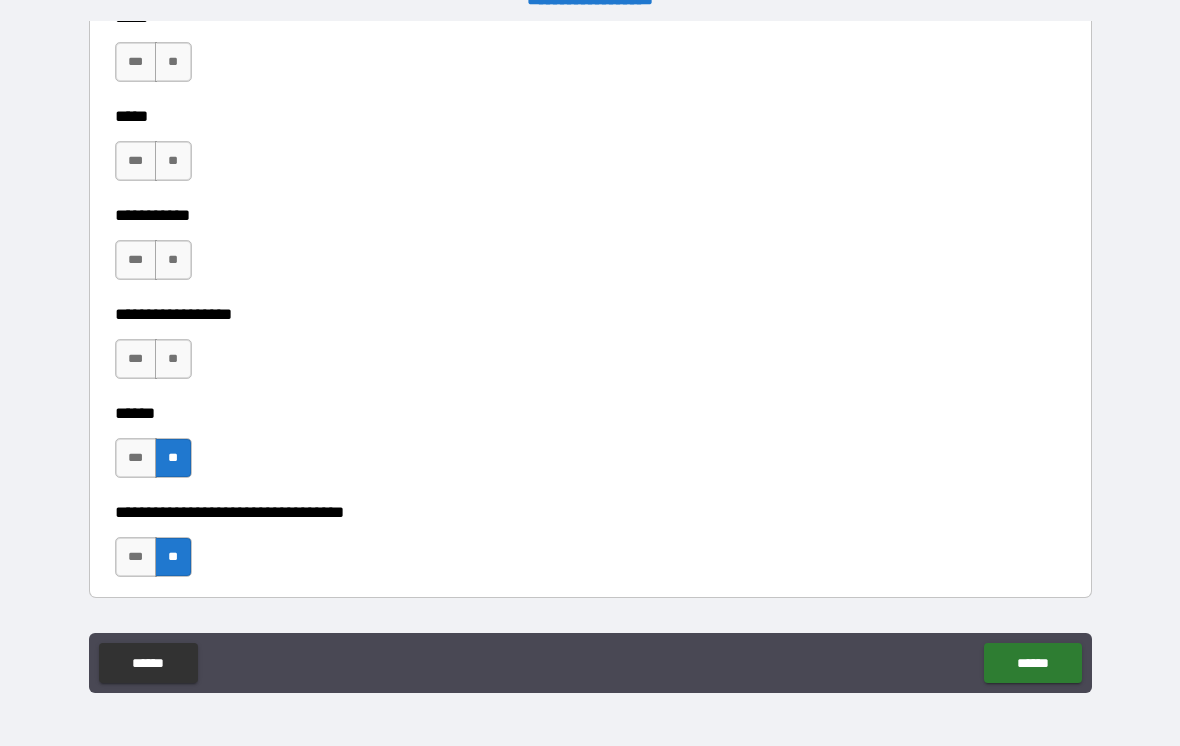 click on "**" at bounding box center [173, 359] 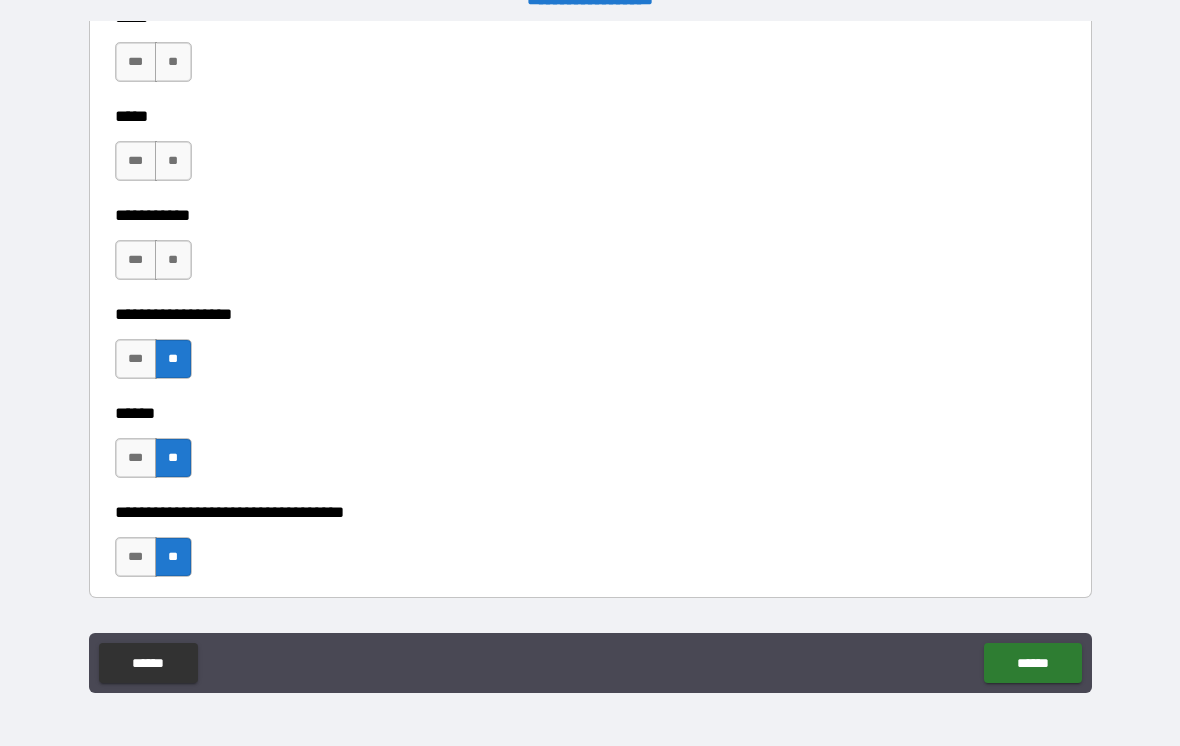 click on "**" at bounding box center [173, 260] 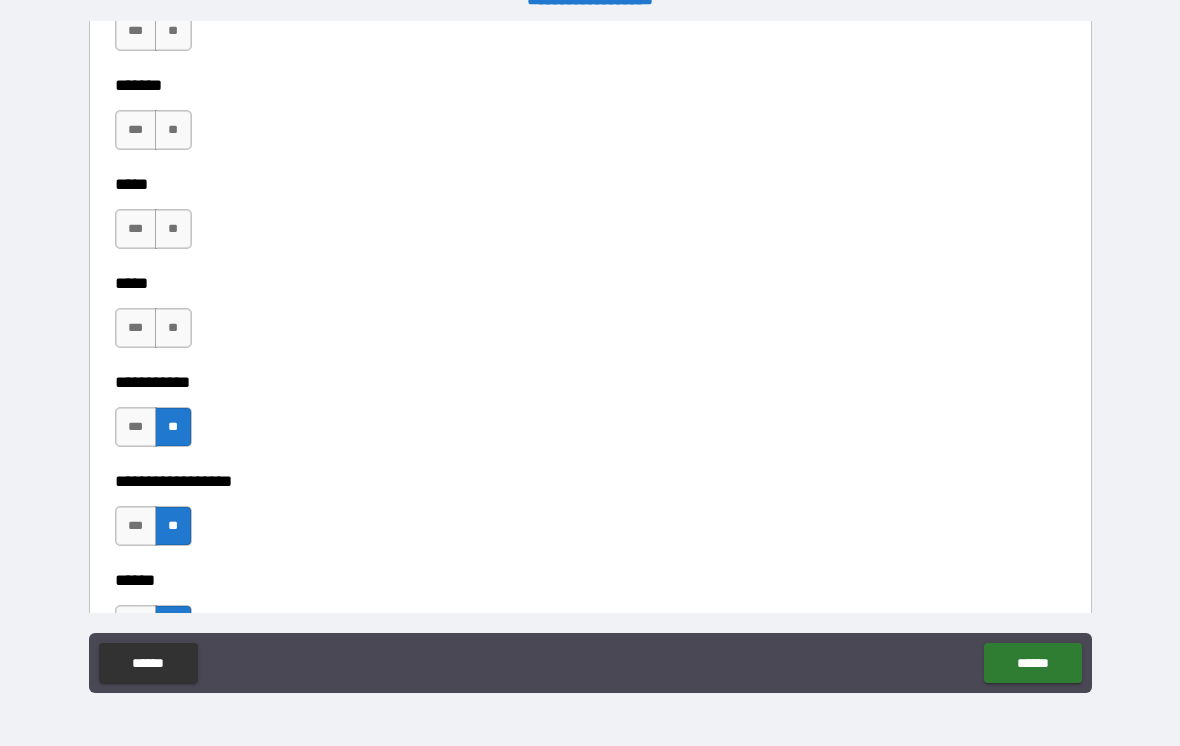 click on "**" at bounding box center (173, 328) 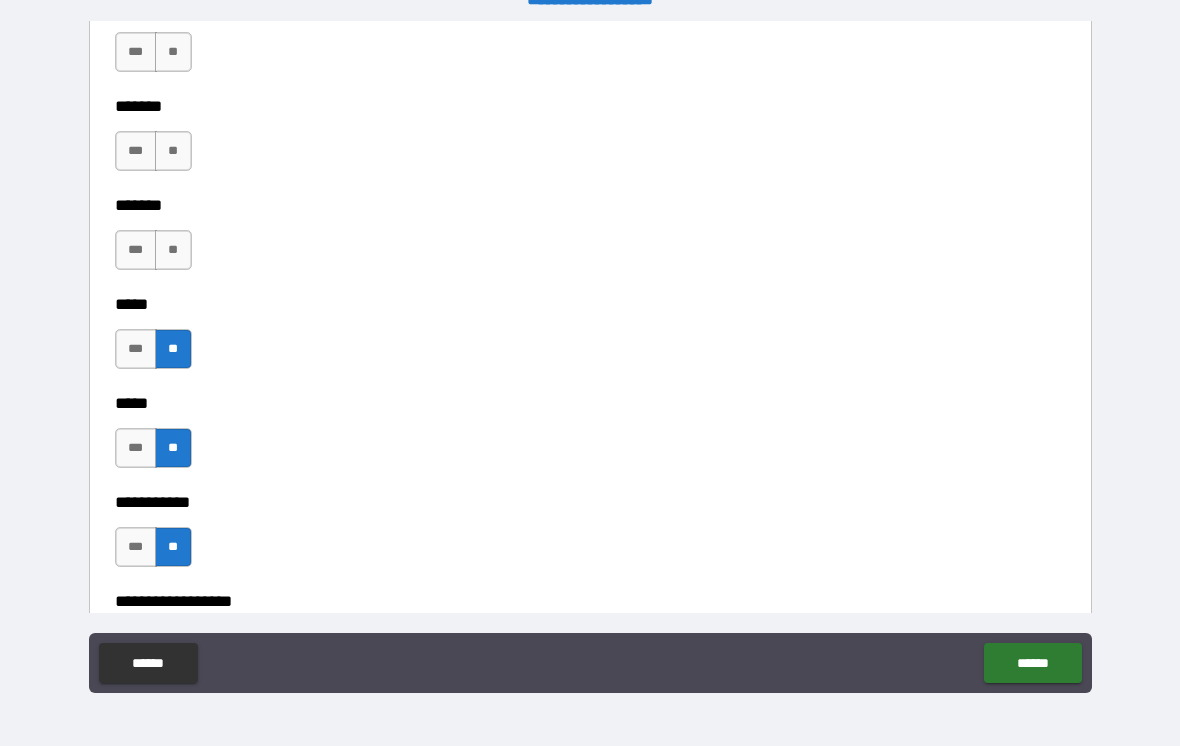 scroll, scrollTop: 1585, scrollLeft: 0, axis: vertical 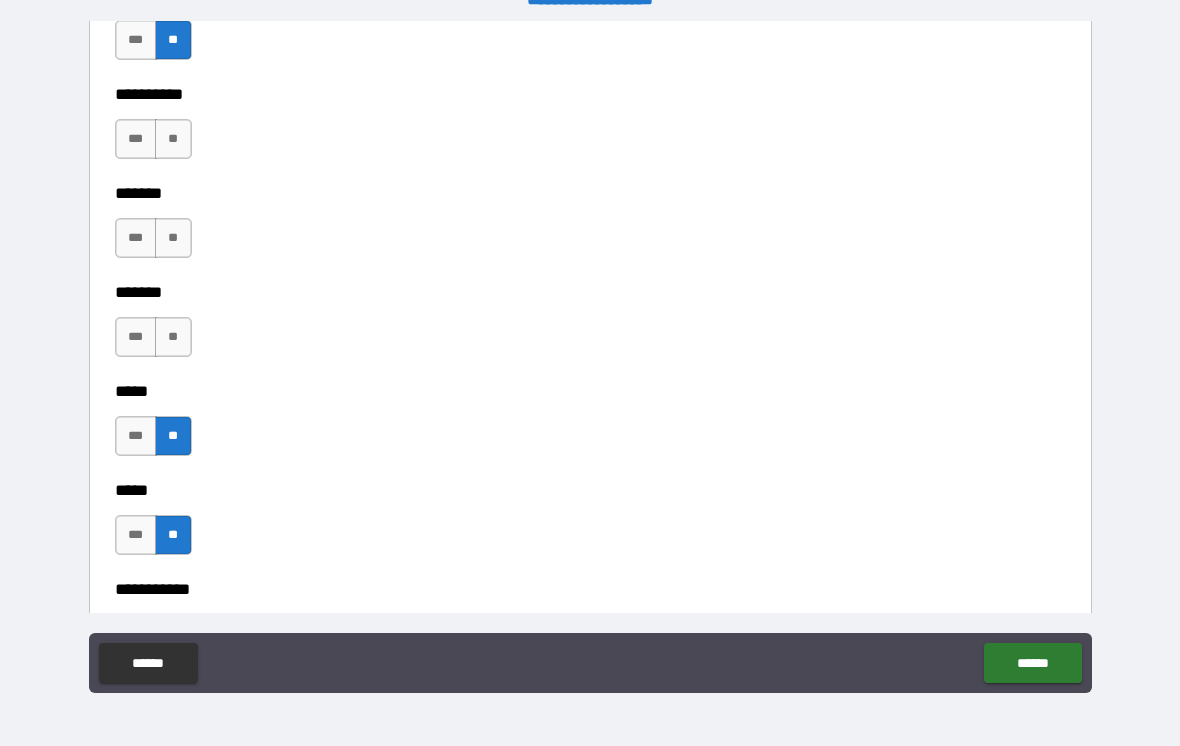 click on "**" at bounding box center (173, 337) 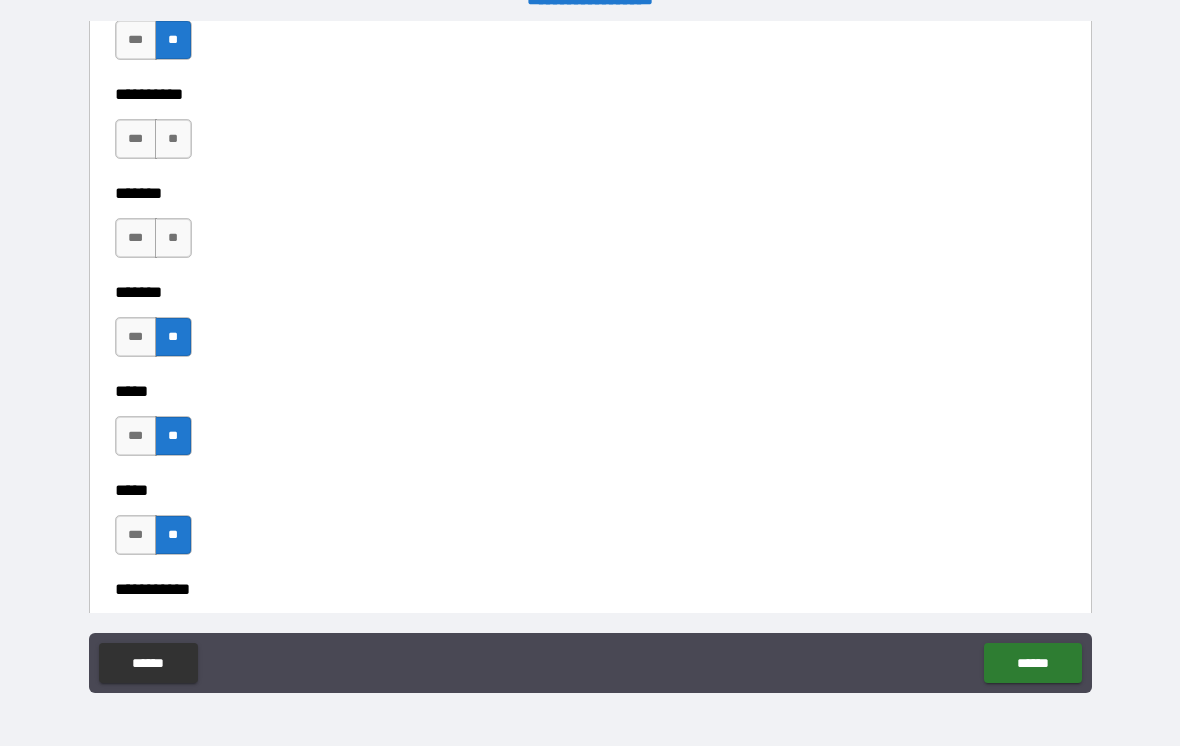click on "**" at bounding box center (173, 238) 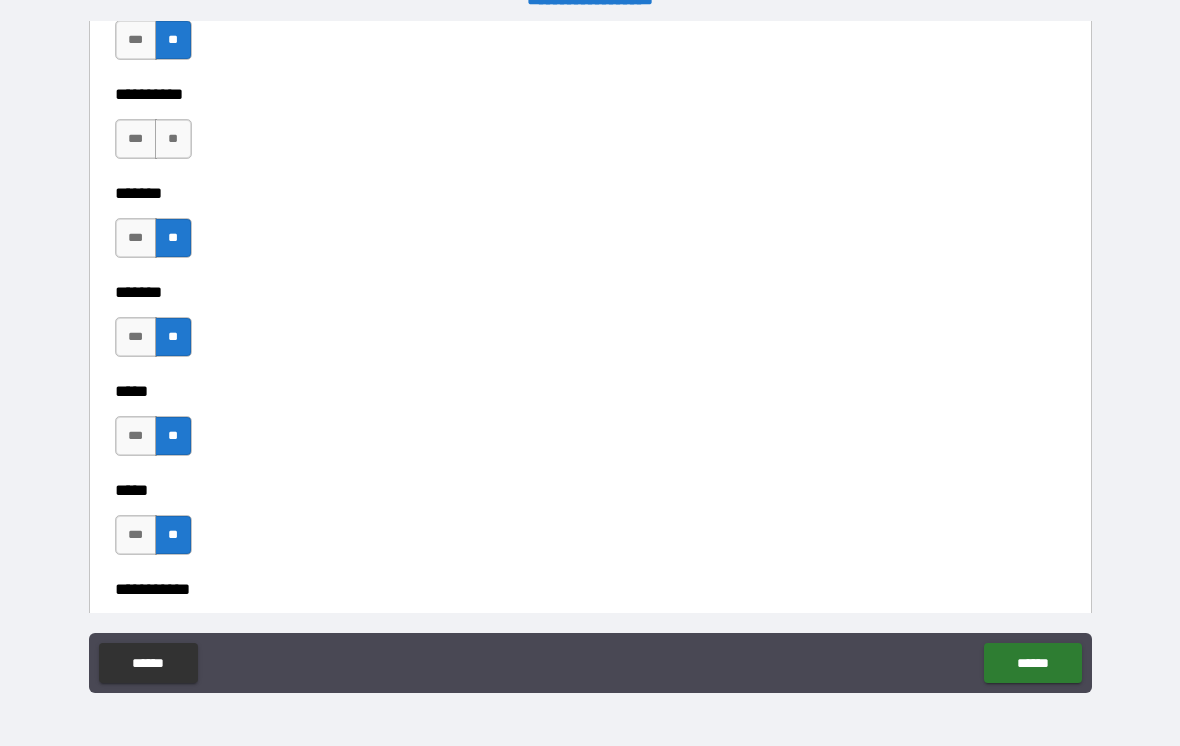 click on "**" at bounding box center [173, 139] 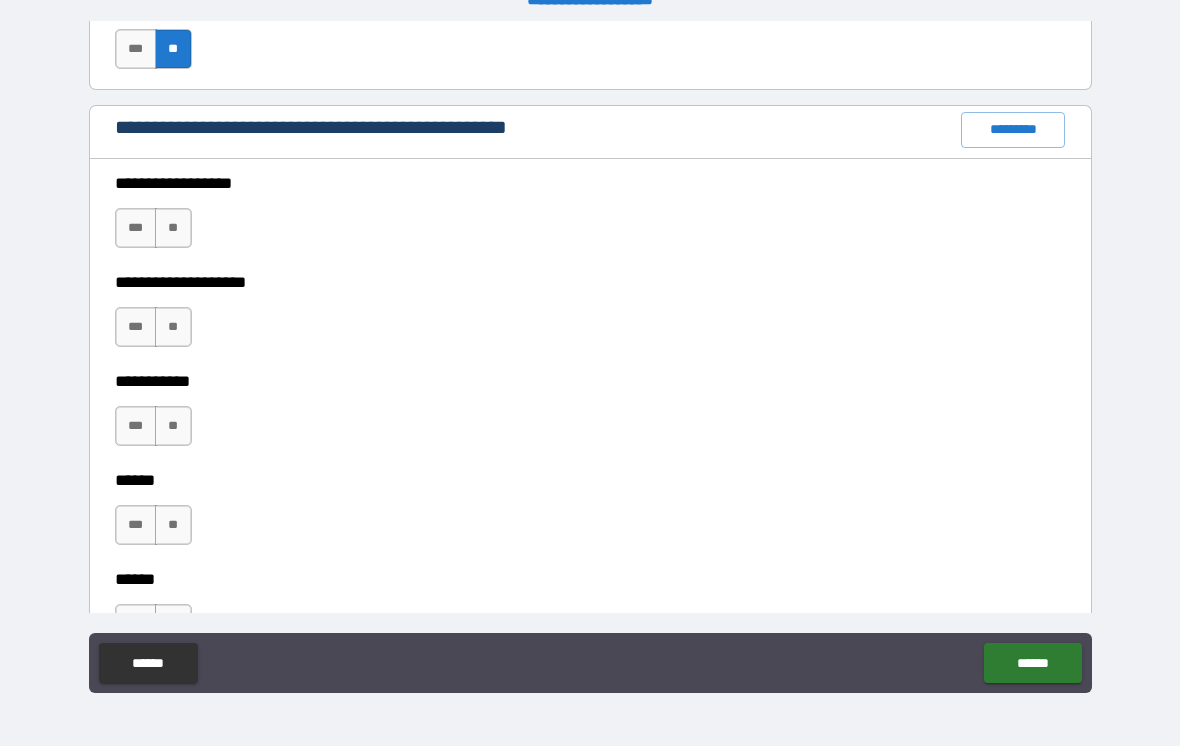 scroll, scrollTop: 2465, scrollLeft: 0, axis: vertical 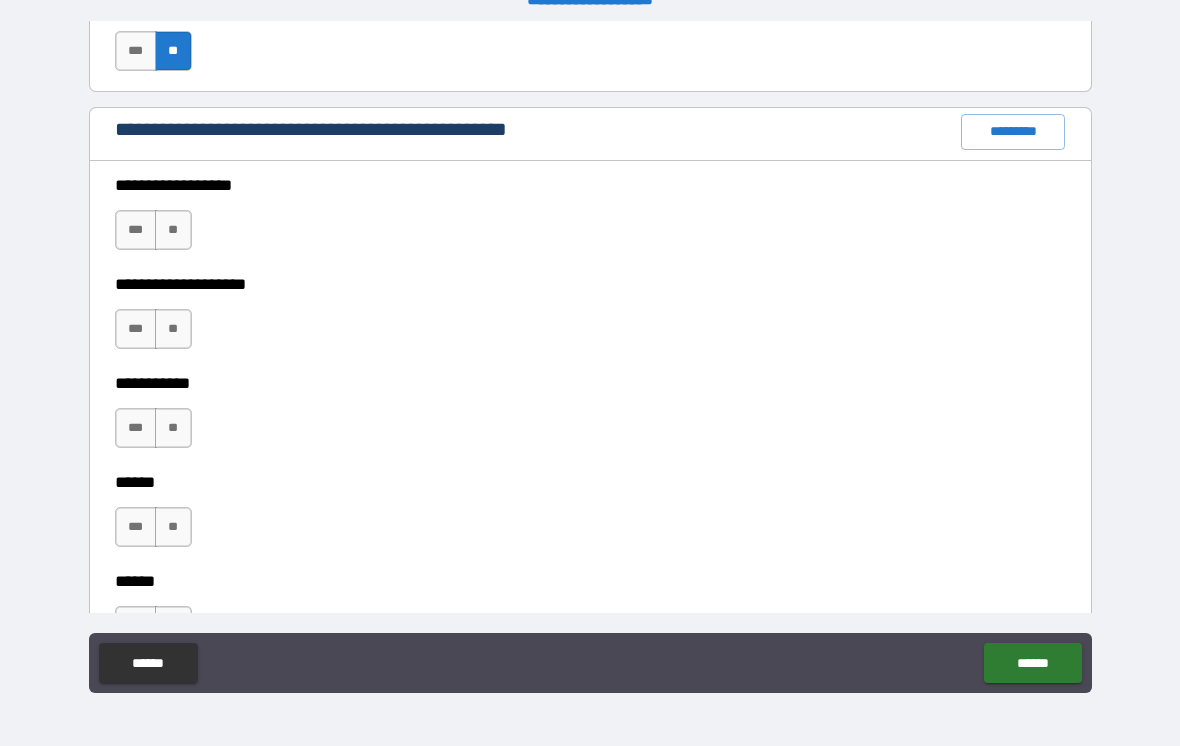 click on "**" at bounding box center (173, 230) 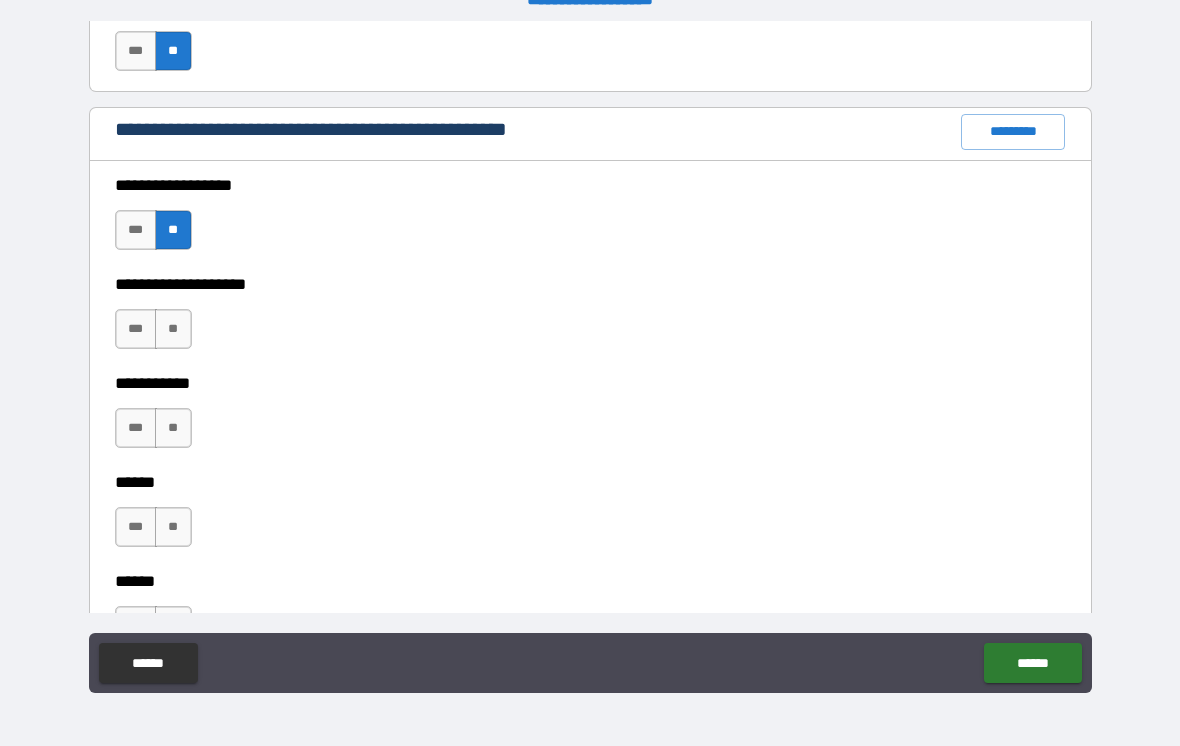 click on "**" at bounding box center (173, 329) 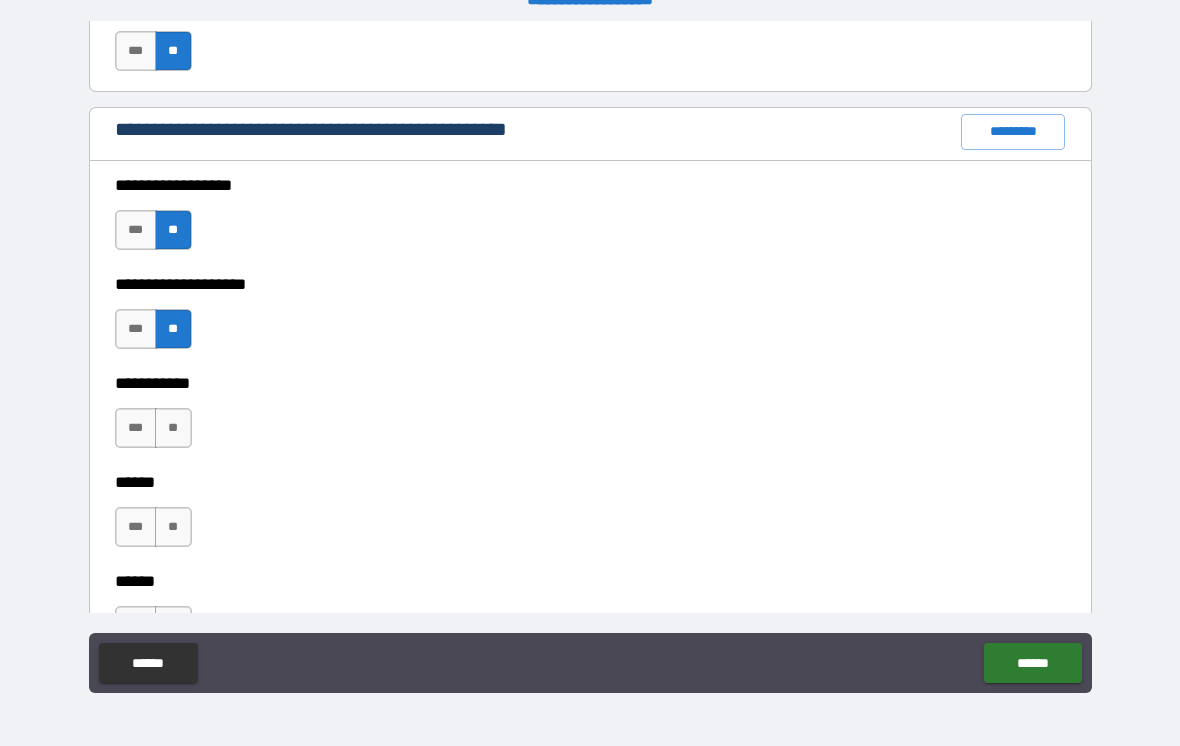 click on "**" at bounding box center [173, 428] 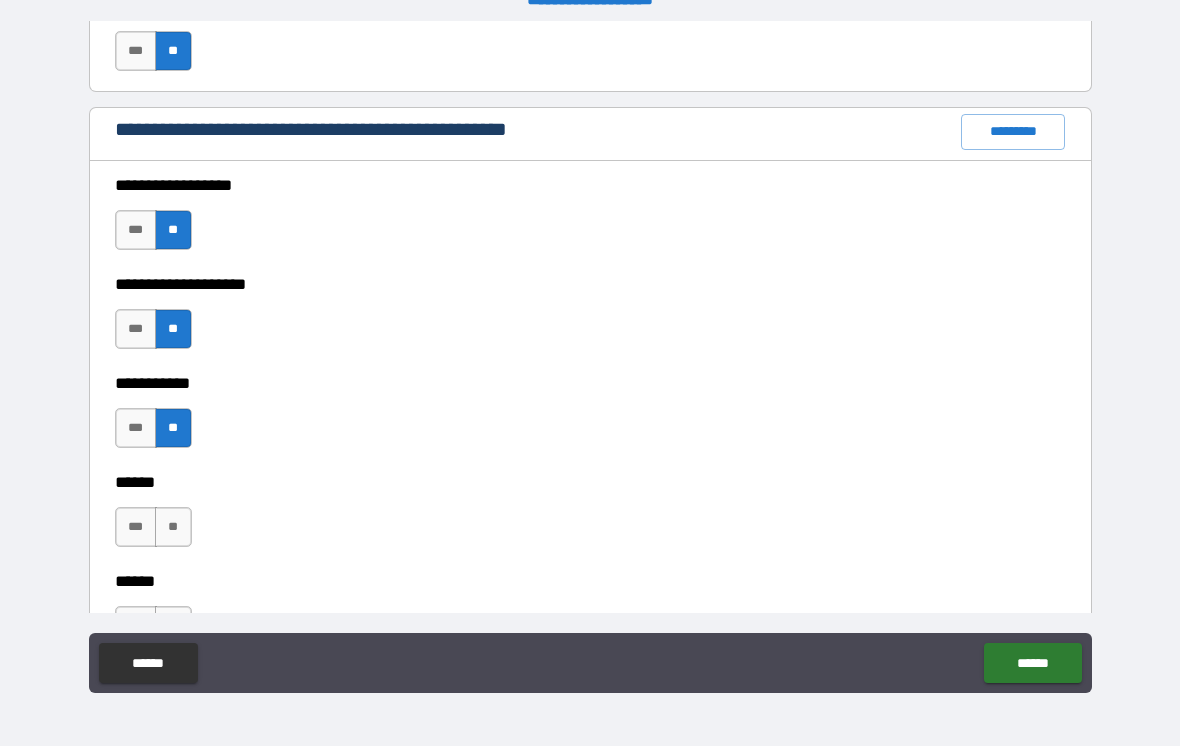 click on "**" at bounding box center [173, 527] 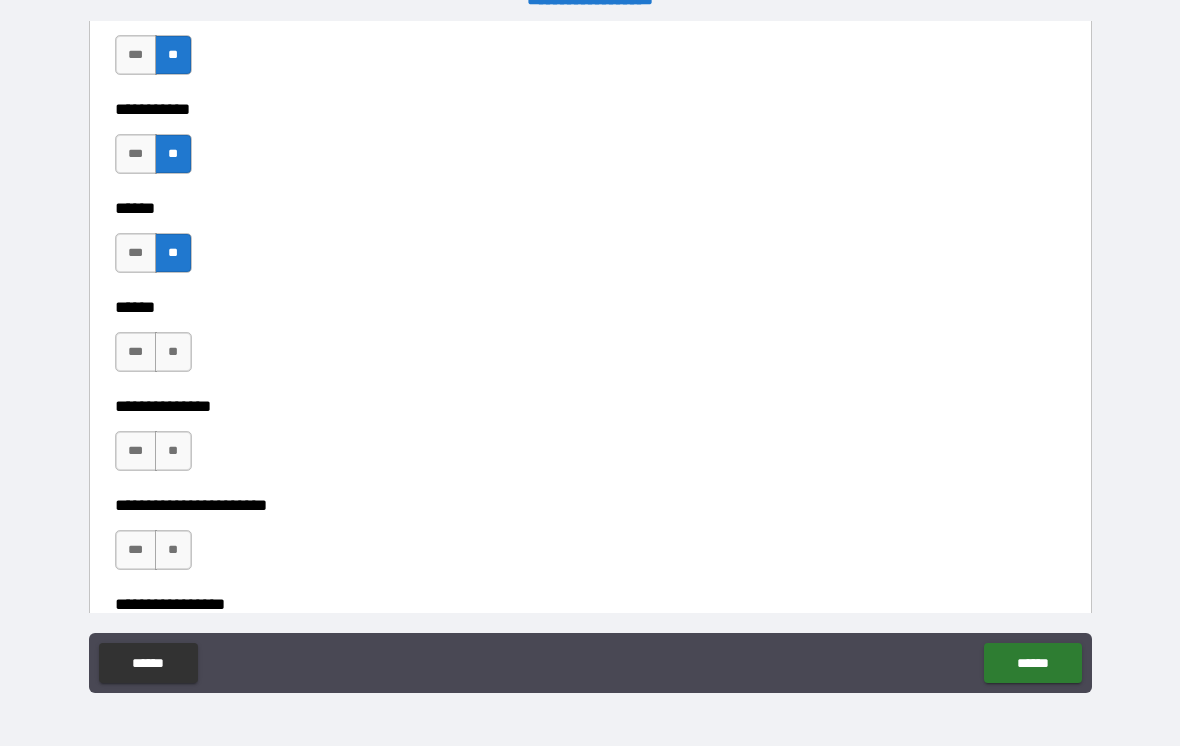 click on "**" at bounding box center [173, 352] 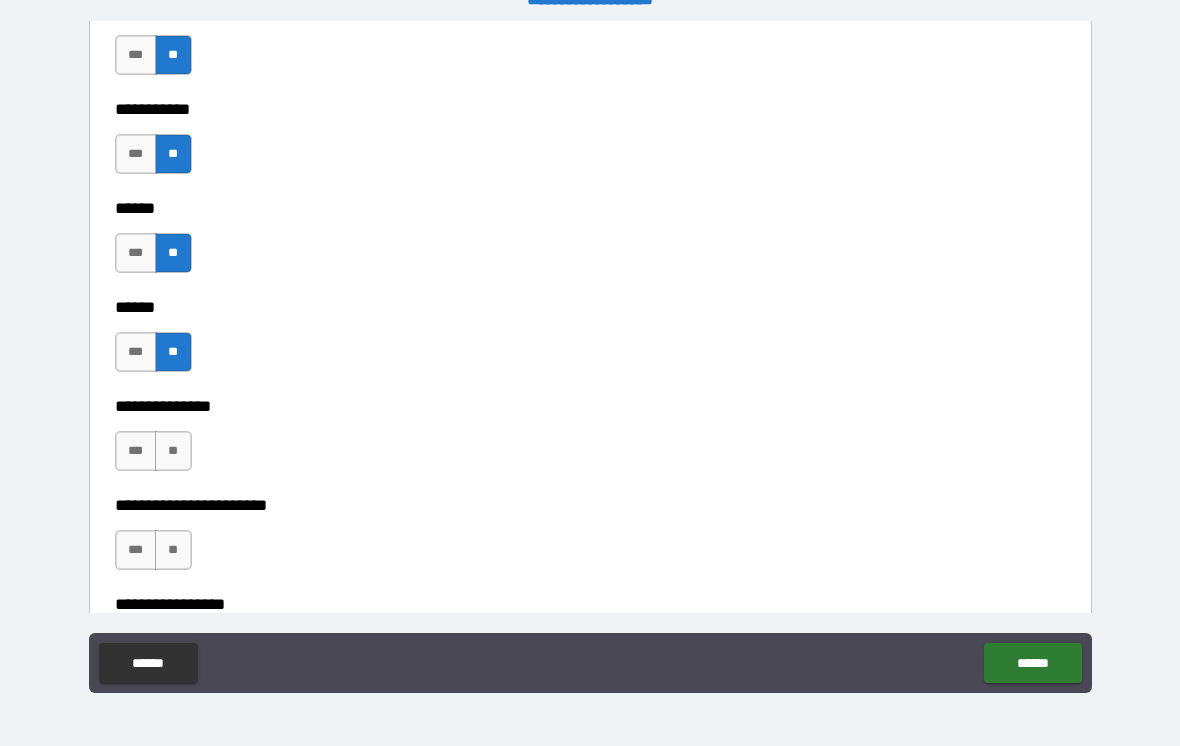 click on "**" at bounding box center [173, 451] 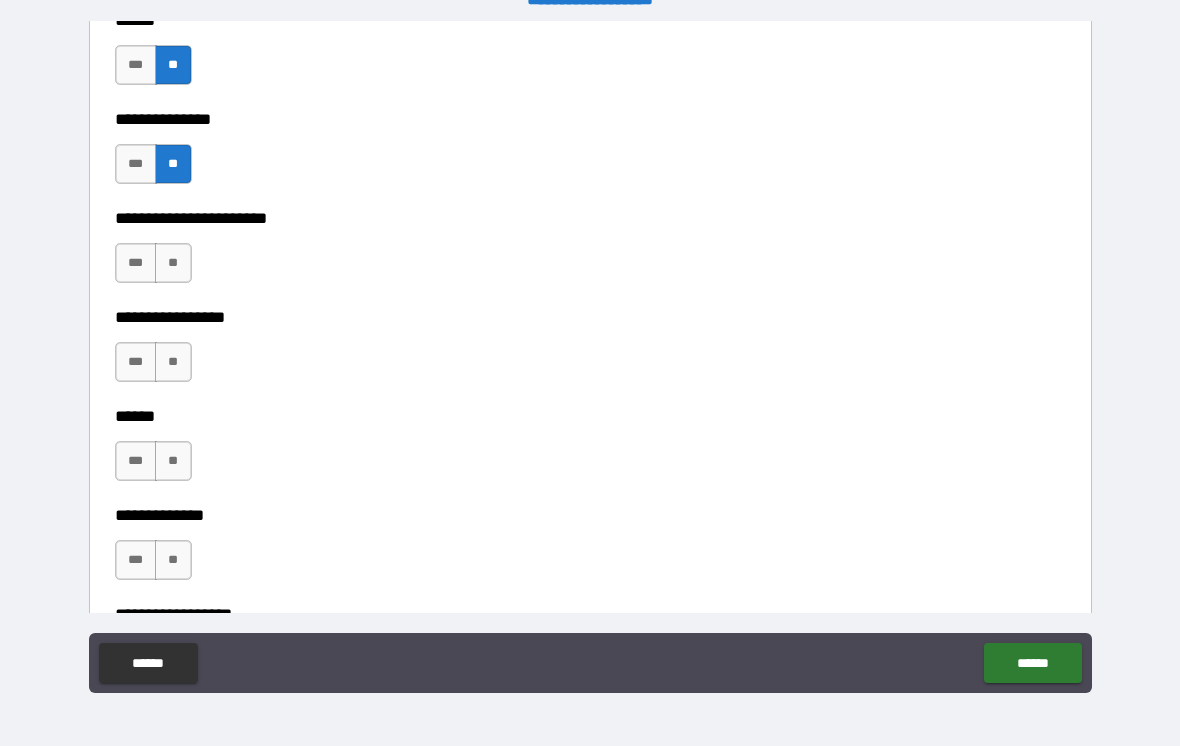 scroll, scrollTop: 3028, scrollLeft: 0, axis: vertical 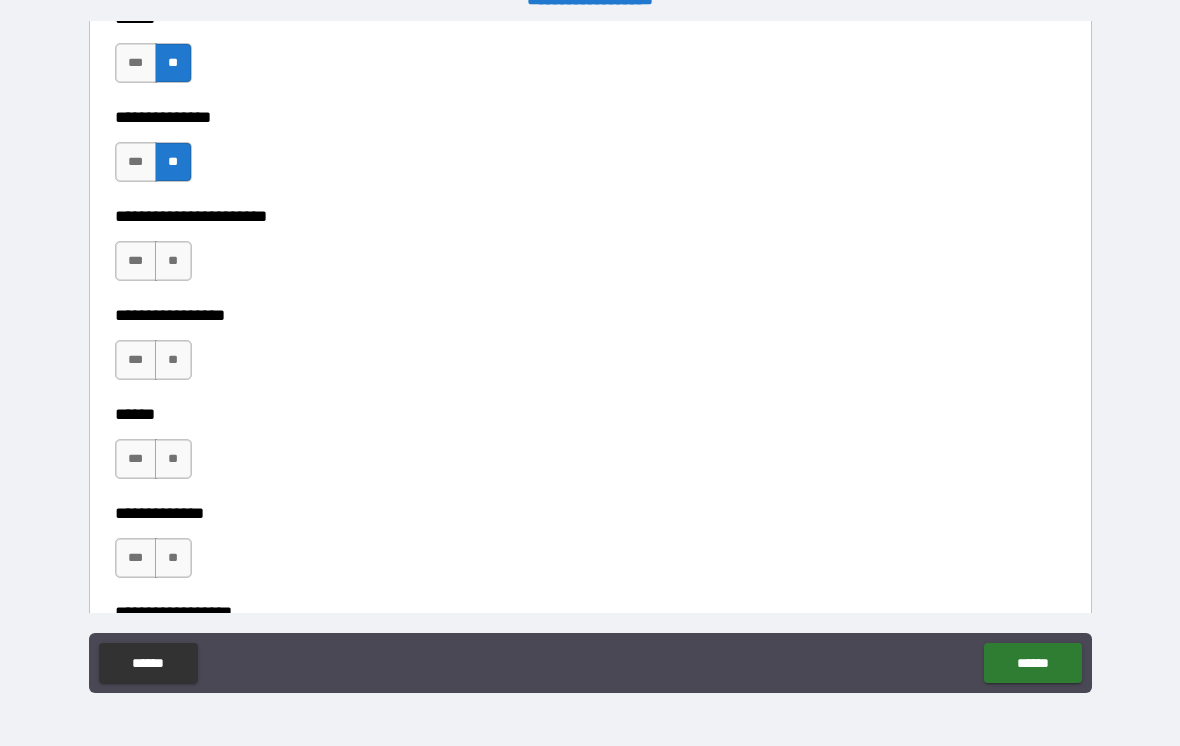 click on "**" at bounding box center [173, 261] 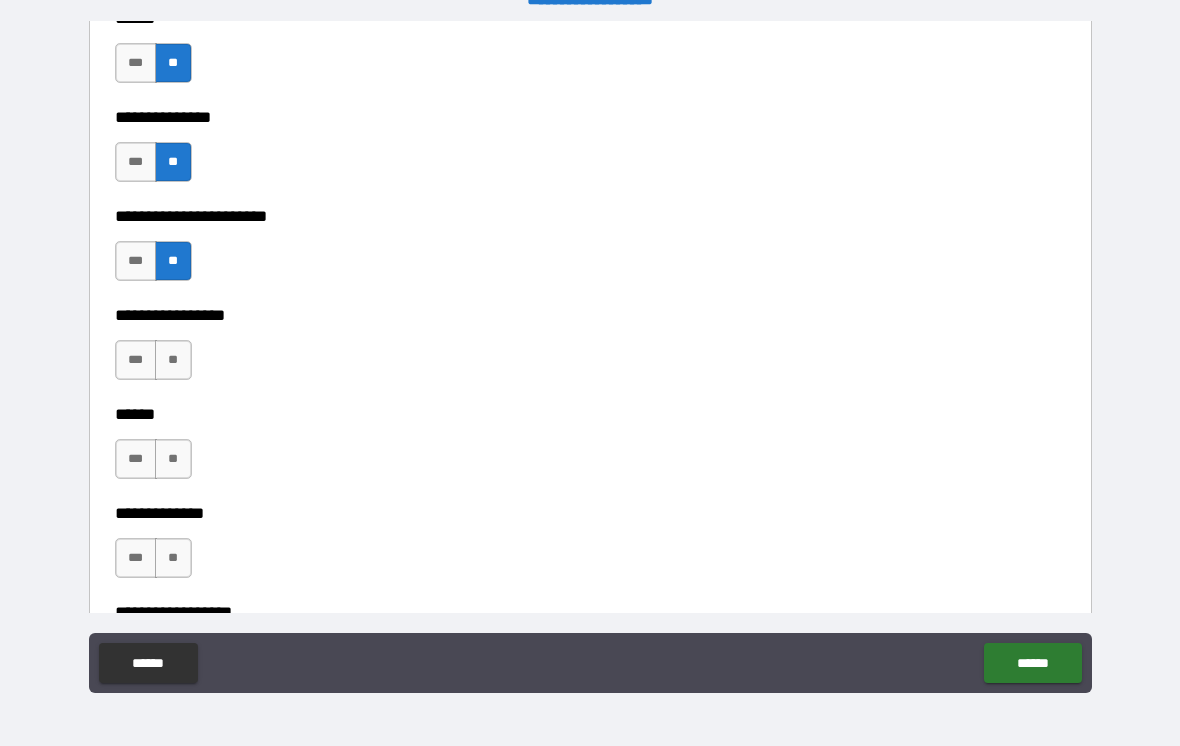 click on "**" at bounding box center [173, 360] 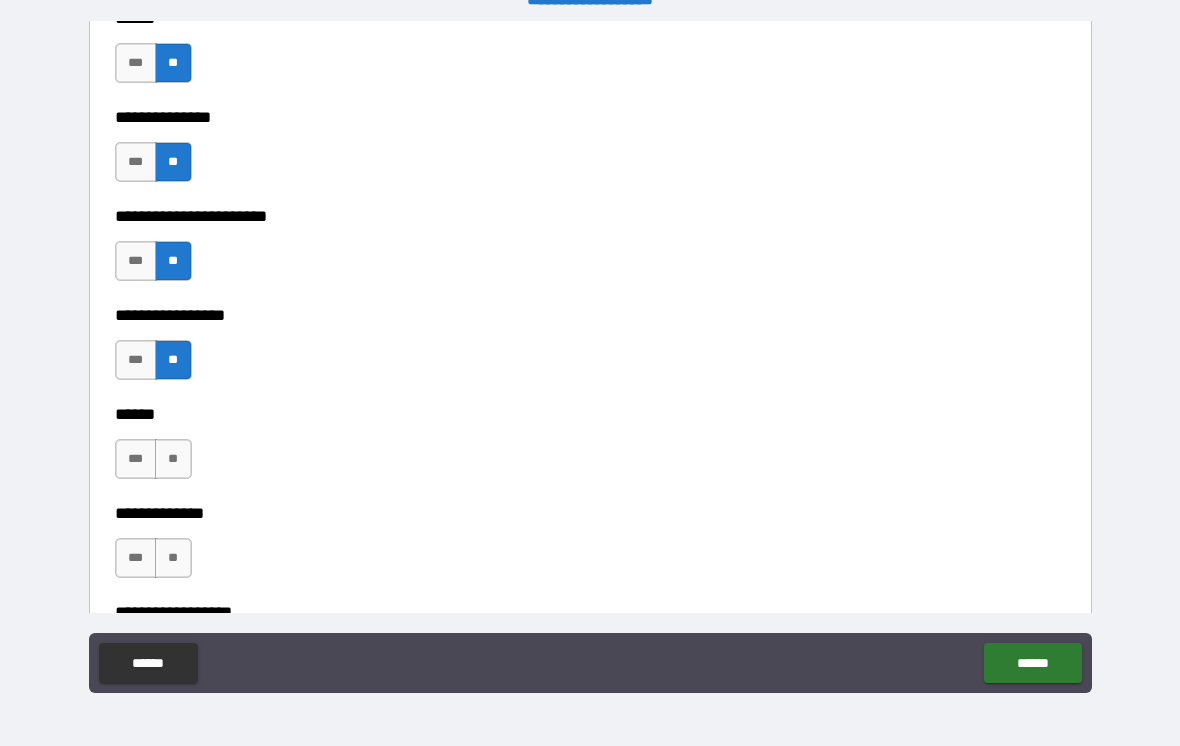 click on "**" at bounding box center (173, 459) 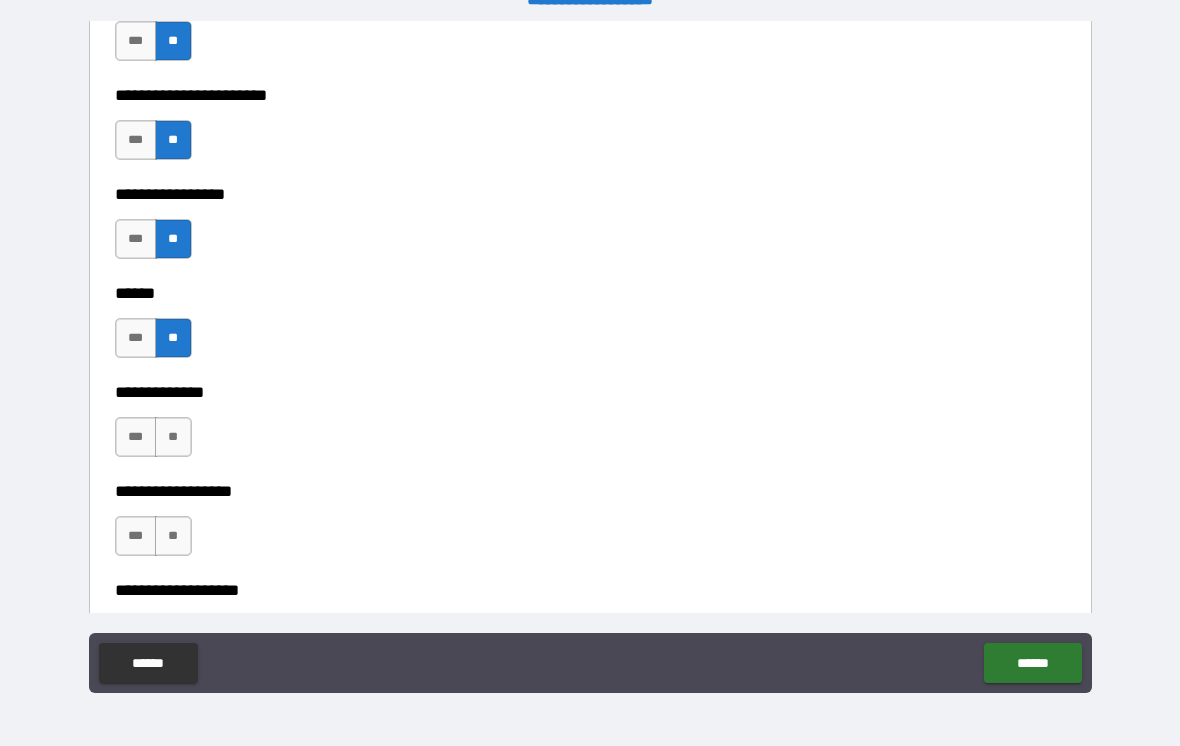 scroll, scrollTop: 3220, scrollLeft: 0, axis: vertical 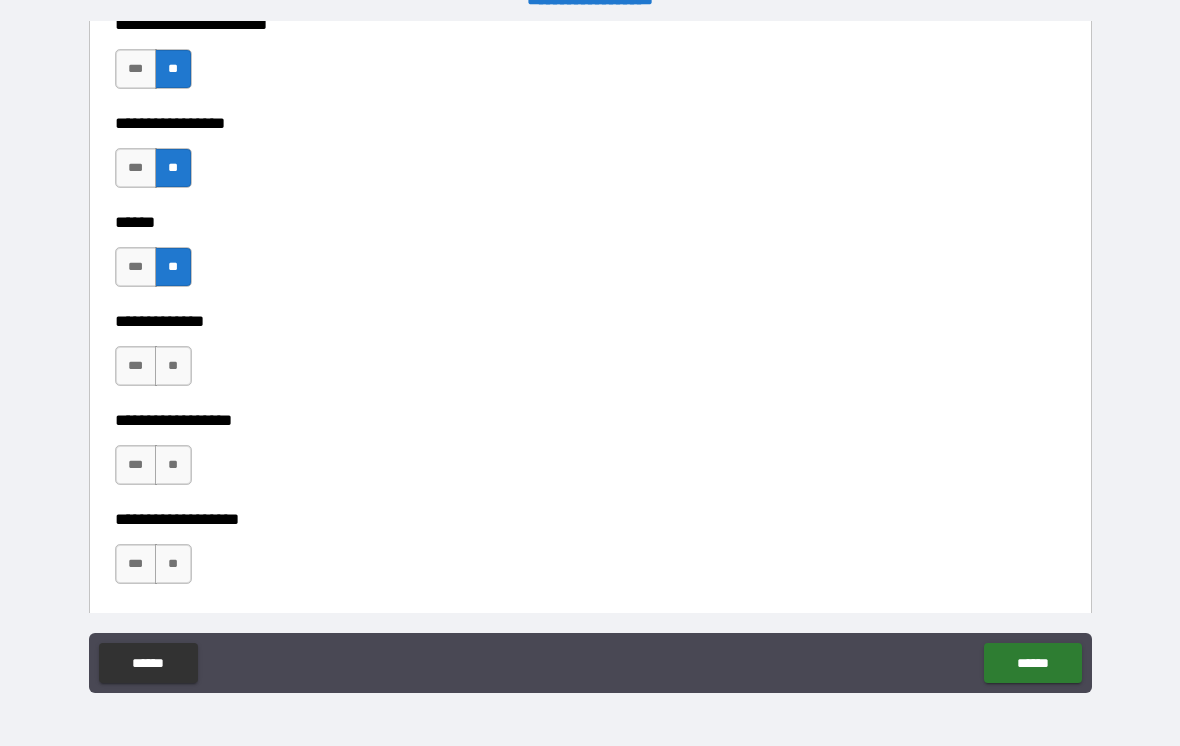 click on "**" at bounding box center [173, 366] 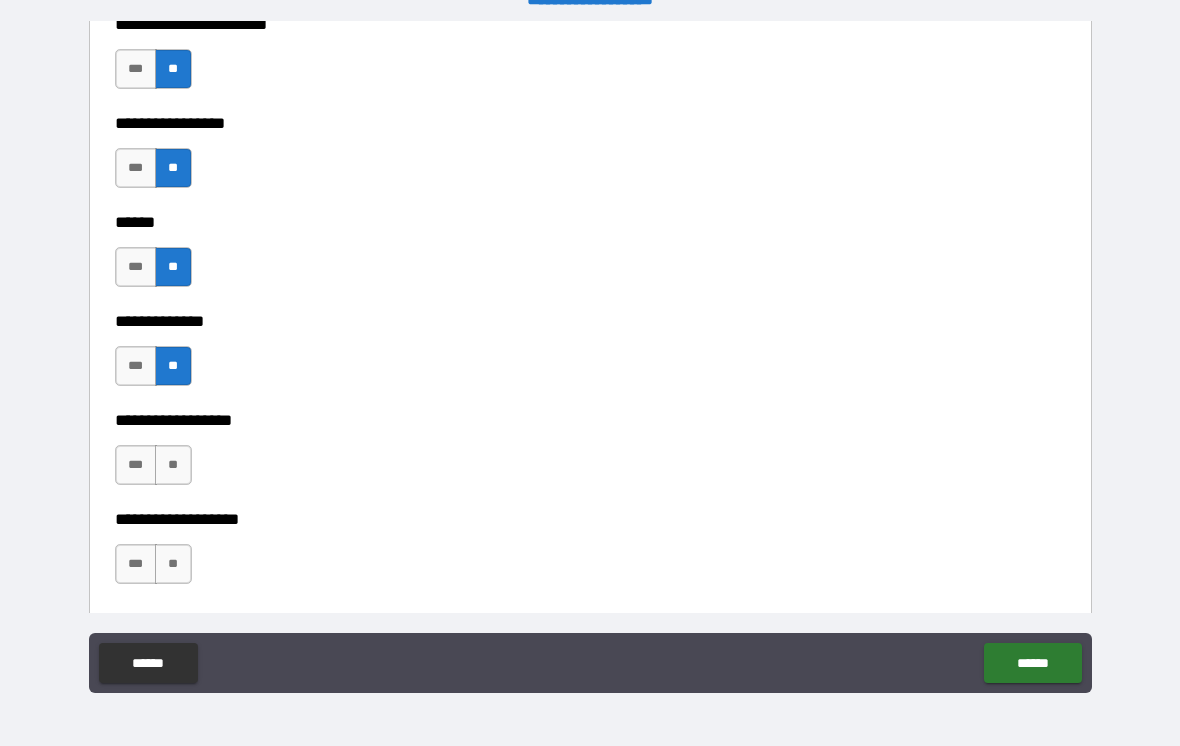 click on "**" at bounding box center (173, 465) 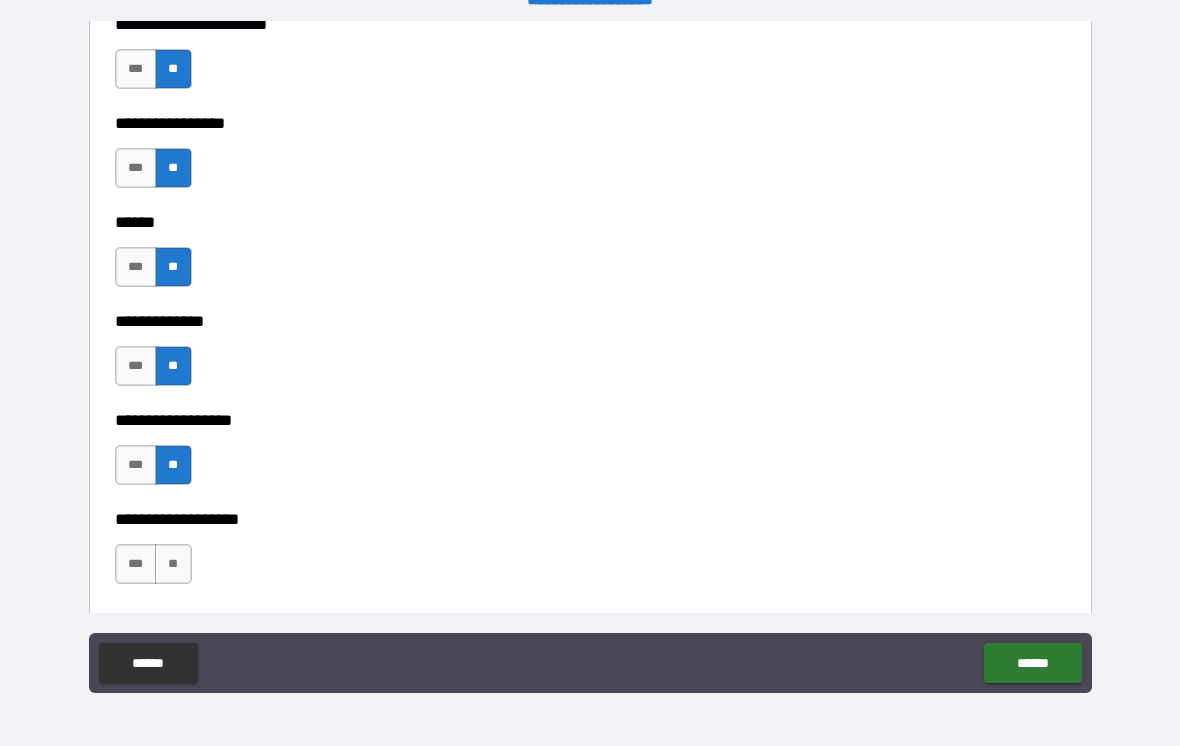 click on "**" at bounding box center (173, 564) 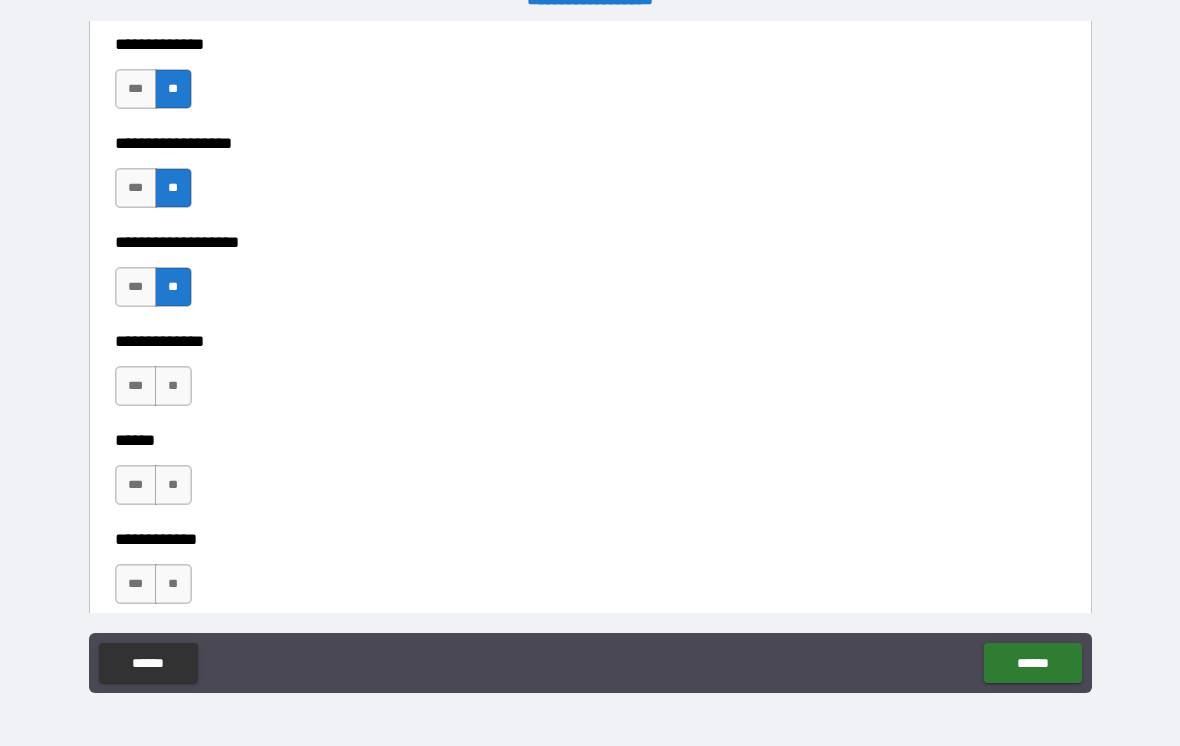 scroll, scrollTop: 3508, scrollLeft: 0, axis: vertical 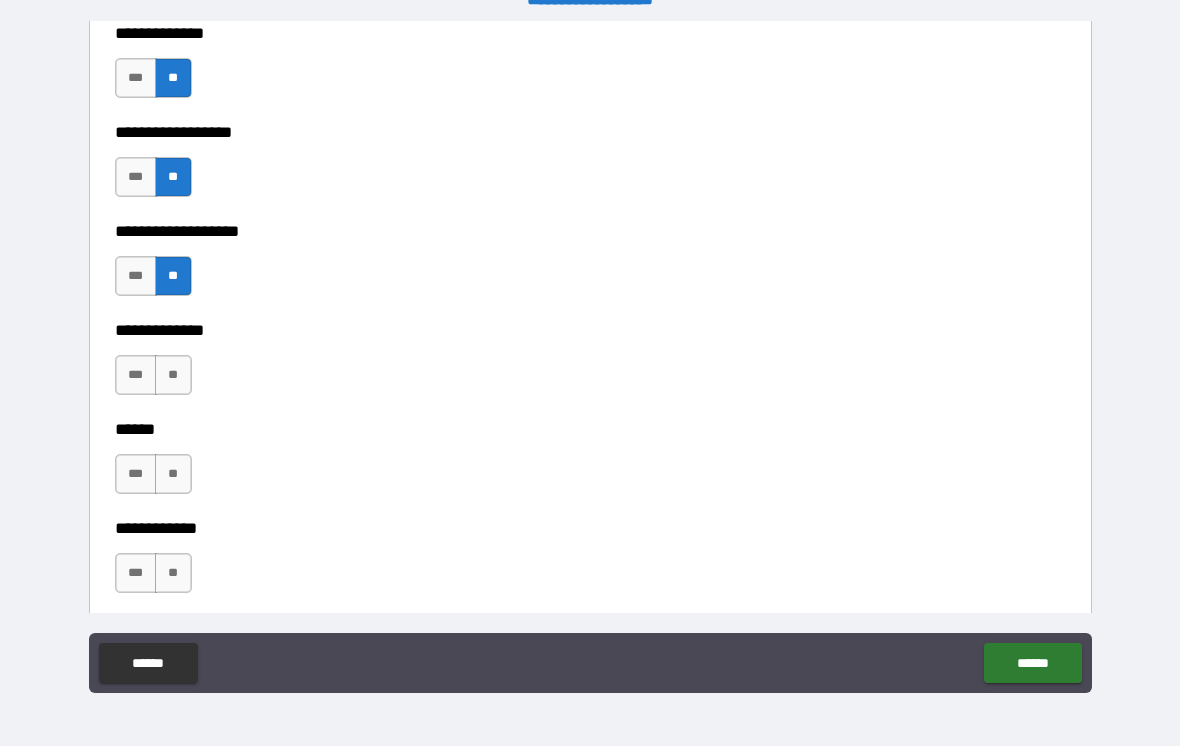 click on "**" at bounding box center (173, 375) 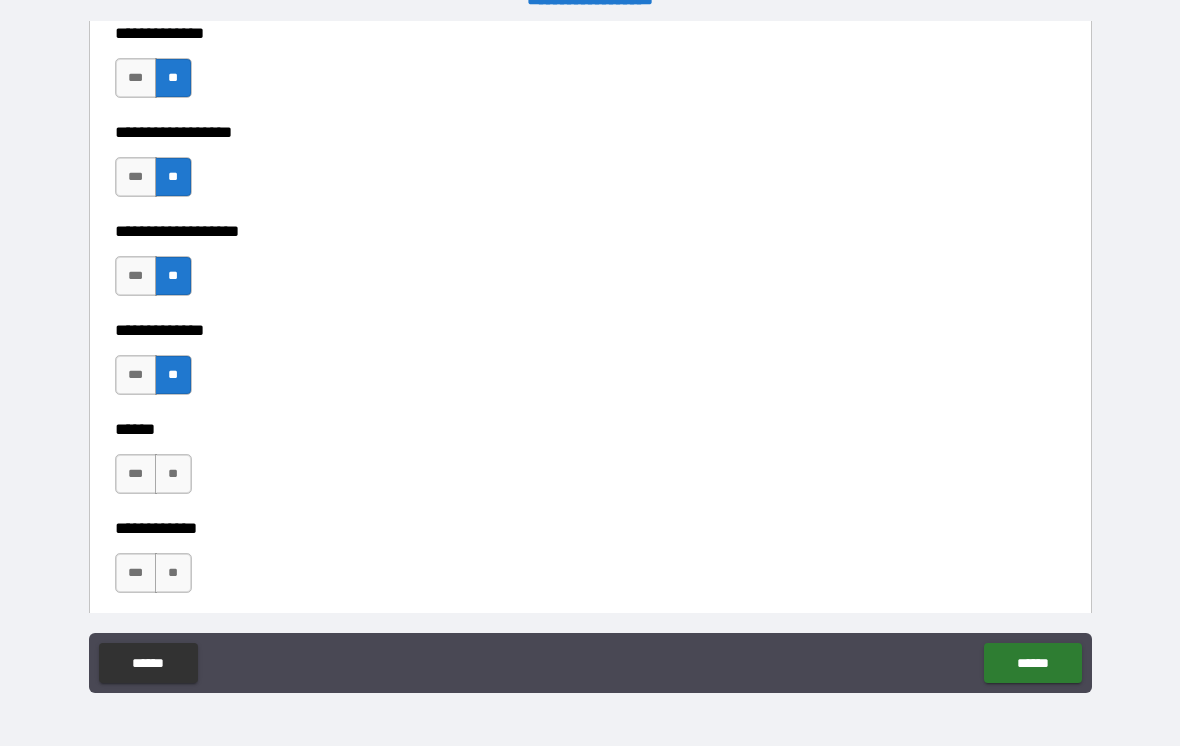 click on "**" at bounding box center (173, 474) 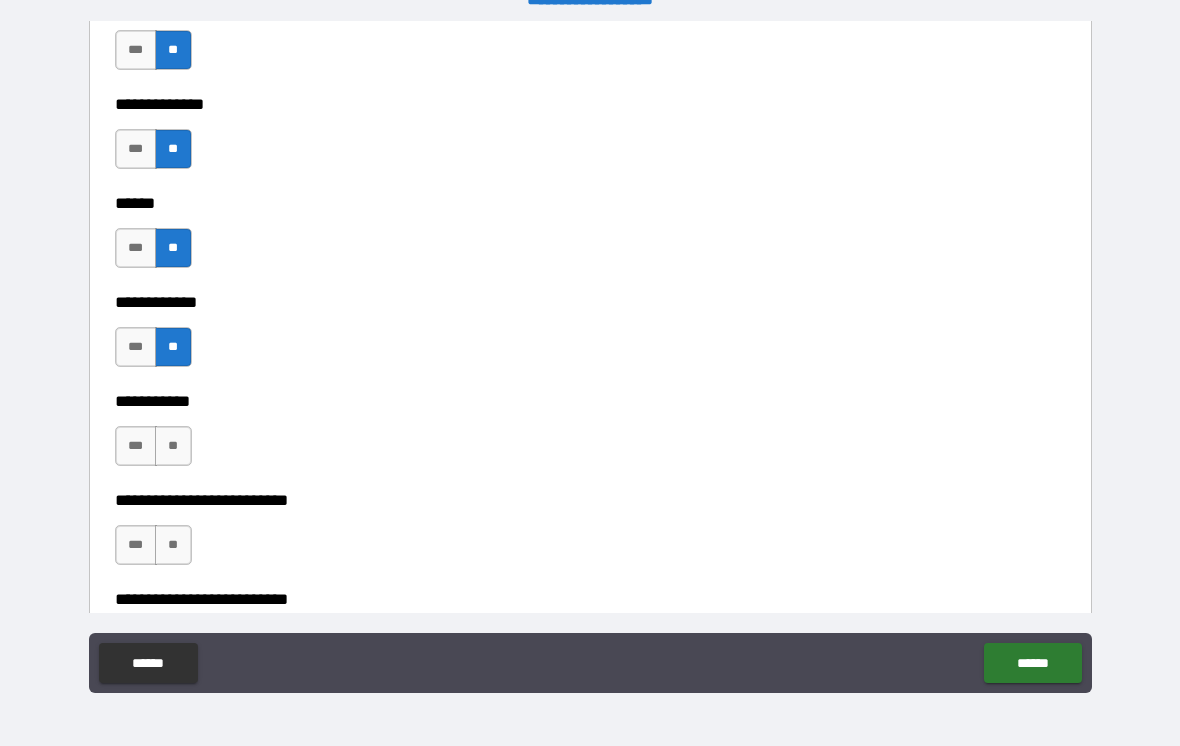 click on "**" at bounding box center (173, 446) 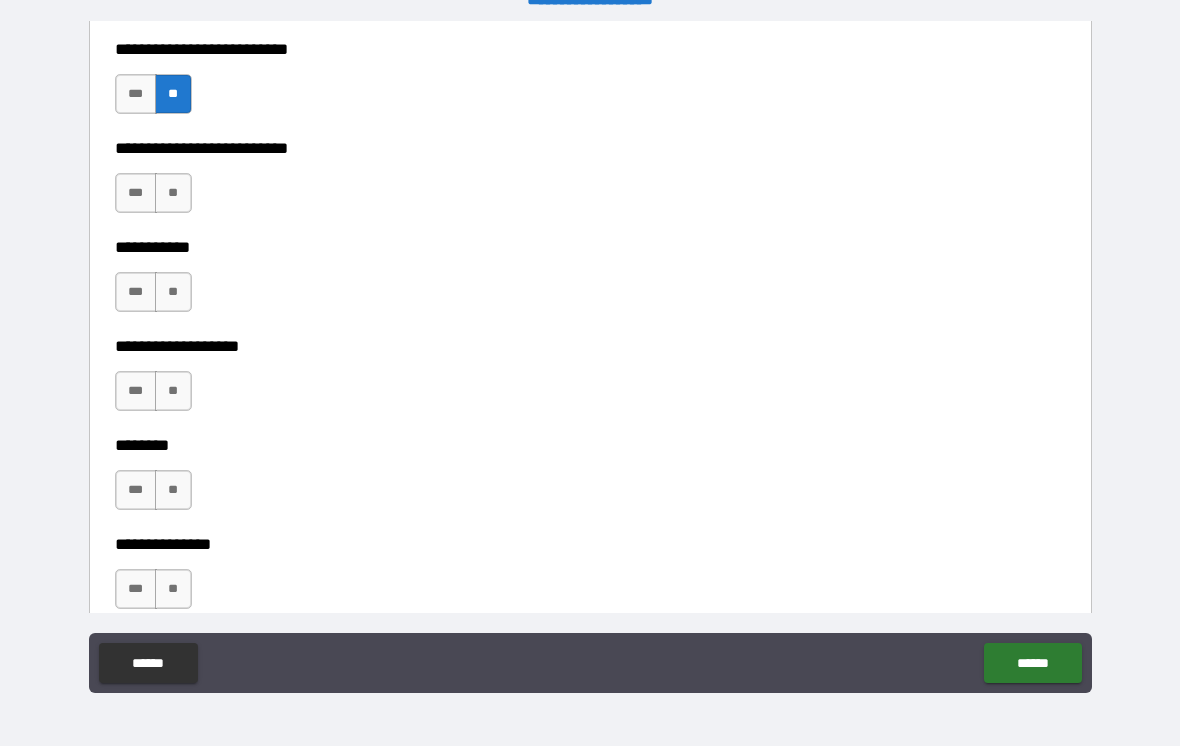 scroll, scrollTop: 4185, scrollLeft: 0, axis: vertical 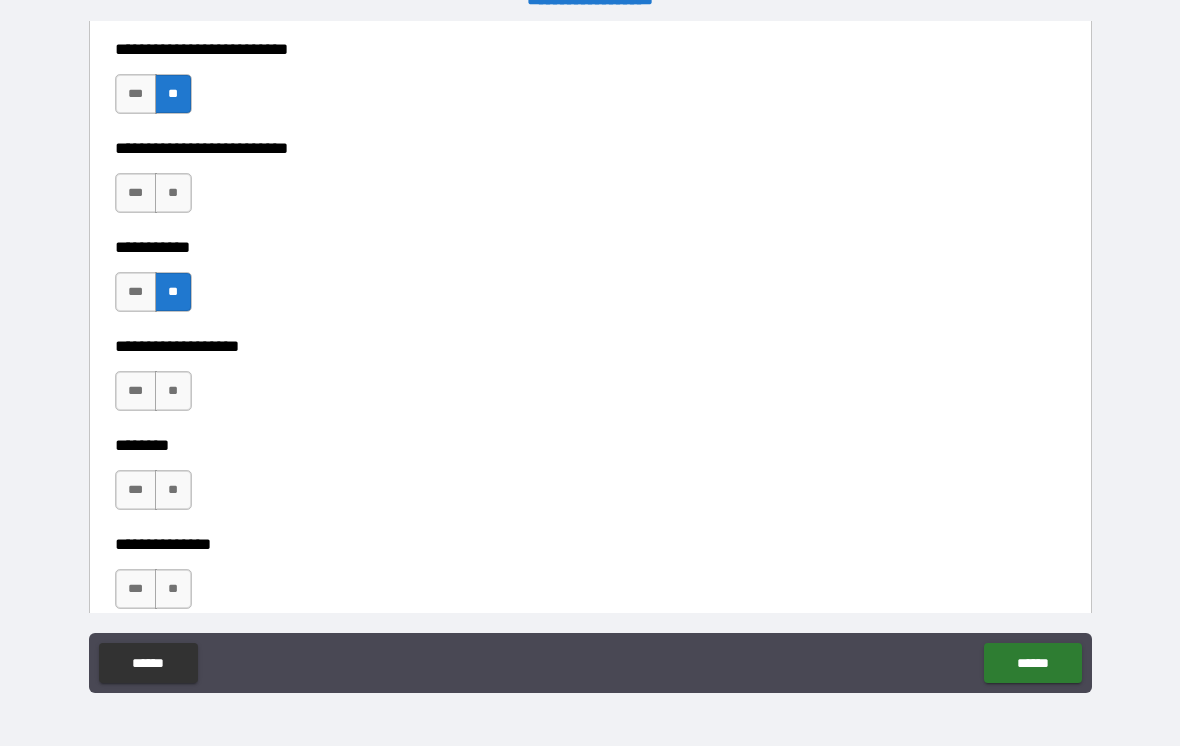 click on "**" at bounding box center (173, 391) 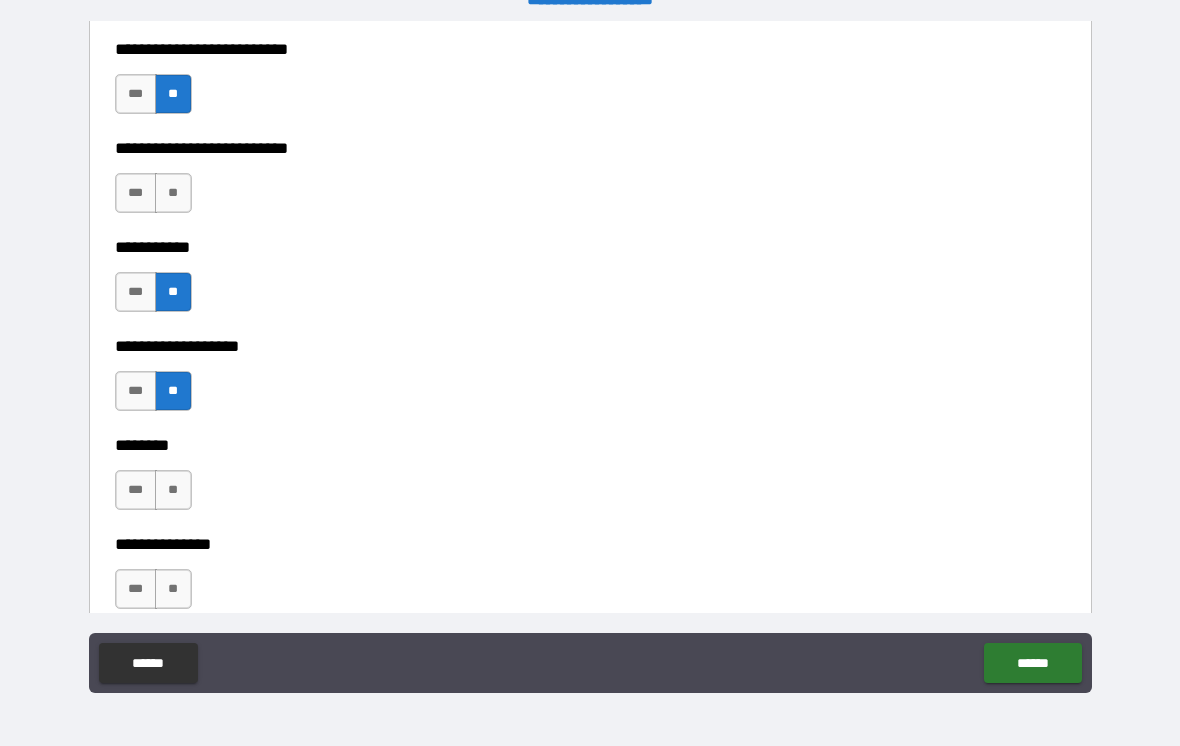 click on "**********" at bounding box center [590, 134] 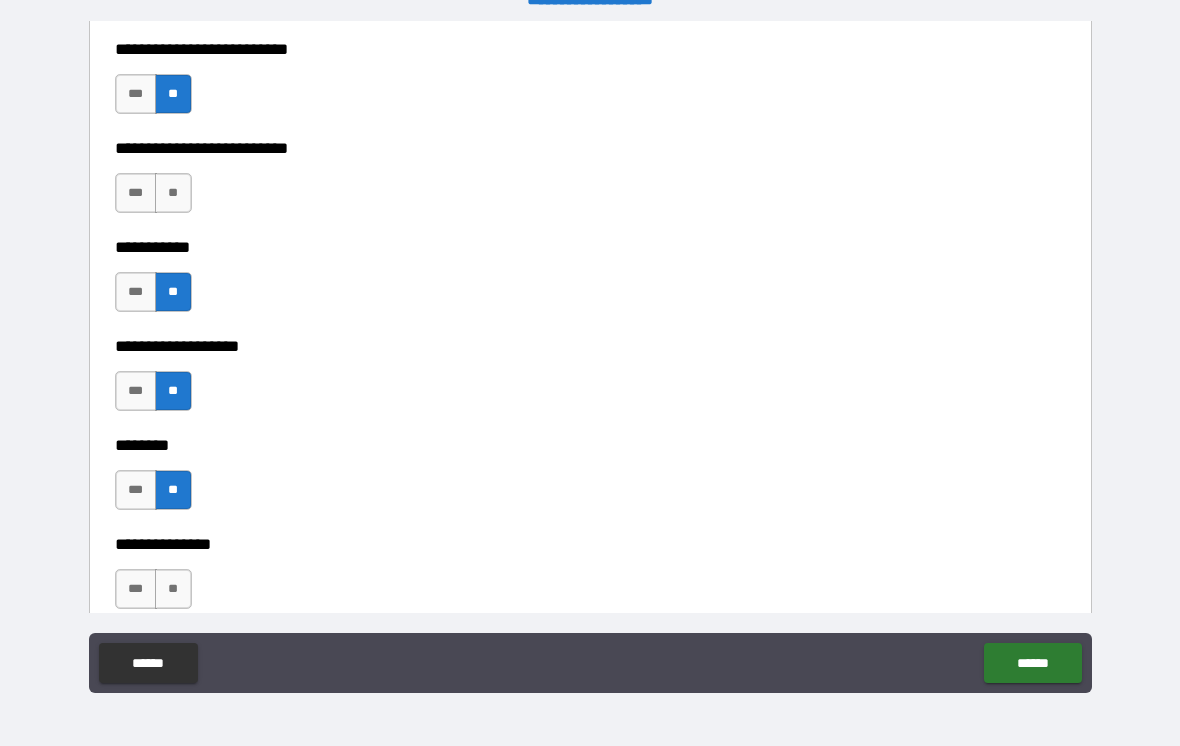 click on "**" at bounding box center [173, 589] 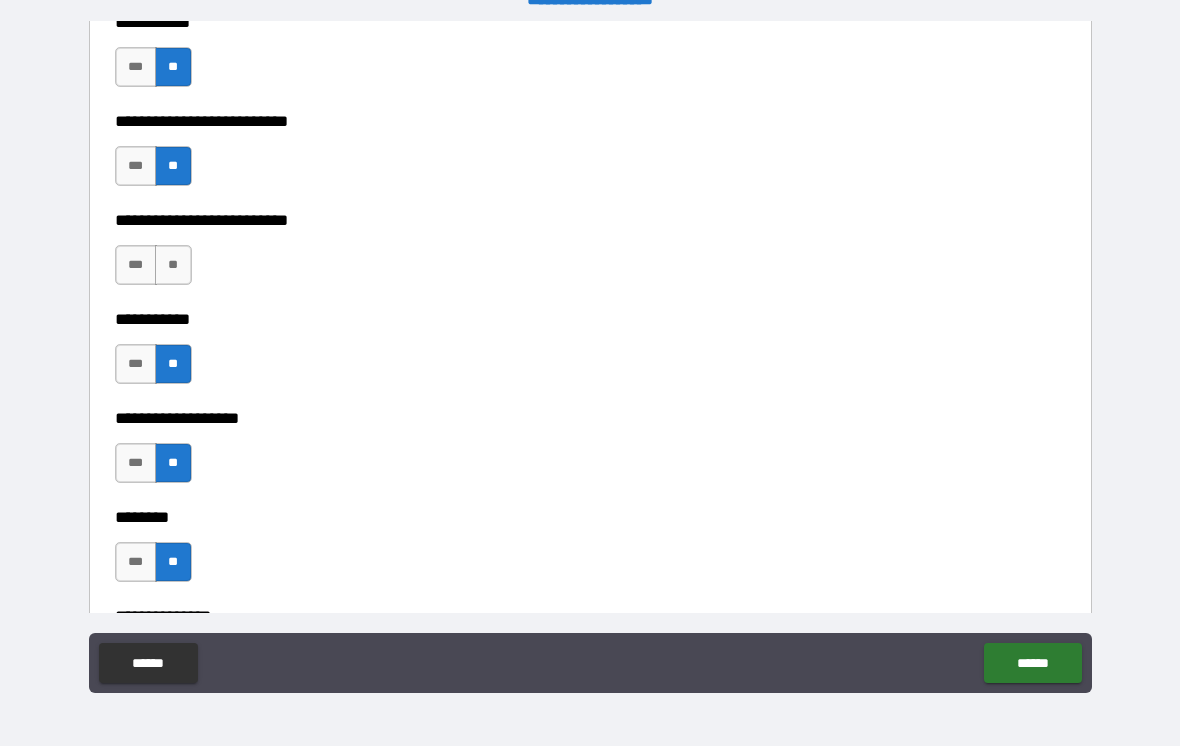 click on "**" at bounding box center [173, 265] 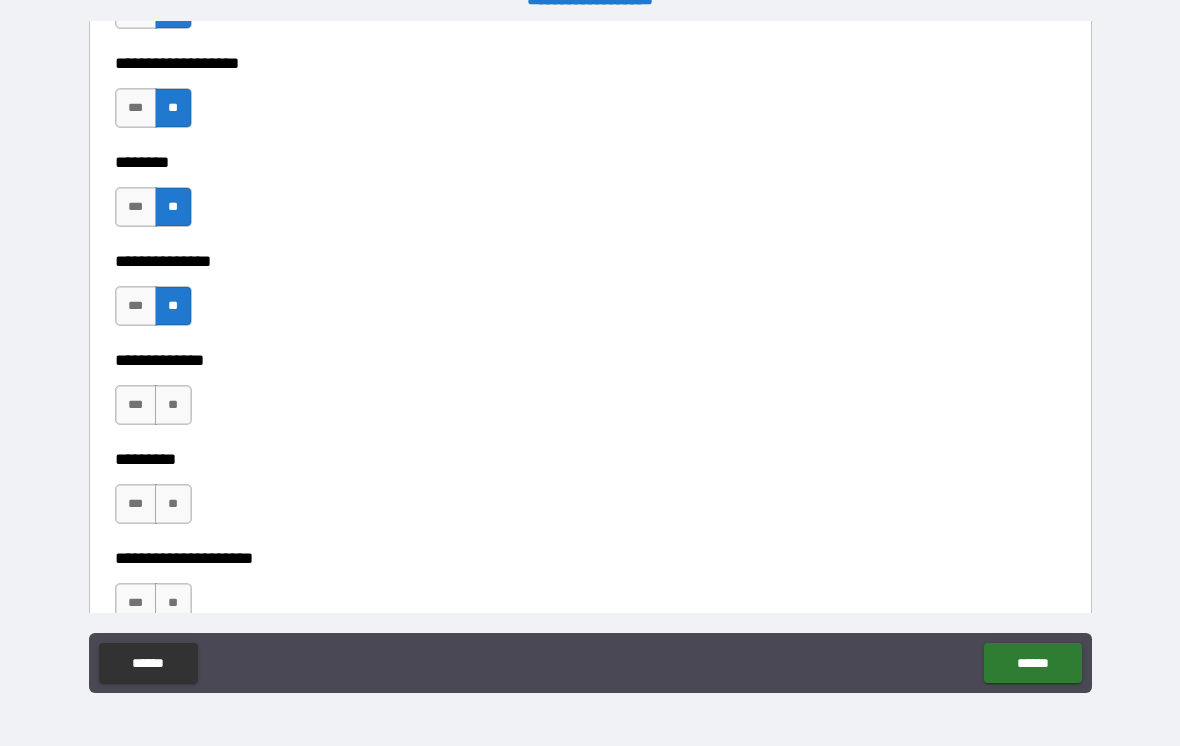 click on "**" at bounding box center (173, 405) 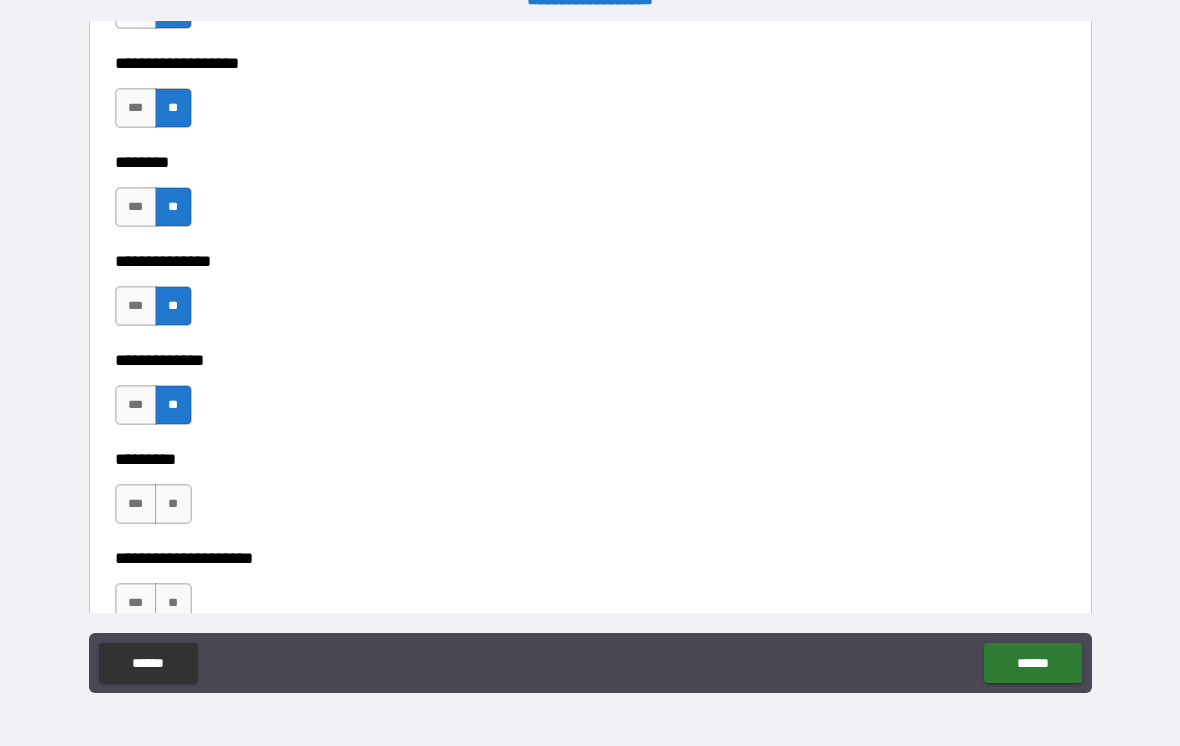 click on "**" at bounding box center [173, 504] 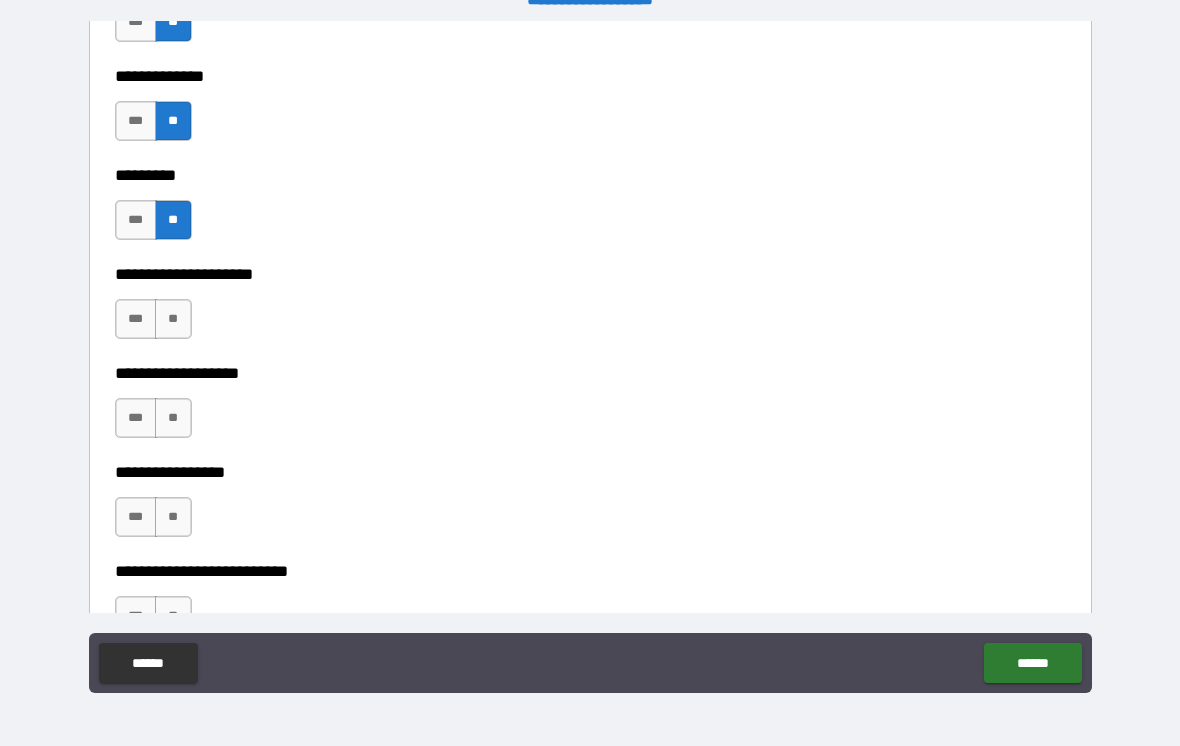 scroll, scrollTop: 4803, scrollLeft: 0, axis: vertical 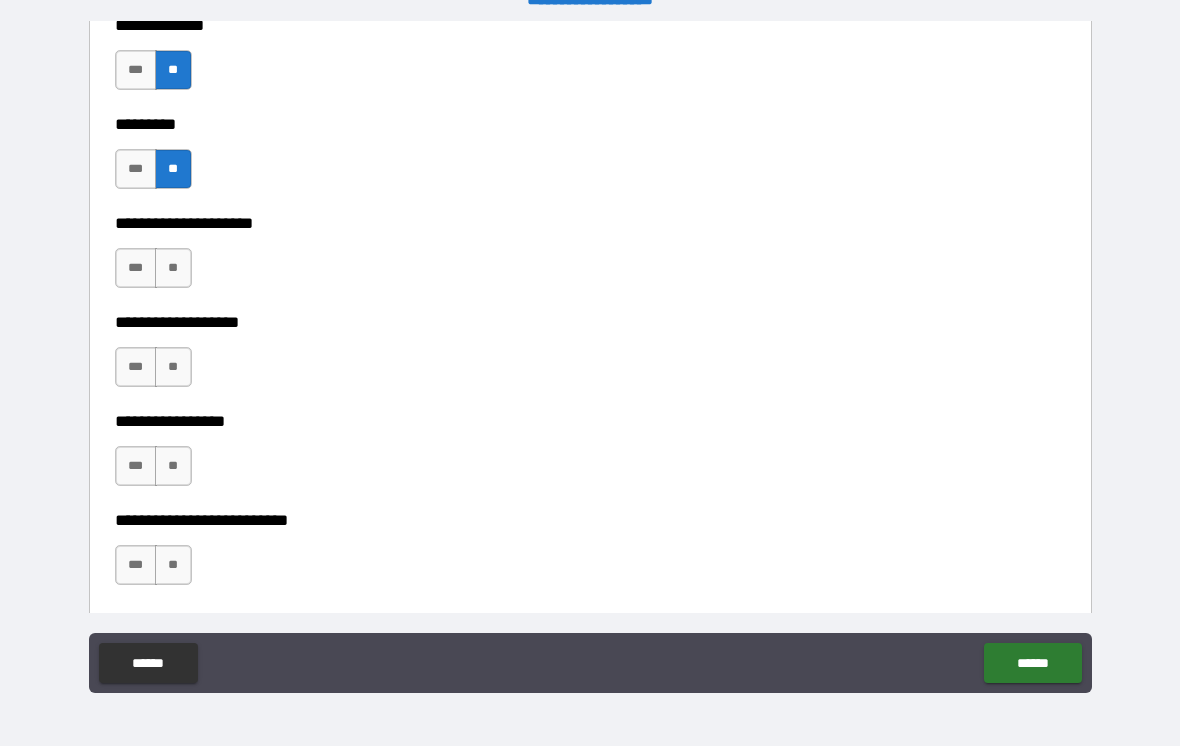 click on "**" at bounding box center (173, 268) 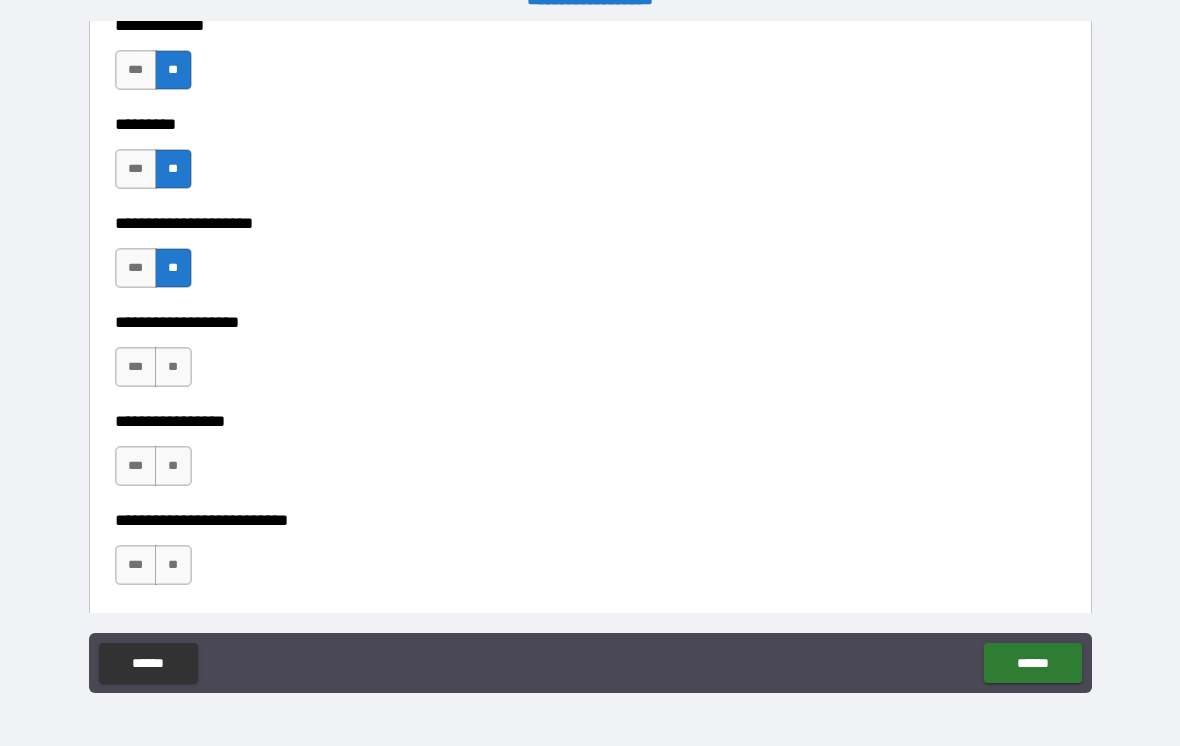click on "**" at bounding box center (173, 367) 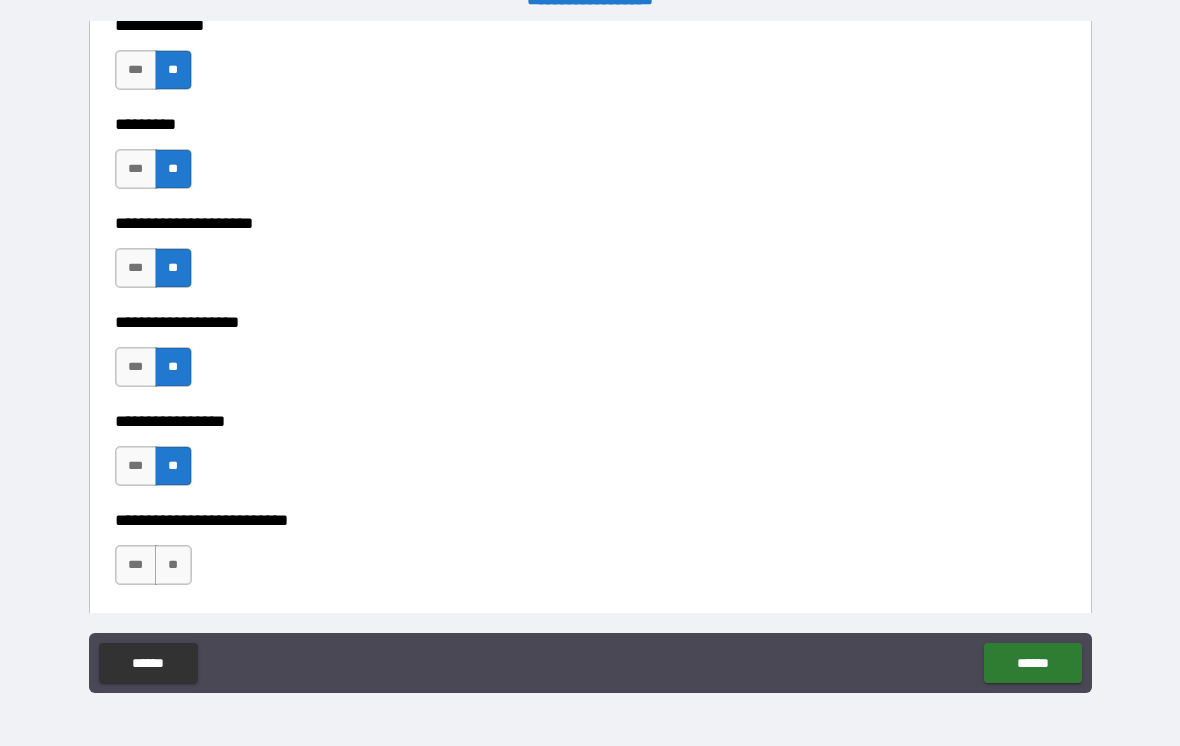 click on "**" at bounding box center [173, 565] 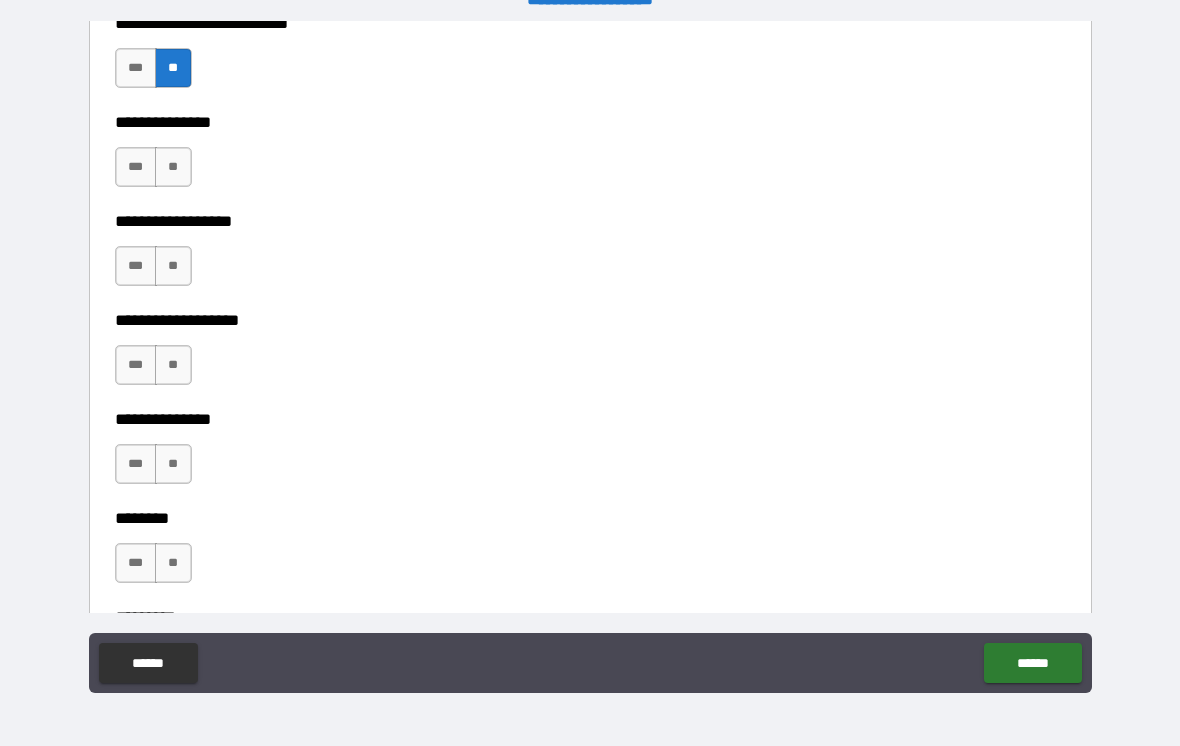 scroll, scrollTop: 5306, scrollLeft: 0, axis: vertical 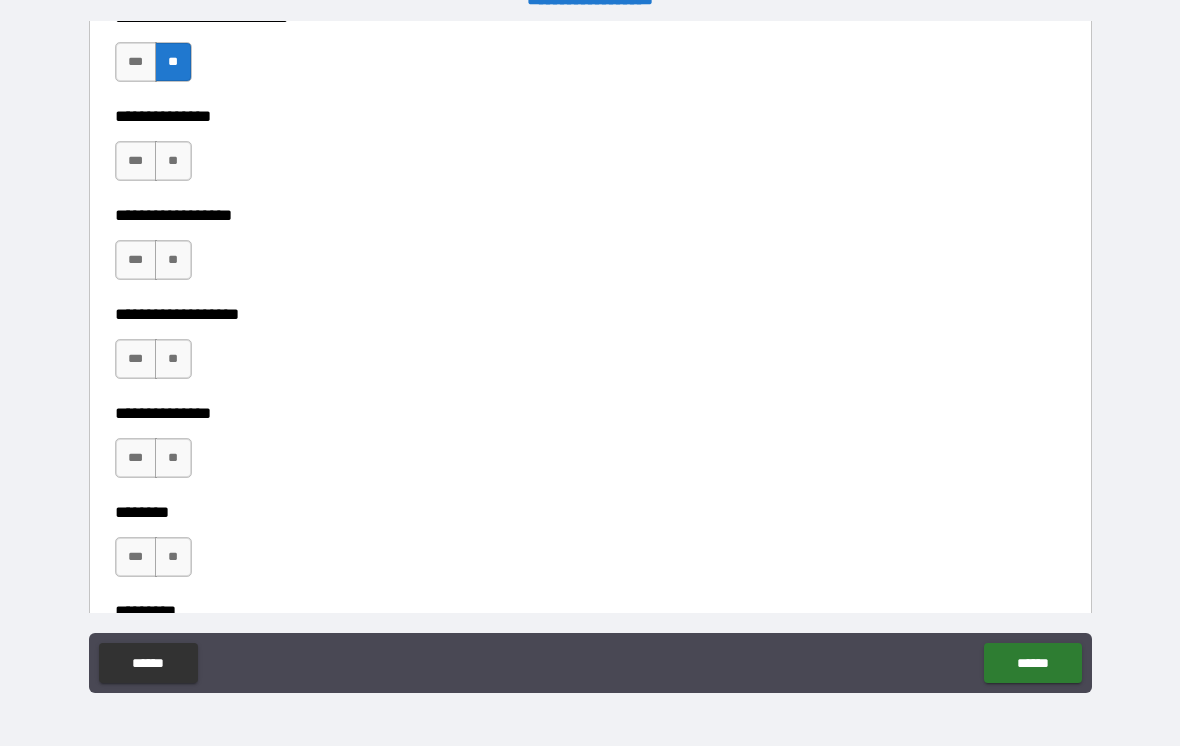 click on "**" at bounding box center [173, 161] 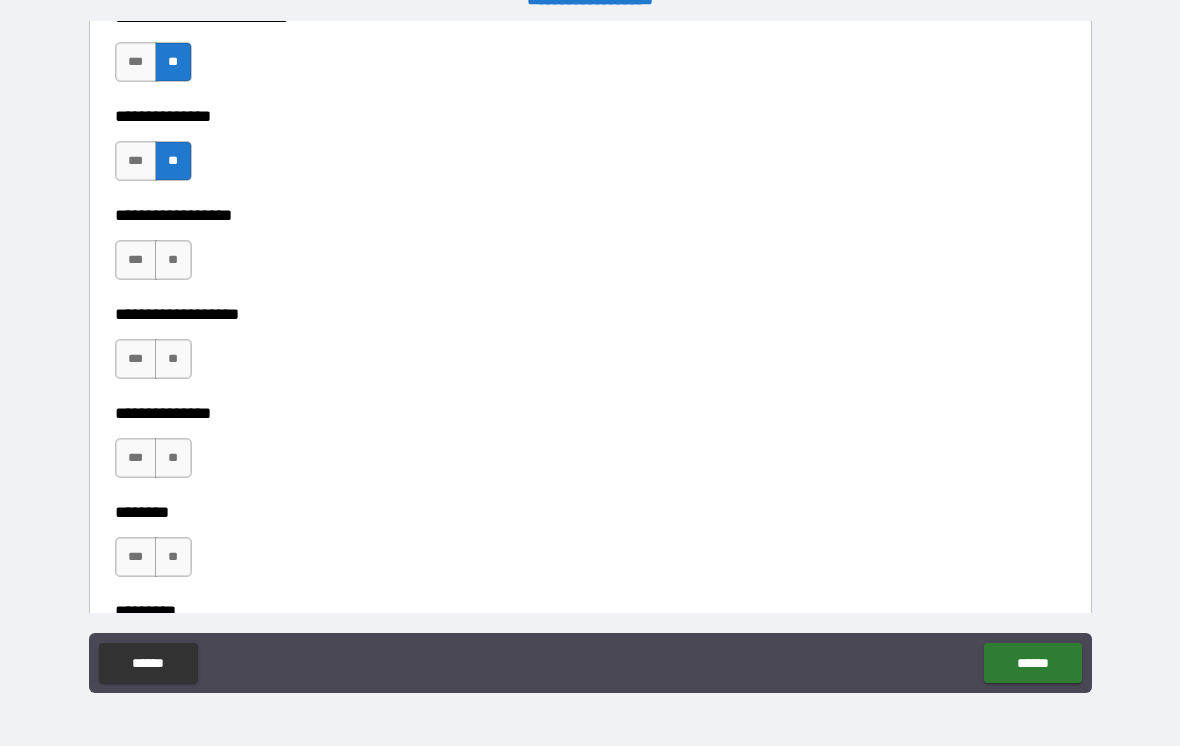 click on "**" at bounding box center (173, 260) 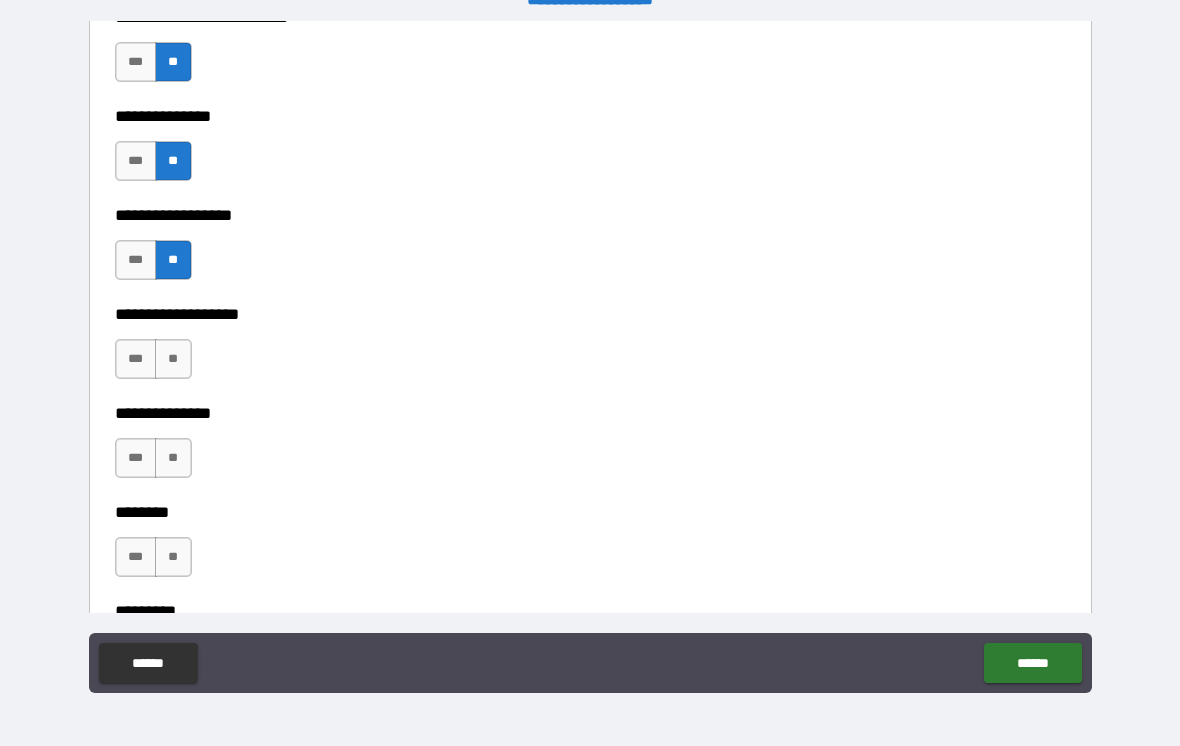 click on "**" at bounding box center (173, 359) 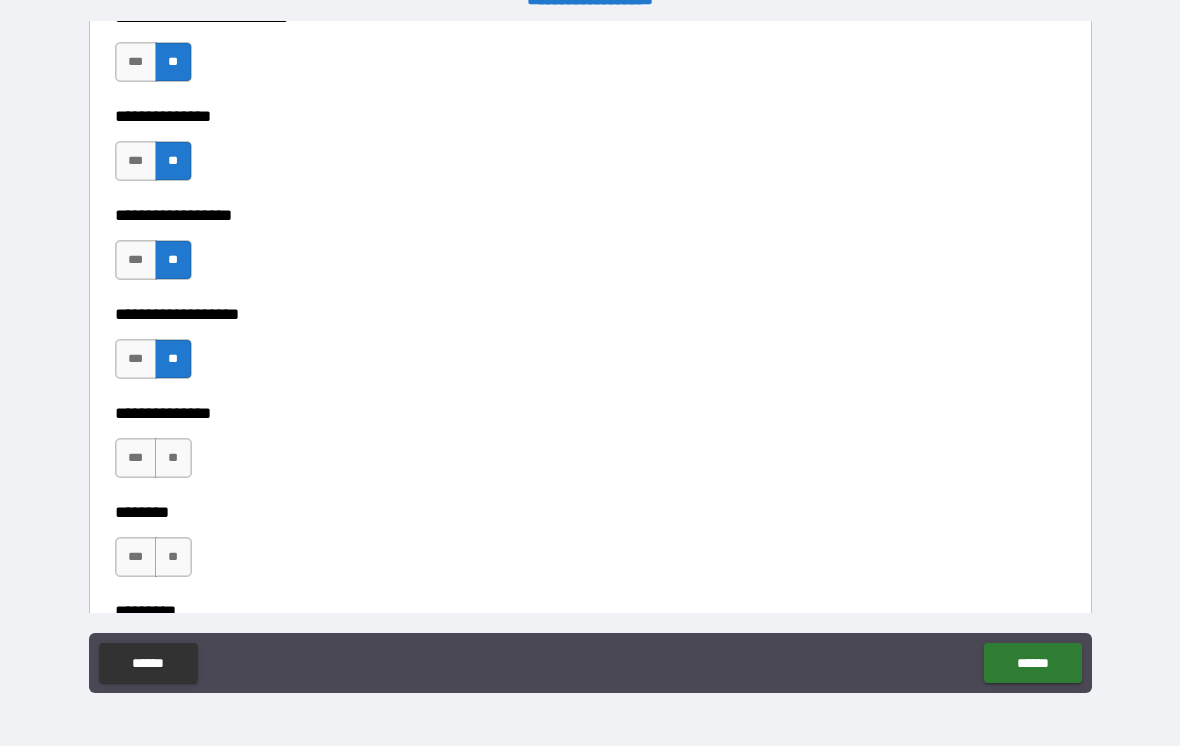 click on "**" at bounding box center (173, 458) 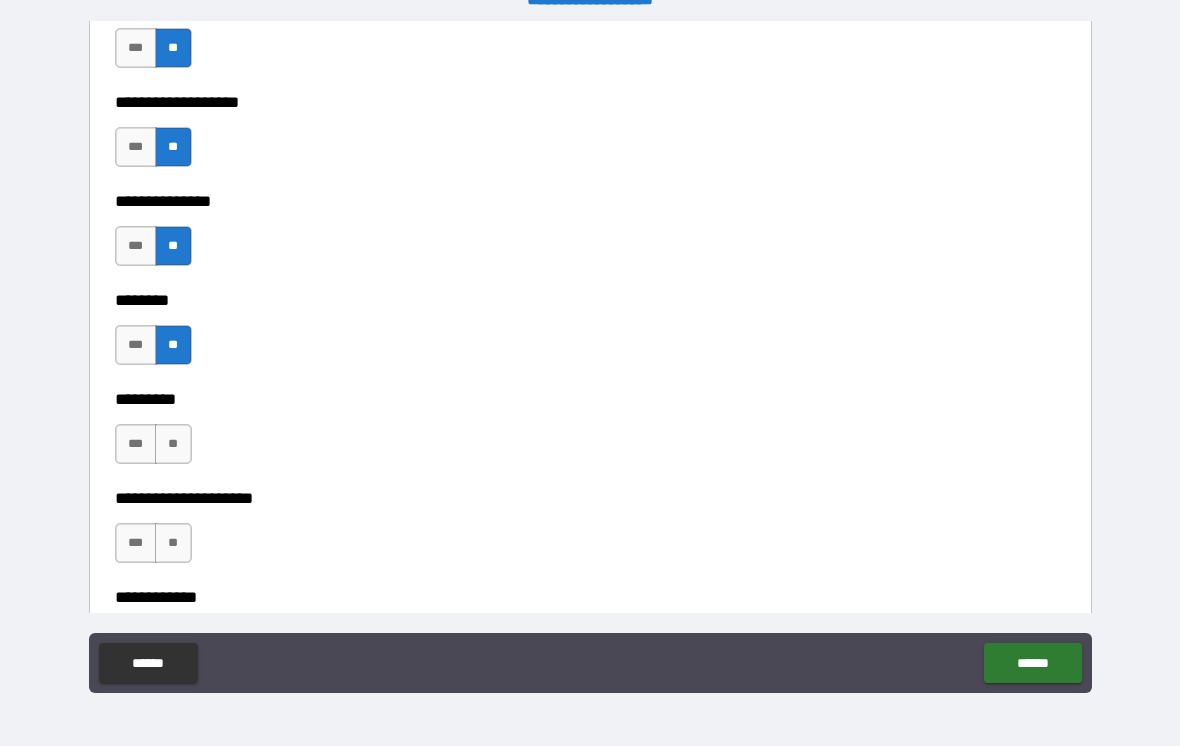 scroll, scrollTop: 5677, scrollLeft: 0, axis: vertical 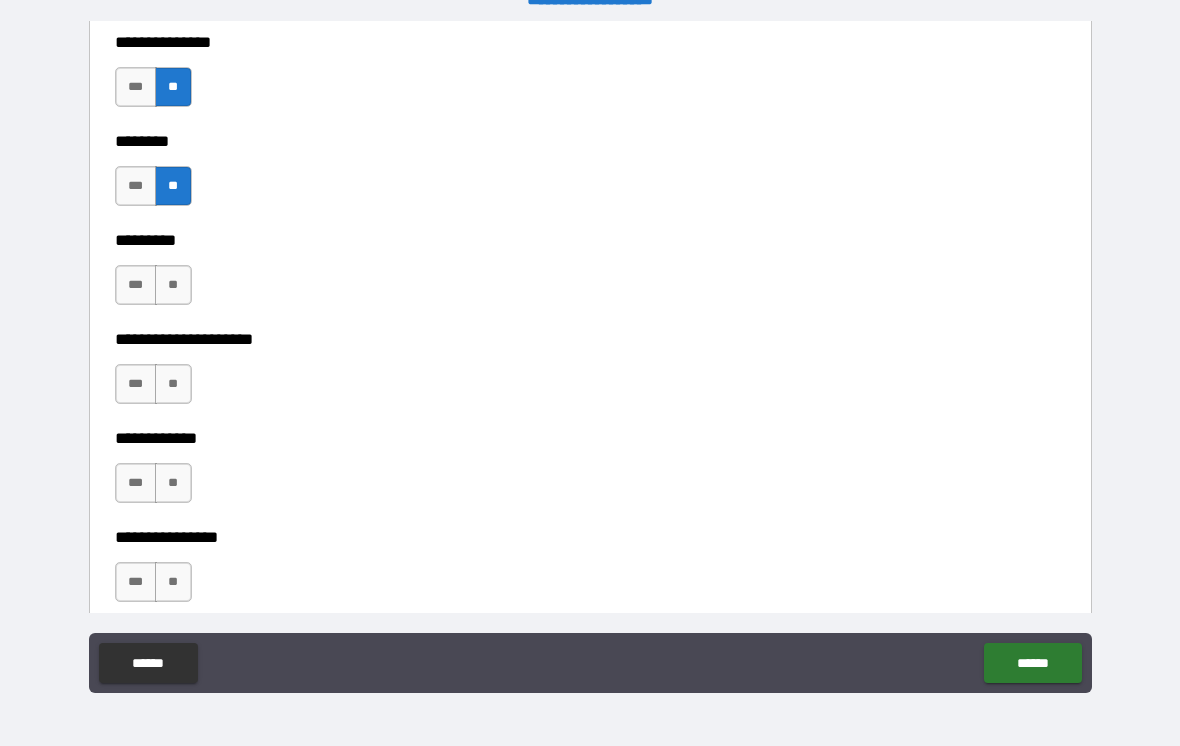 click on "**" at bounding box center (173, 285) 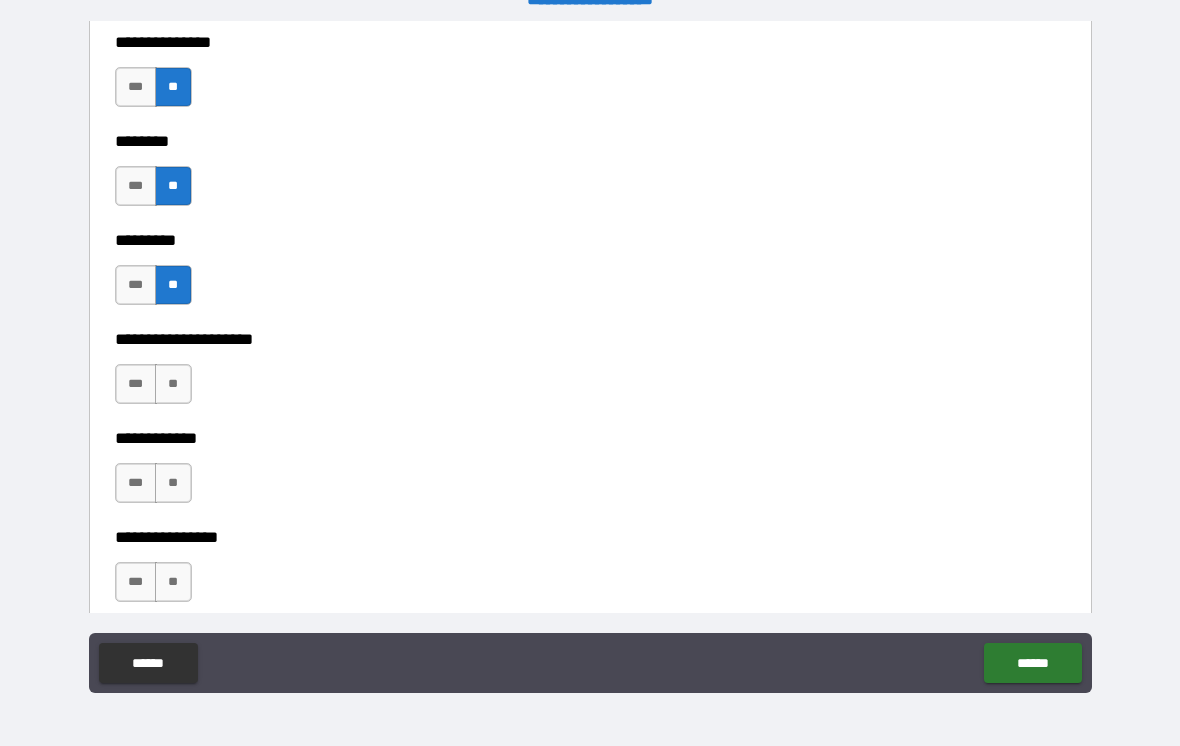 click on "**" at bounding box center [173, 384] 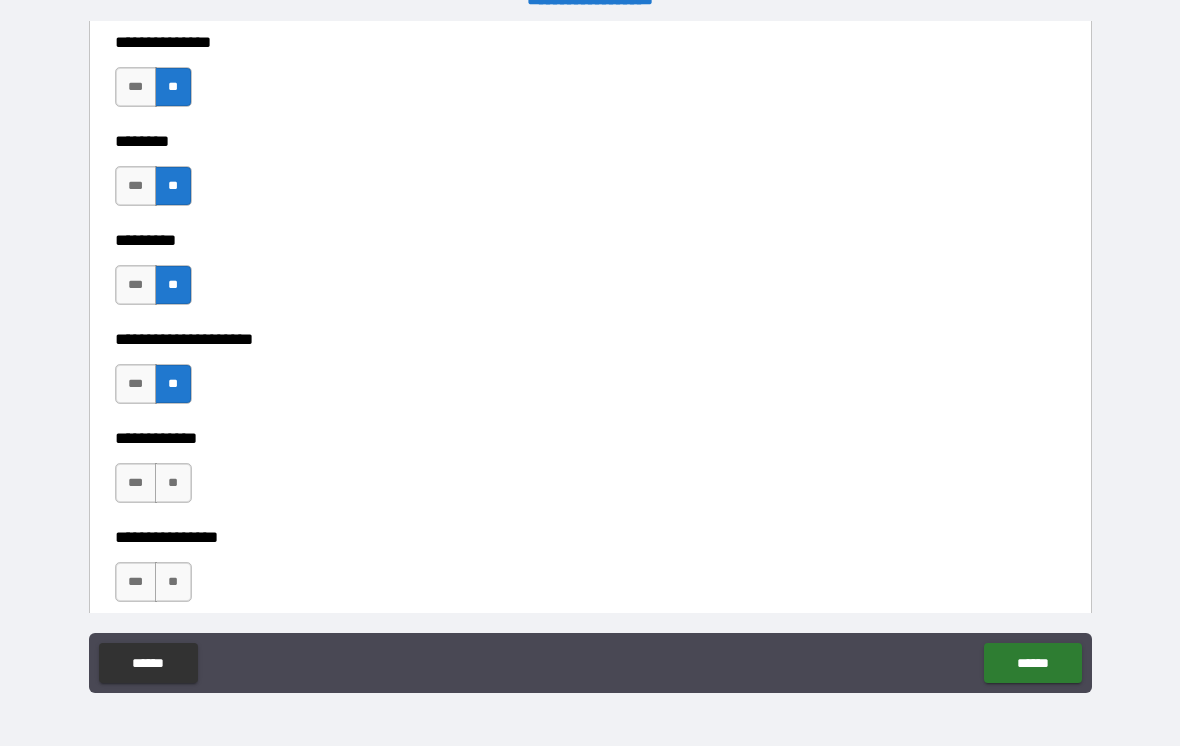 click on "**" at bounding box center (173, 483) 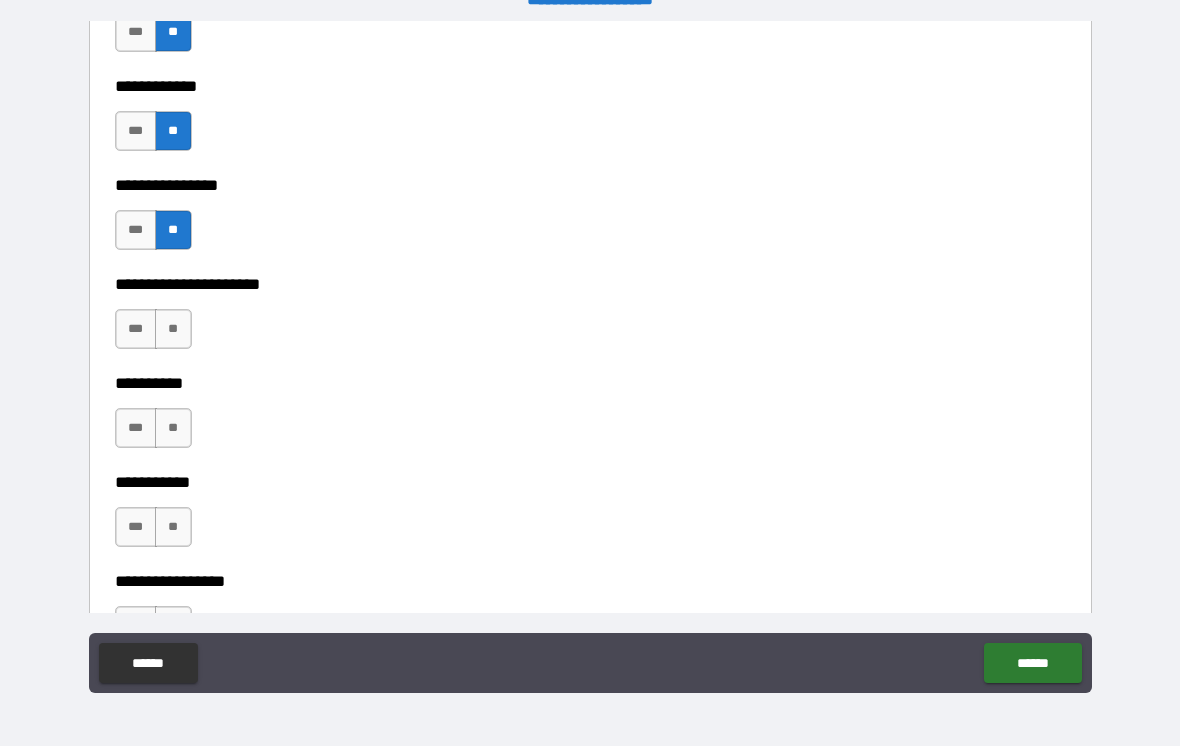 scroll, scrollTop: 6030, scrollLeft: 0, axis: vertical 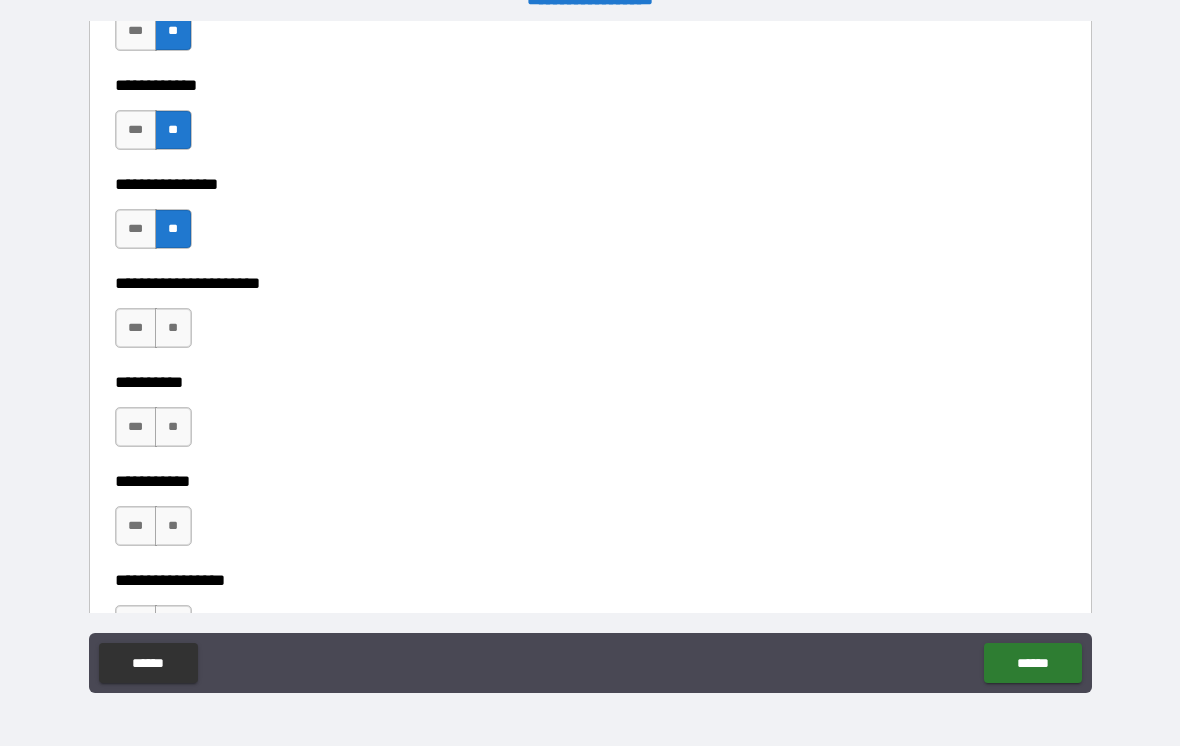 click on "**" at bounding box center [173, 328] 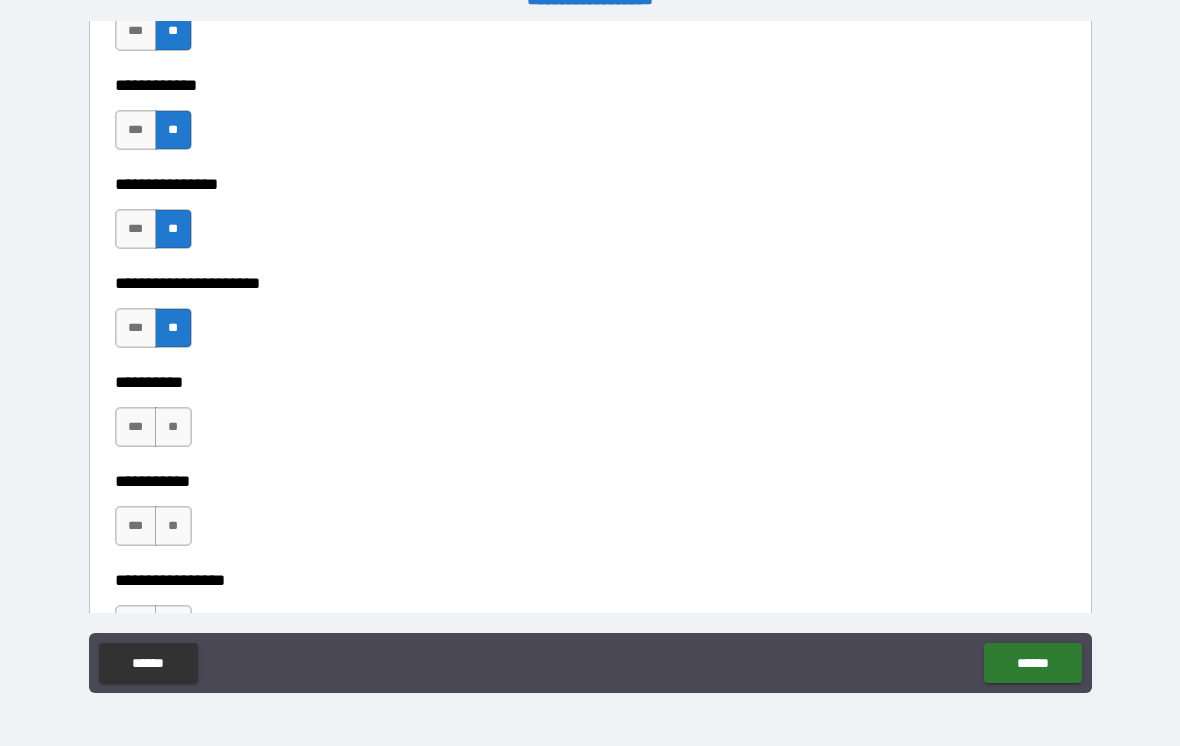 click on "**" at bounding box center (173, 427) 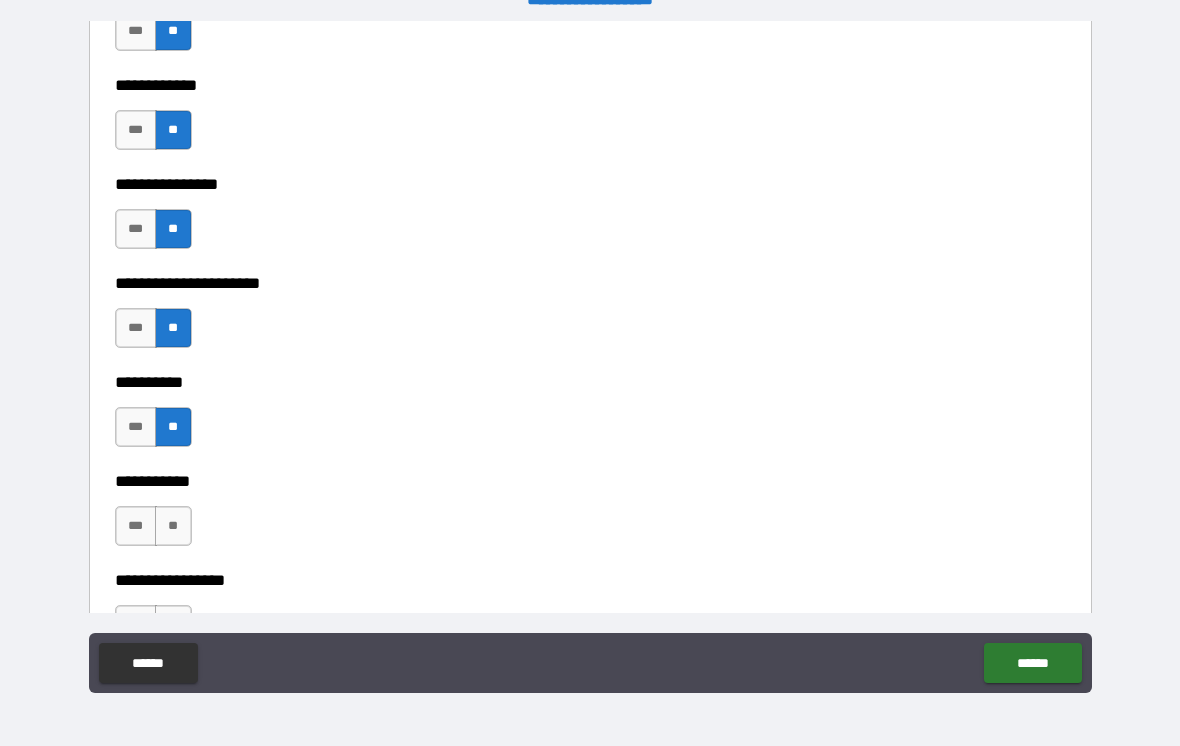 click on "**********" at bounding box center (590, 467) 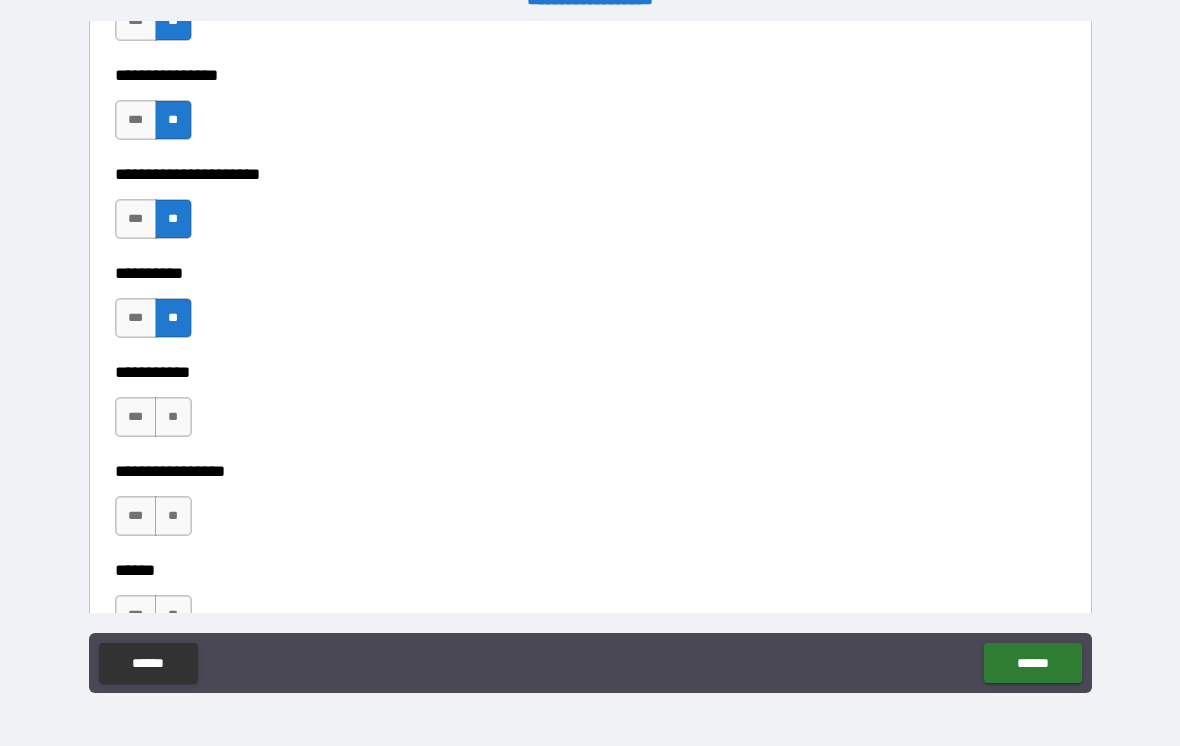 scroll, scrollTop: 6281, scrollLeft: 0, axis: vertical 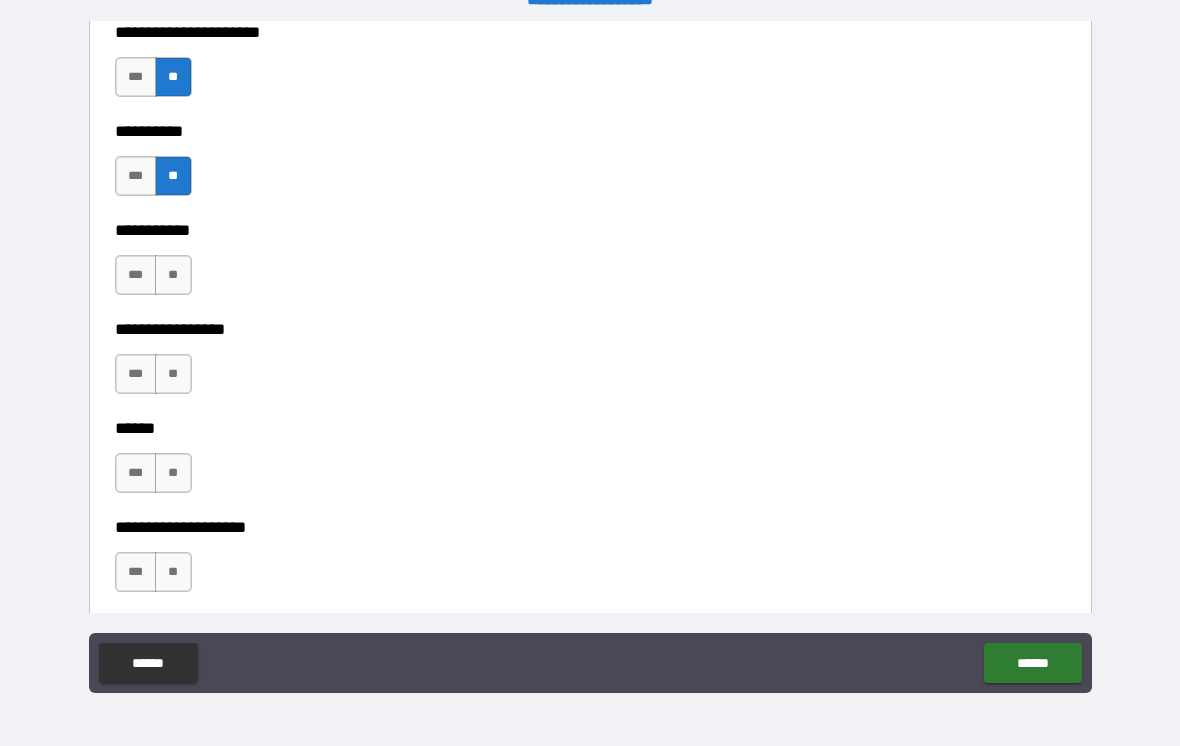 click on "**" at bounding box center [173, 275] 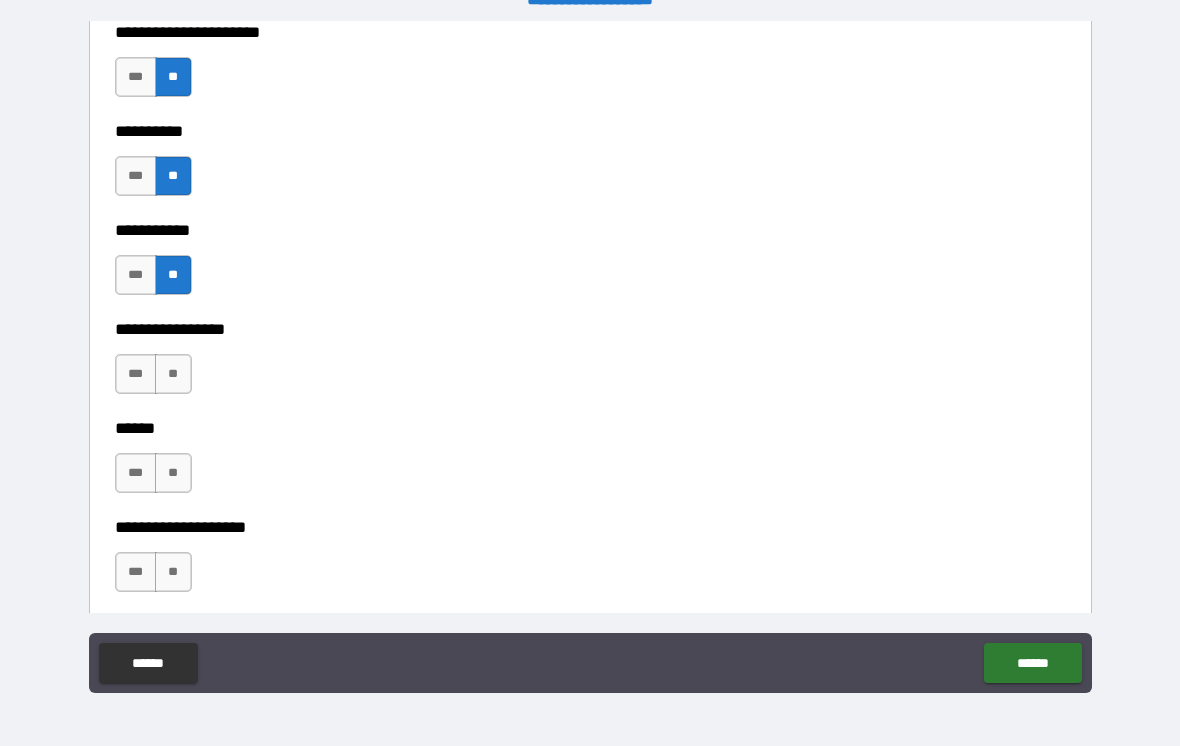 click on "**" at bounding box center (173, 374) 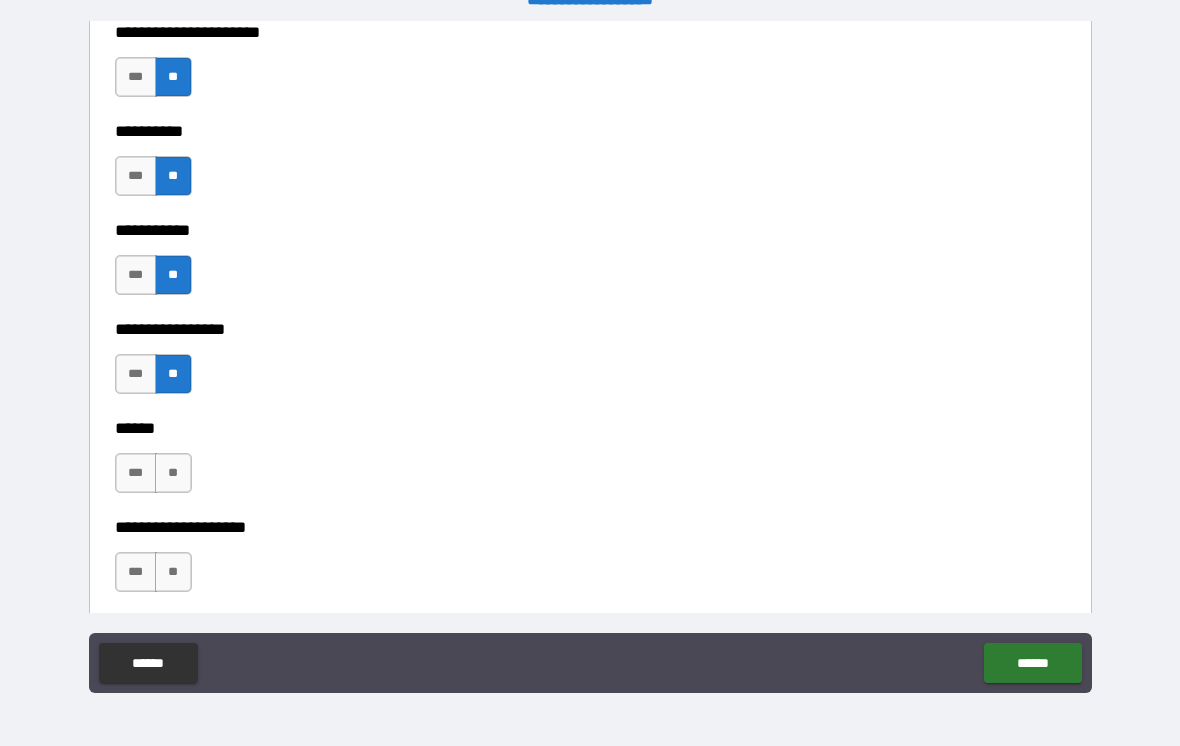 click on "**" at bounding box center (173, 473) 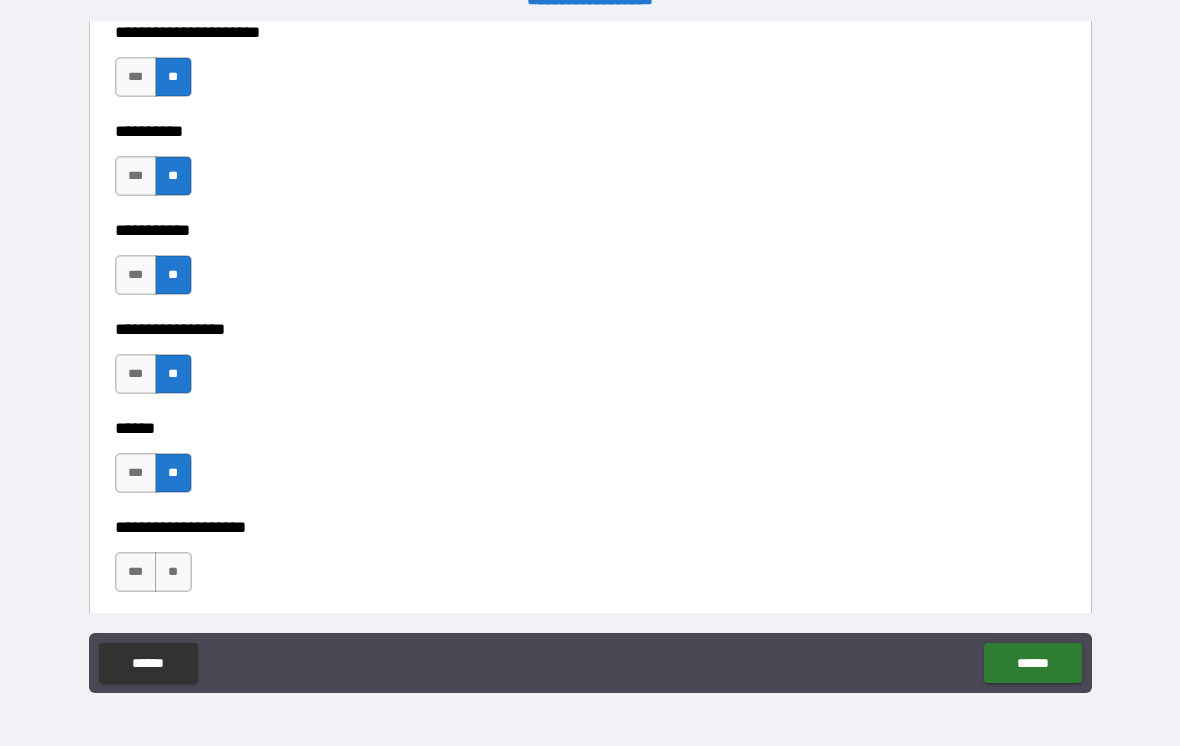 click on "**" at bounding box center (173, 572) 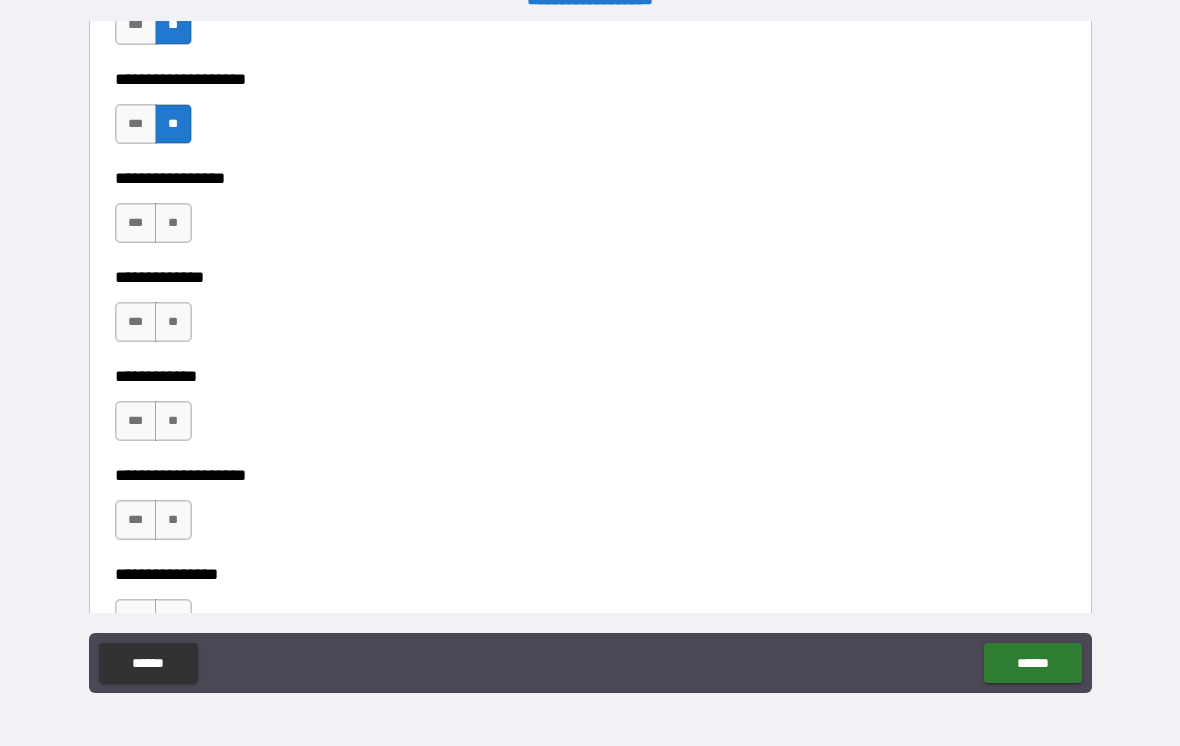 scroll, scrollTop: 6753, scrollLeft: 0, axis: vertical 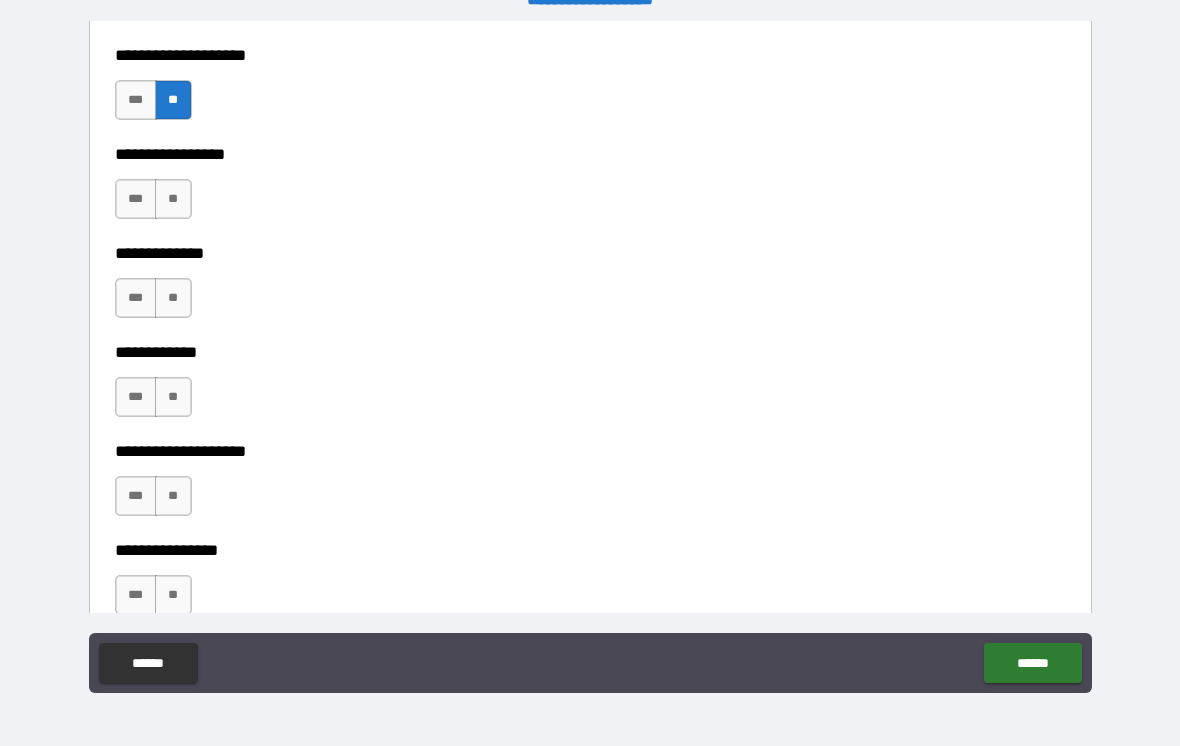 click on "***" at bounding box center [136, 199] 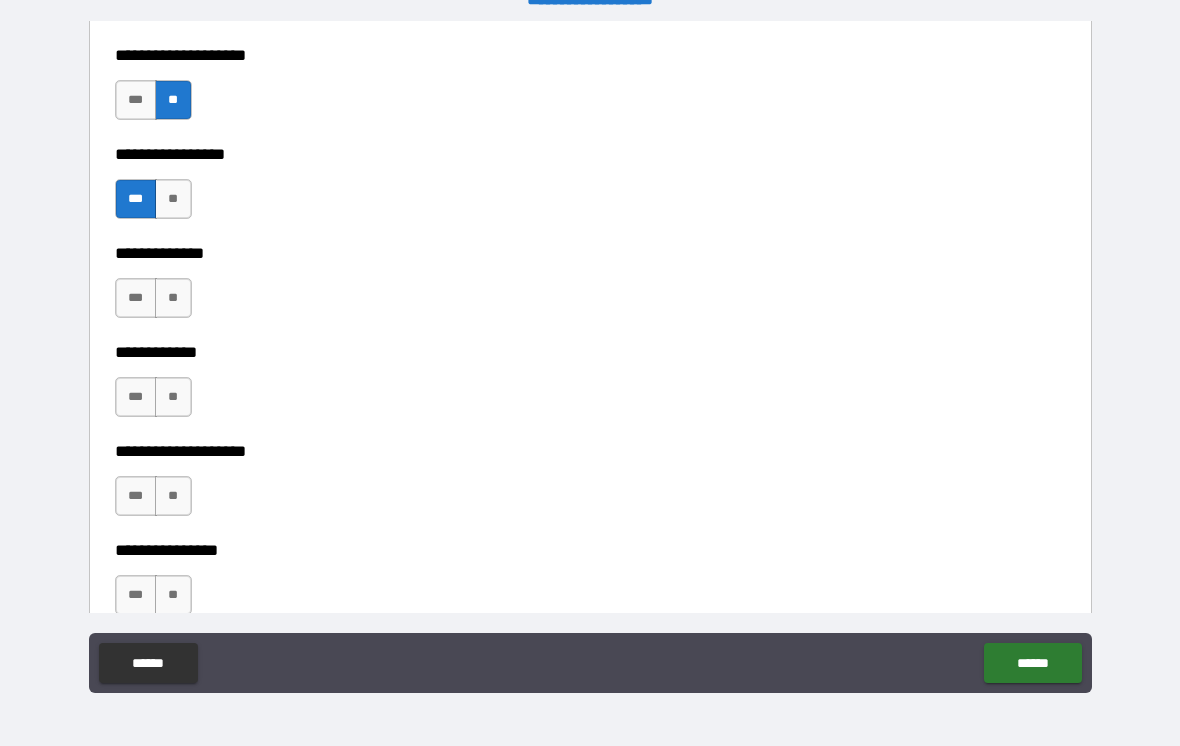 click on "**" at bounding box center [173, 298] 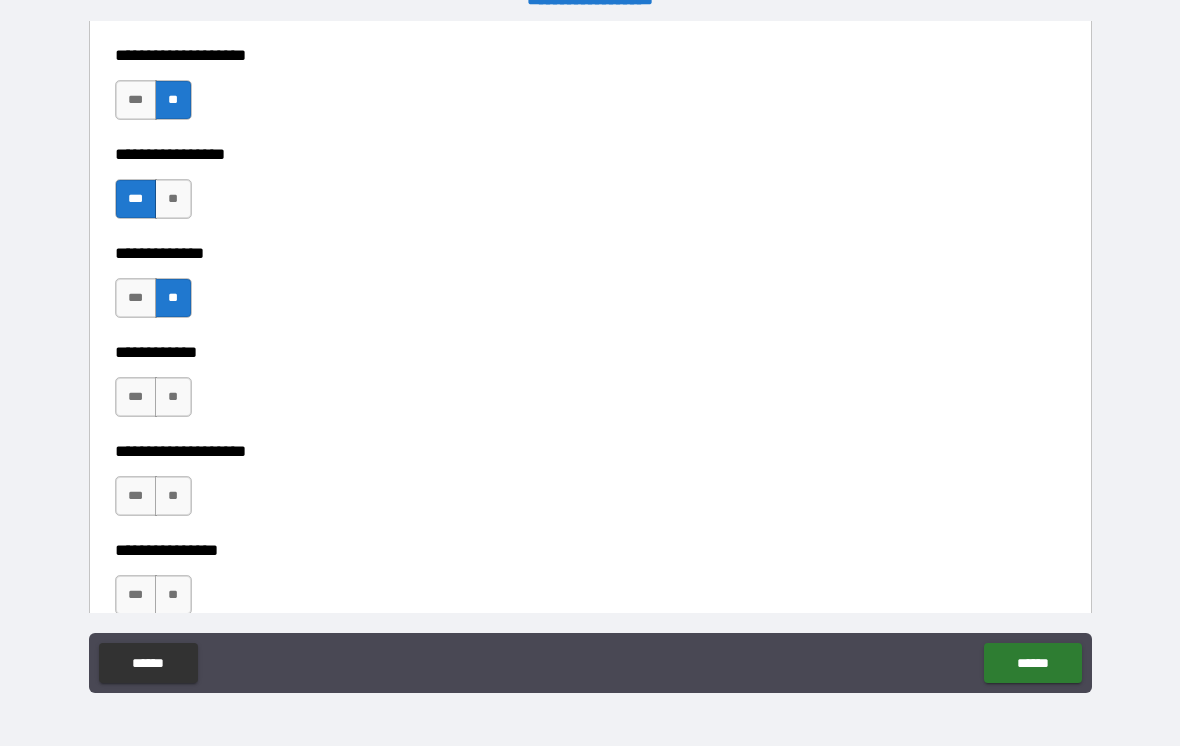 click on "**" at bounding box center [173, 397] 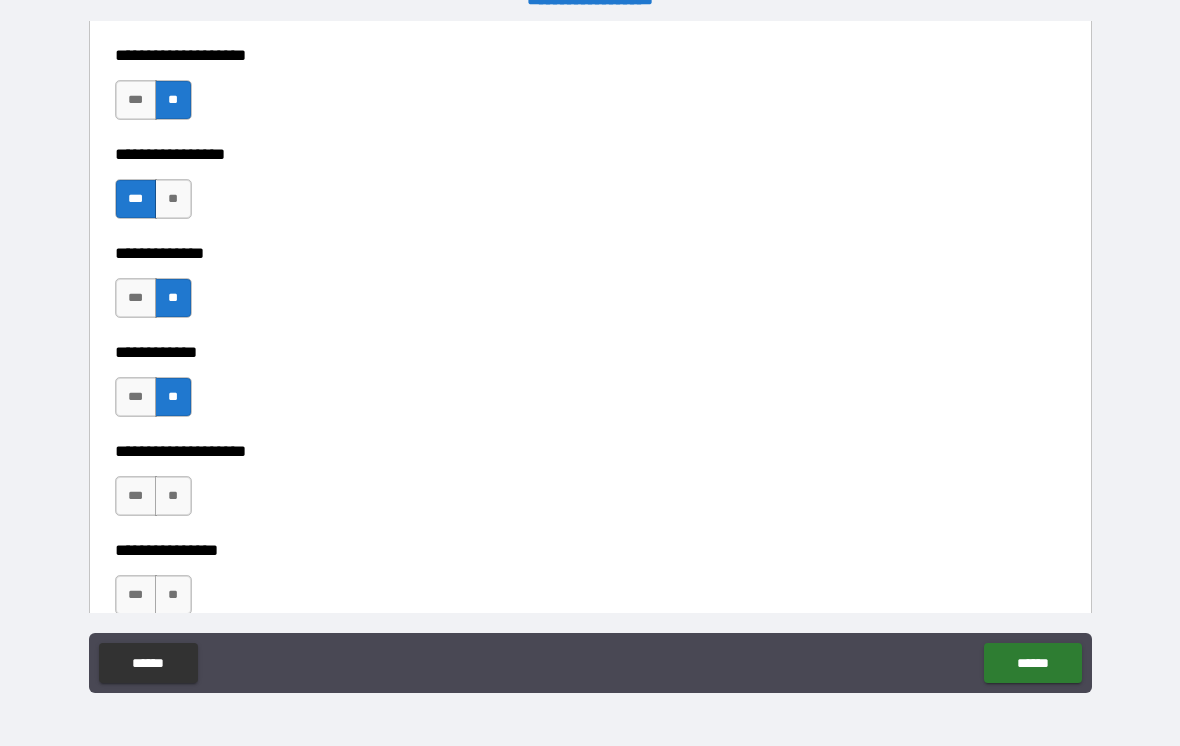 click on "**" at bounding box center [173, 496] 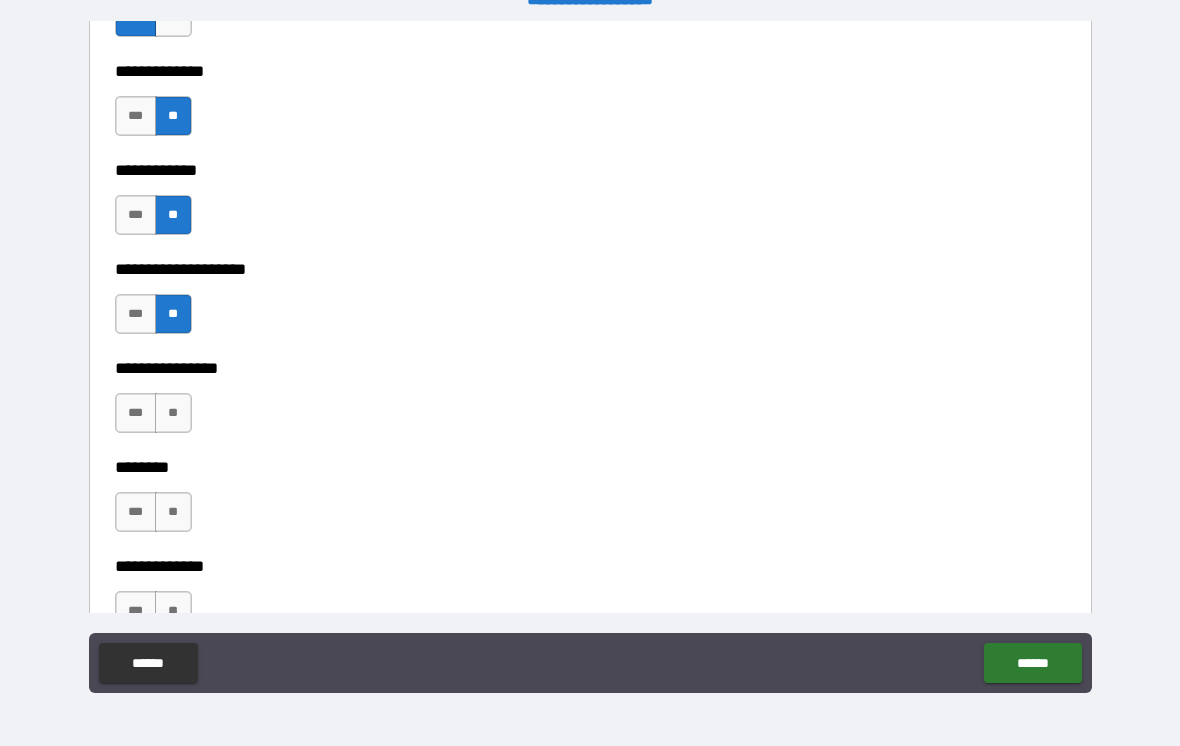 click on "**" at bounding box center (173, 413) 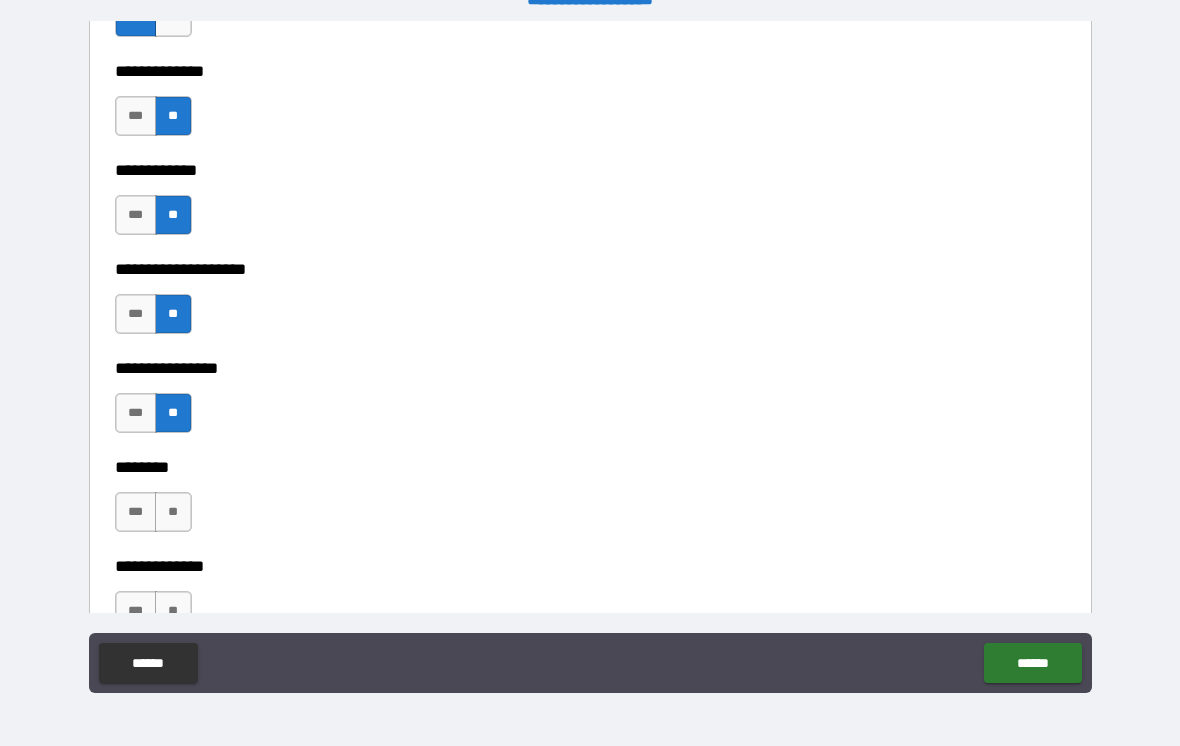 click on "**" at bounding box center [173, 512] 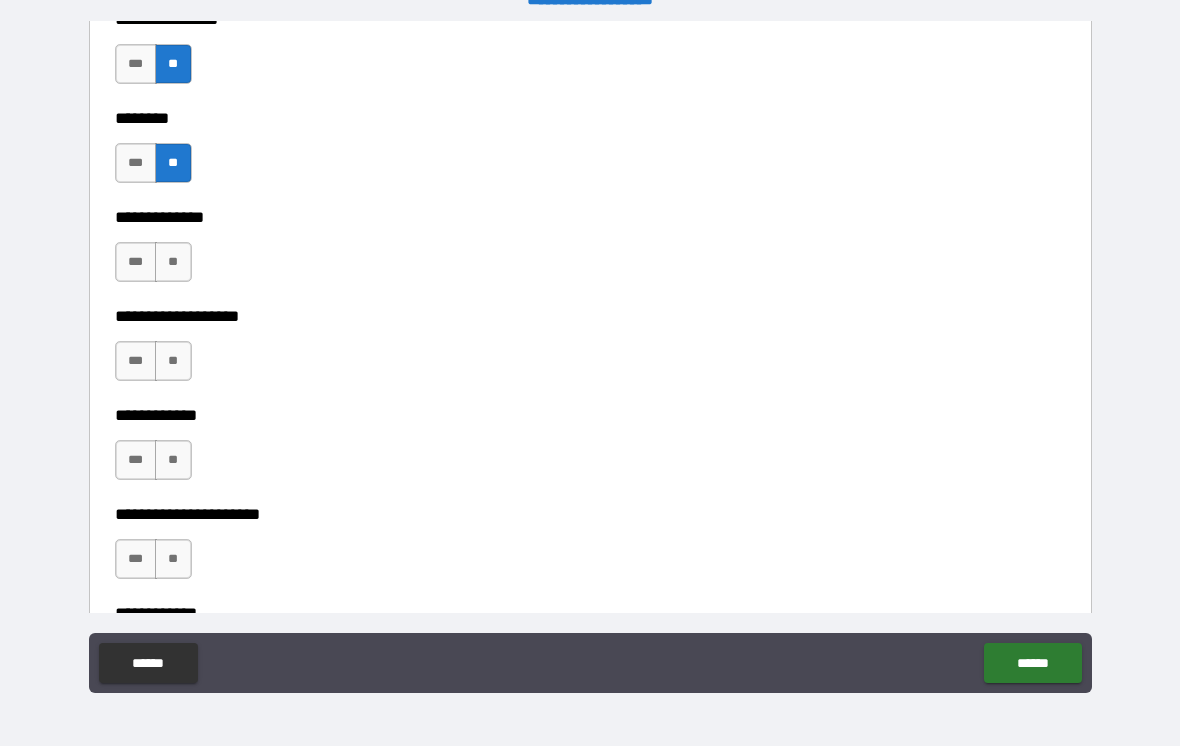 scroll, scrollTop: 7299, scrollLeft: 0, axis: vertical 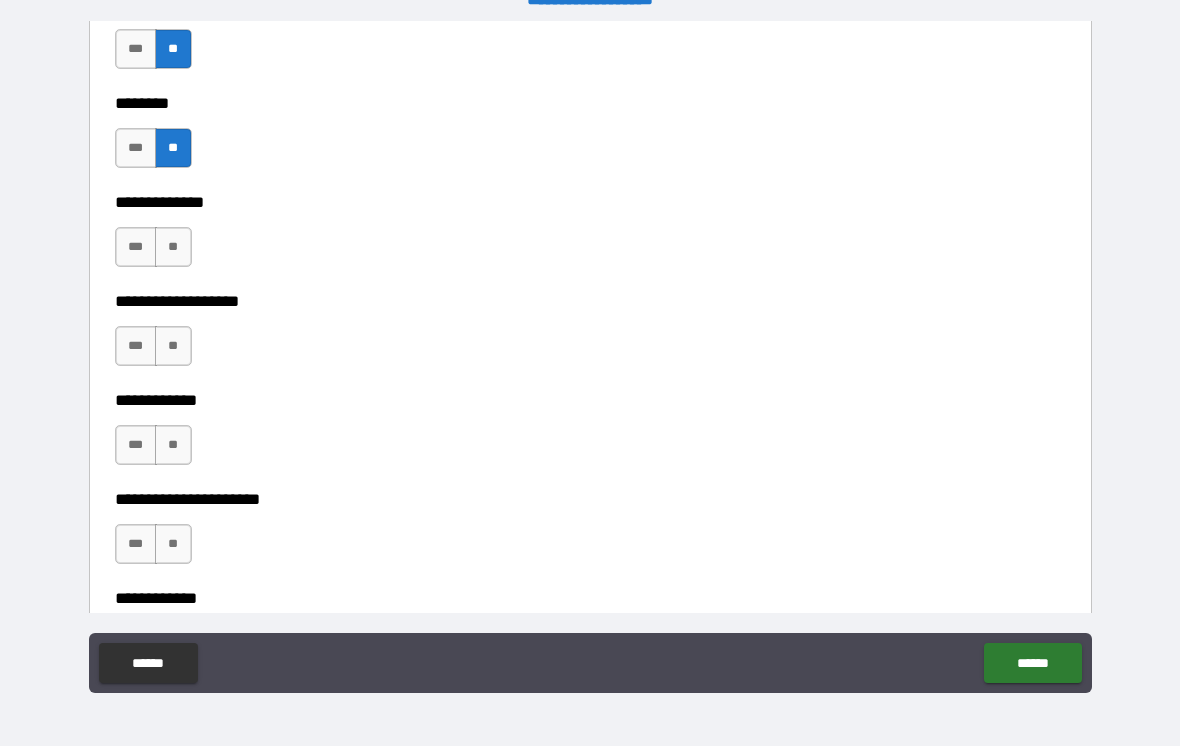 click on "**" at bounding box center [173, 247] 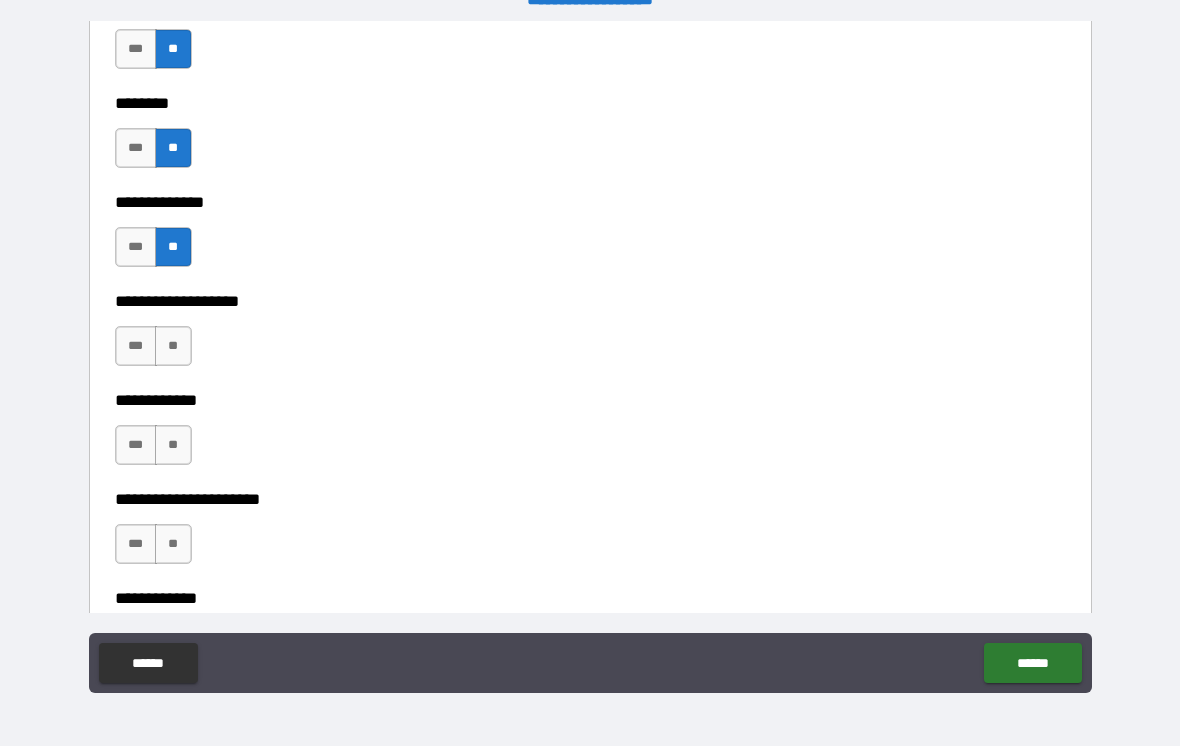 click on "**" at bounding box center (173, 346) 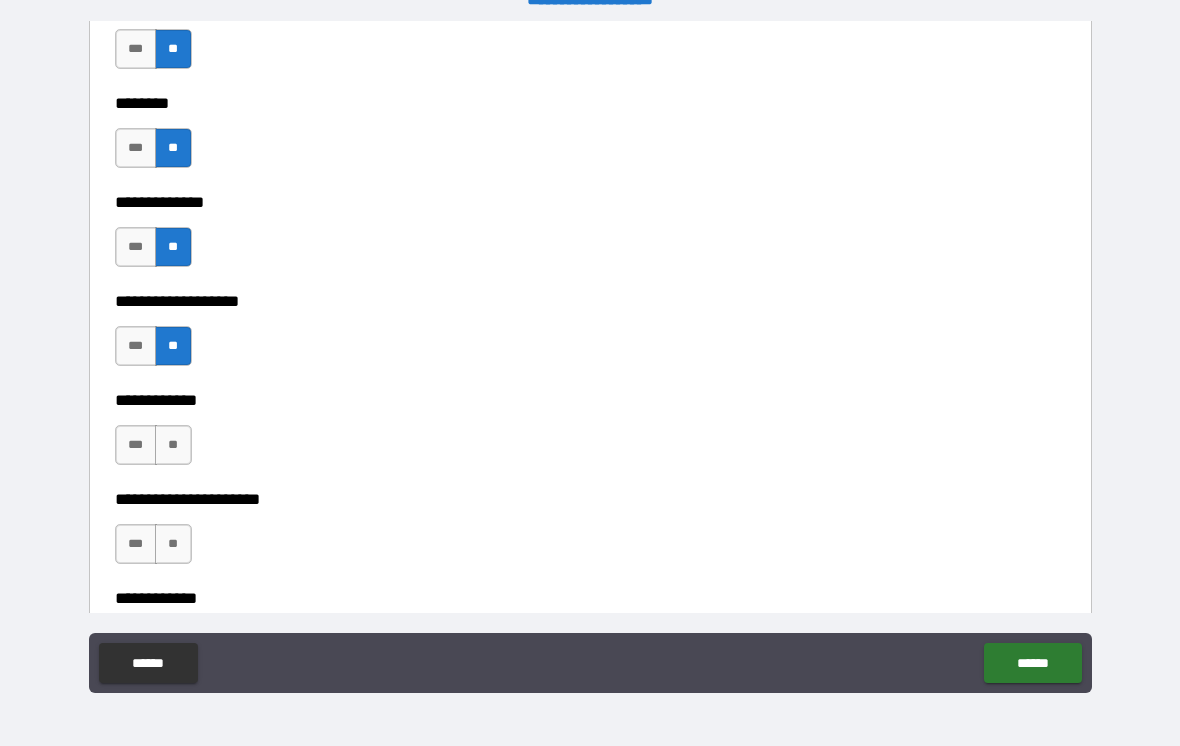 click on "**" at bounding box center (173, 445) 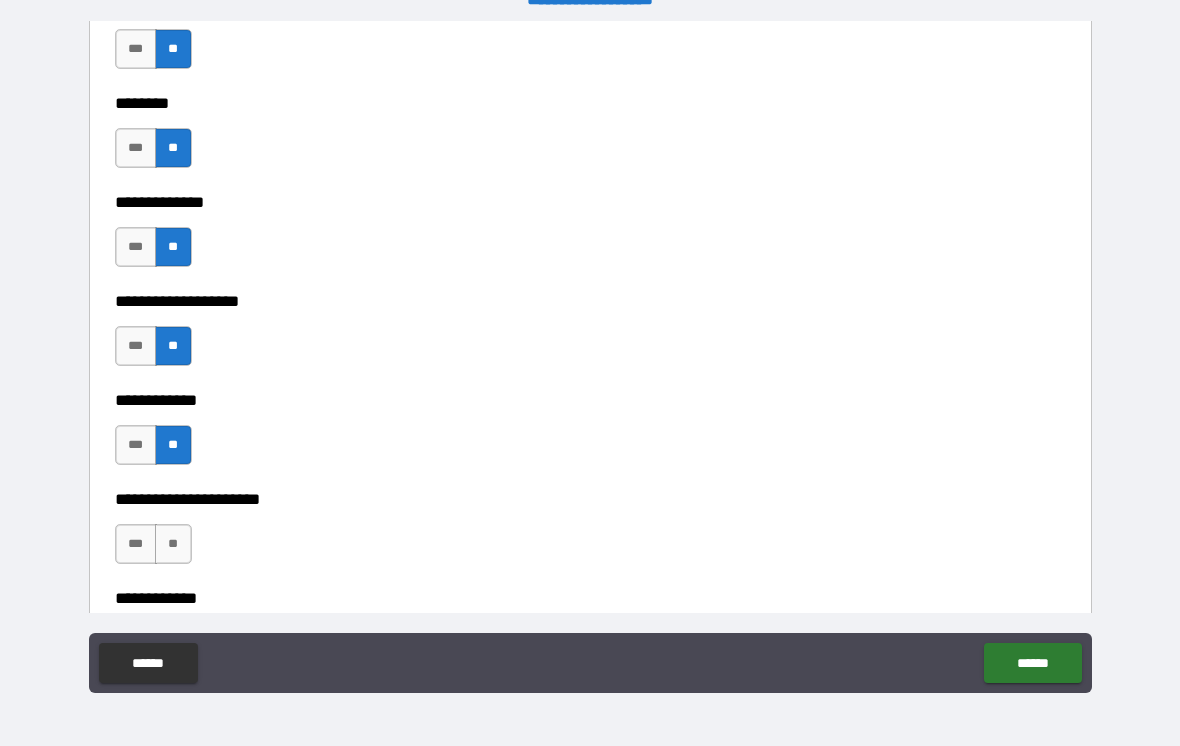 click on "**" at bounding box center (173, 544) 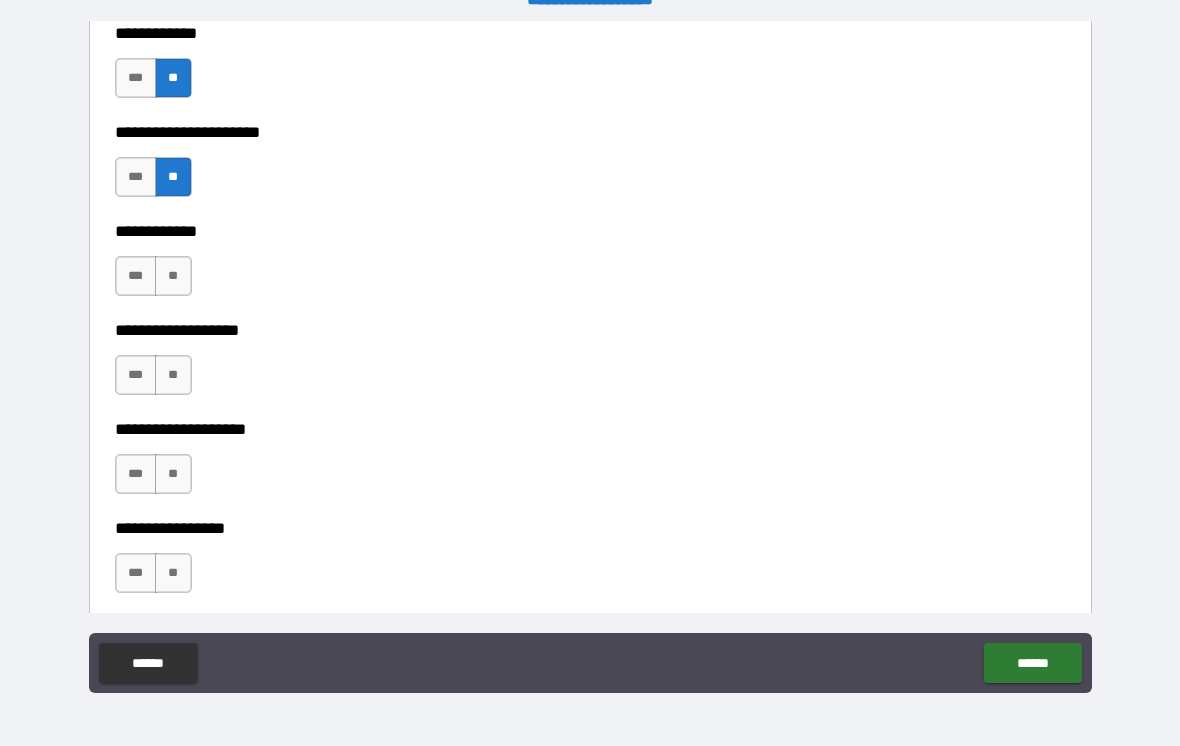 scroll, scrollTop: 7677, scrollLeft: 0, axis: vertical 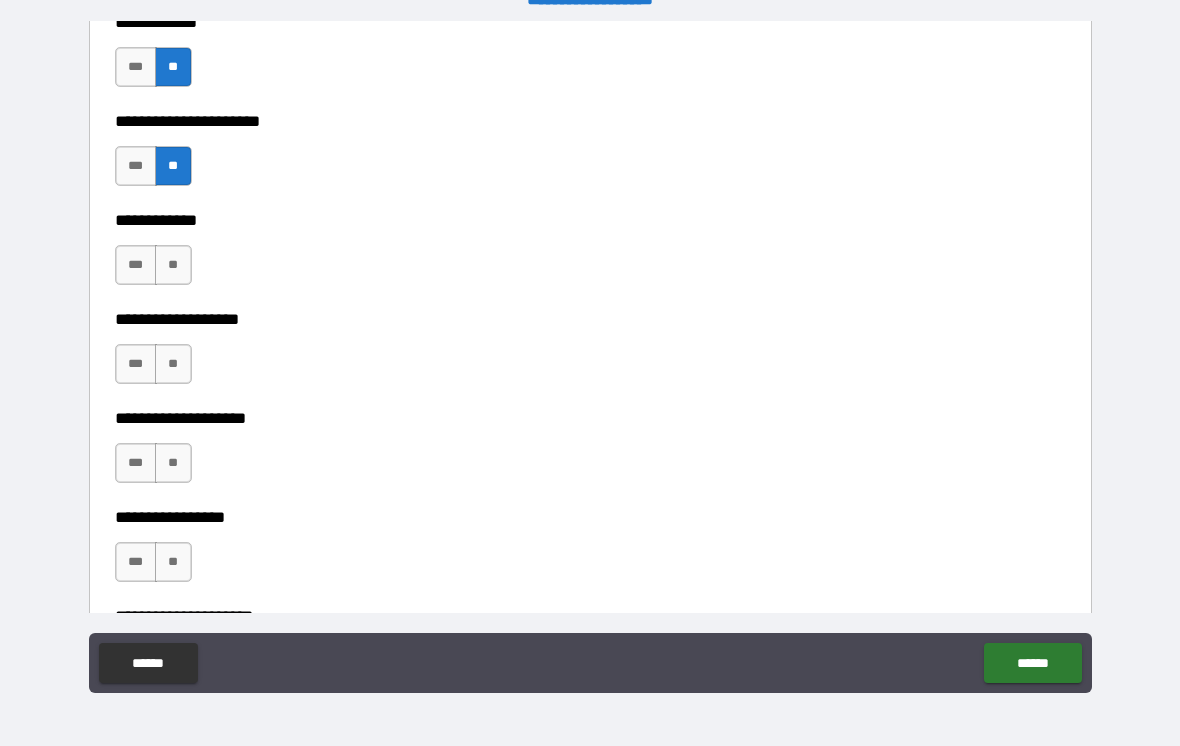 click on "**" at bounding box center (173, 265) 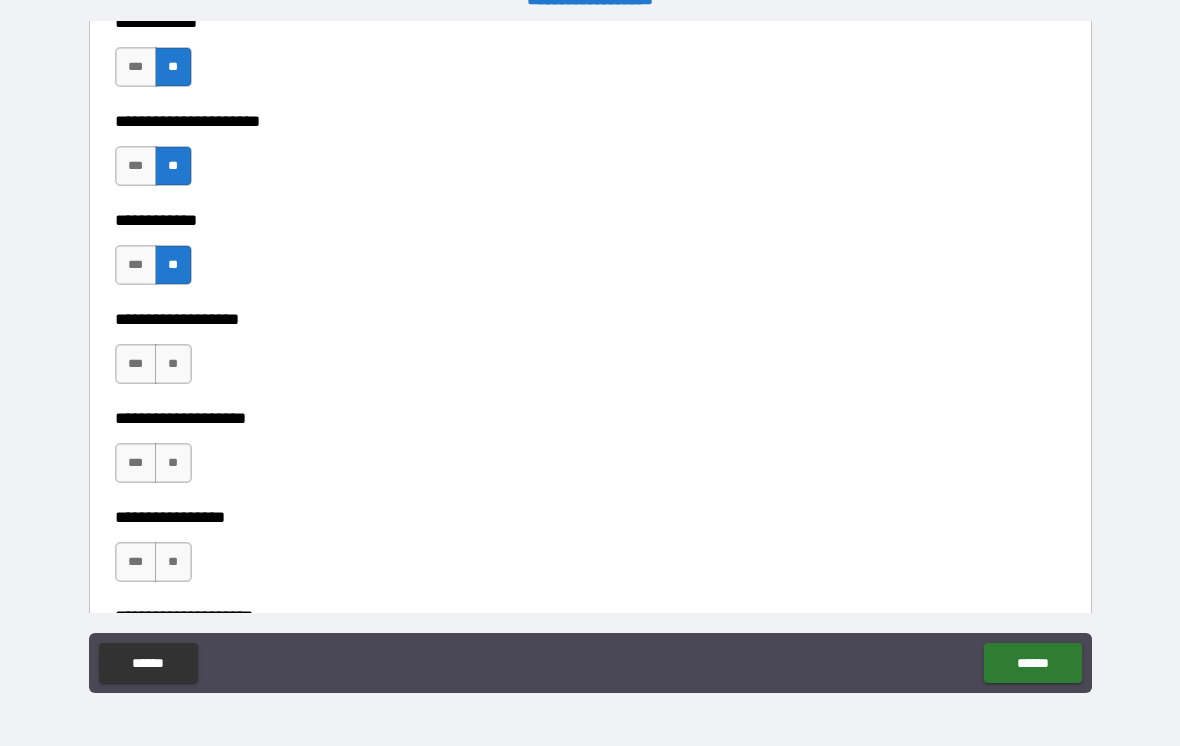click on "**" at bounding box center [173, 364] 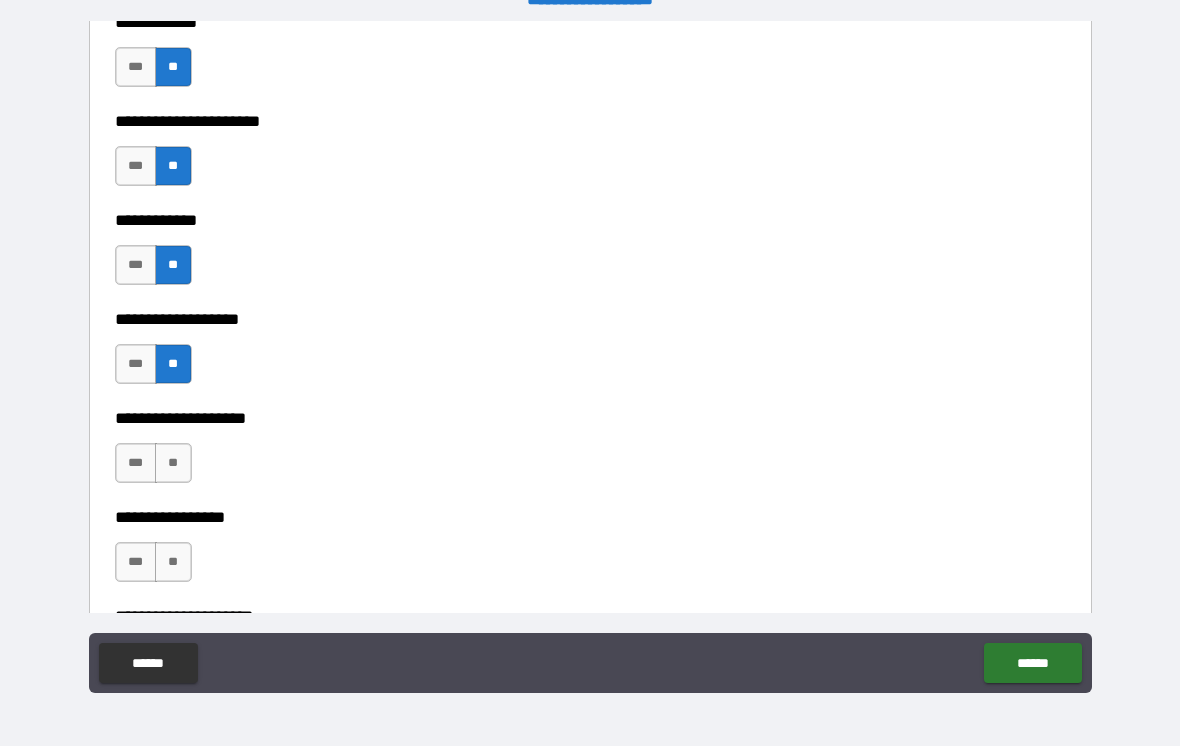 click on "**********" at bounding box center (590, 404) 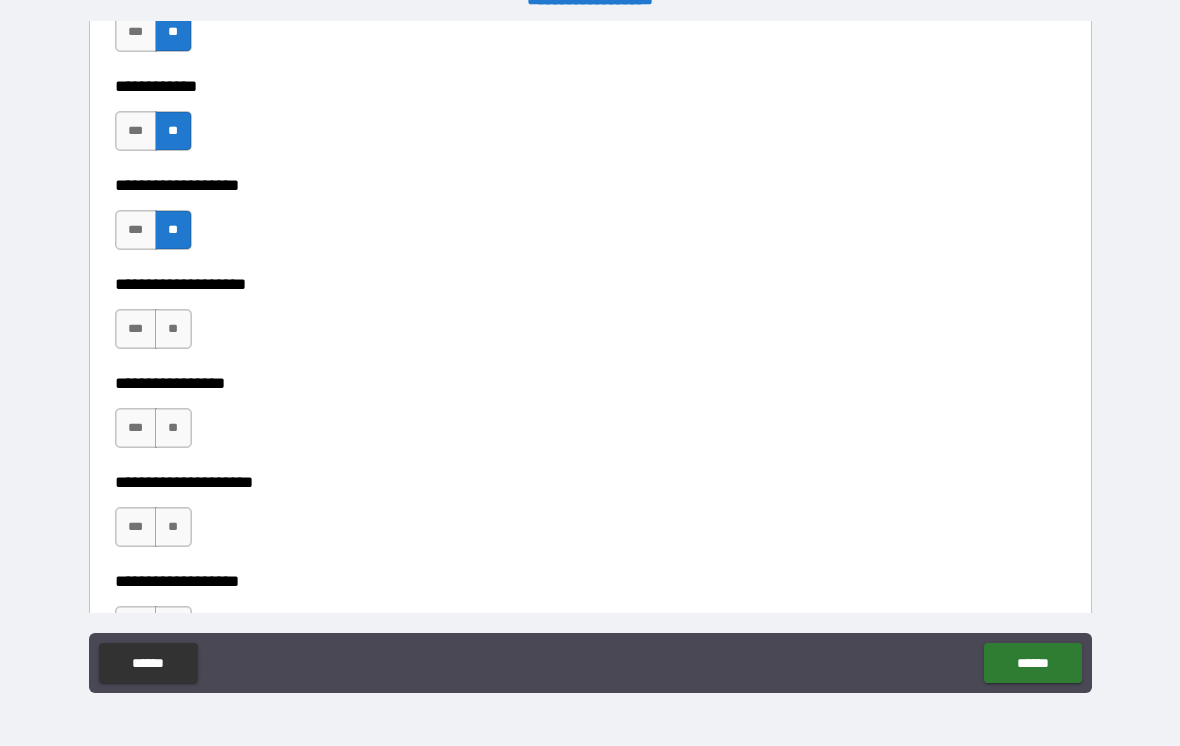 scroll, scrollTop: 7866, scrollLeft: 0, axis: vertical 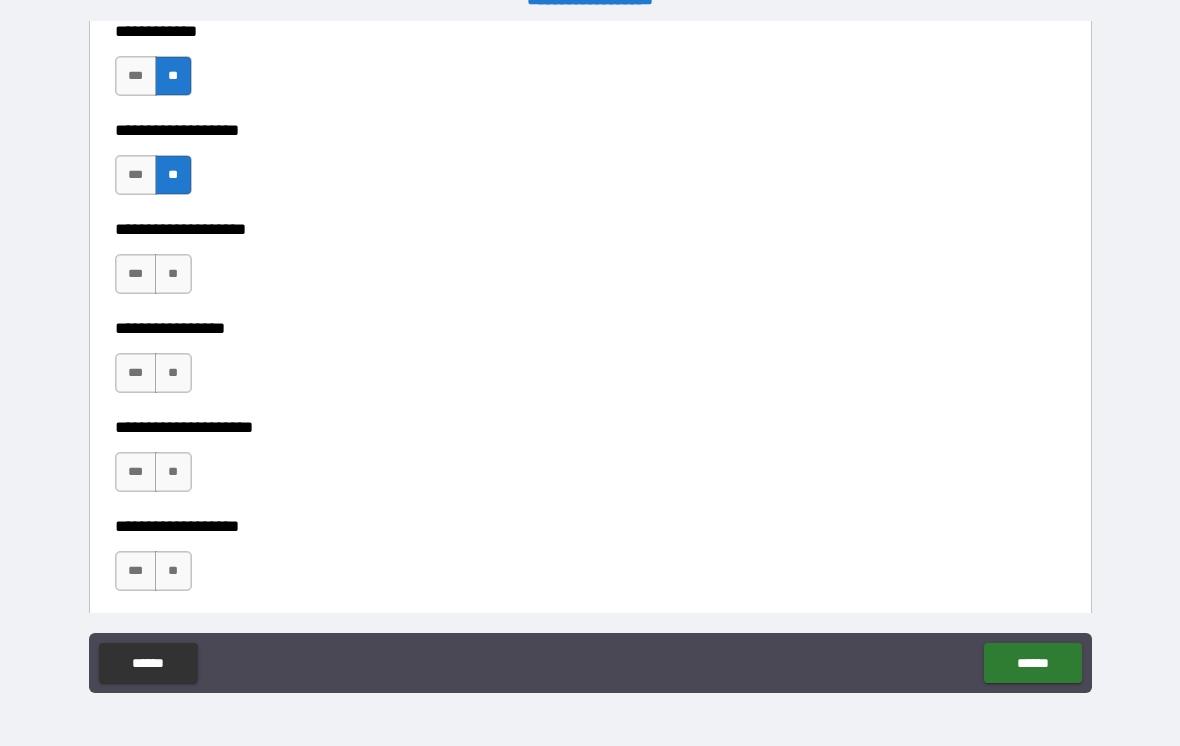 click on "**" at bounding box center [173, 274] 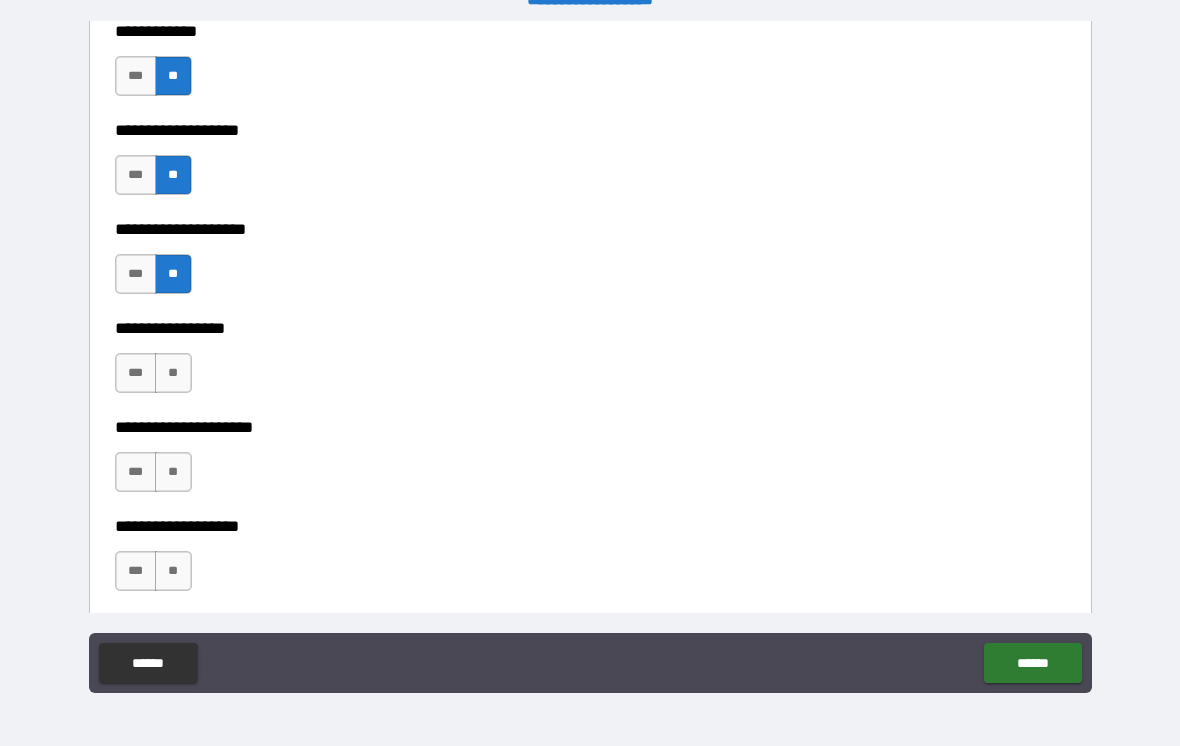click on "**" at bounding box center (173, 373) 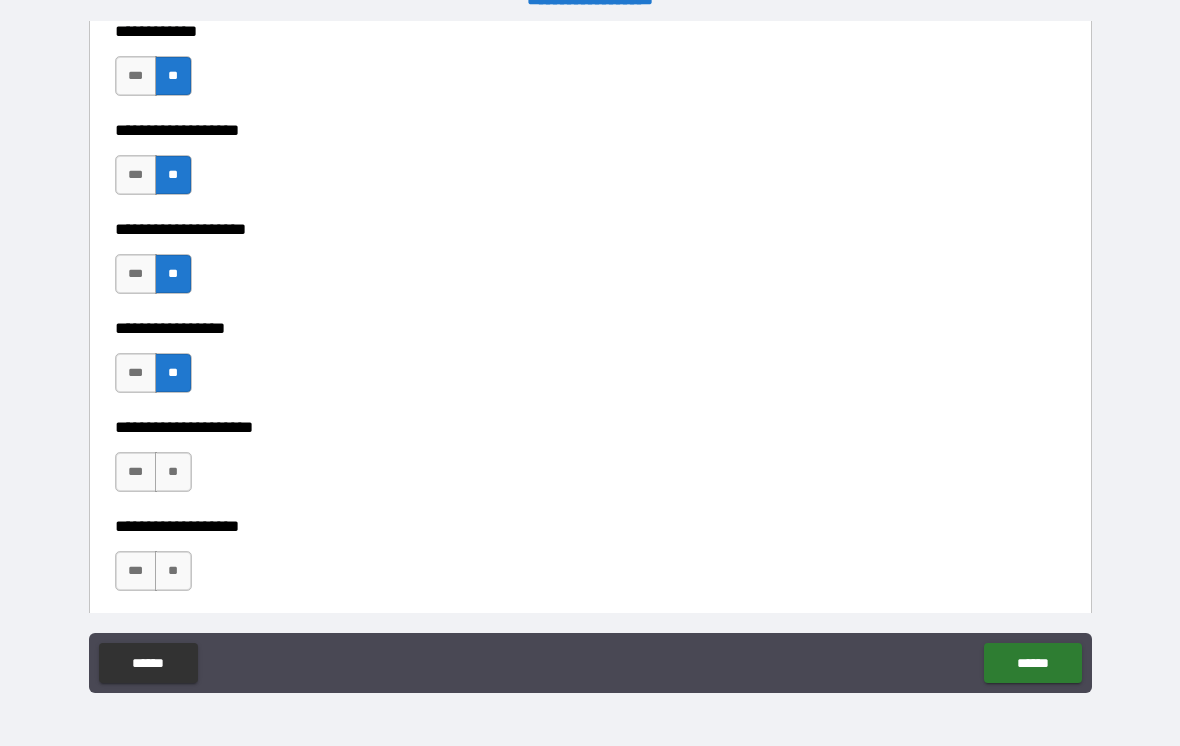 click on "**" at bounding box center [173, 472] 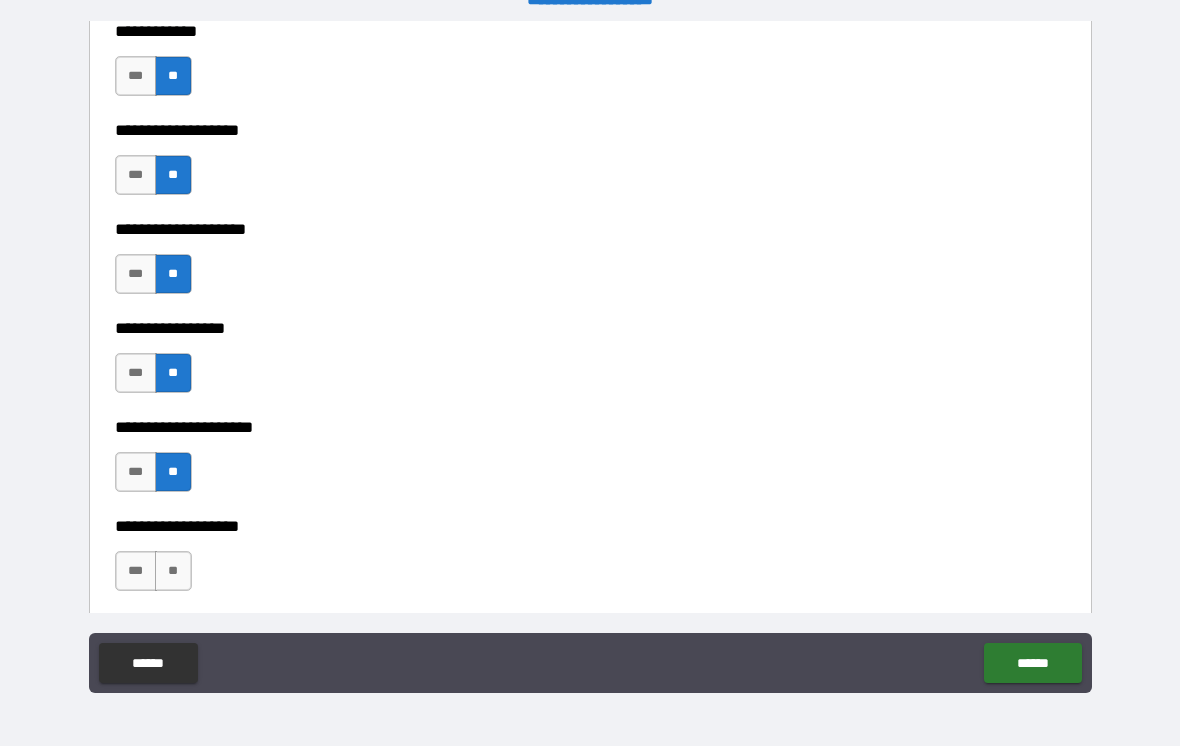 click on "**" at bounding box center (173, 571) 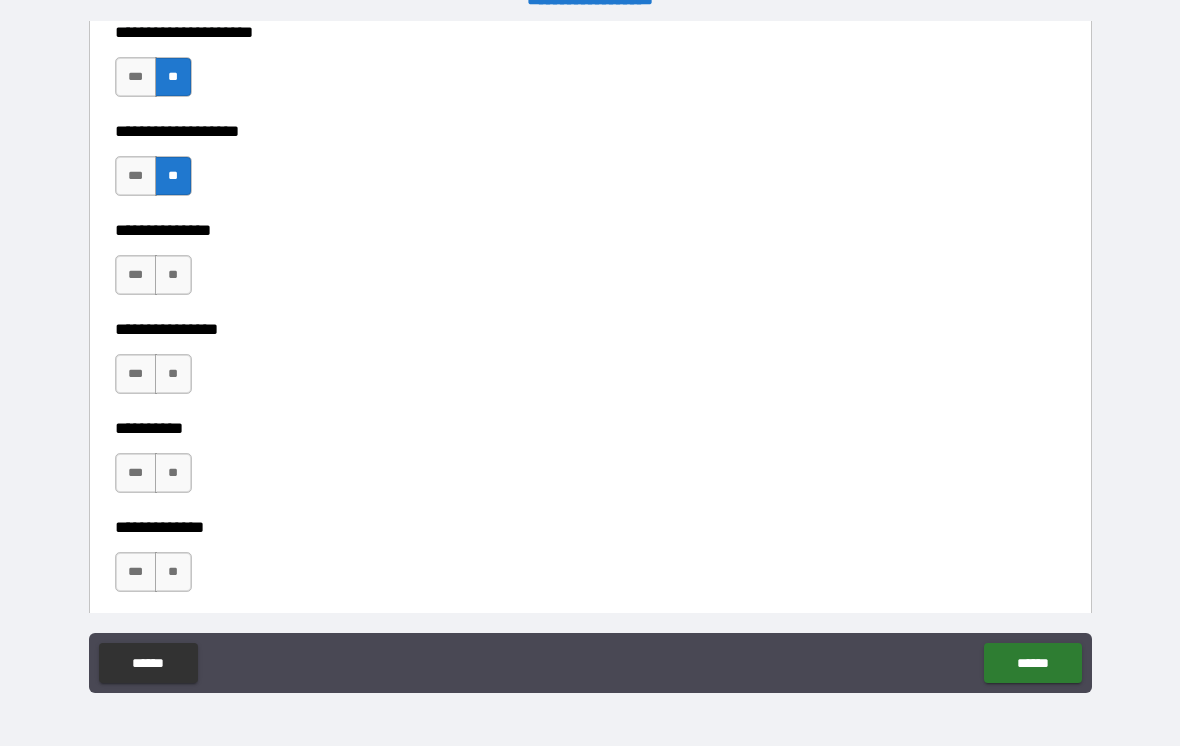 scroll, scrollTop: 8267, scrollLeft: 0, axis: vertical 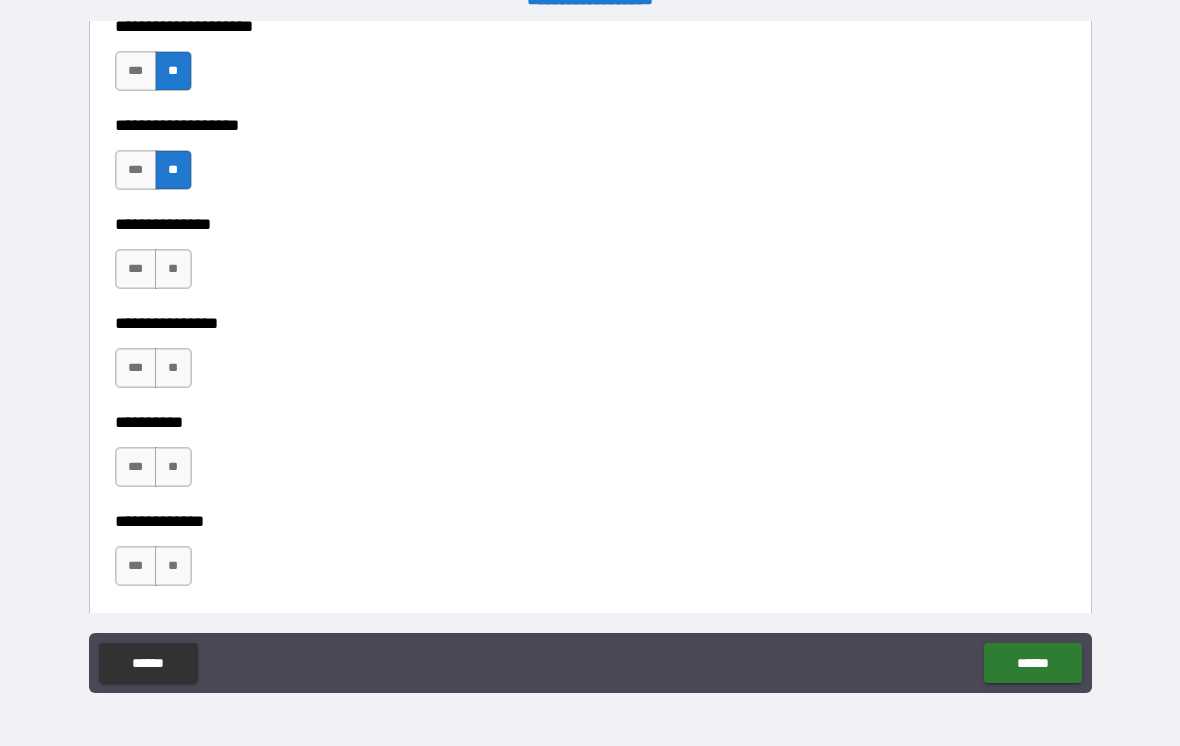 click on "**" at bounding box center [173, 269] 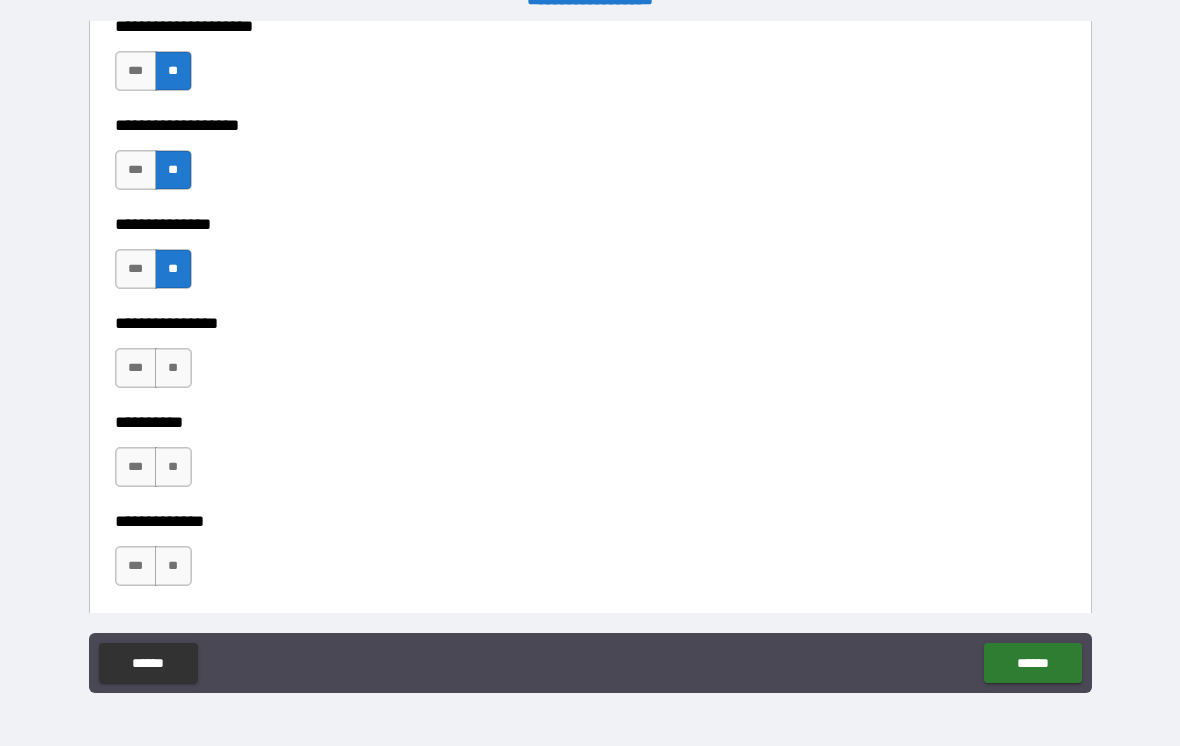 click on "**" at bounding box center [173, 368] 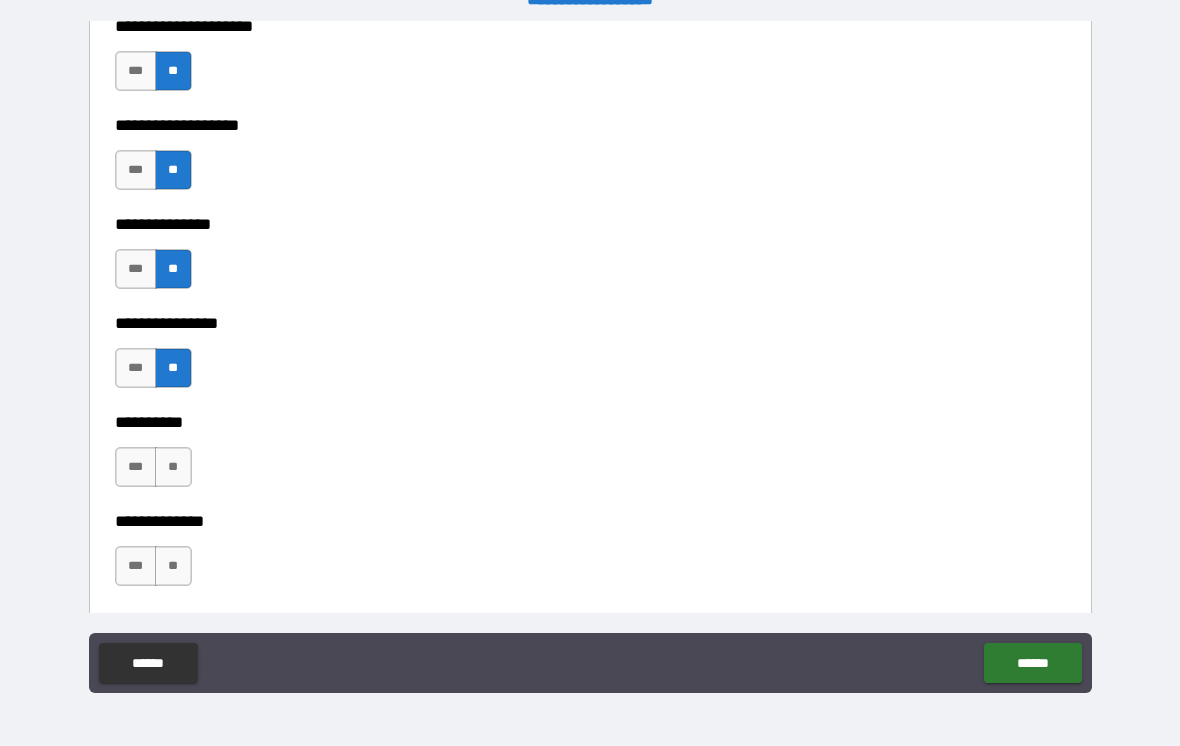 click on "**" at bounding box center (173, 467) 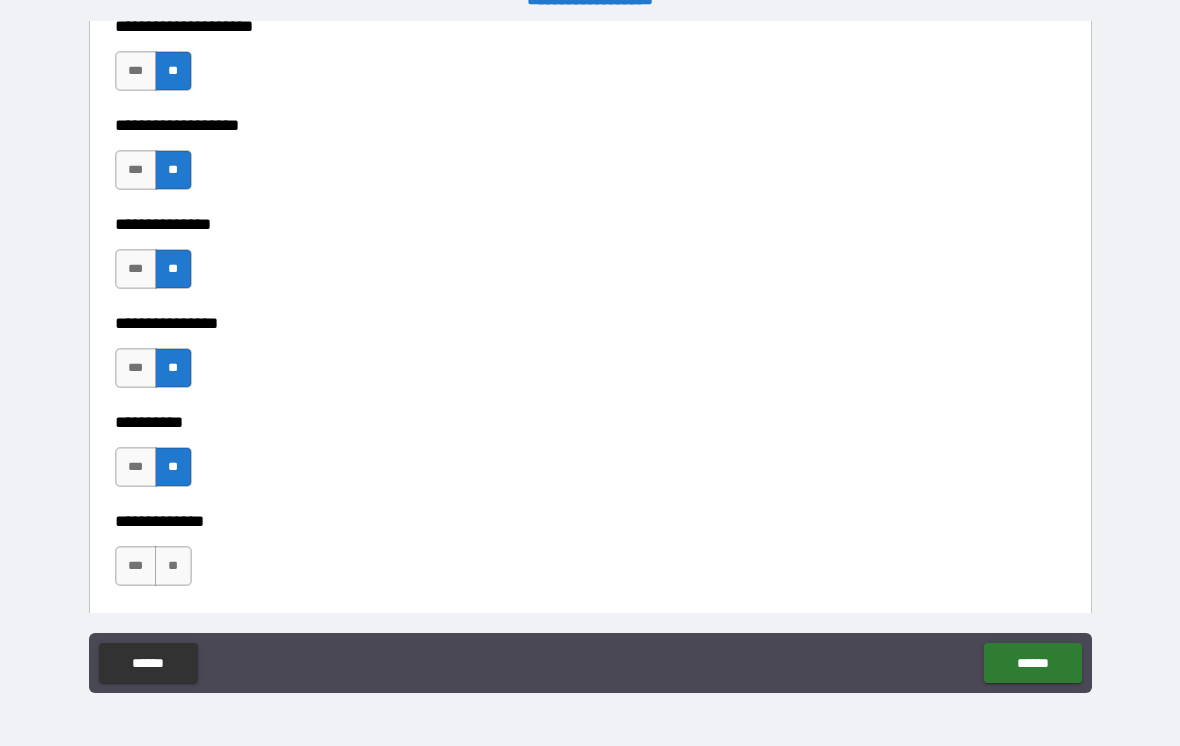 click on "**" at bounding box center (173, 566) 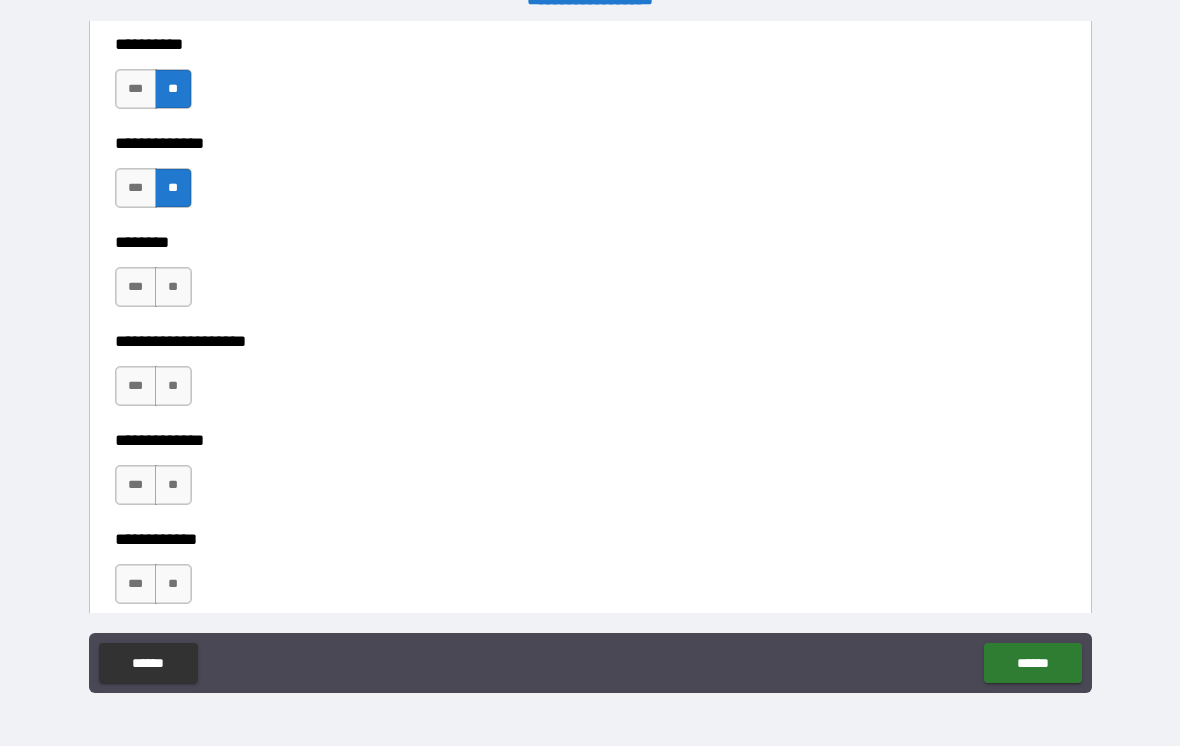 scroll, scrollTop: 8665, scrollLeft: 0, axis: vertical 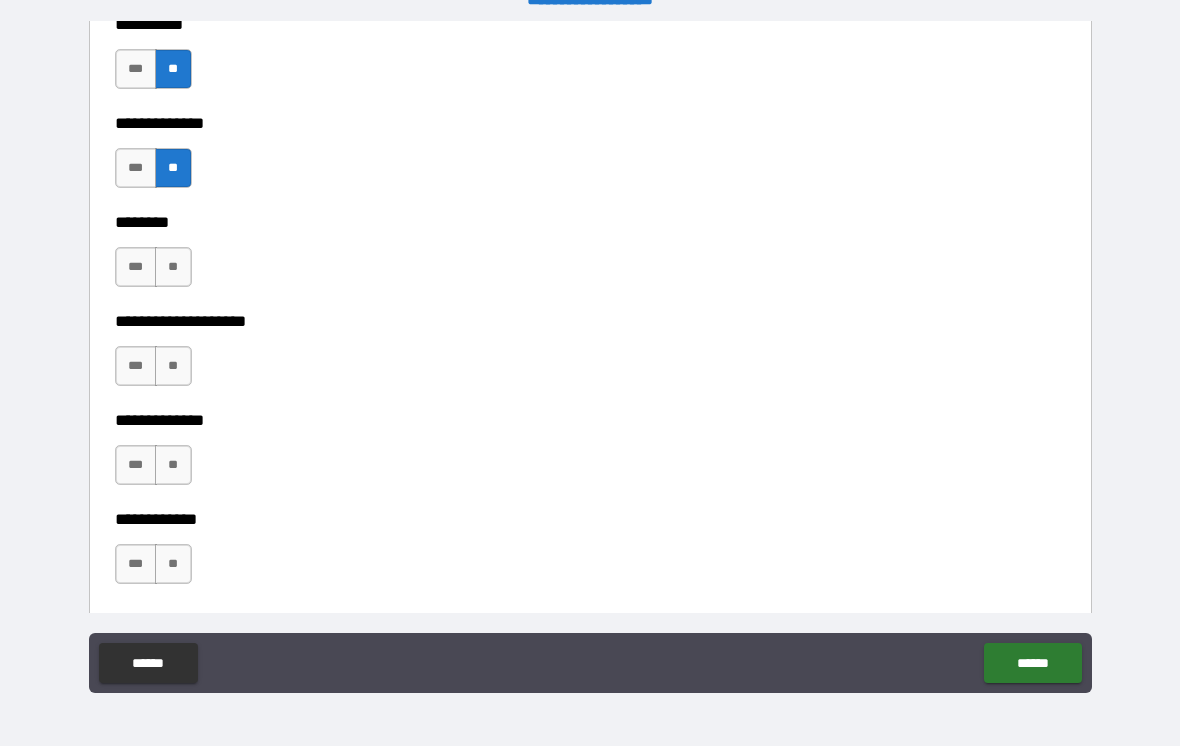 click on "**" at bounding box center (173, 267) 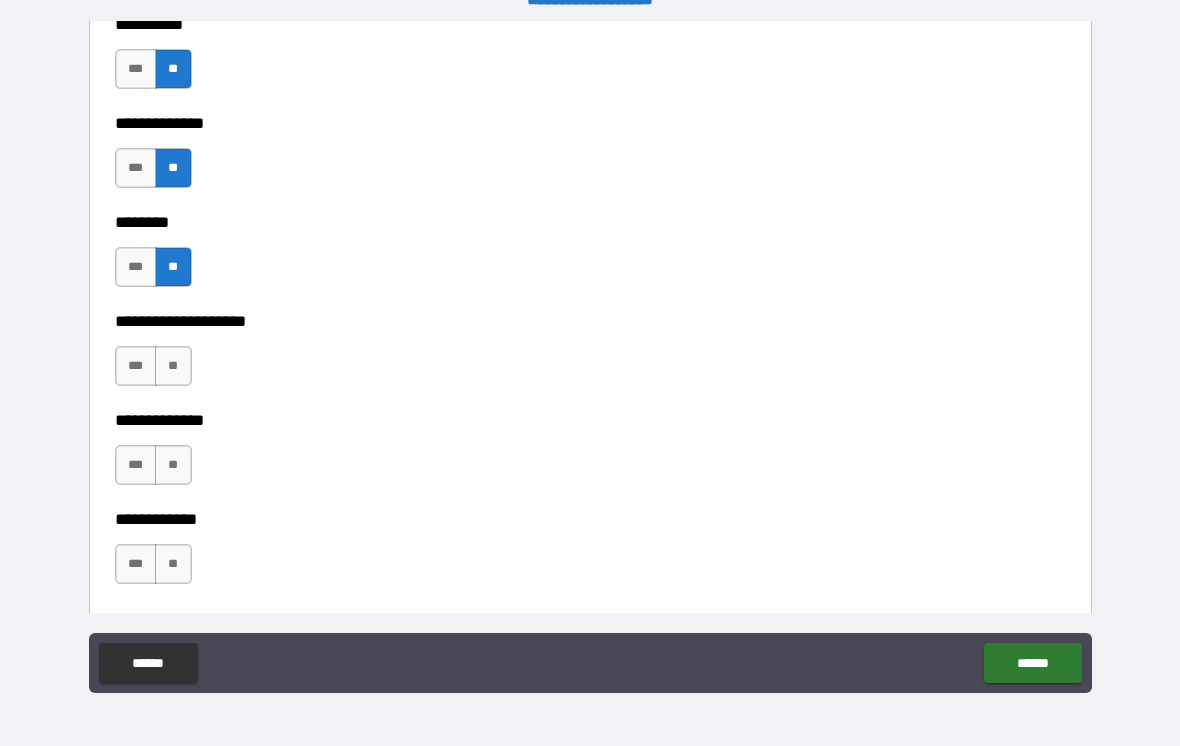 click on "**" at bounding box center [173, 366] 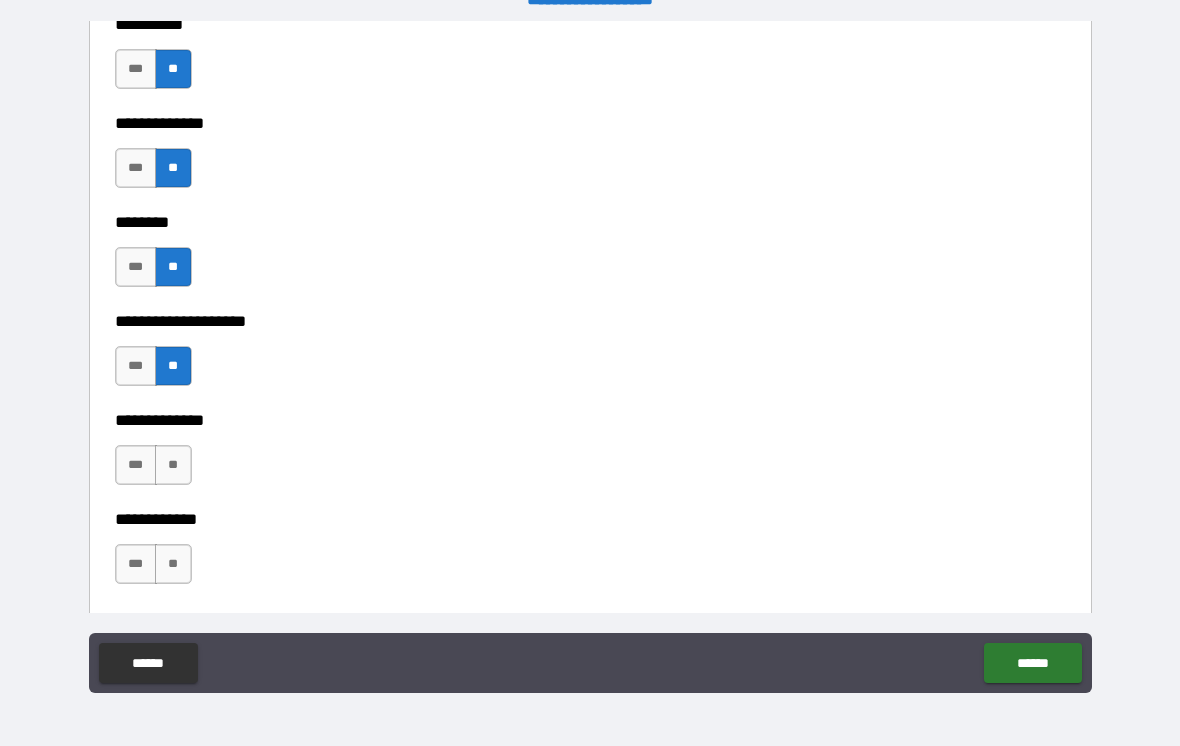 click on "**" at bounding box center (173, 465) 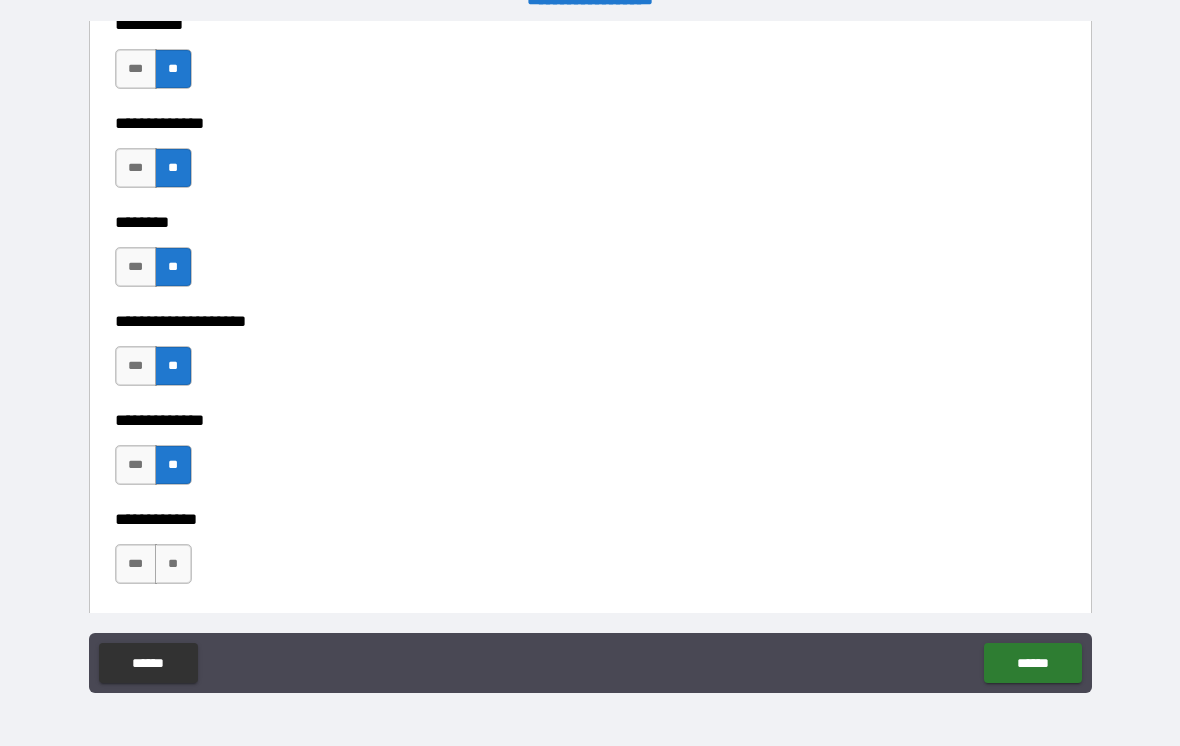 click on "**" at bounding box center (173, 564) 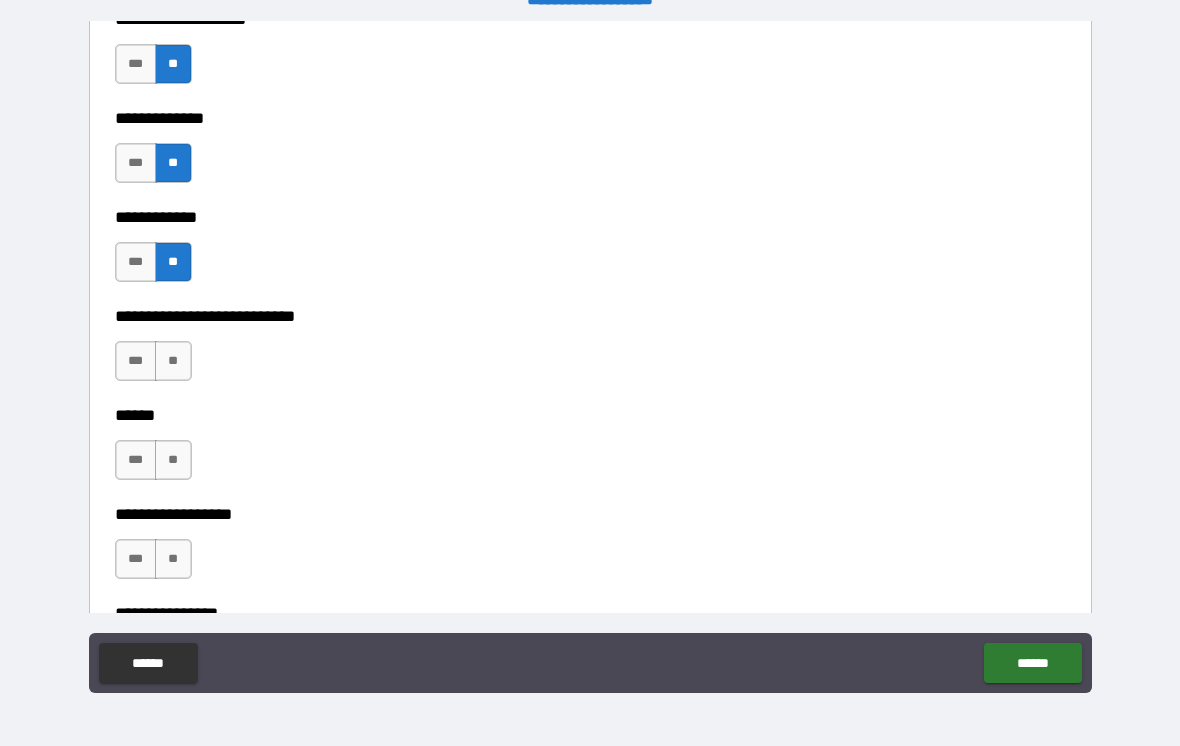 scroll, scrollTop: 9010, scrollLeft: 0, axis: vertical 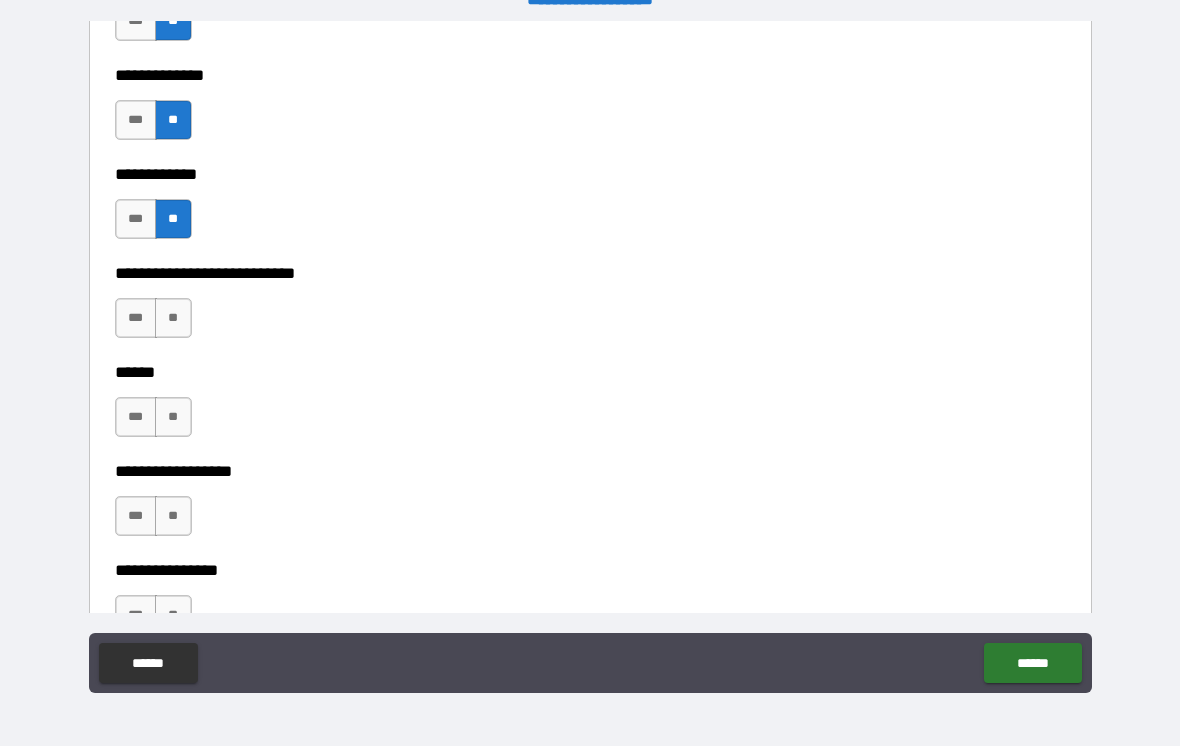 click on "**" at bounding box center [173, 318] 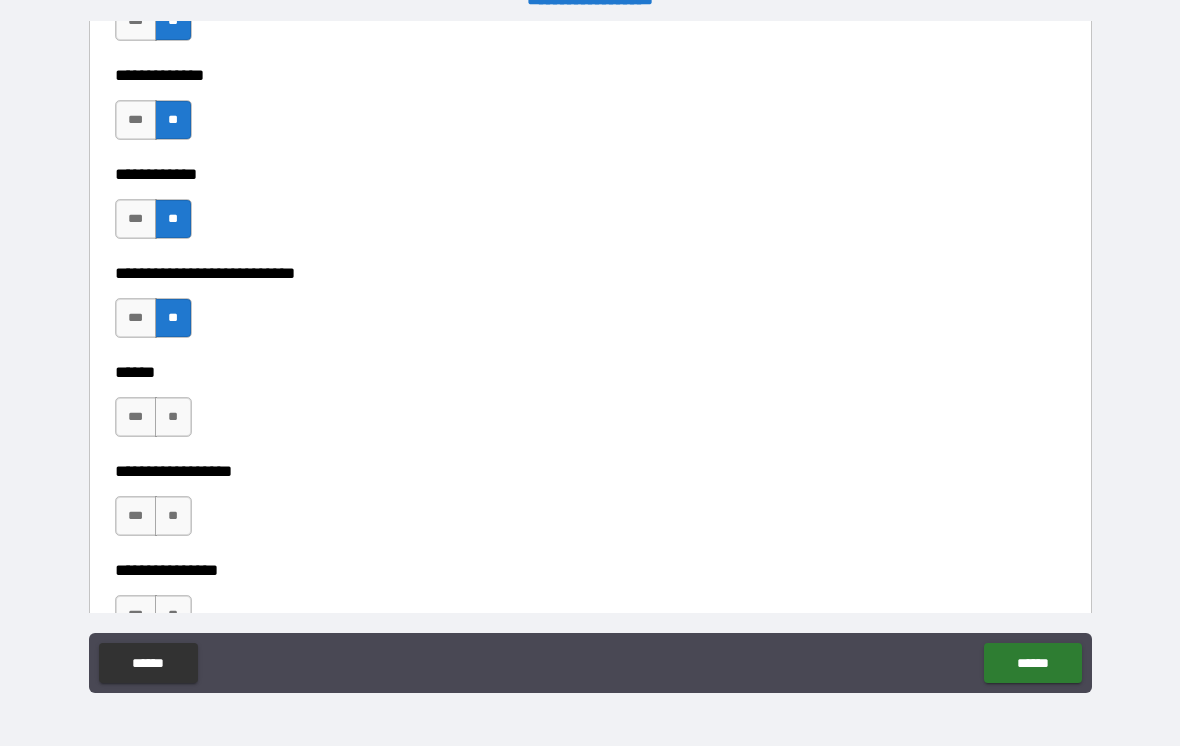 click on "**" at bounding box center [173, 417] 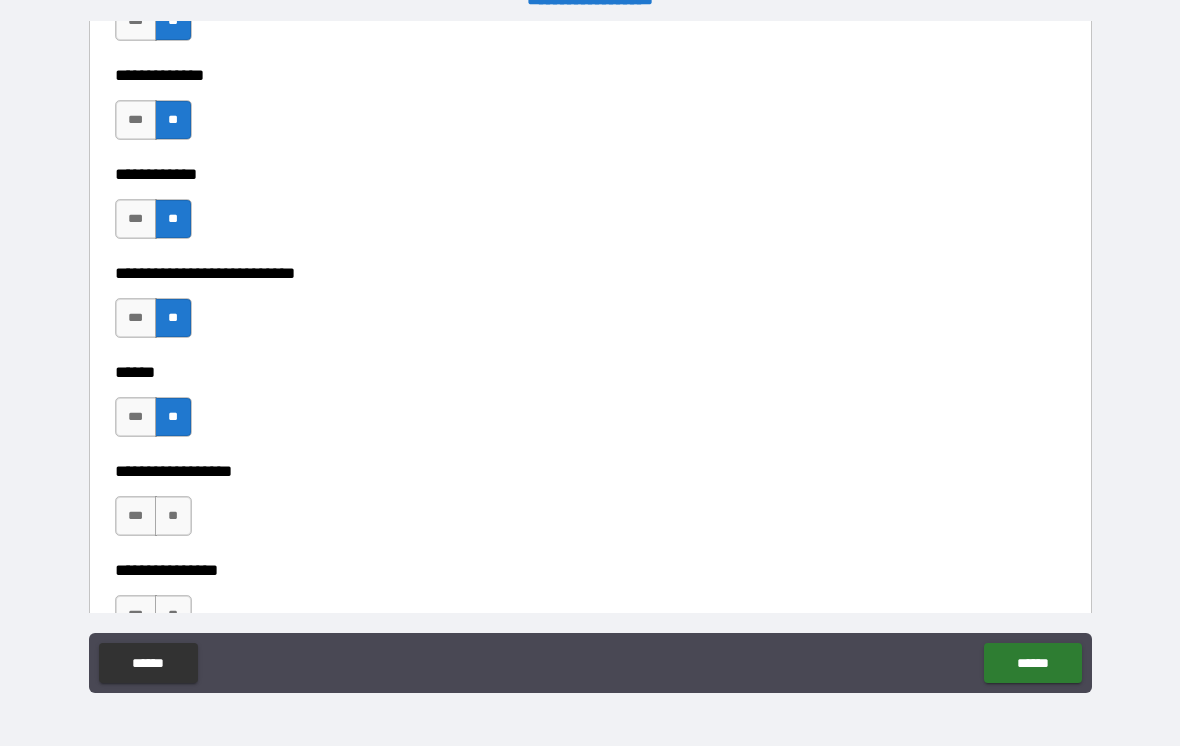 click on "**********" at bounding box center (590, 457) 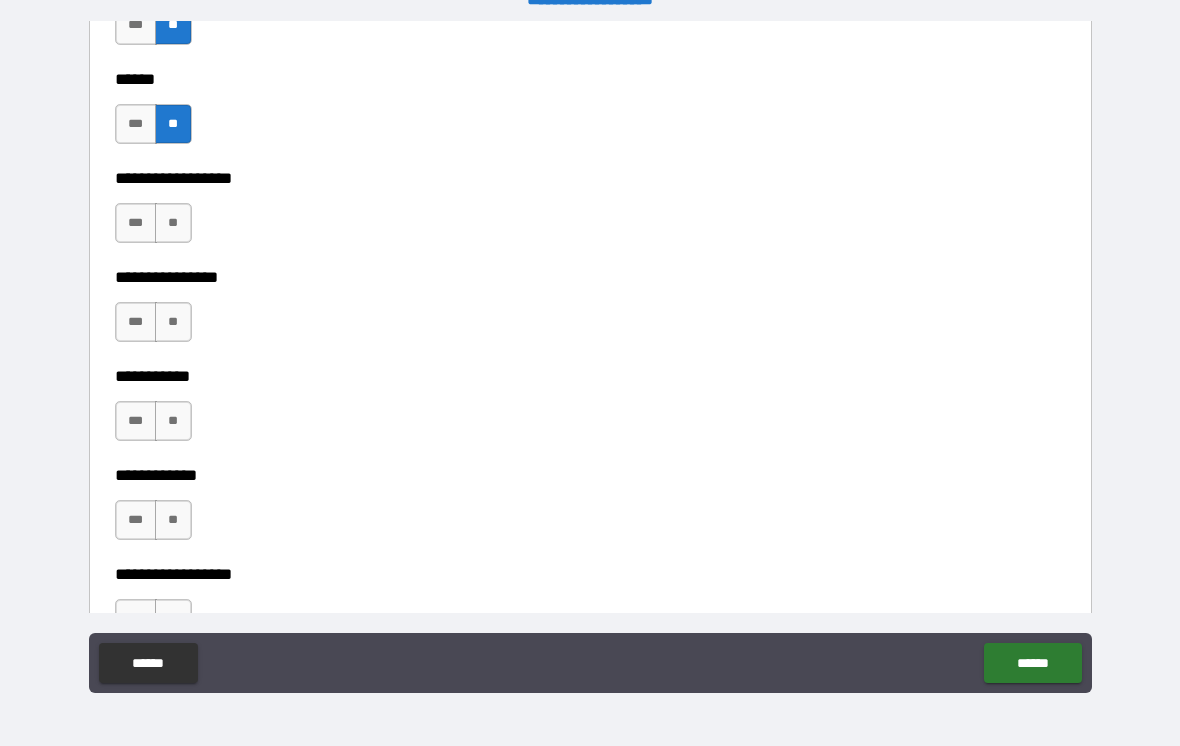 scroll, scrollTop: 9305, scrollLeft: 0, axis: vertical 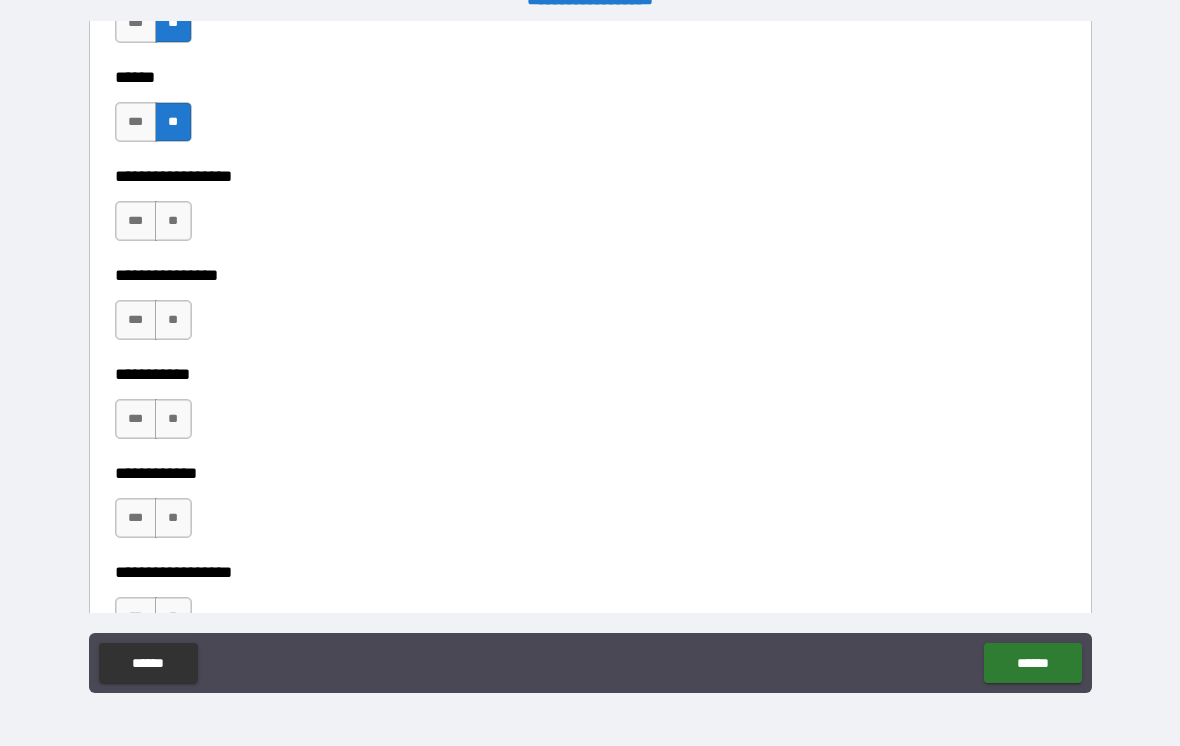 click on "**" at bounding box center (173, 221) 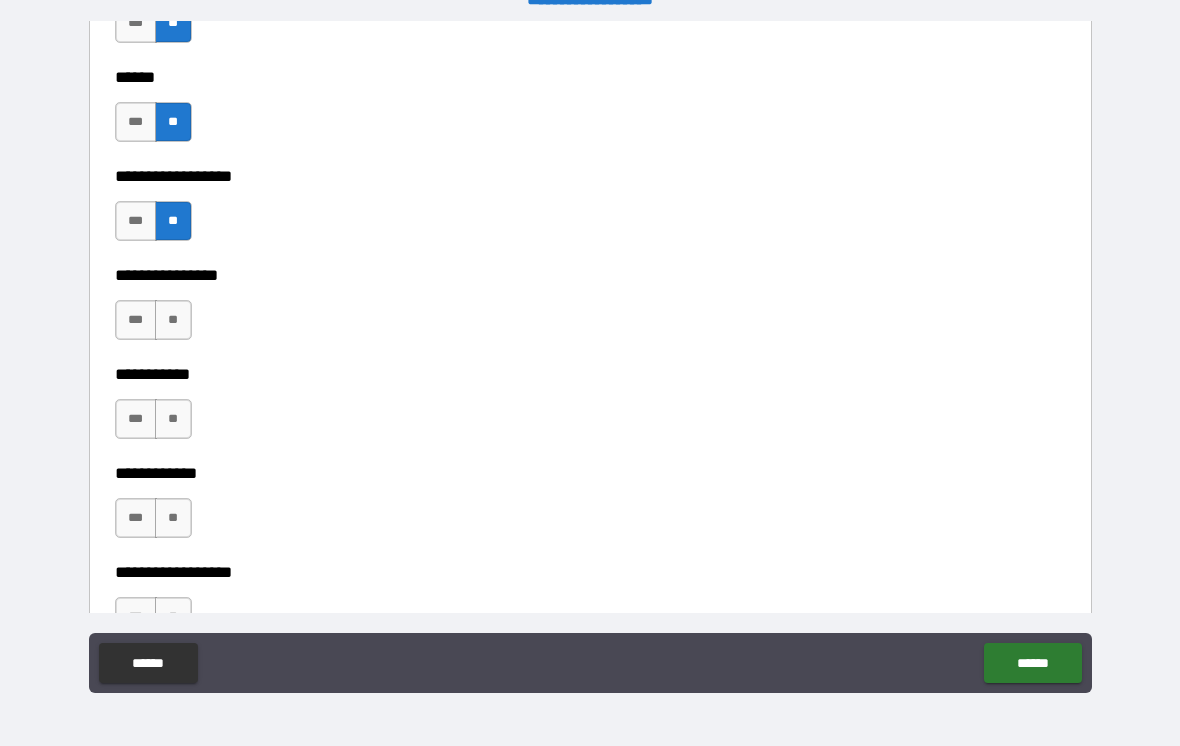click on "**" at bounding box center [173, 320] 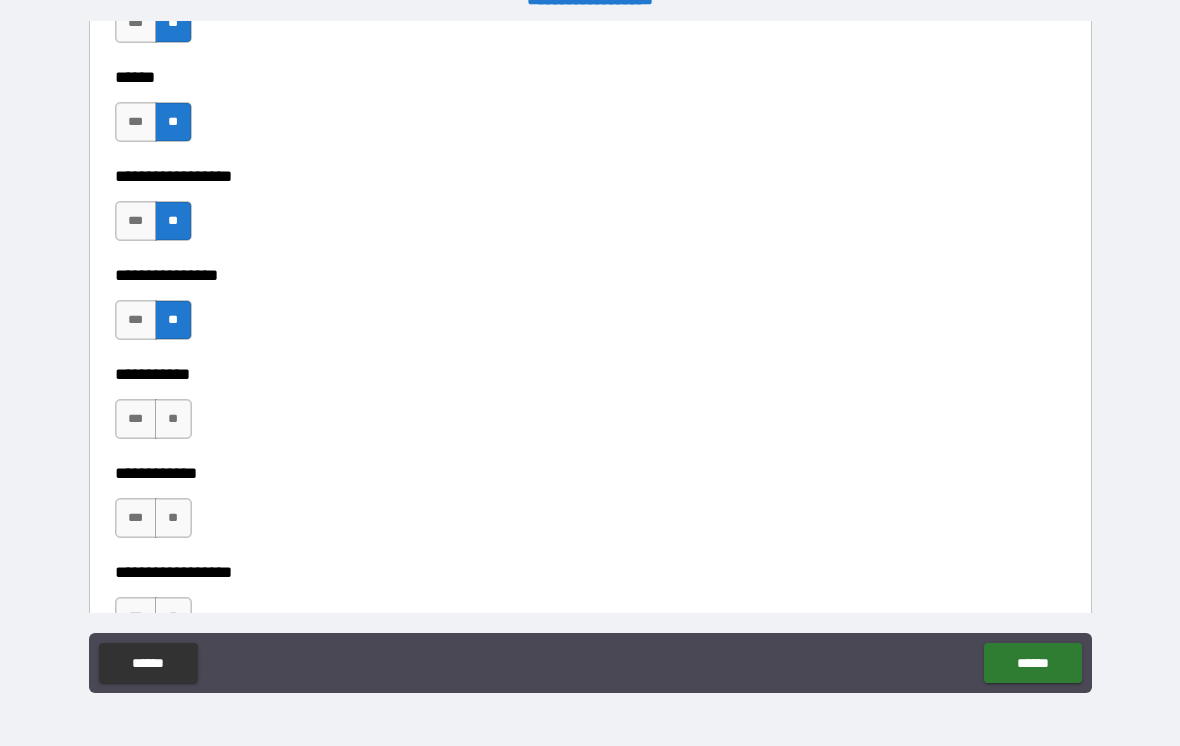 click on "**" at bounding box center (173, 419) 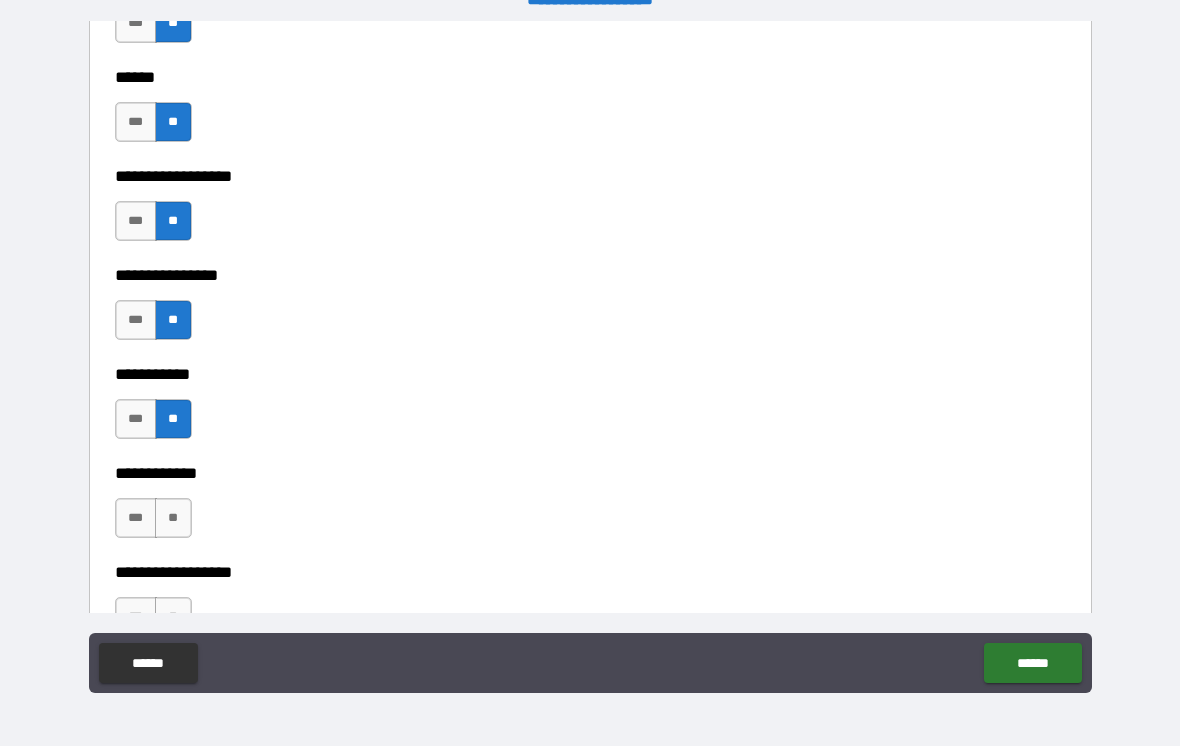 click on "**" at bounding box center (173, 518) 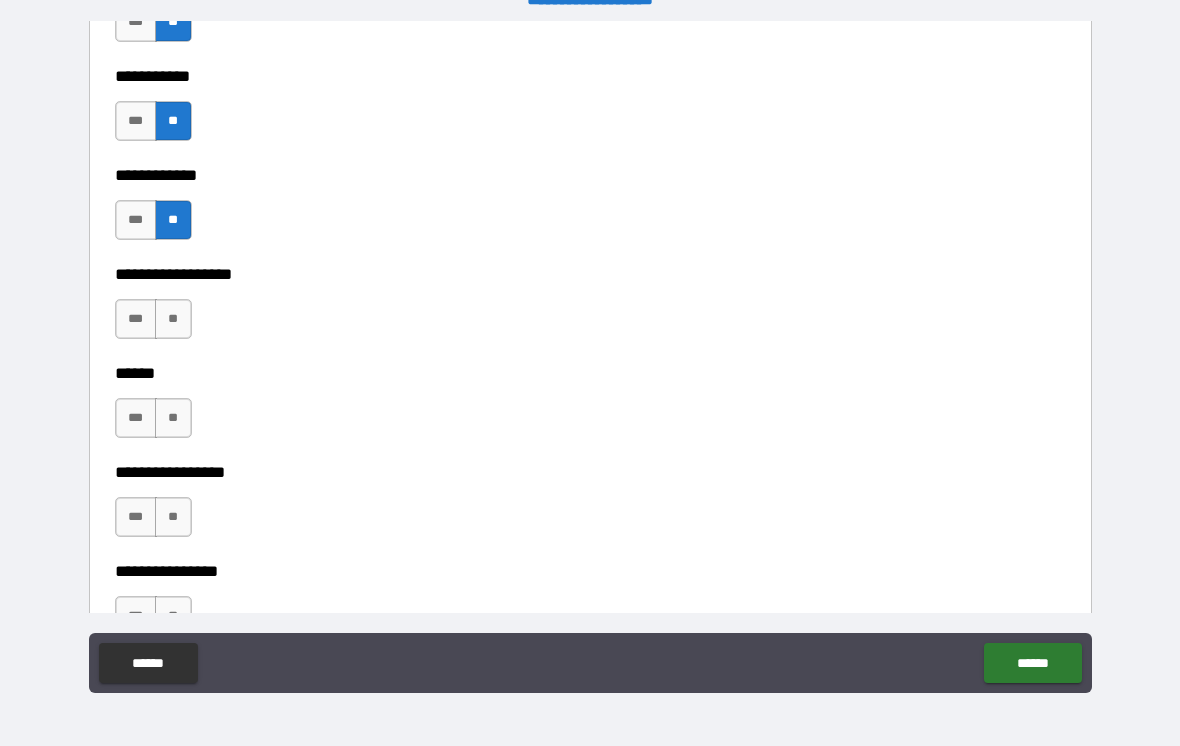 scroll, scrollTop: 9644, scrollLeft: 0, axis: vertical 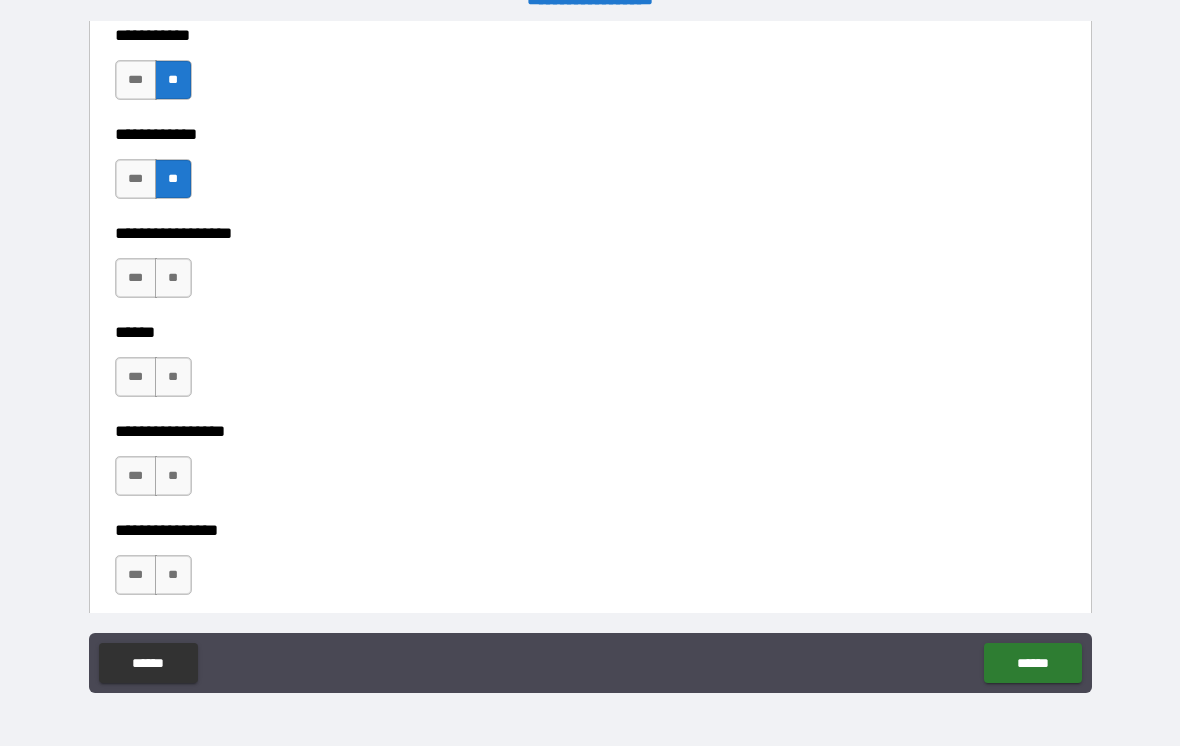 click on "**" at bounding box center (173, 278) 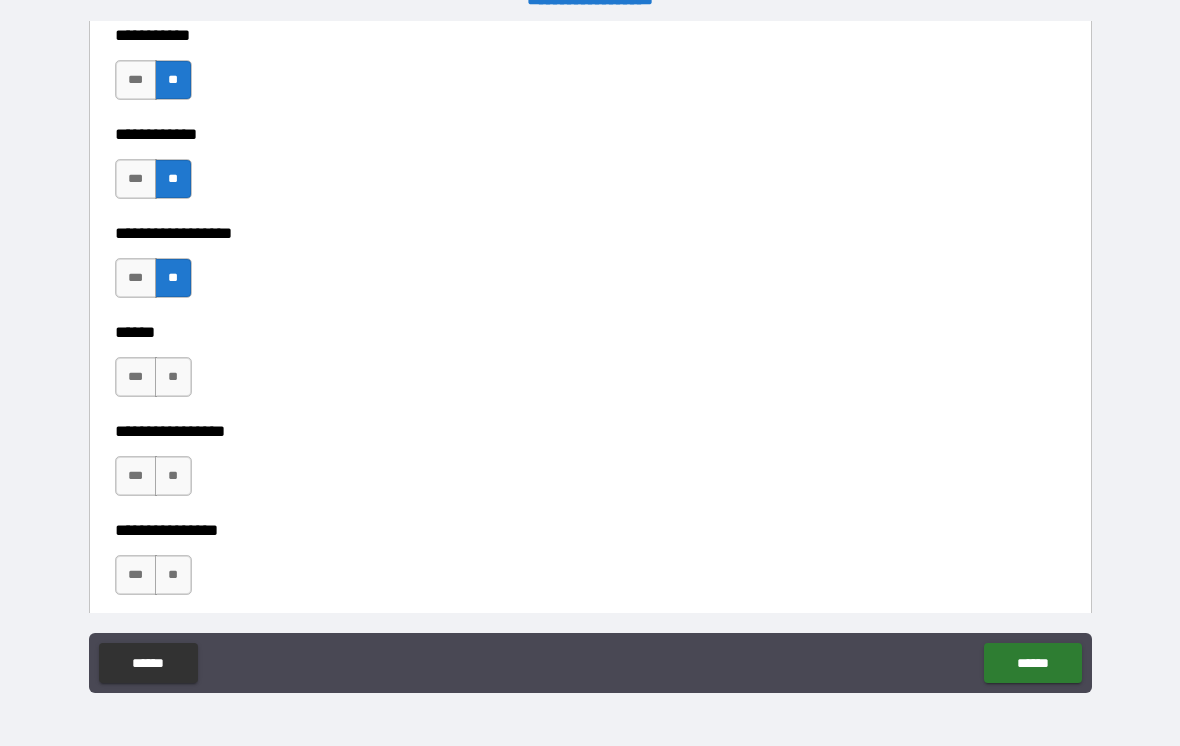 click on "**" at bounding box center [173, 377] 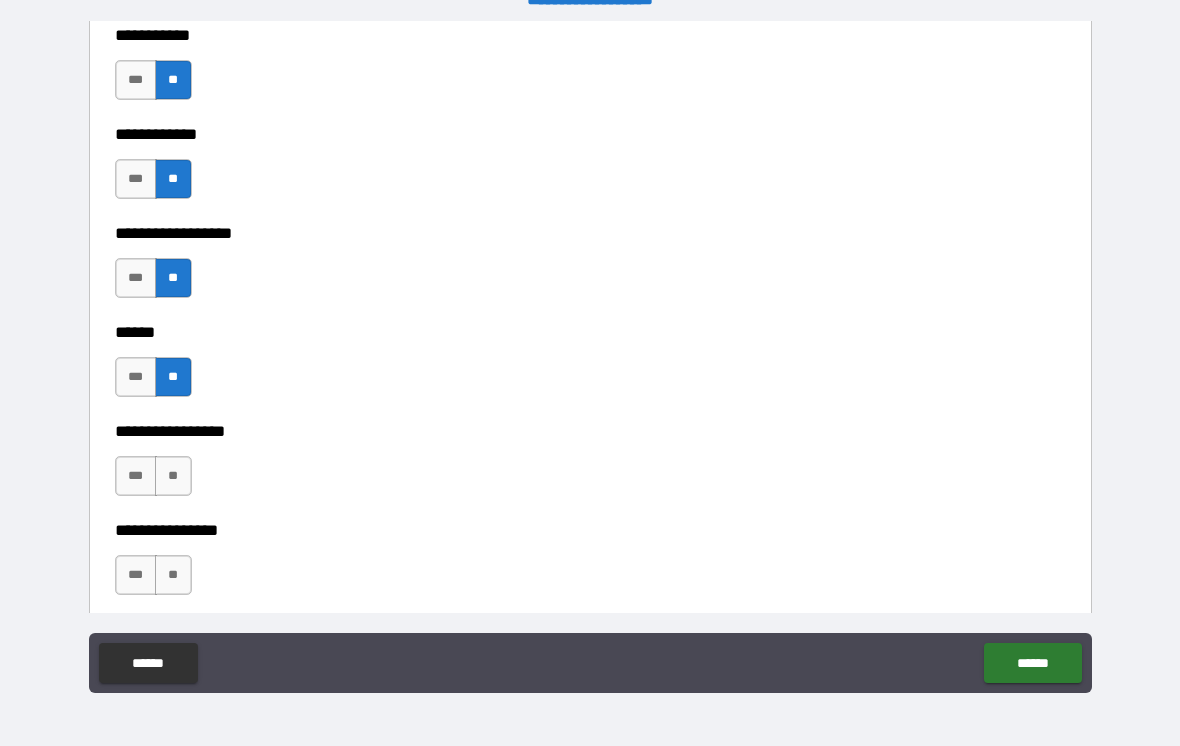 click on "**" at bounding box center [173, 476] 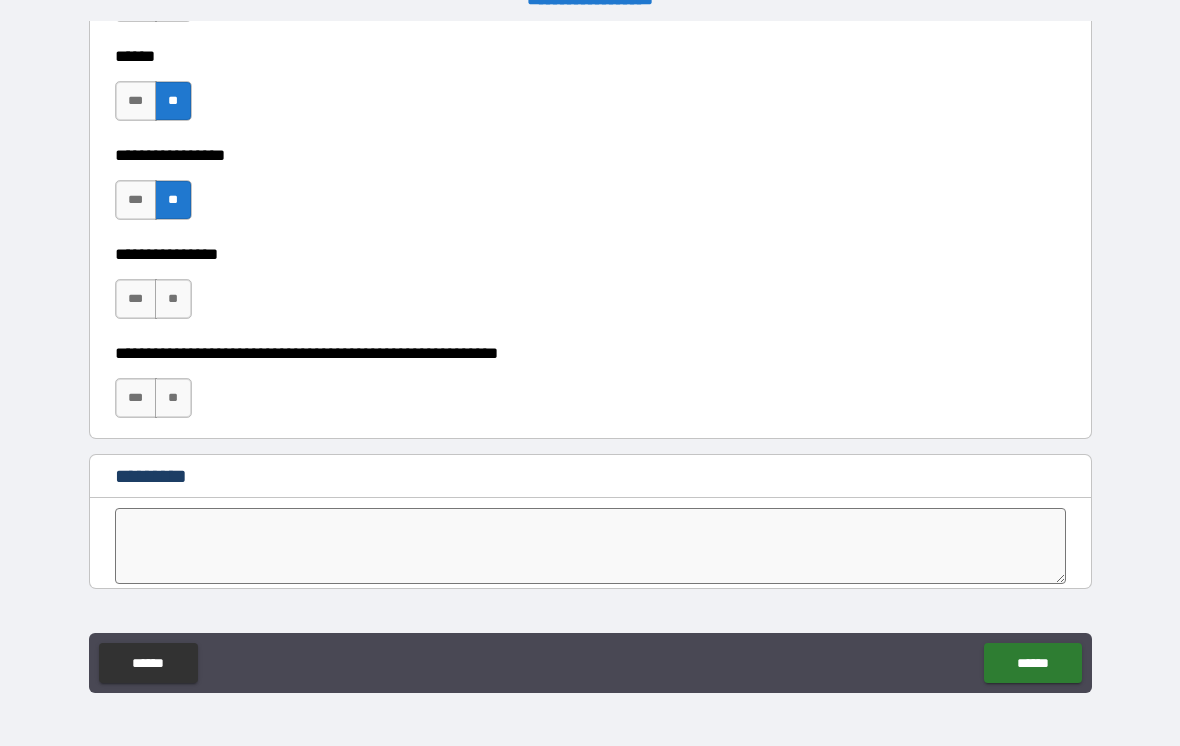 scroll, scrollTop: 9923, scrollLeft: 0, axis: vertical 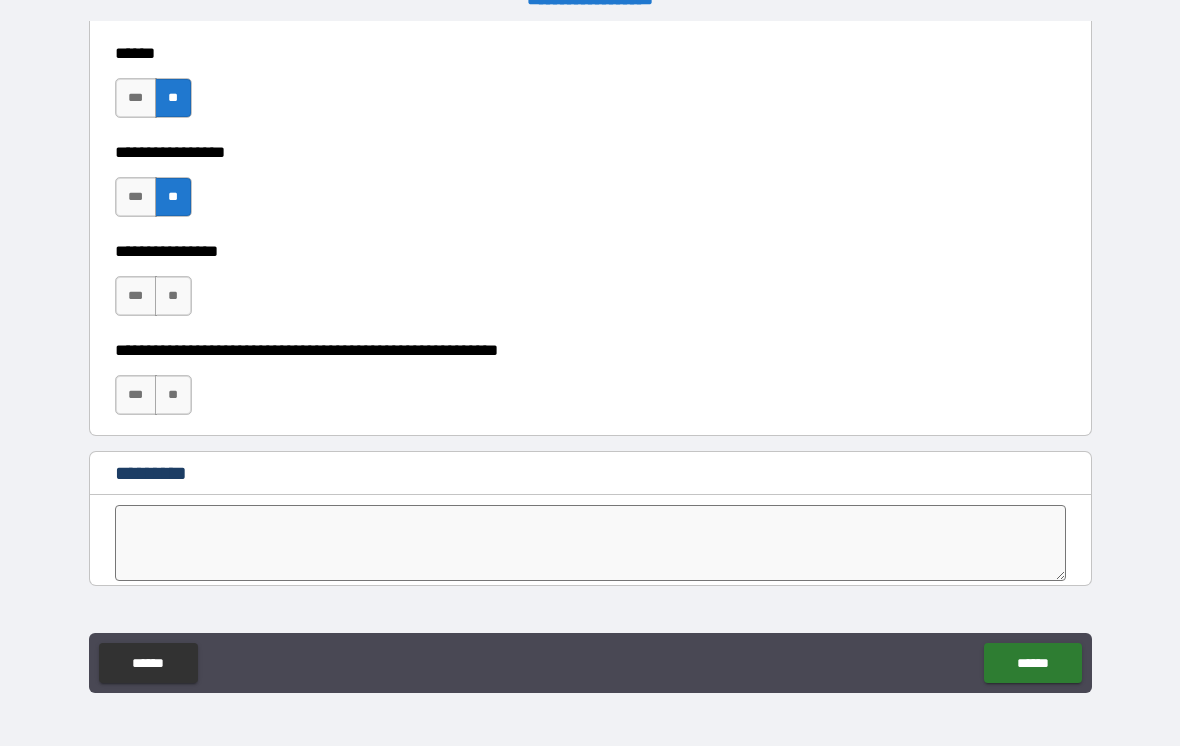 click on "**" at bounding box center [173, 296] 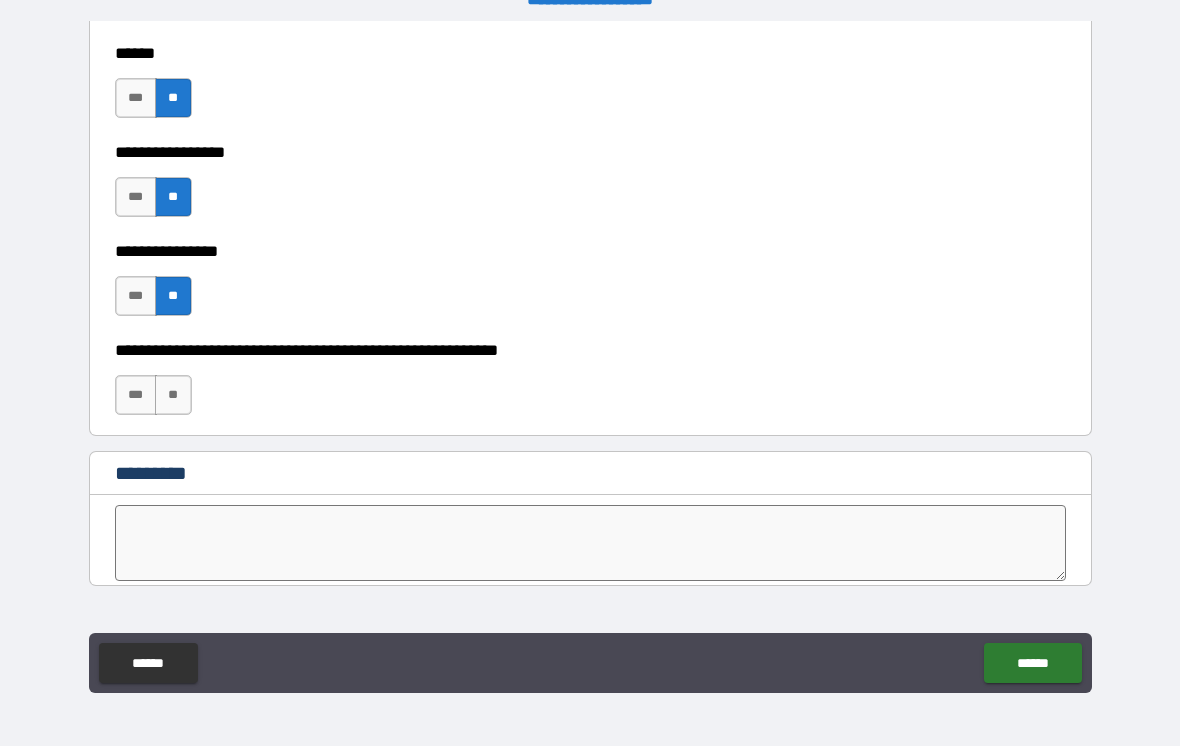 click on "**" at bounding box center (173, 395) 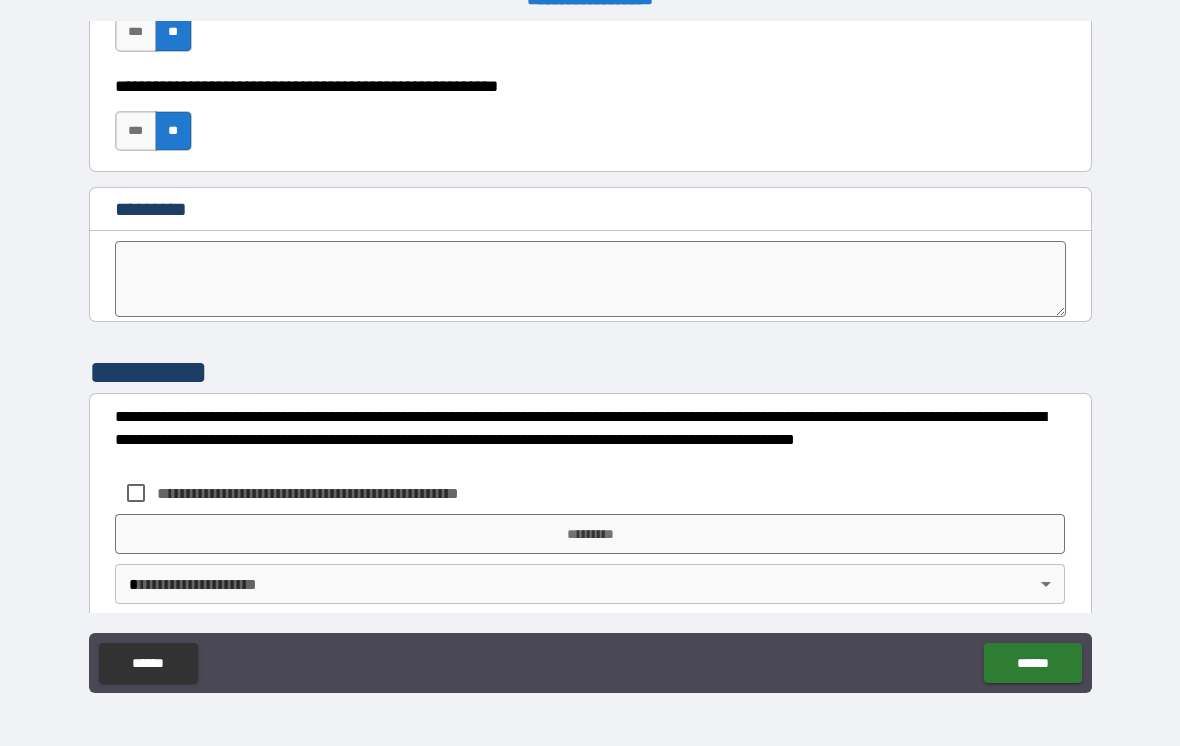 scroll, scrollTop: 10191, scrollLeft: 0, axis: vertical 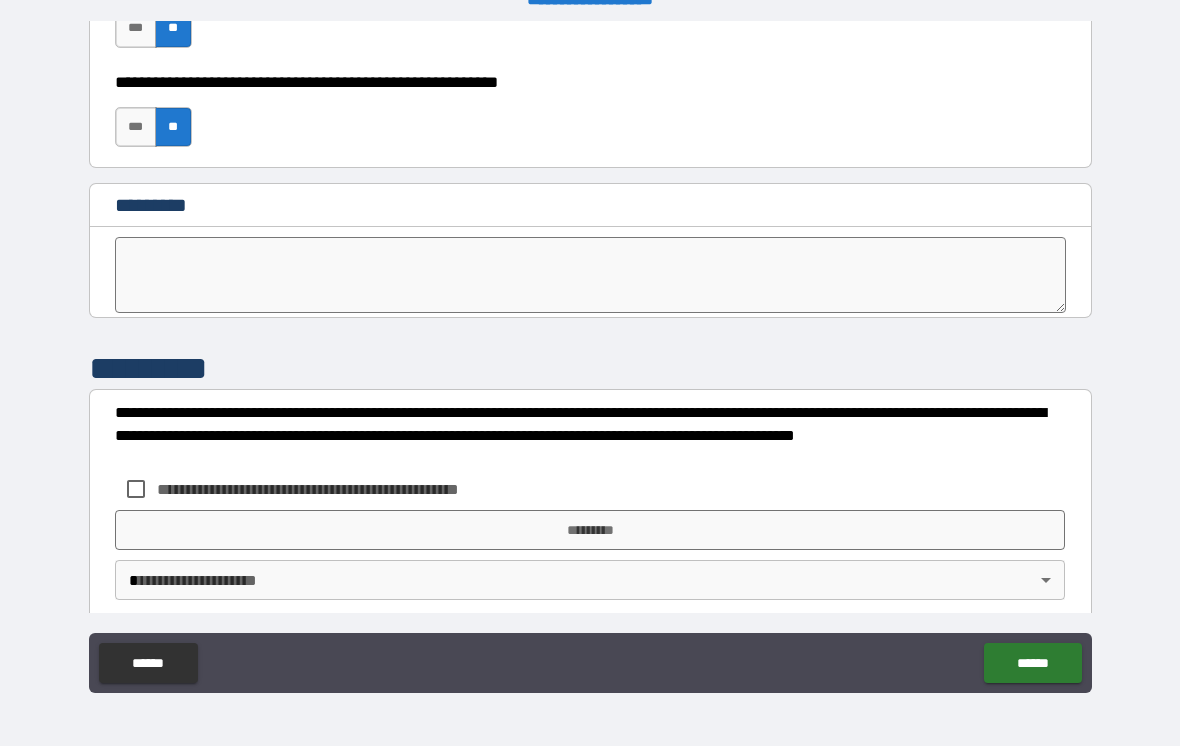 click on "**********" at bounding box center (341, 489) 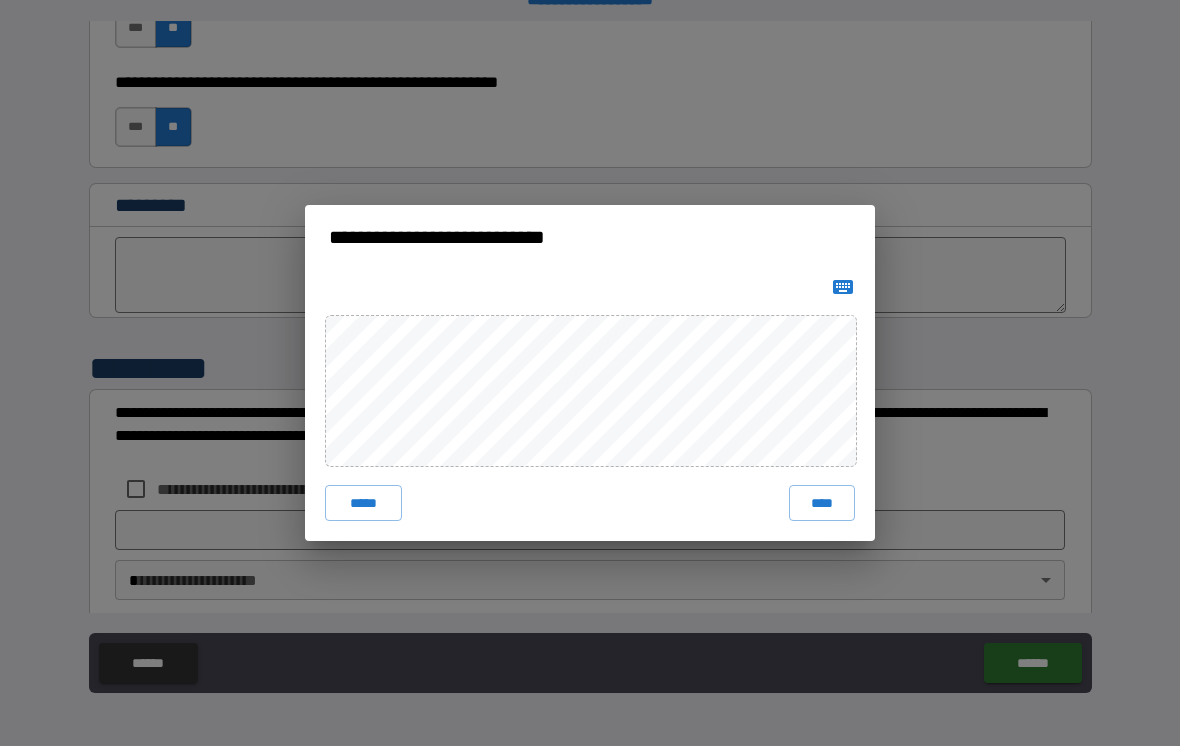 click on "*****" at bounding box center [363, 503] 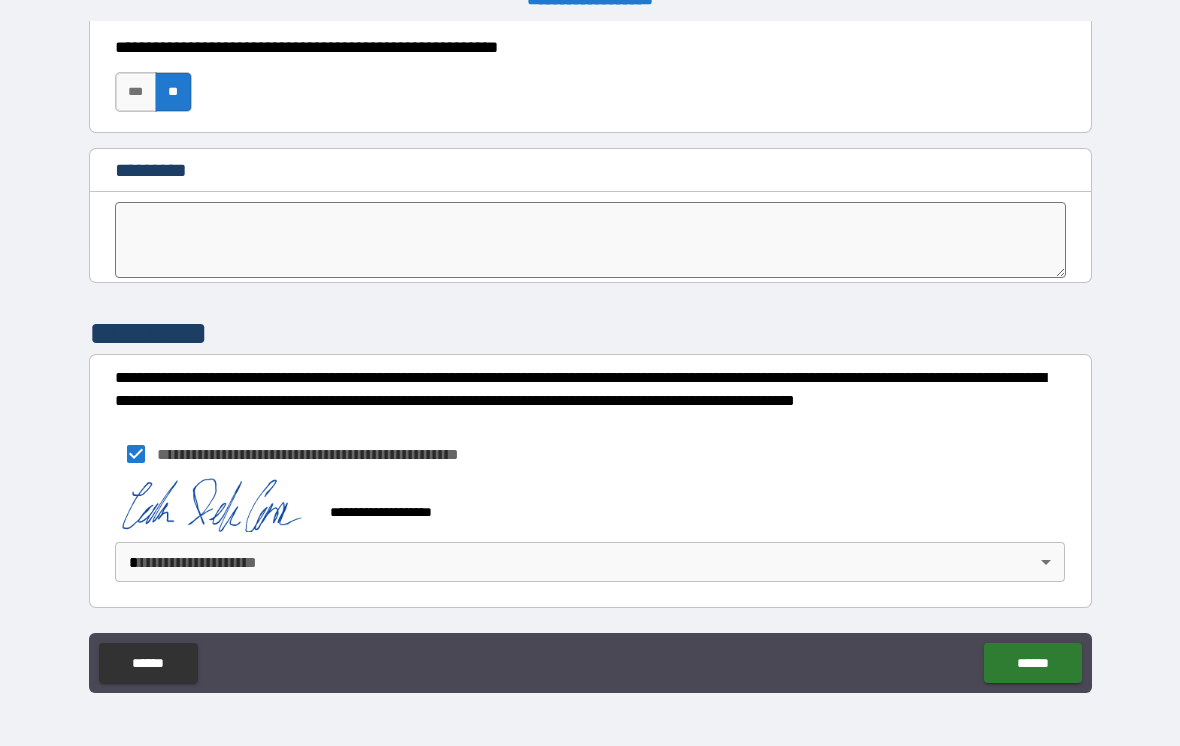 scroll, scrollTop: 10226, scrollLeft: 0, axis: vertical 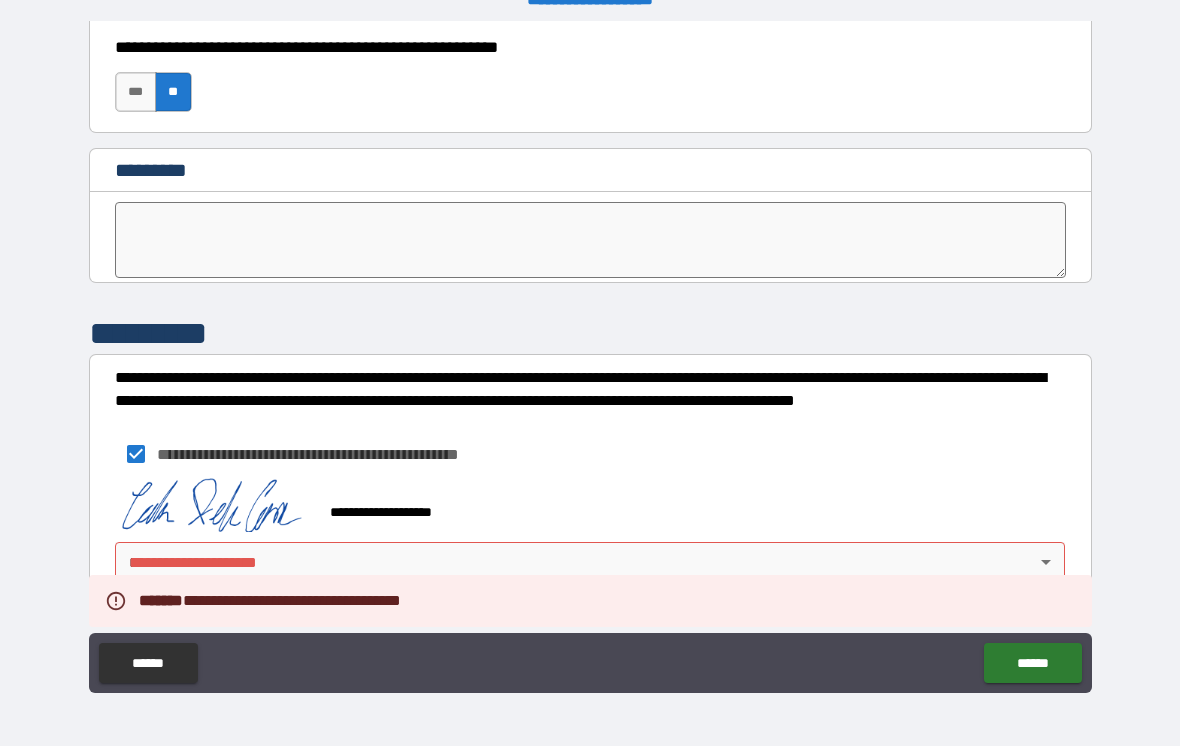 click on "**********" at bounding box center (590, 357) 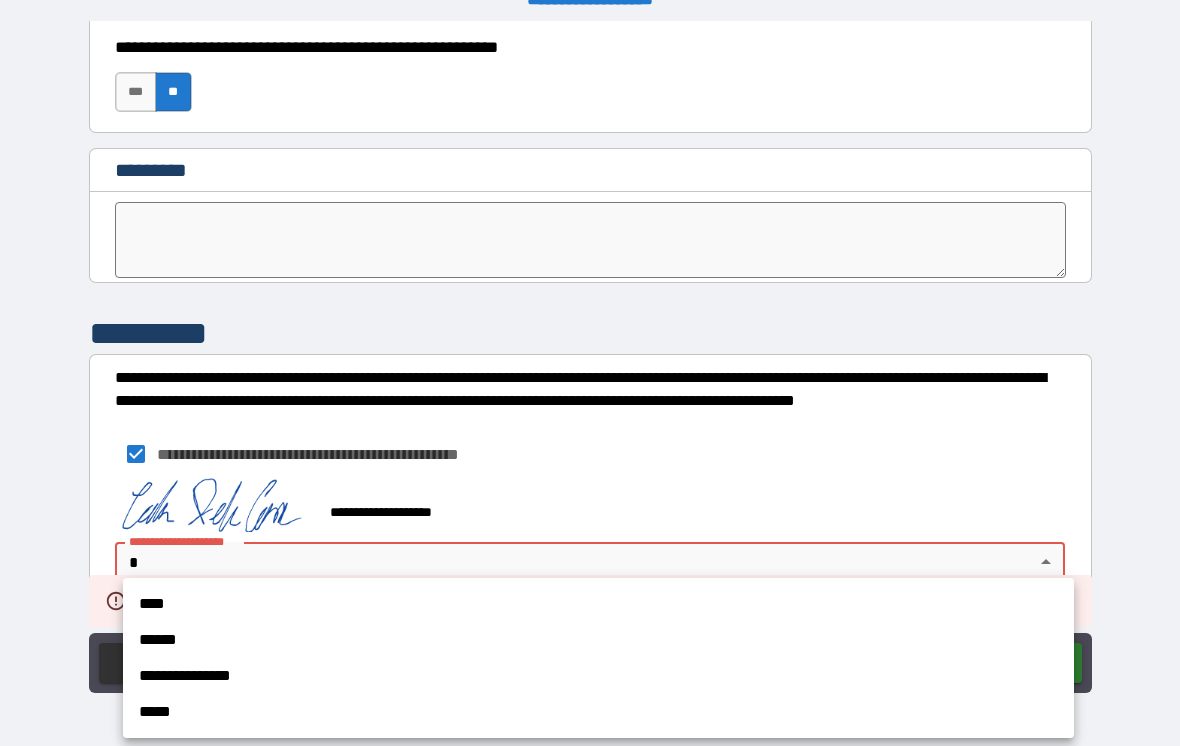 click on "****" at bounding box center (598, 604) 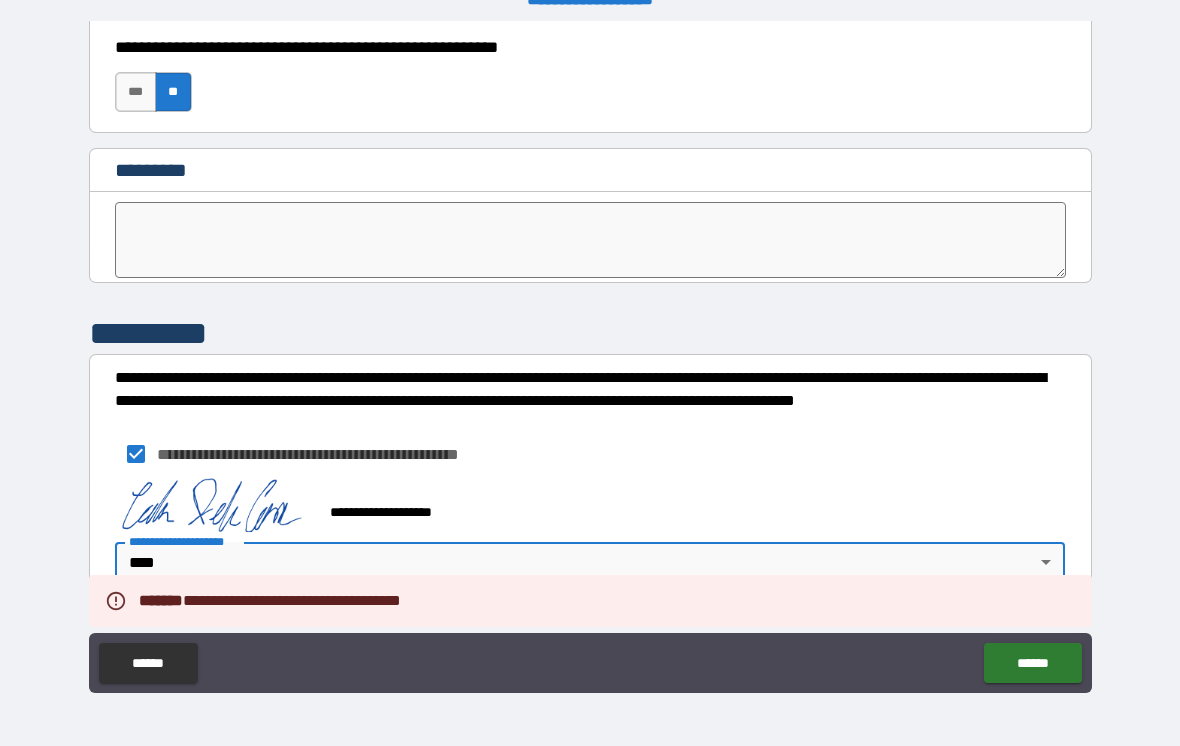 type on "****" 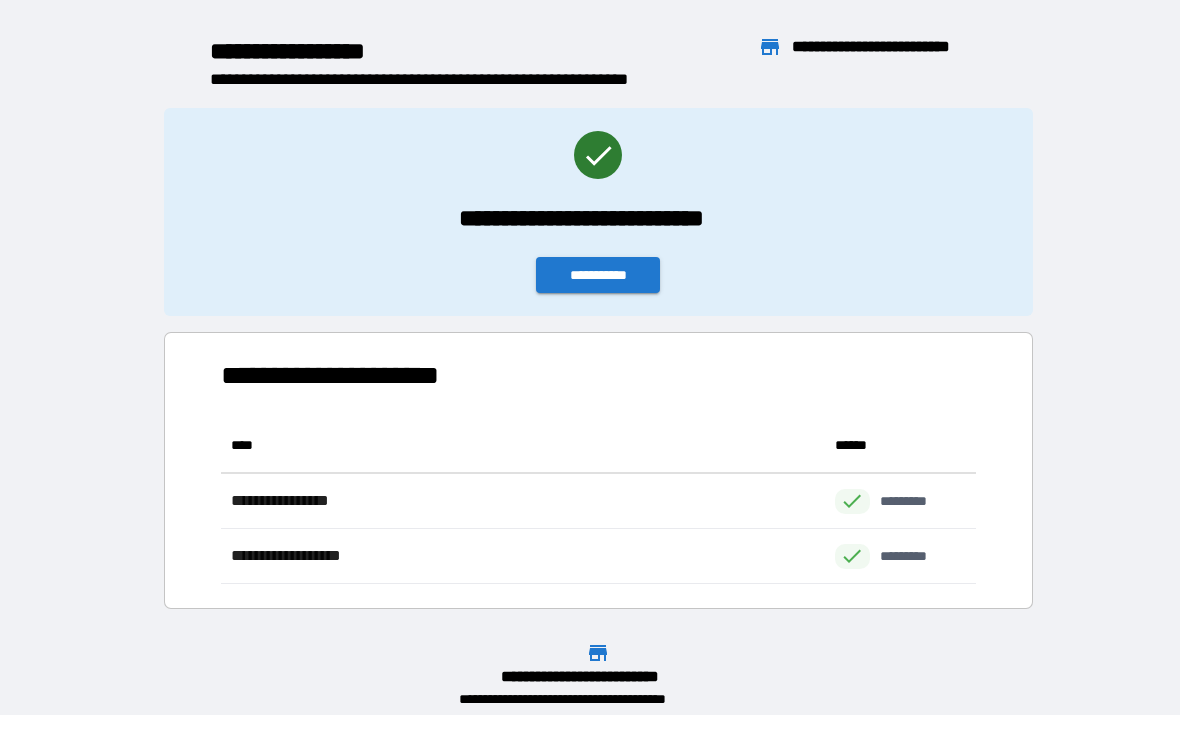 scroll, scrollTop: 1, scrollLeft: 1, axis: both 